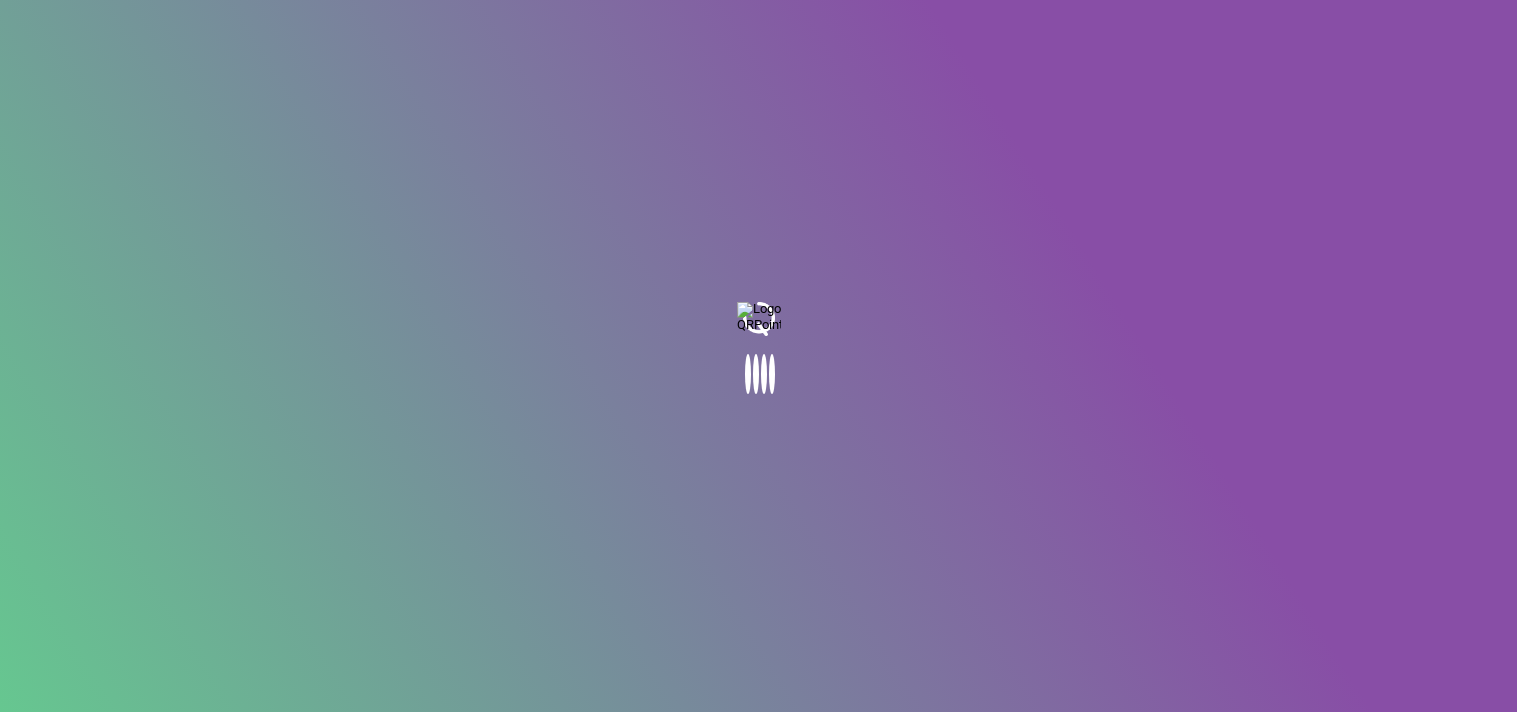 scroll, scrollTop: 0, scrollLeft: 0, axis: both 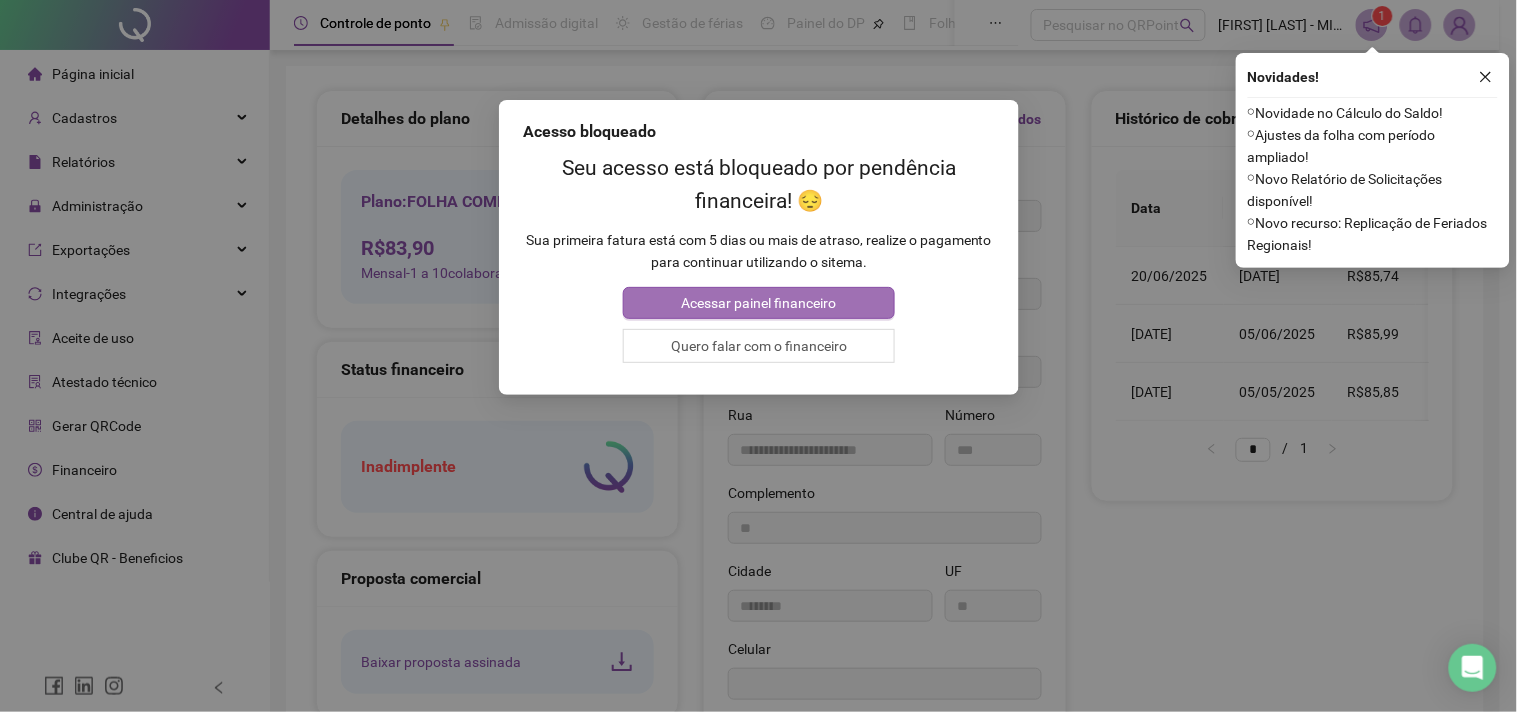 type on "**********" 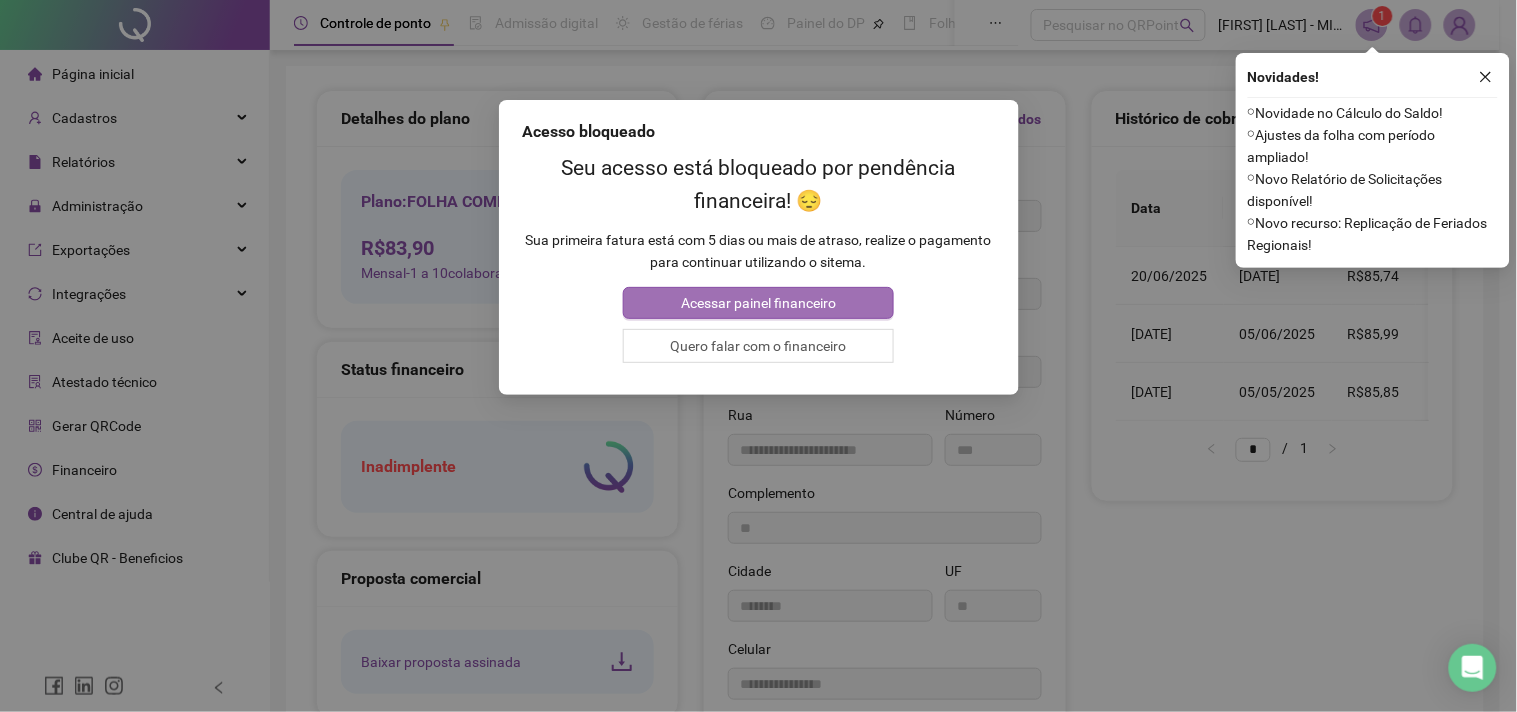 type on "*********" 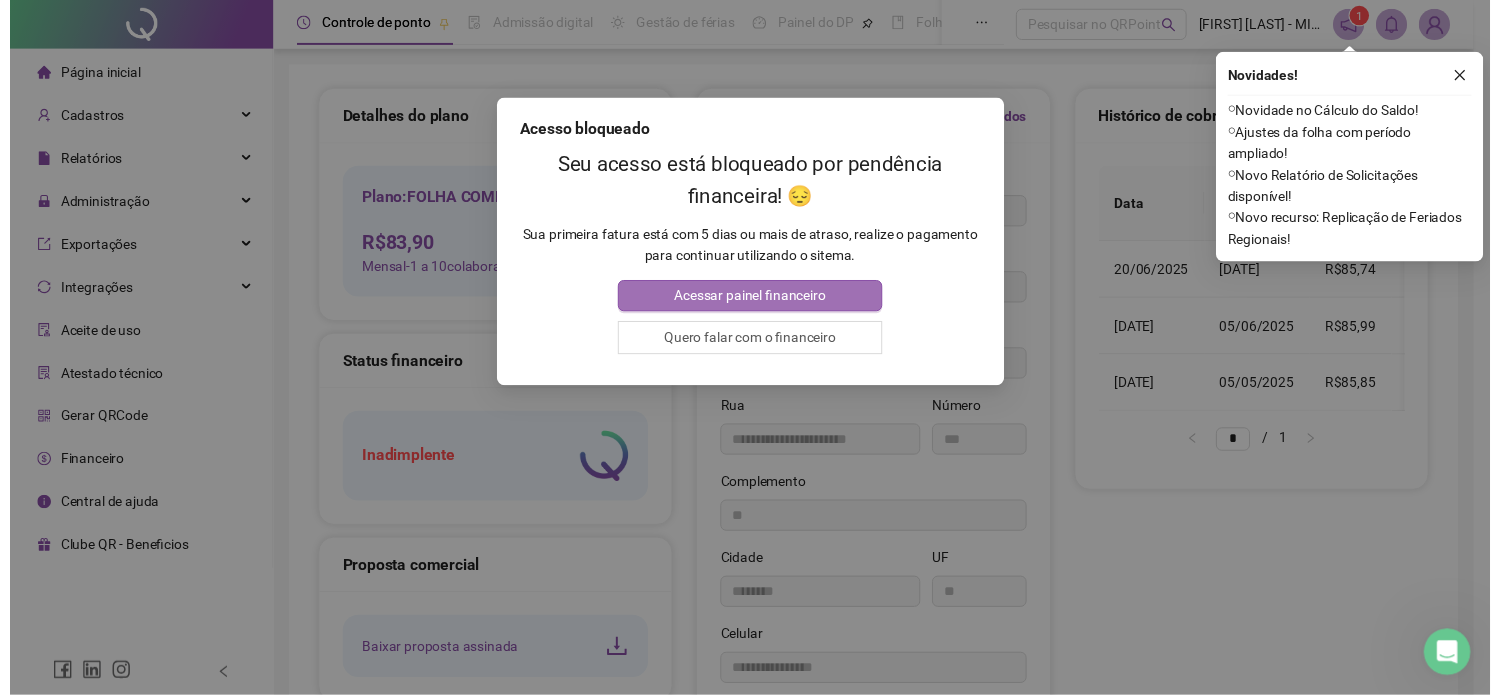 scroll, scrollTop: 0, scrollLeft: 0, axis: both 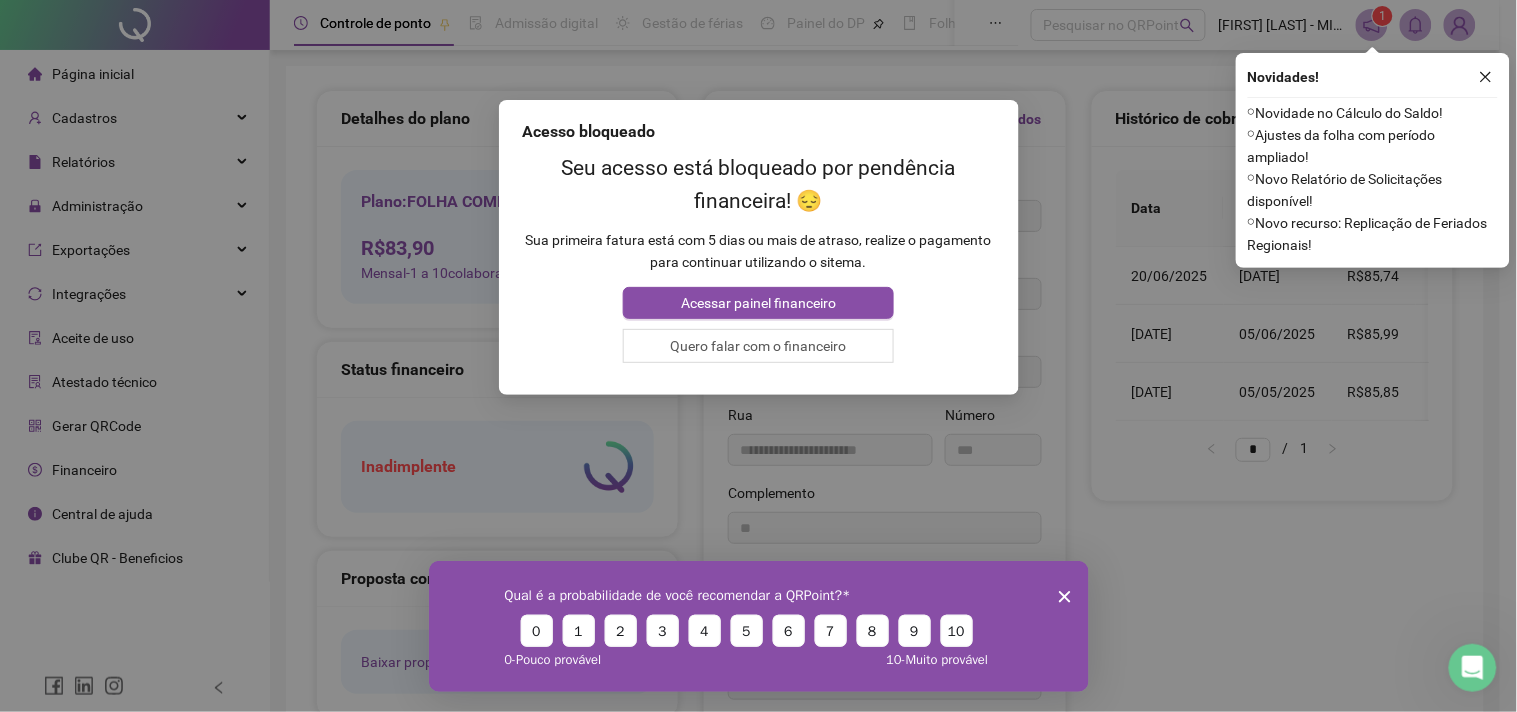 click on "Acessar painel financeiro" at bounding box center (758, 303) 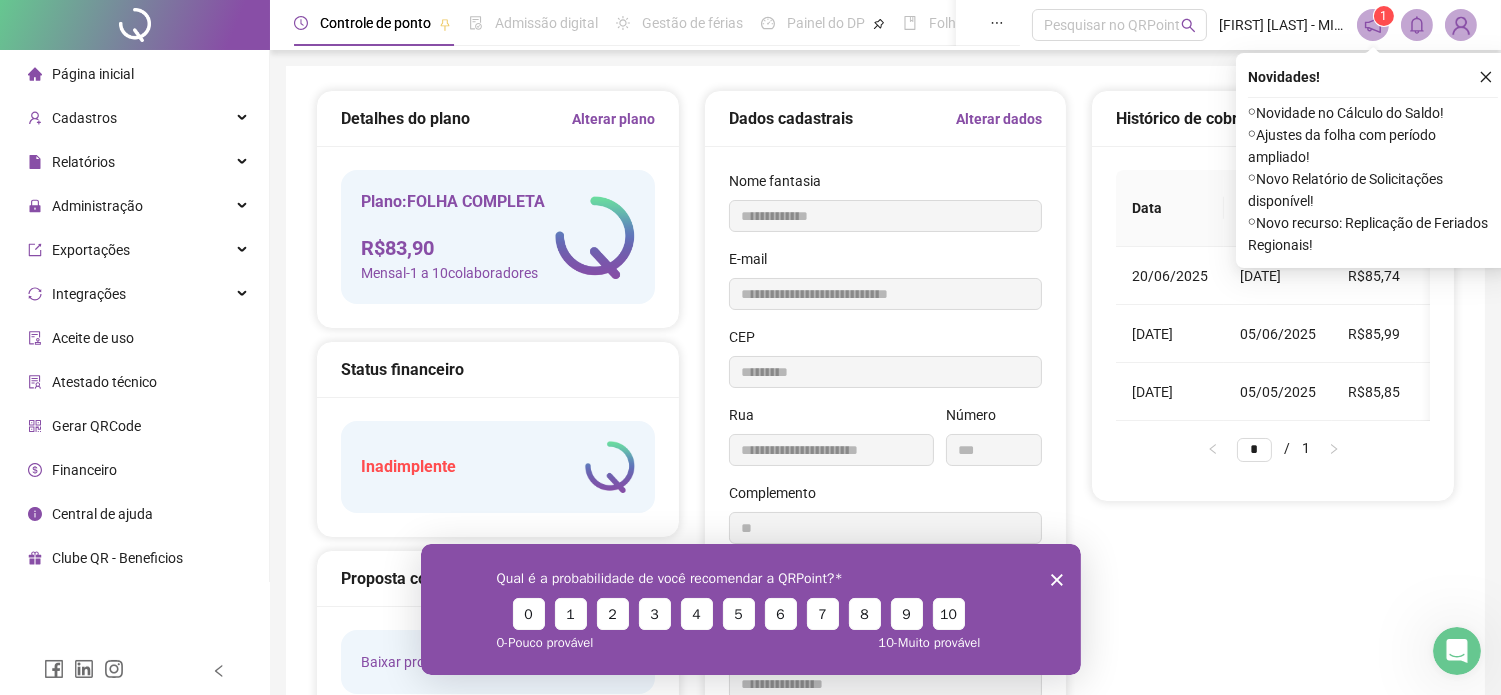 click on "Plano:  FOLHA COMPLETA R$ 83,90 Mensal  -  1 a 10  colaboradores" at bounding box center [498, 237] 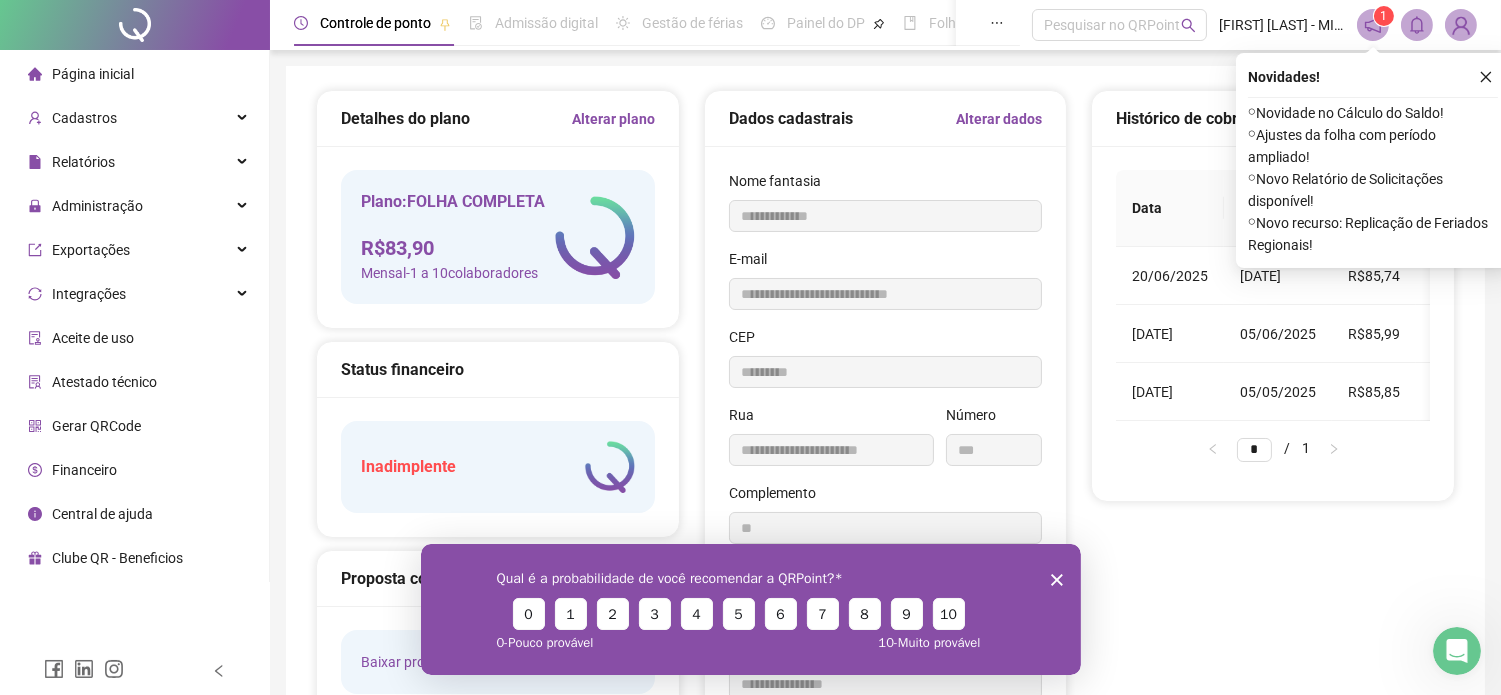 click 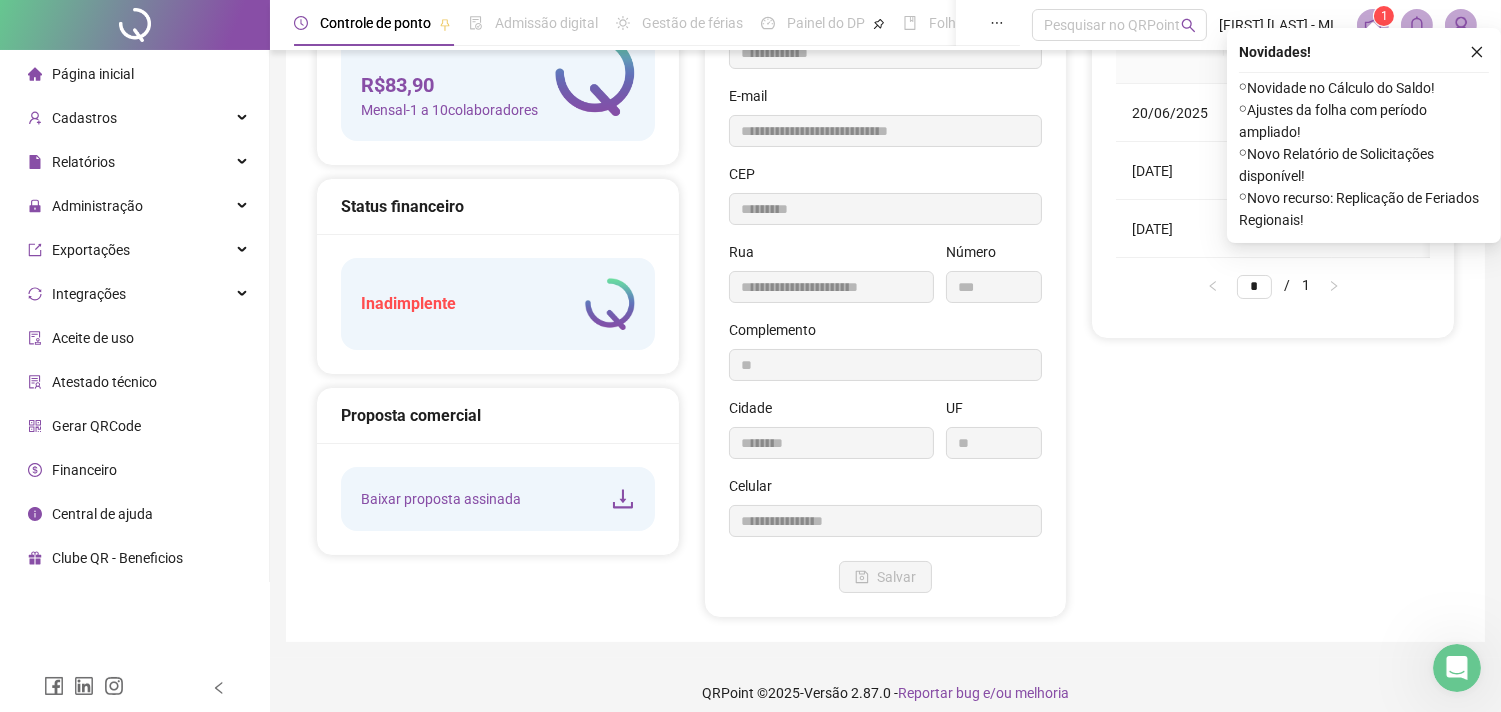 scroll, scrollTop: 180, scrollLeft: 0, axis: vertical 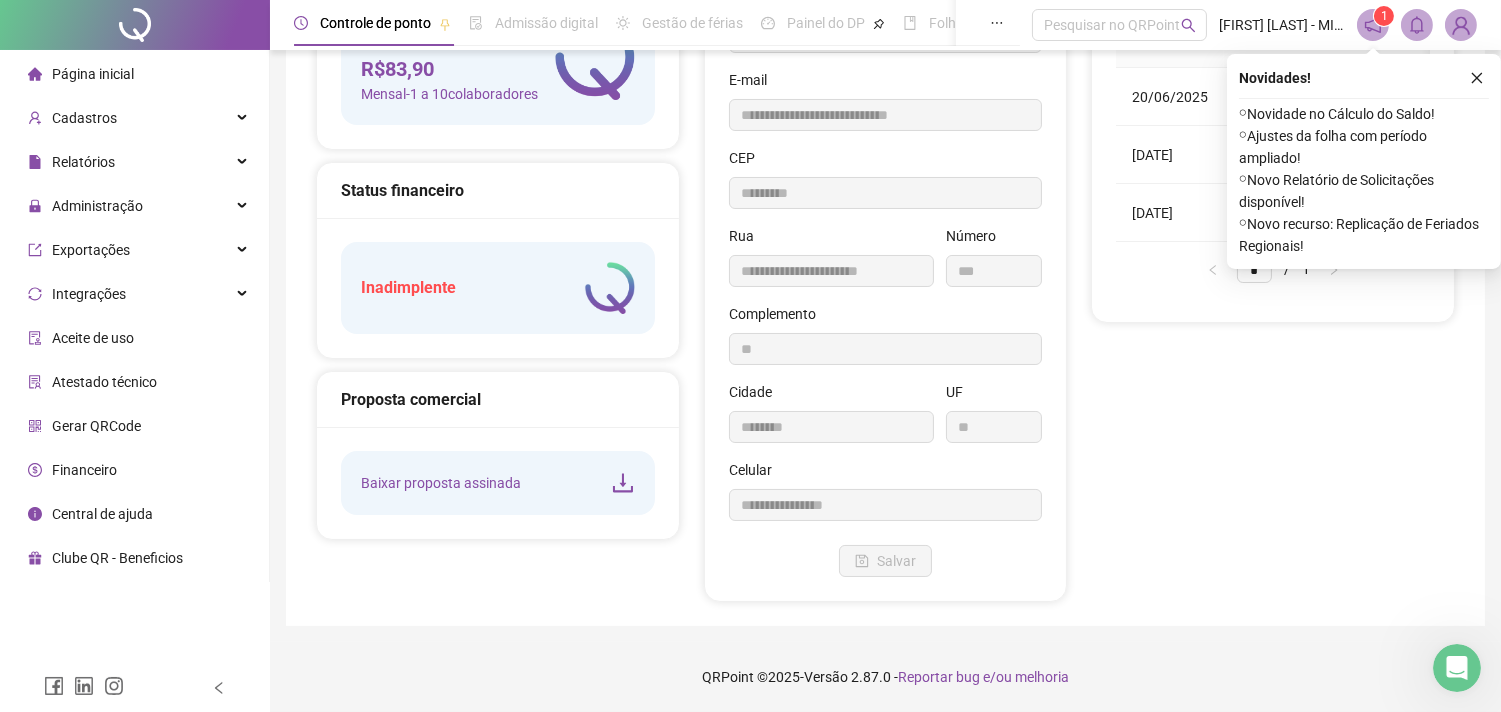 click on "Financeiro" at bounding box center [72, 470] 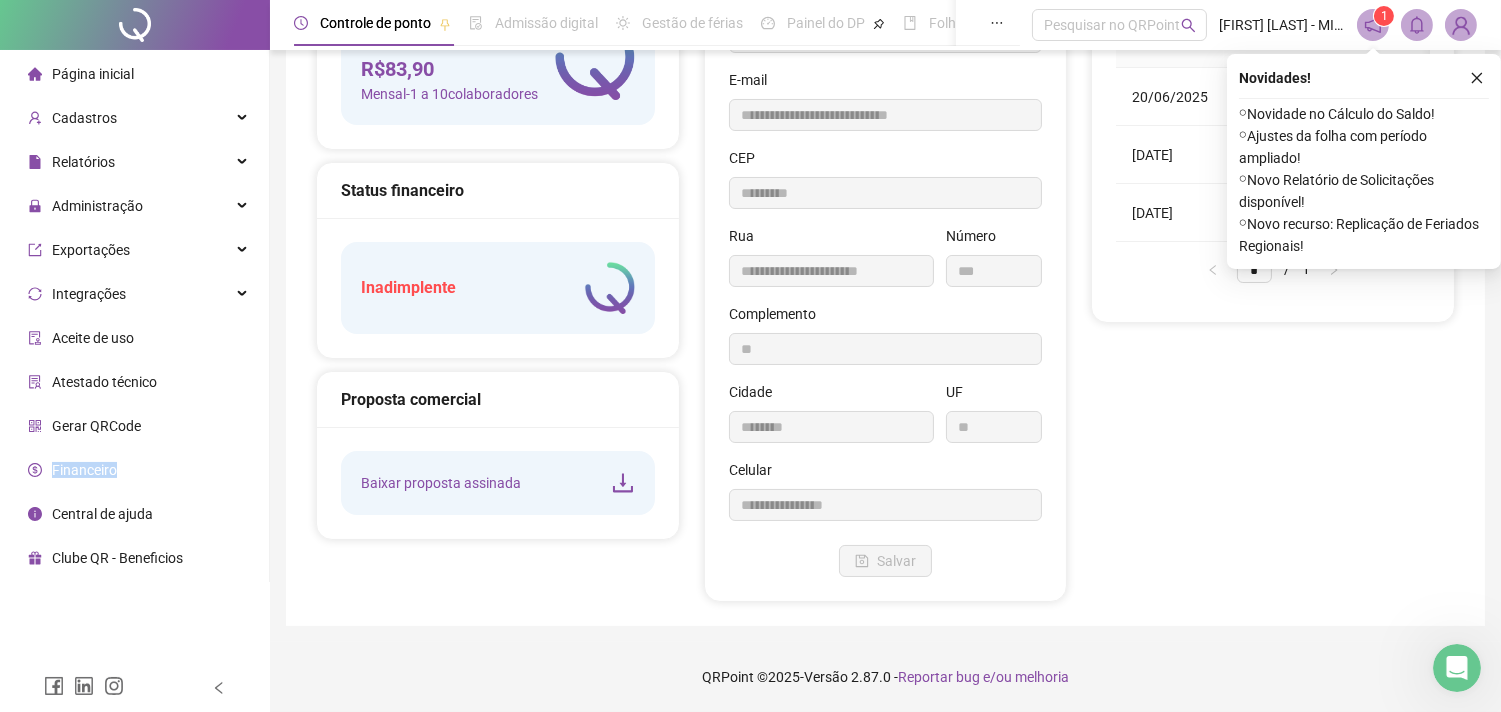 click on "Financeiro" at bounding box center [84, 470] 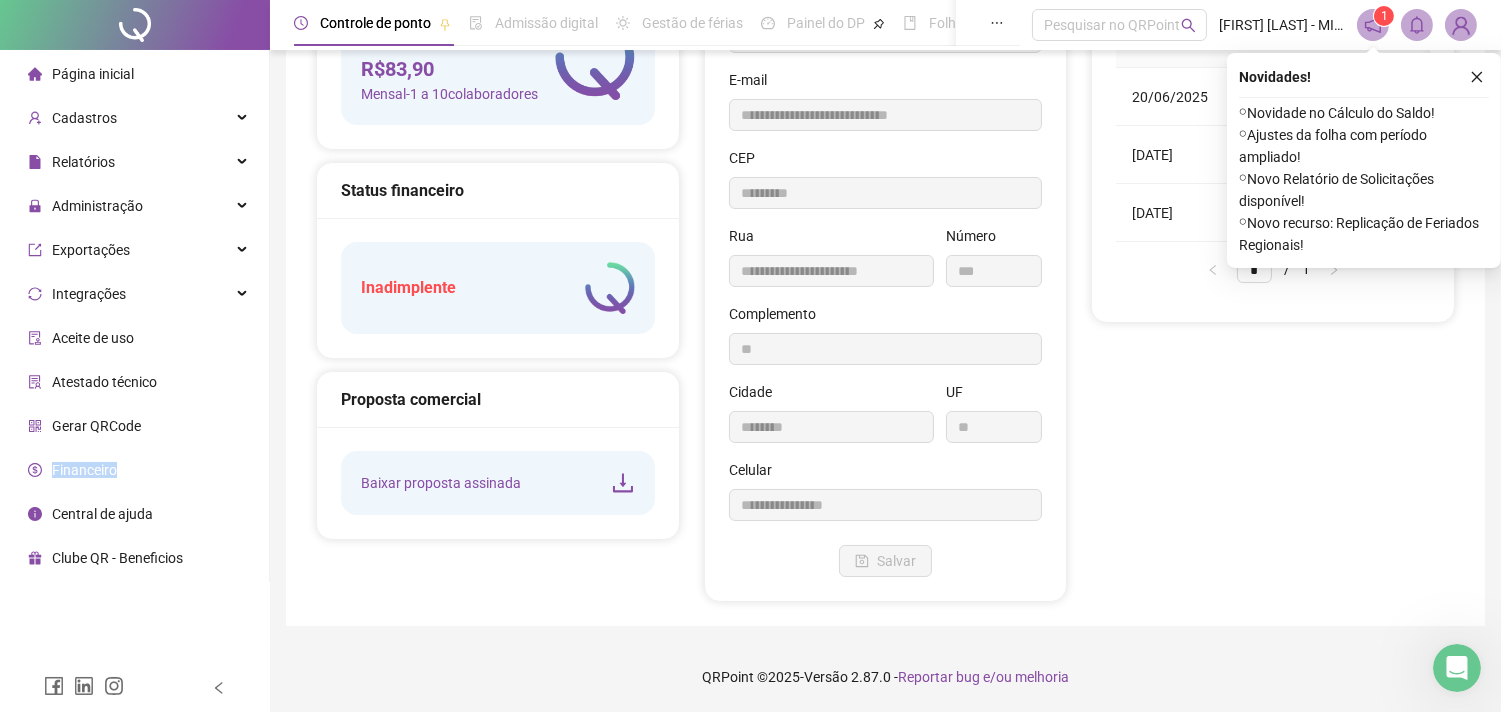 scroll, scrollTop: 0, scrollLeft: 0, axis: both 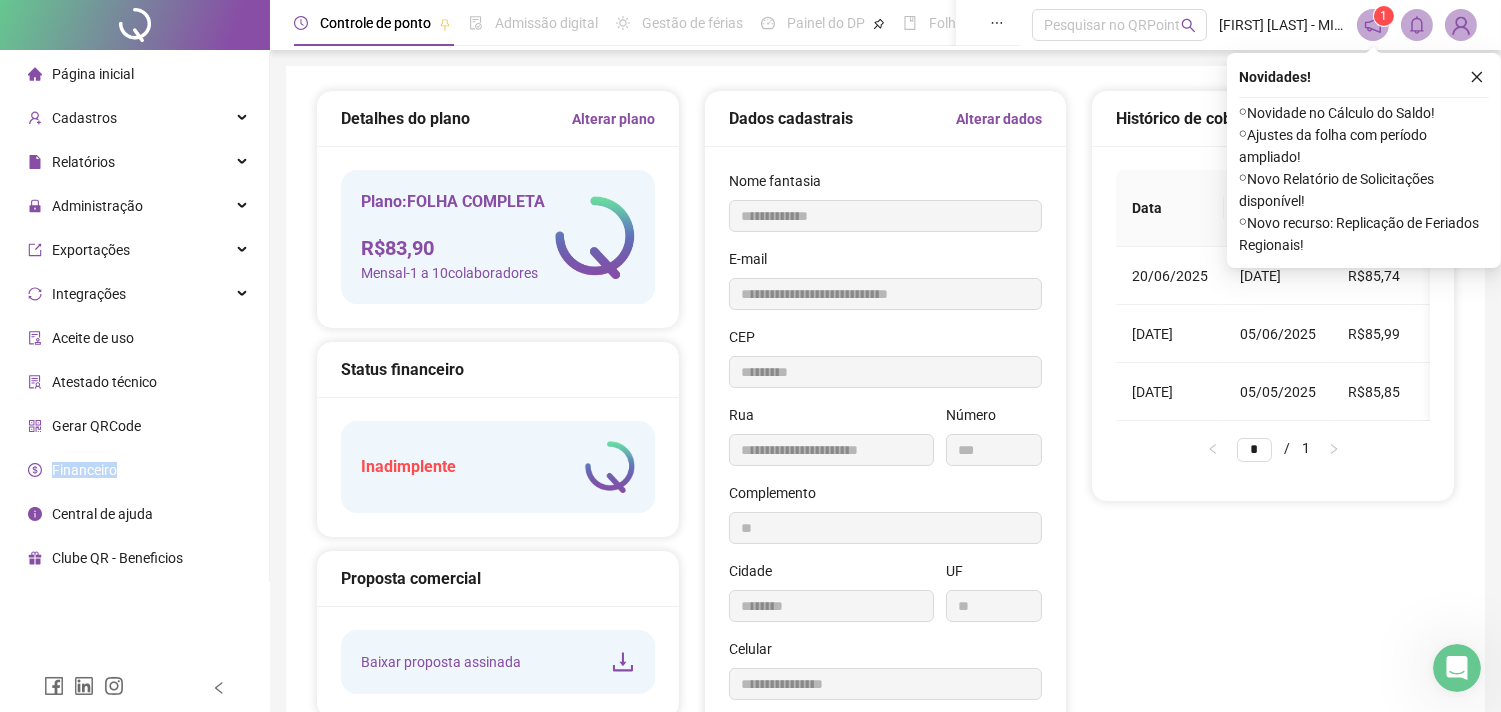 click at bounding box center (1477, 77) 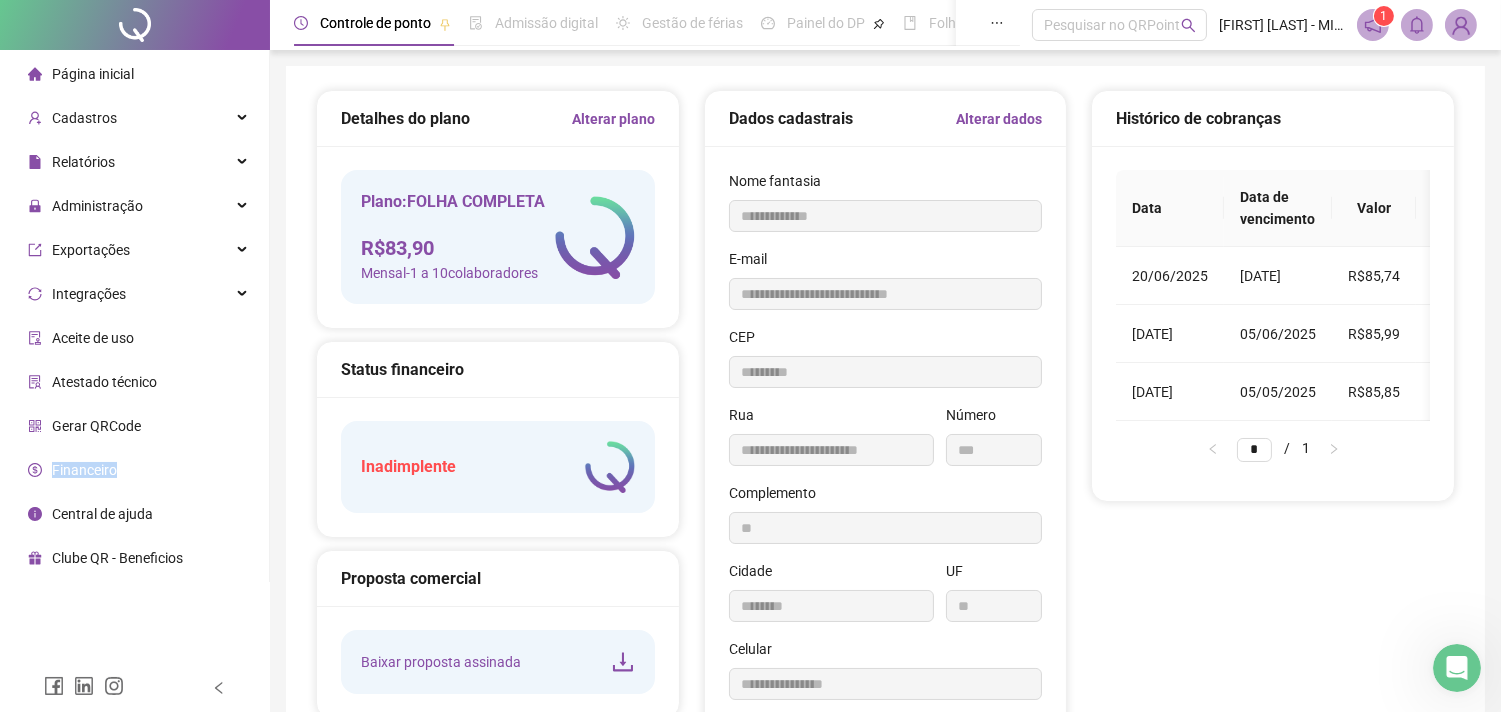 click on "Financeiro" at bounding box center (84, 470) 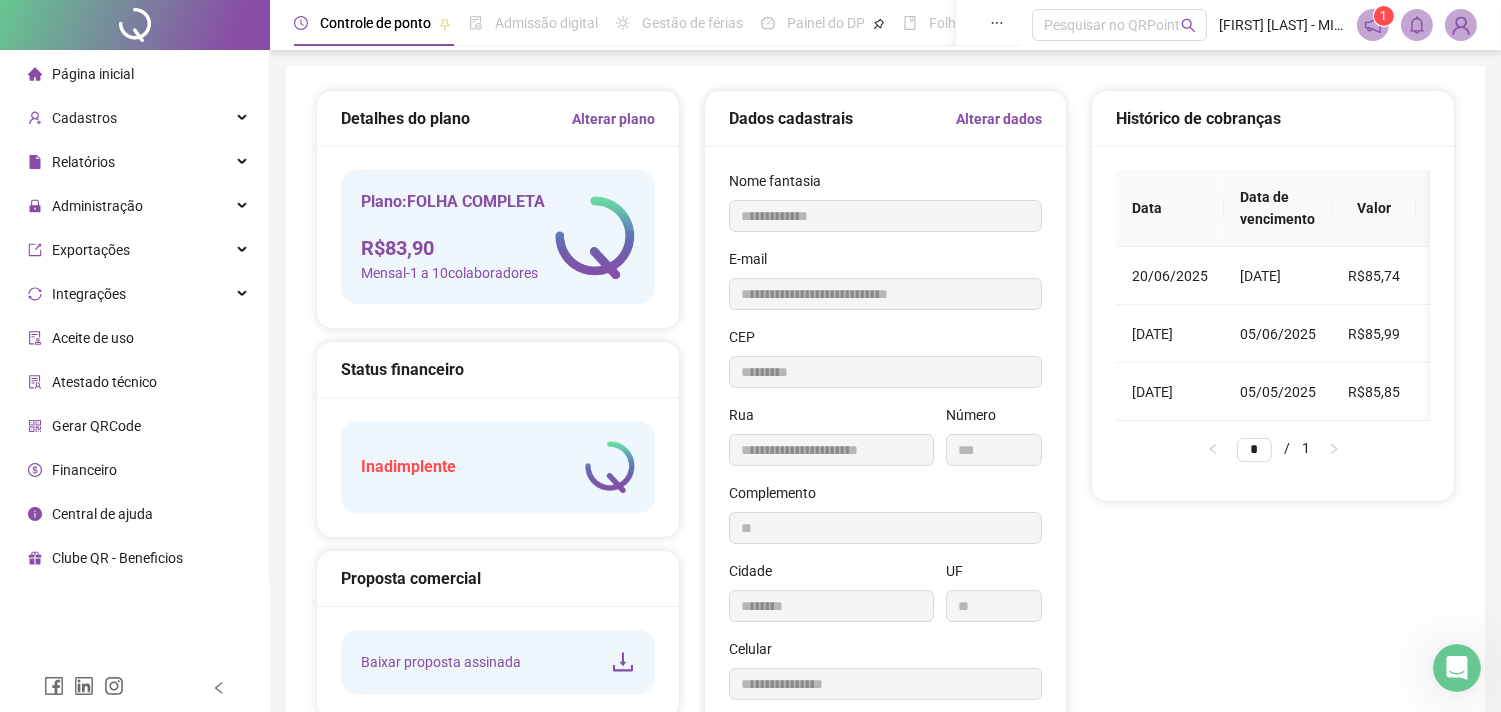 click on "Mensal  -  1 a 10  colaboradores" at bounding box center [453, 273] 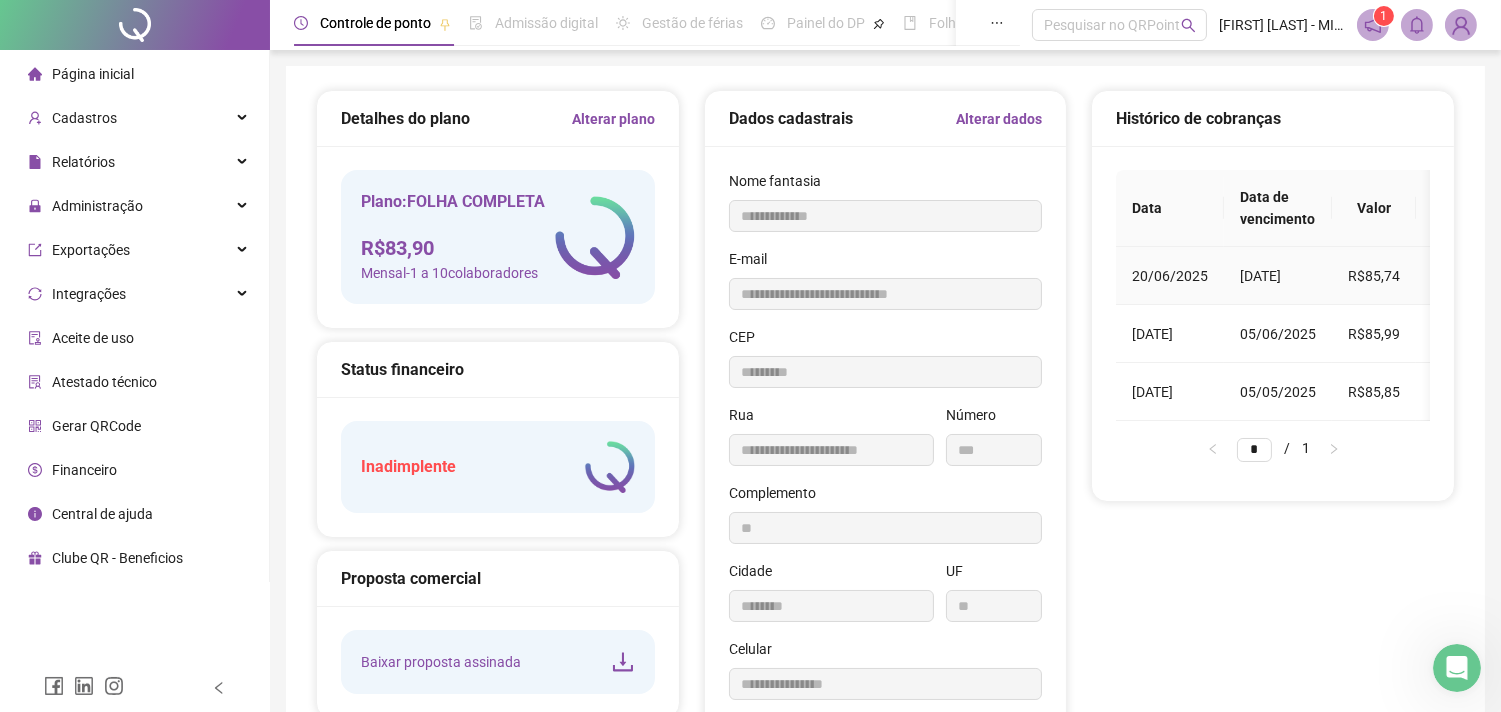 click on "20/06/2025" at bounding box center (1170, 276) 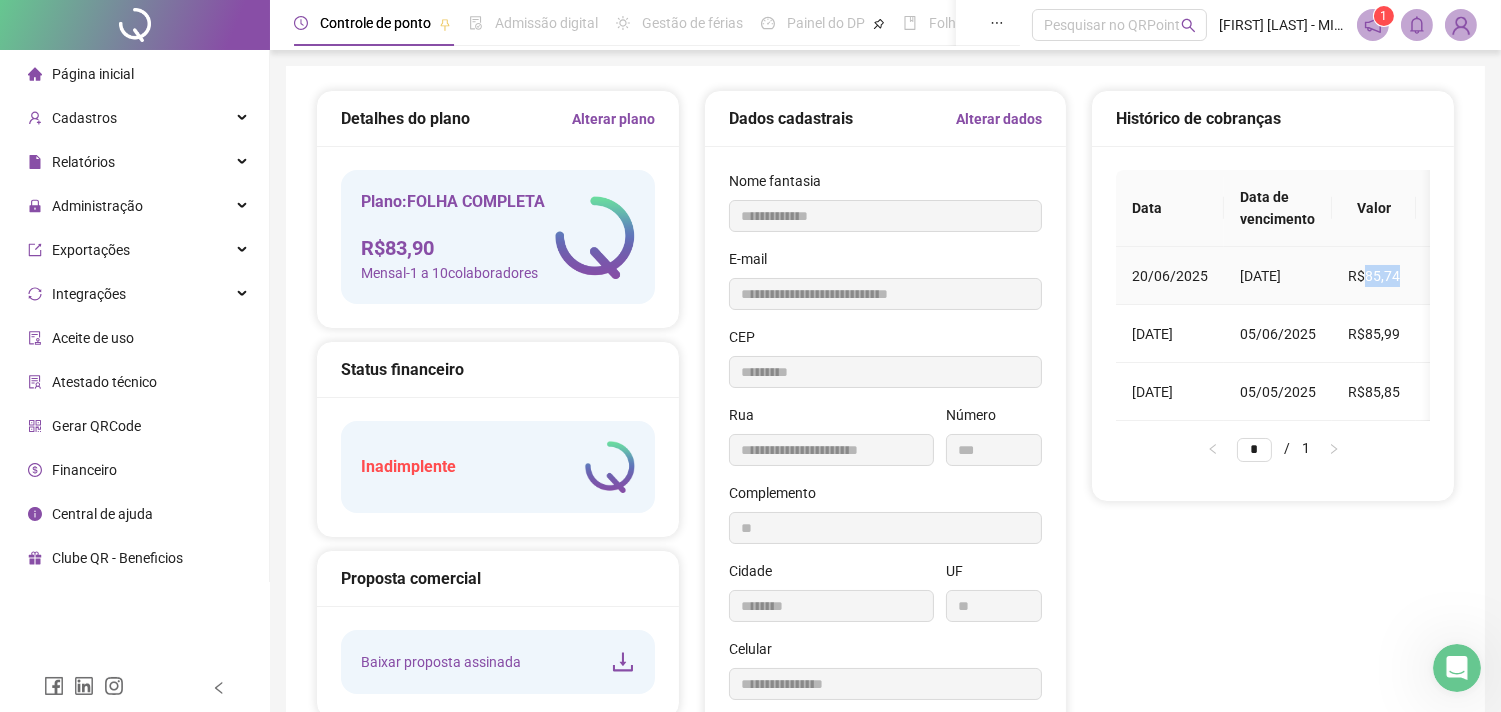 click on "R$85,74" at bounding box center (1374, 276) 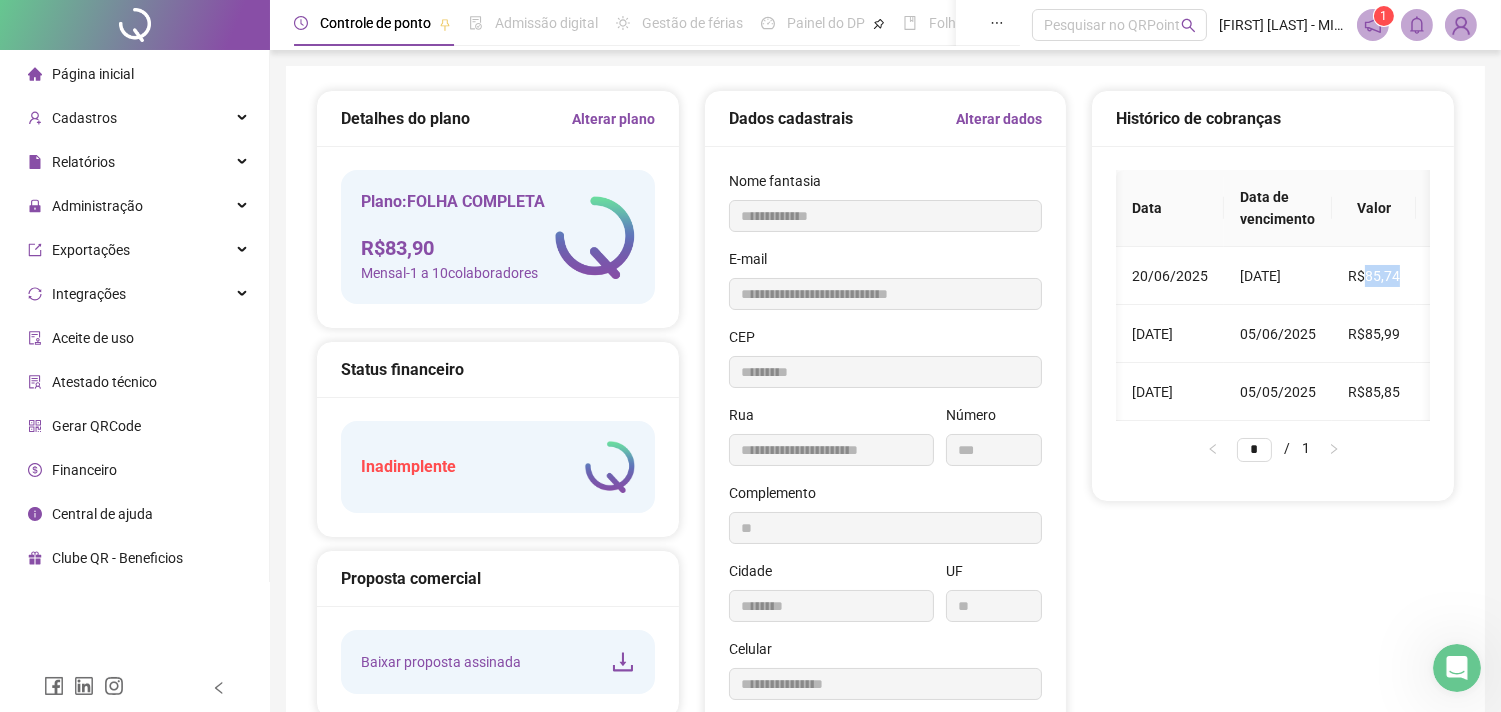 click on "Pago" at bounding box center [1465, 392] 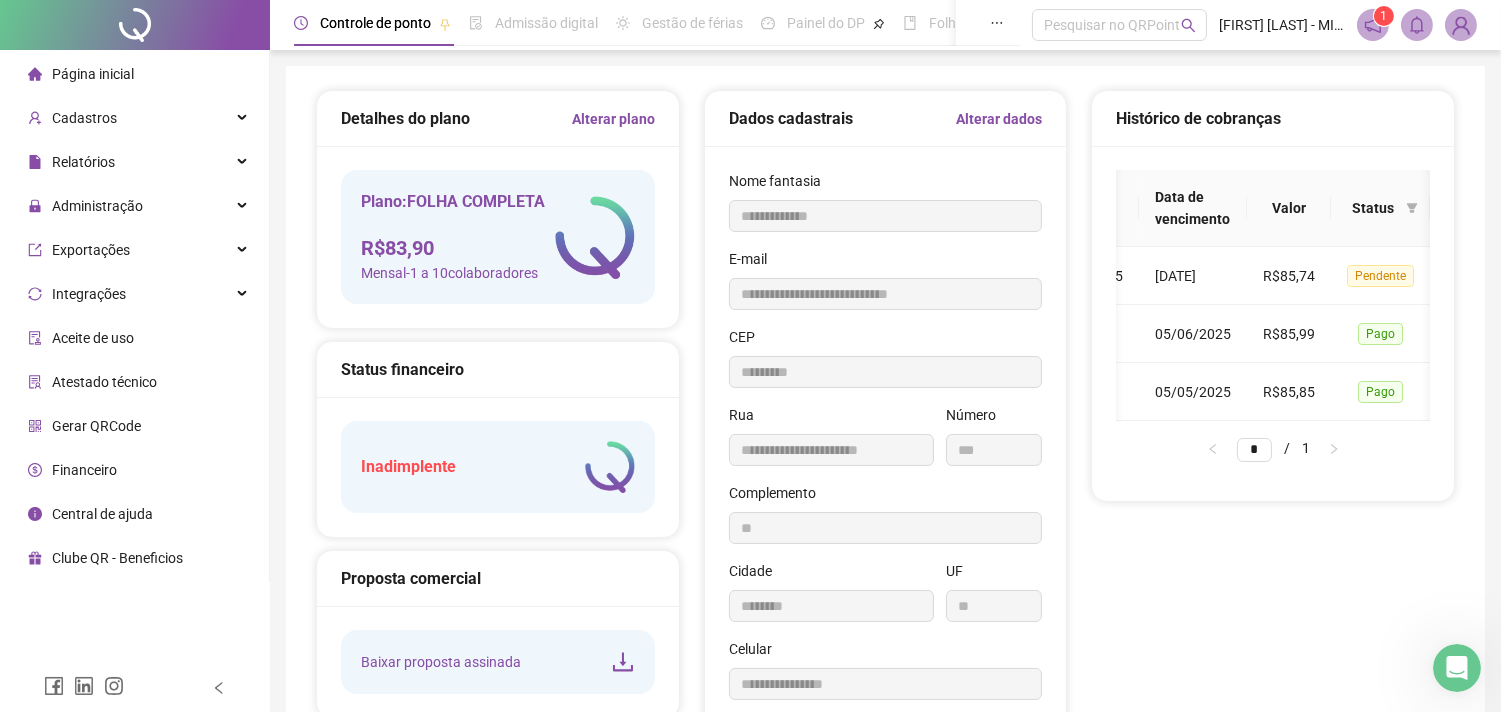 click on "Pago" at bounding box center (1380, 392) 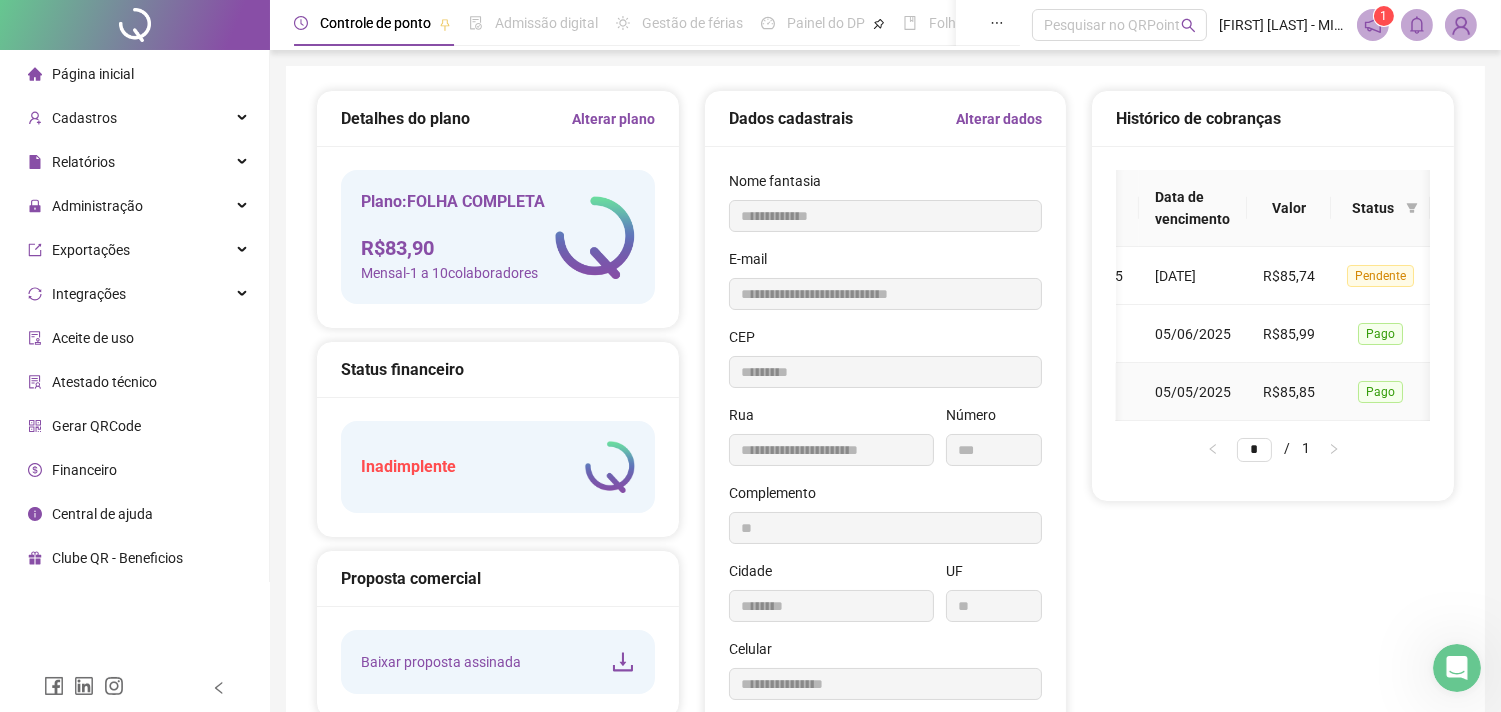 click on "Pago" at bounding box center [1380, 392] 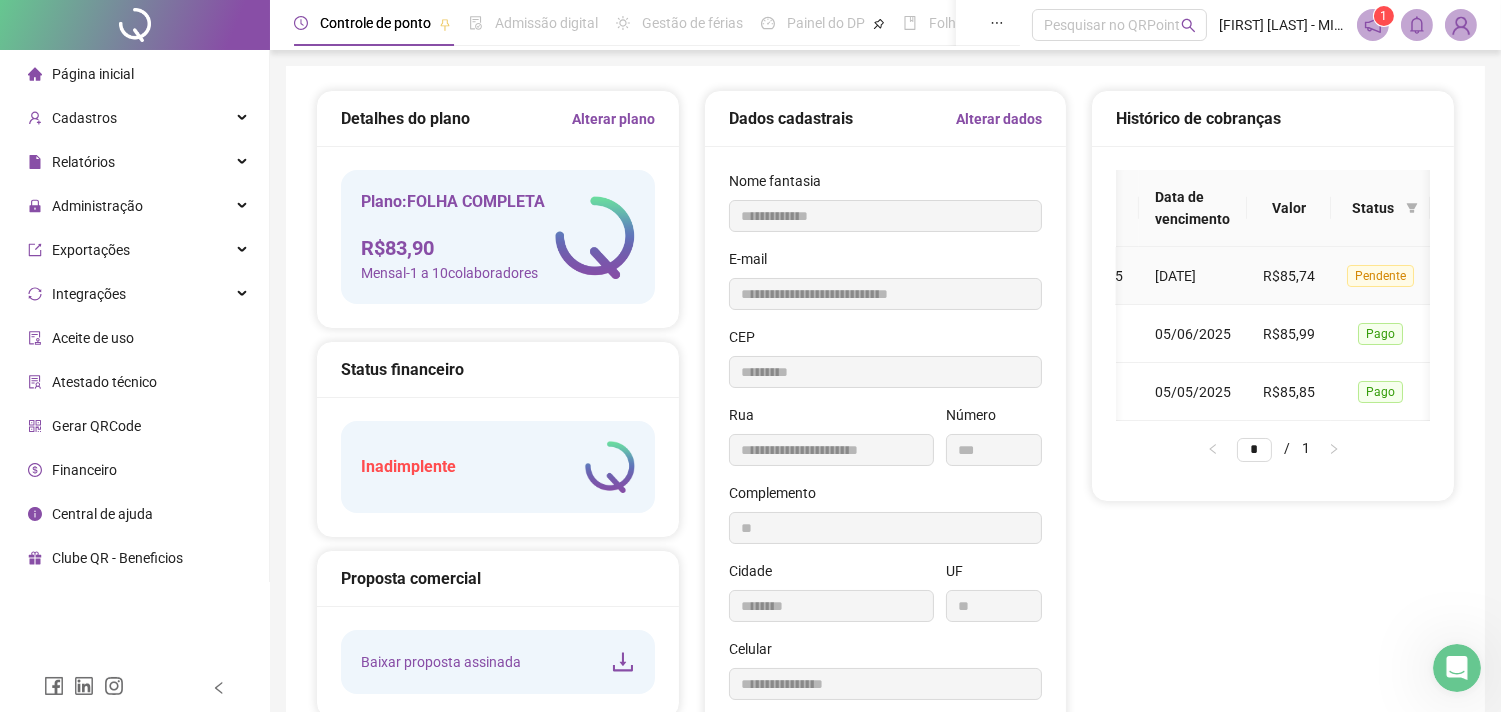 click on "Pendente" at bounding box center [1380, 276] 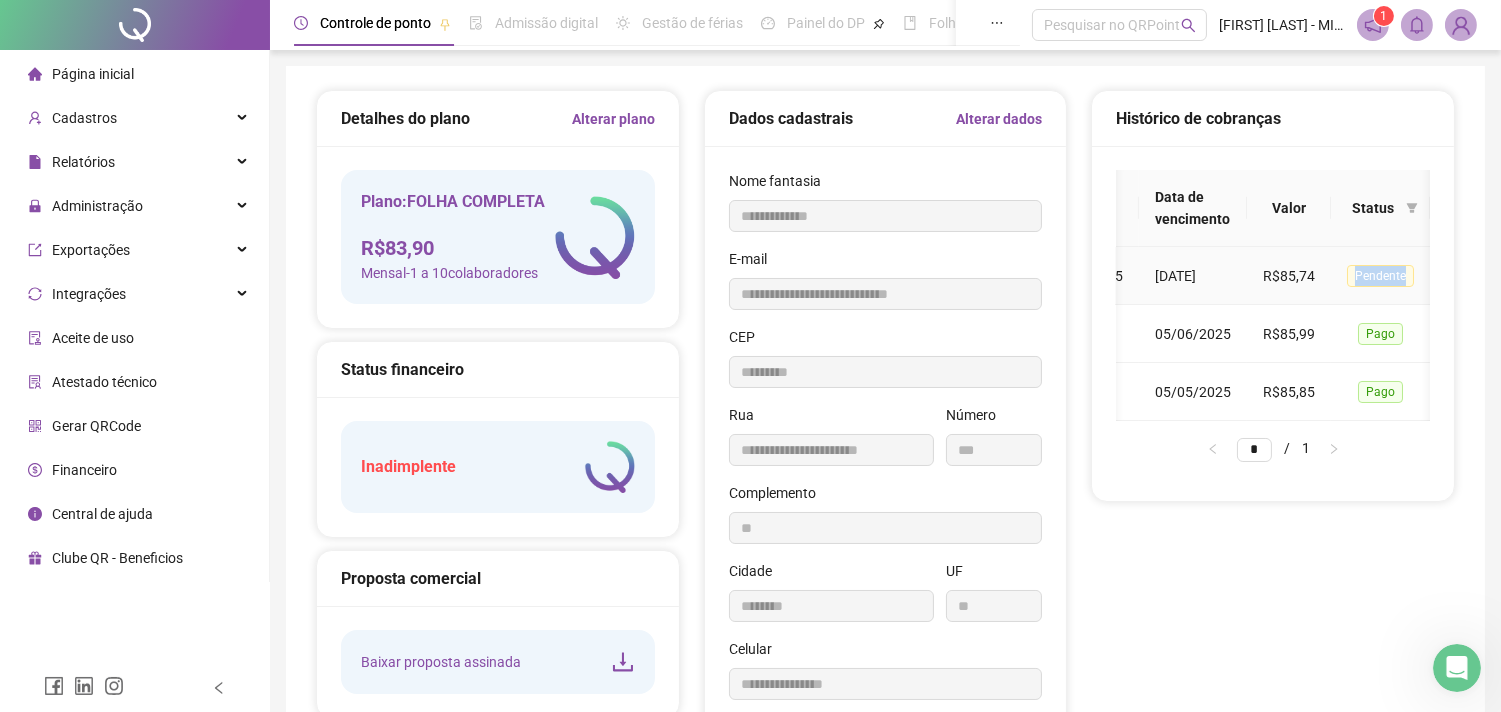 click on "Pendente" at bounding box center (1380, 276) 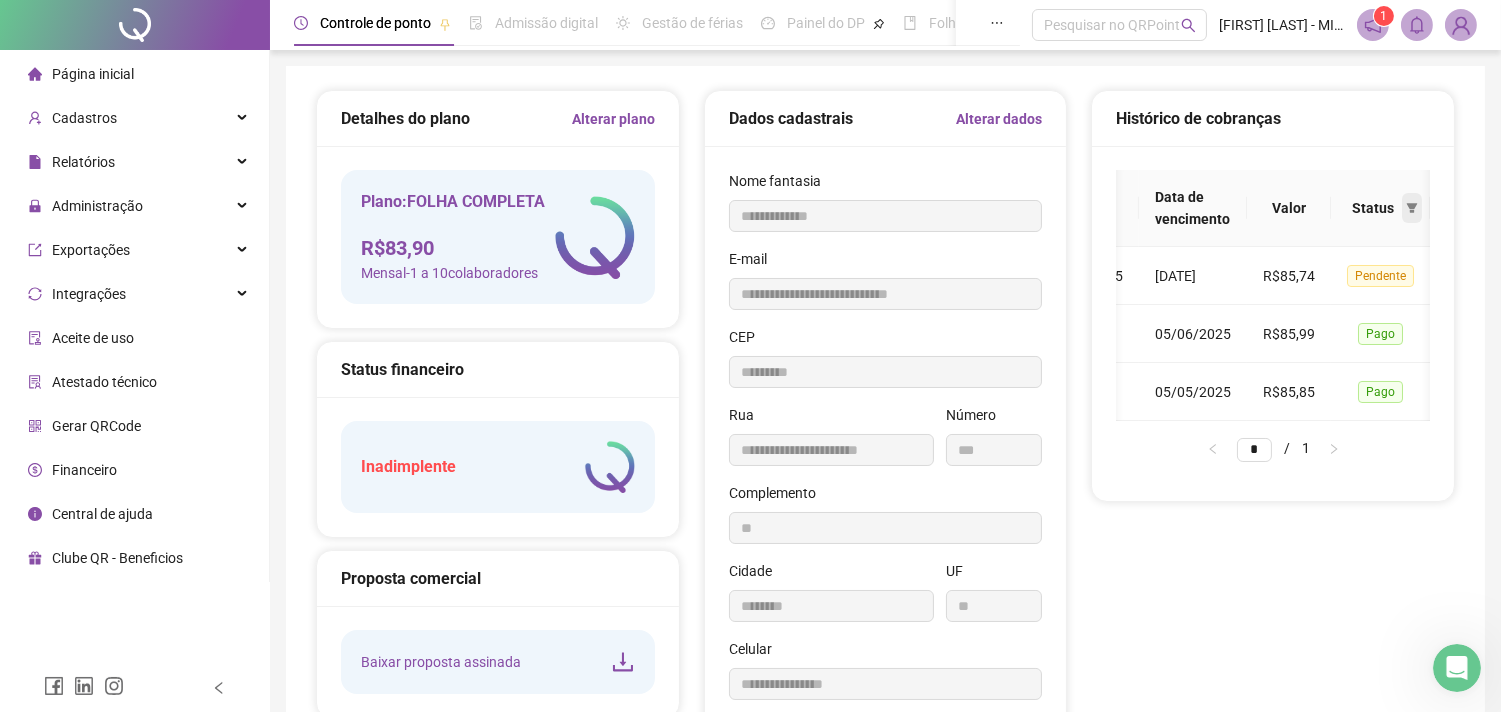 click 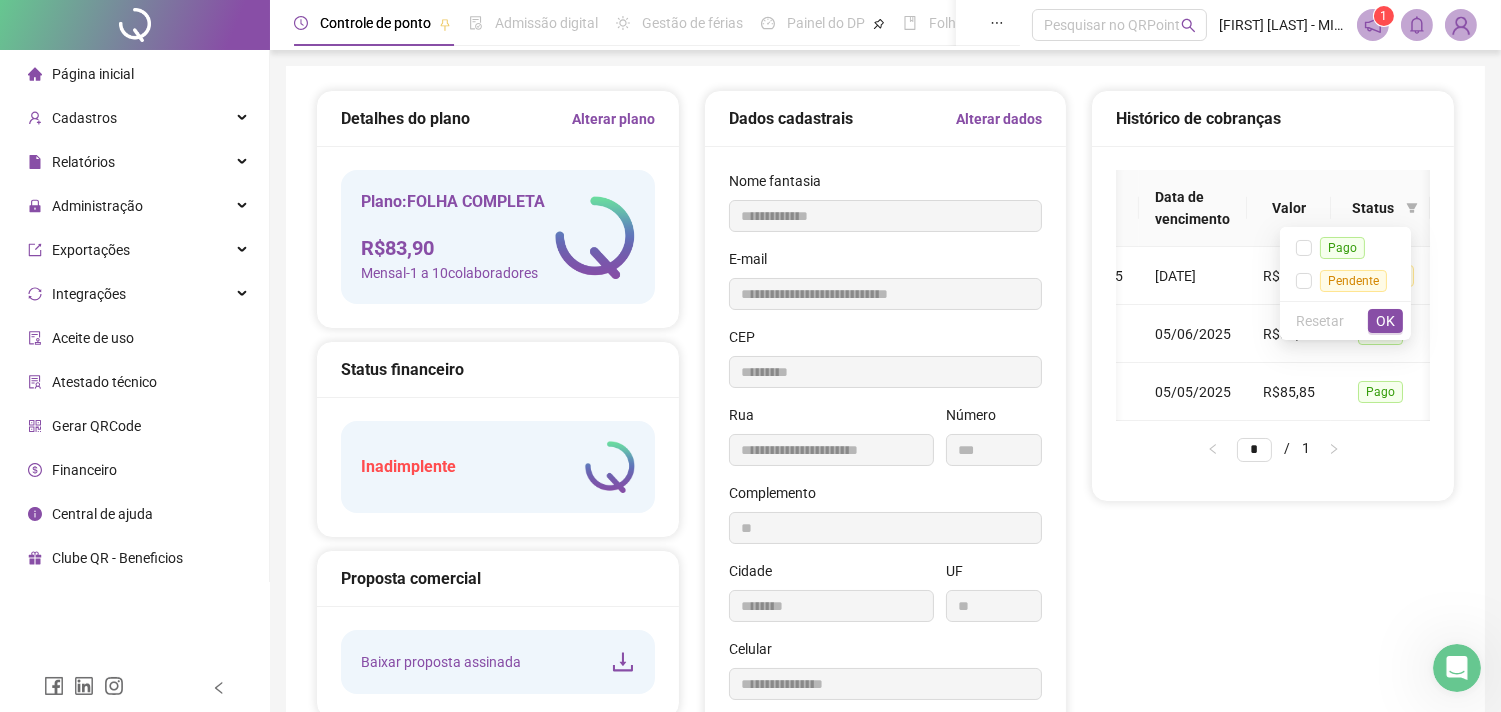 click on "Data Data de vencimento Valor Status Ações           20/06/2025 05/07/2025 R$85,74 Pendente 22/05/2025 05/06/2025 R$85,99 Pago 24/04/2025 05/05/2025 R$85,85 Pago * / 1" at bounding box center (1273, 323) 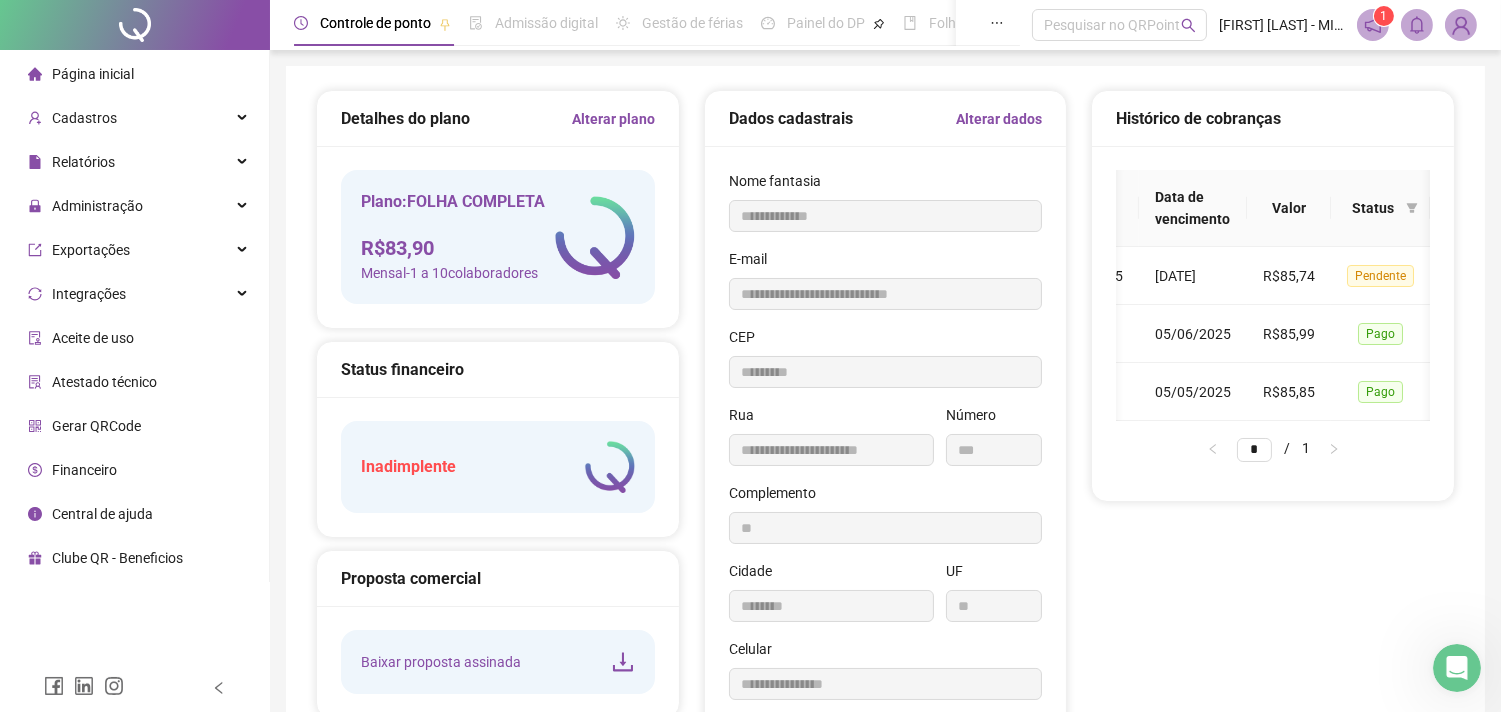scroll, scrollTop: 0, scrollLeft: 0, axis: both 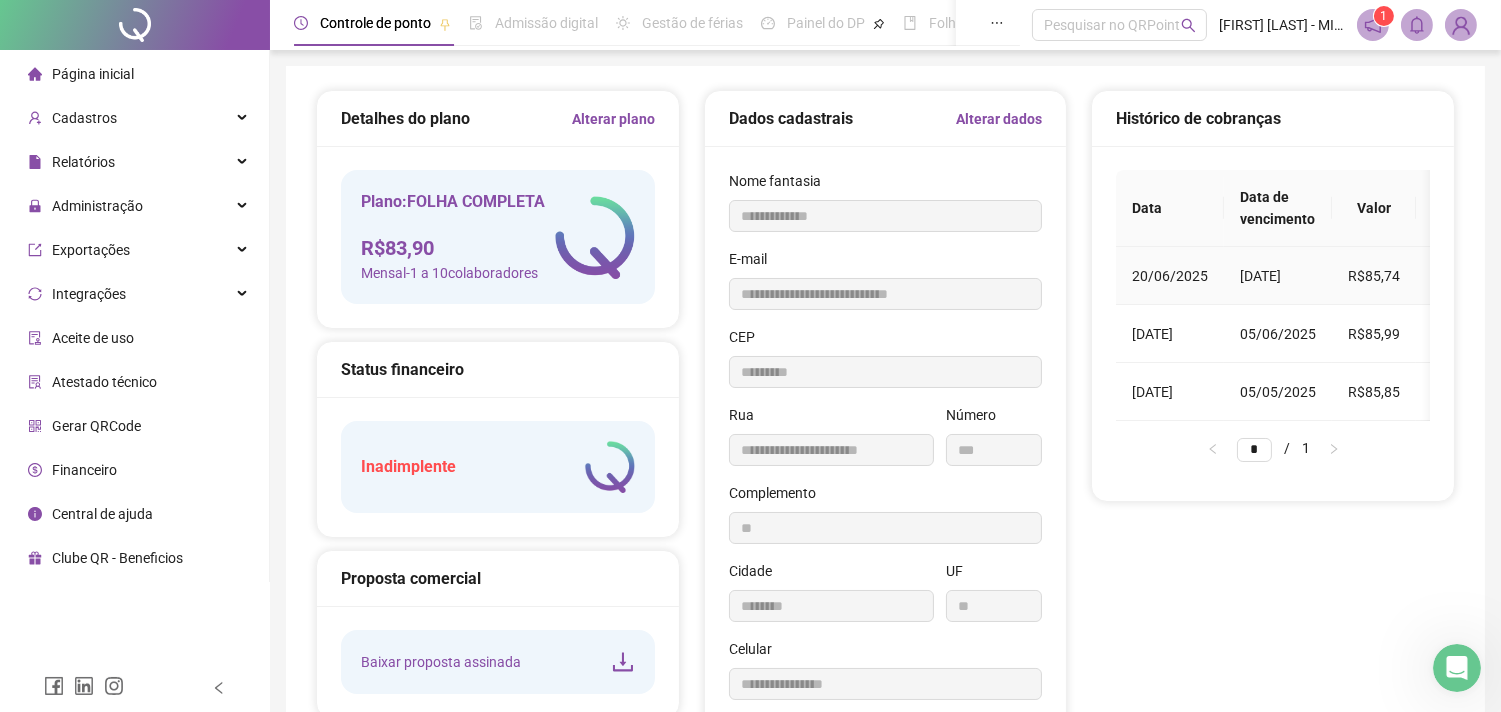 click on "20/06/2025" at bounding box center [1170, 276] 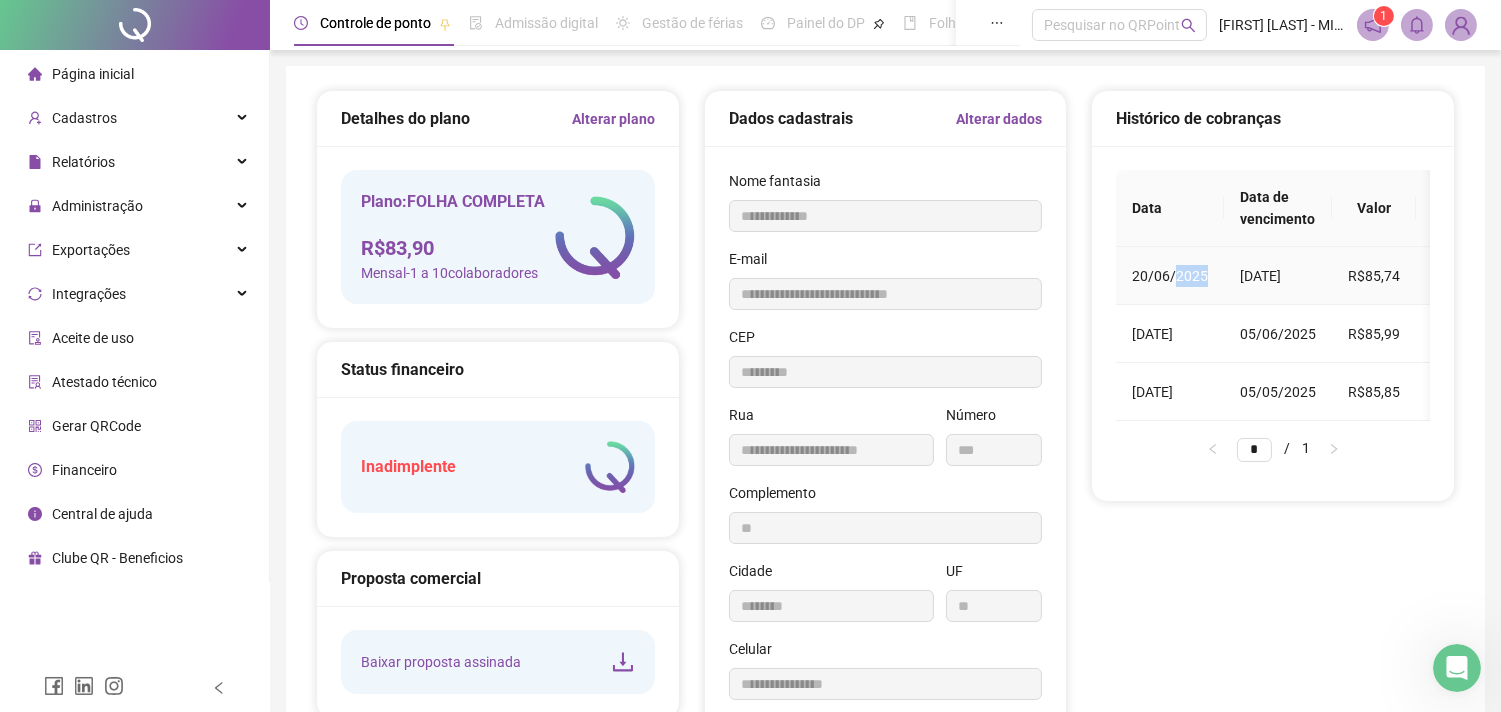 click on "20/06/2025" at bounding box center (1170, 276) 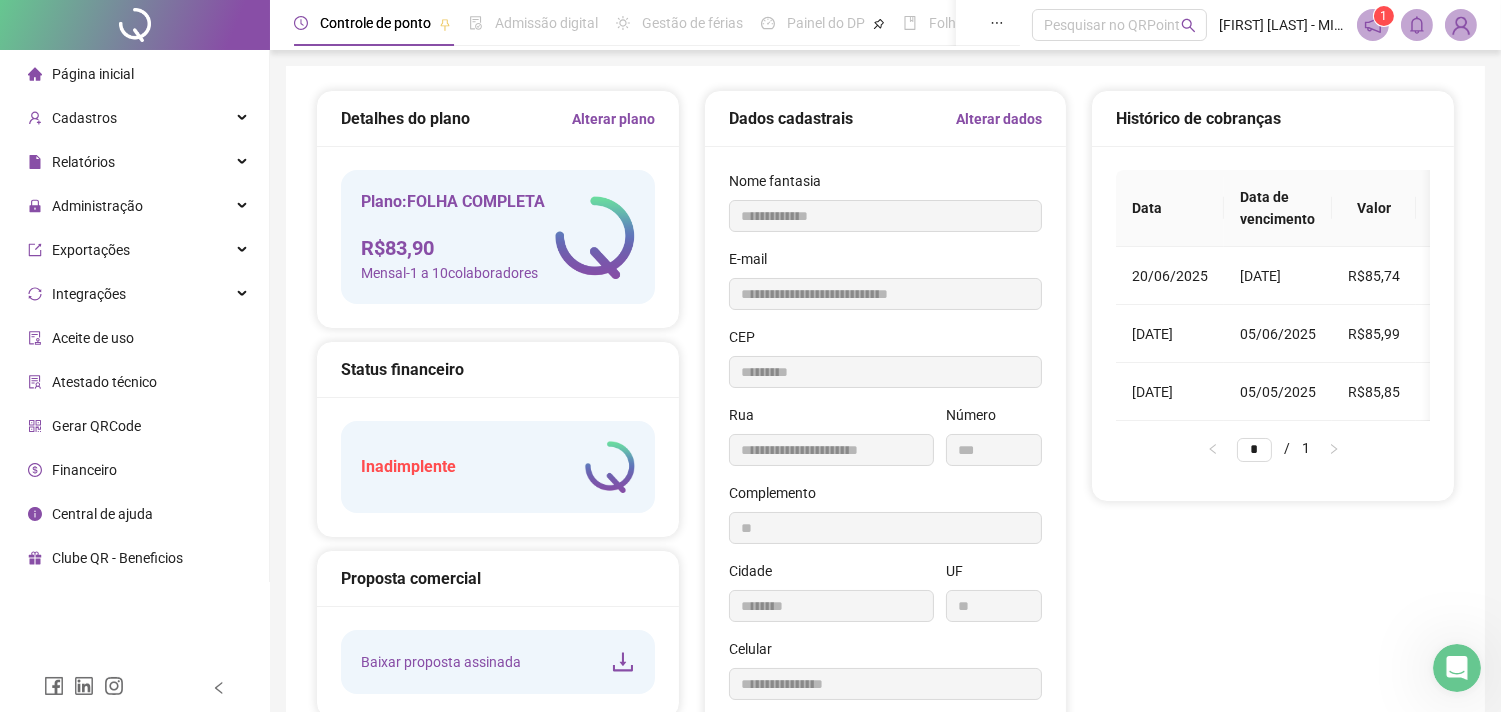 click on "Mensal  -  1 a 10  colaboradores" at bounding box center (453, 273) 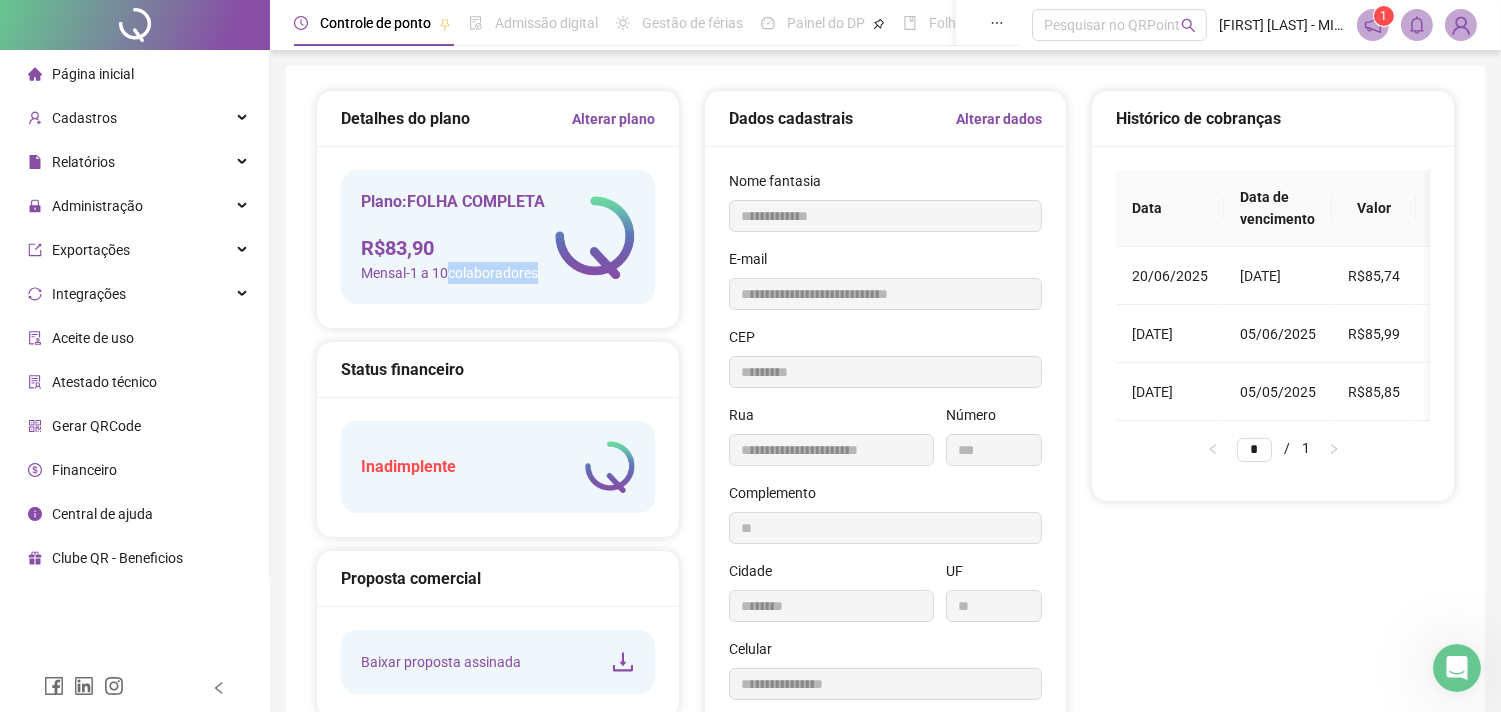 click at bounding box center (595, 237) 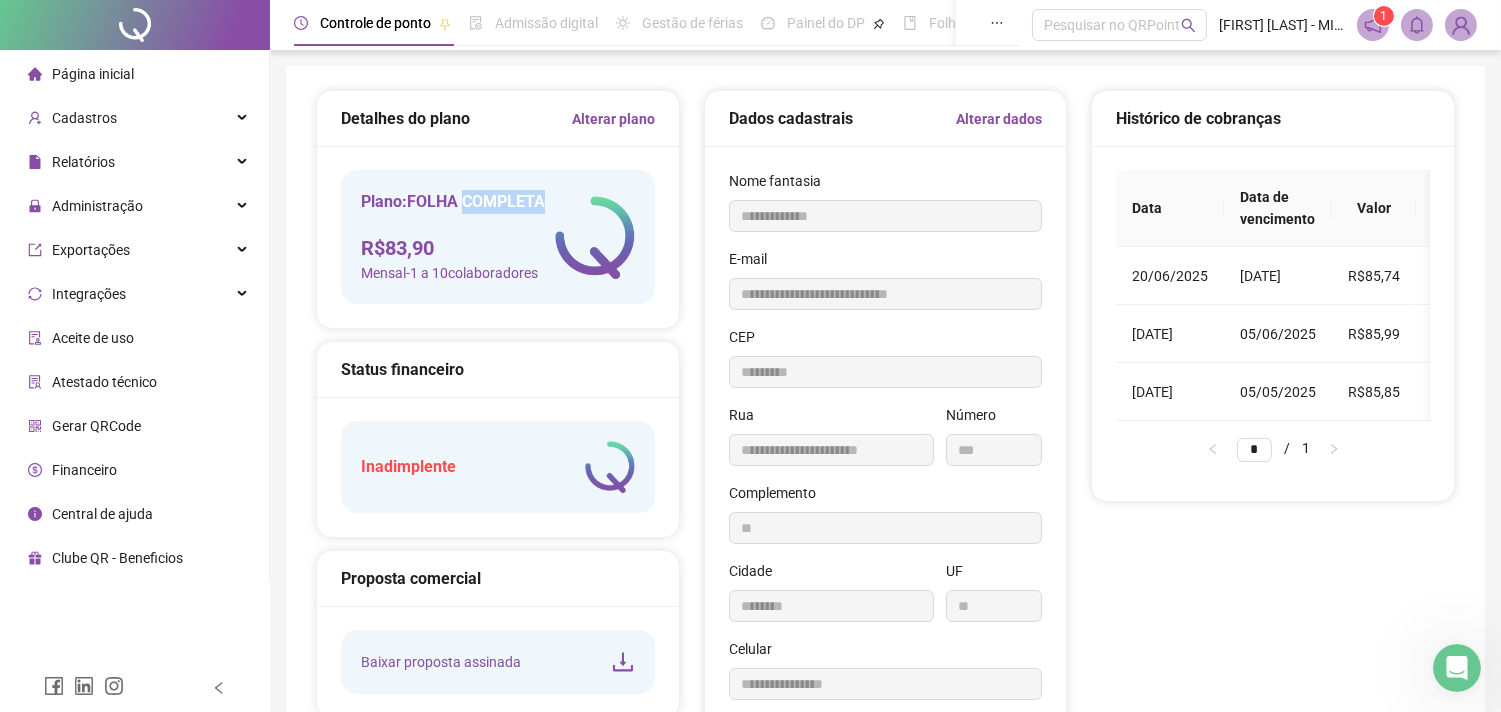click on "Plano:  FOLHA COMPLETA" at bounding box center [453, 202] 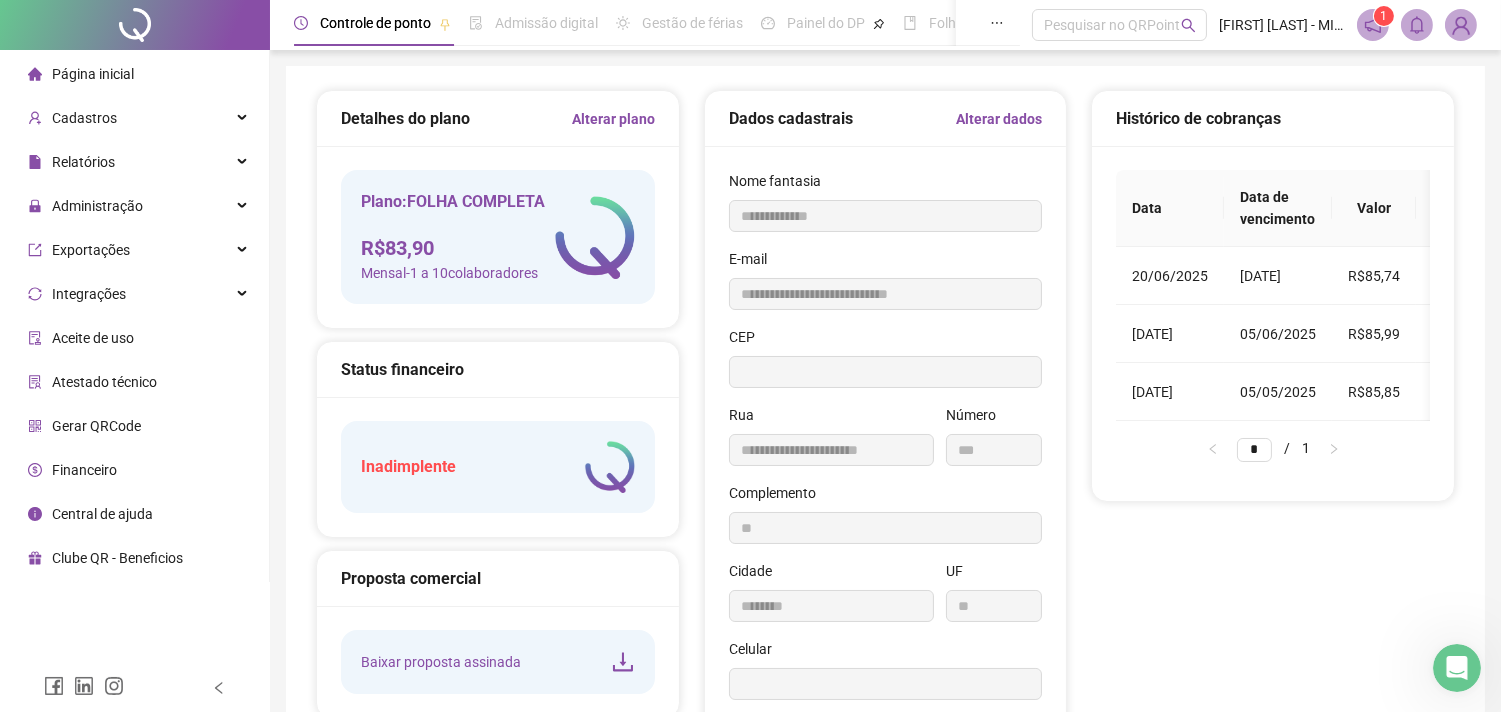 type on "**********" 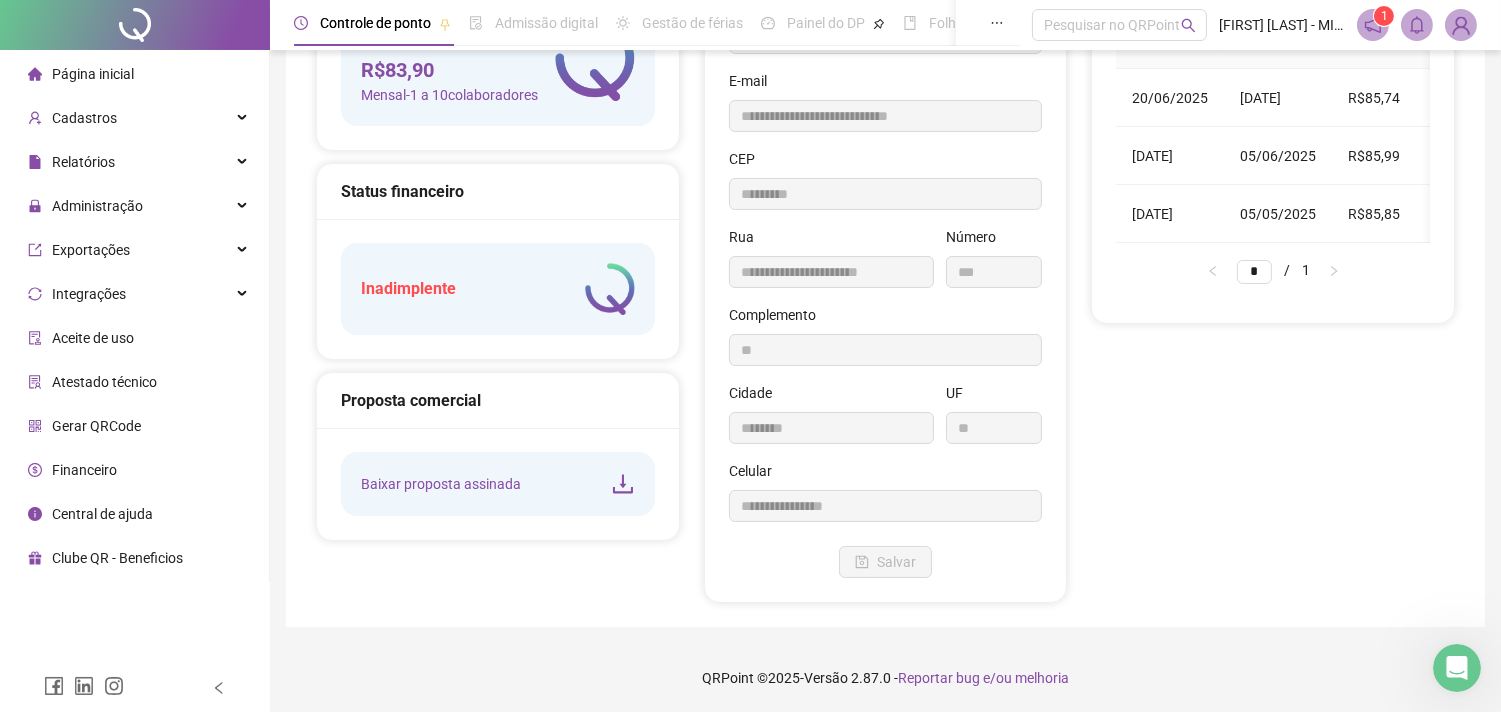 scroll, scrollTop: 180, scrollLeft: 0, axis: vertical 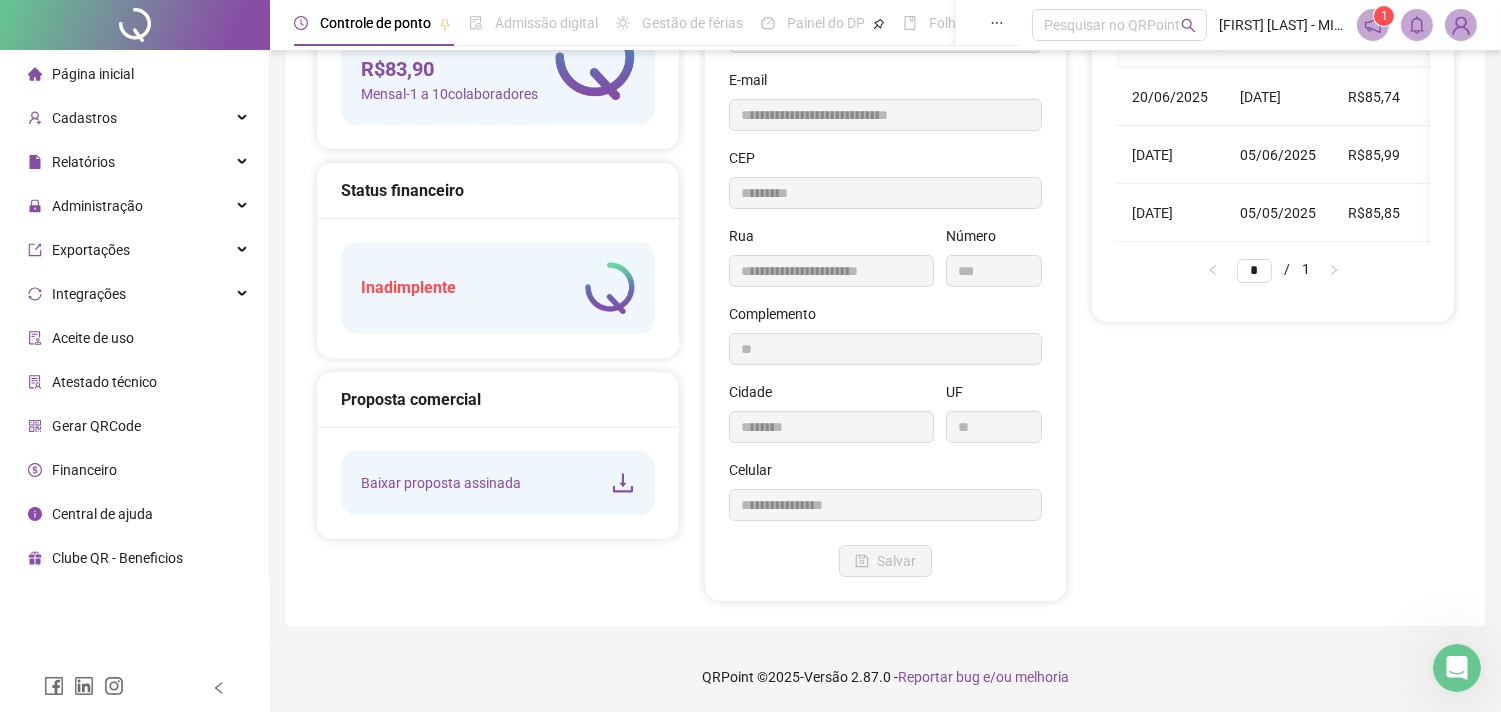 click on "Inadimplente" at bounding box center [408, 288] 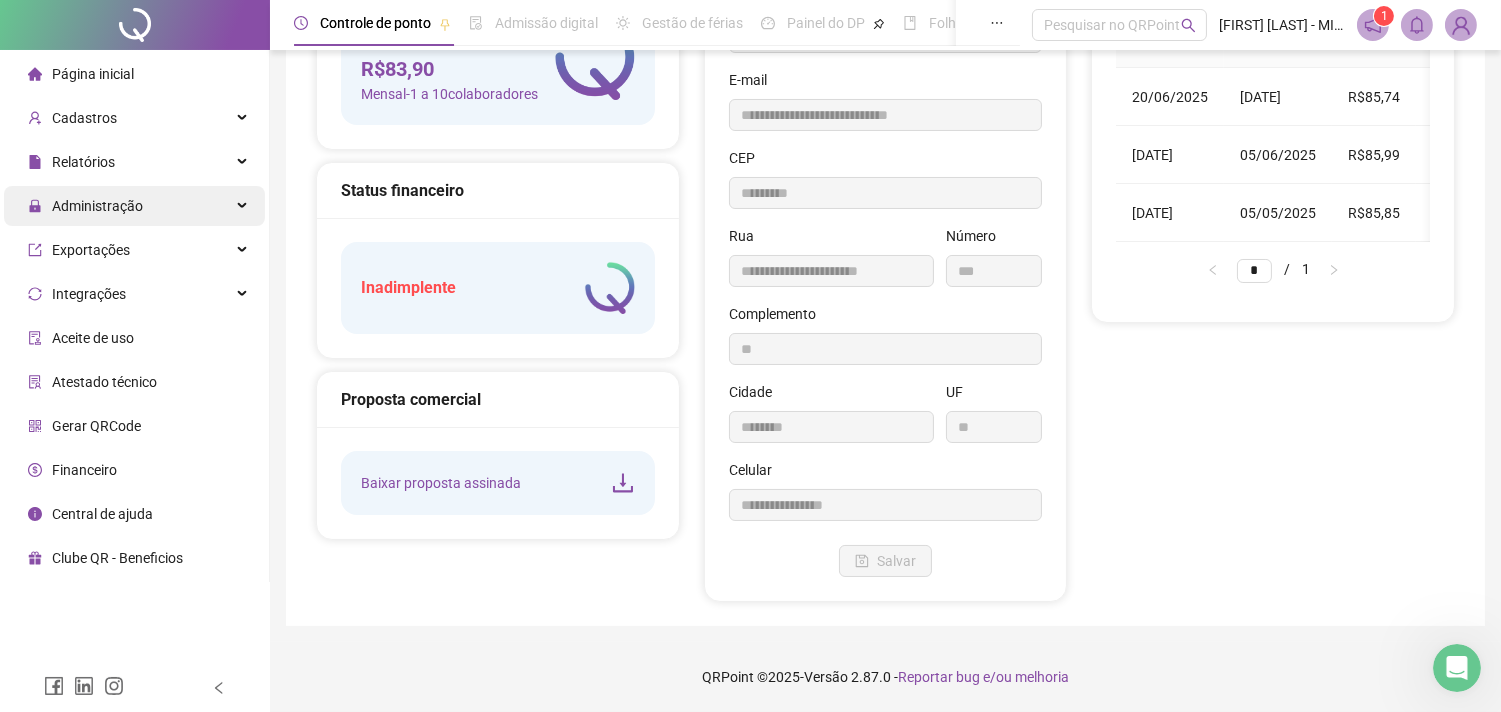 click on "Administração" at bounding box center (97, 206) 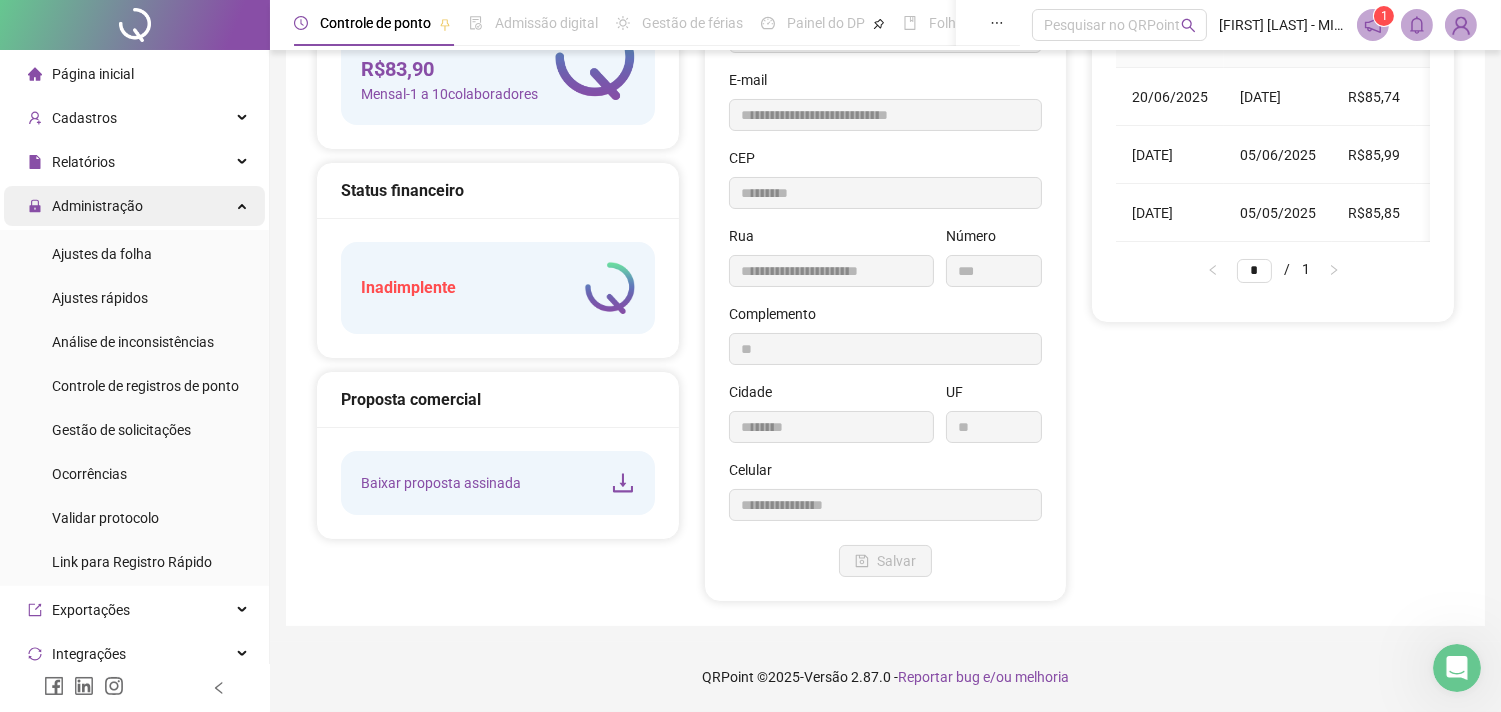 click on "Administração" at bounding box center [97, 206] 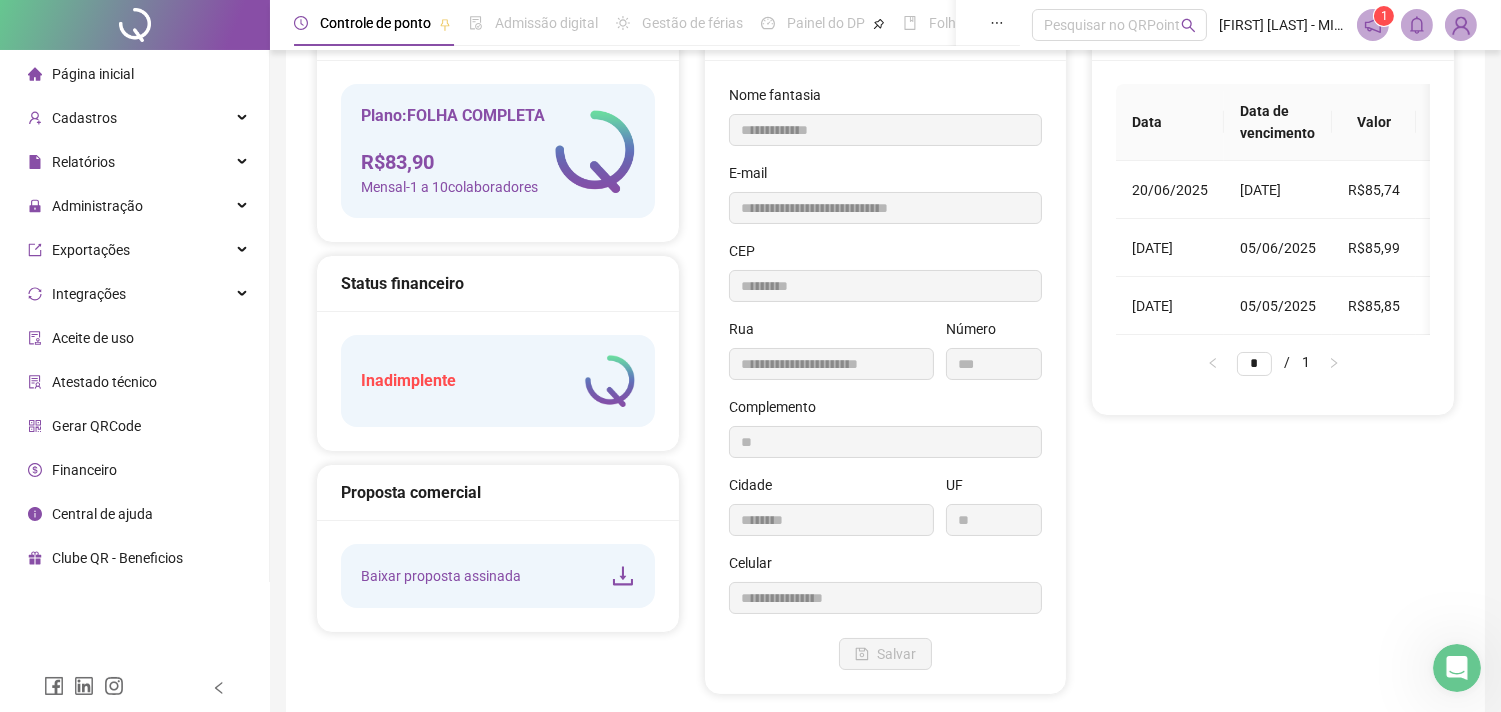 scroll, scrollTop: 0, scrollLeft: 0, axis: both 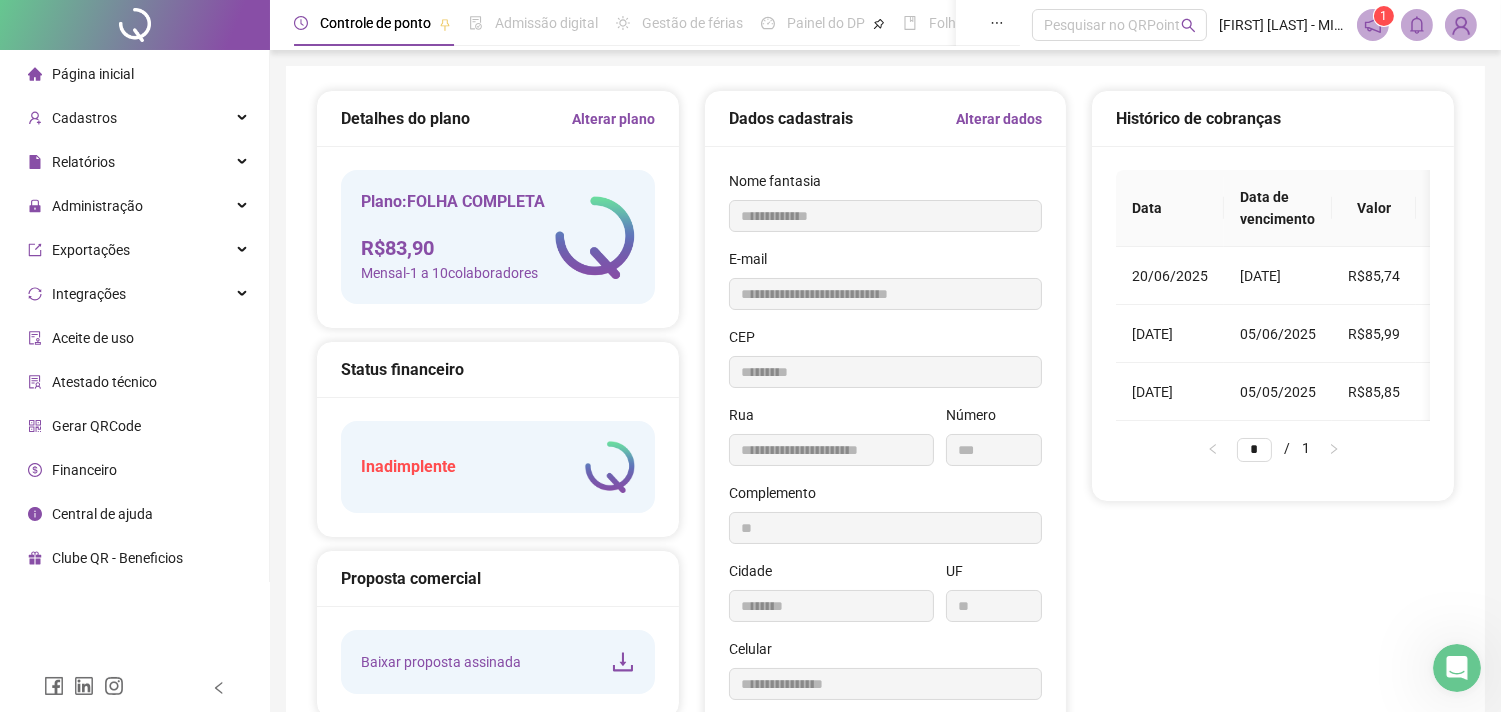 click on "Admissão digital" at bounding box center (546, 23) 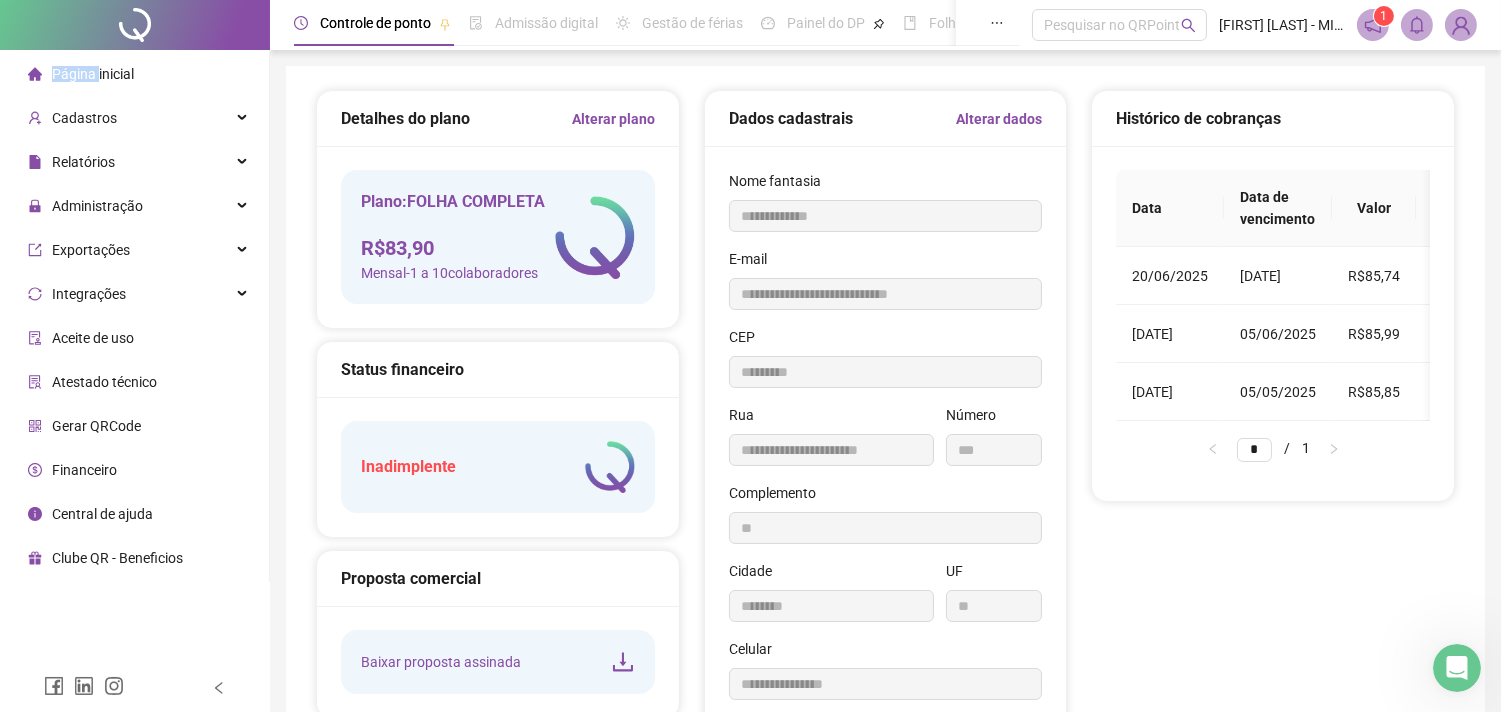 click on "Página inicial" at bounding box center [93, 74] 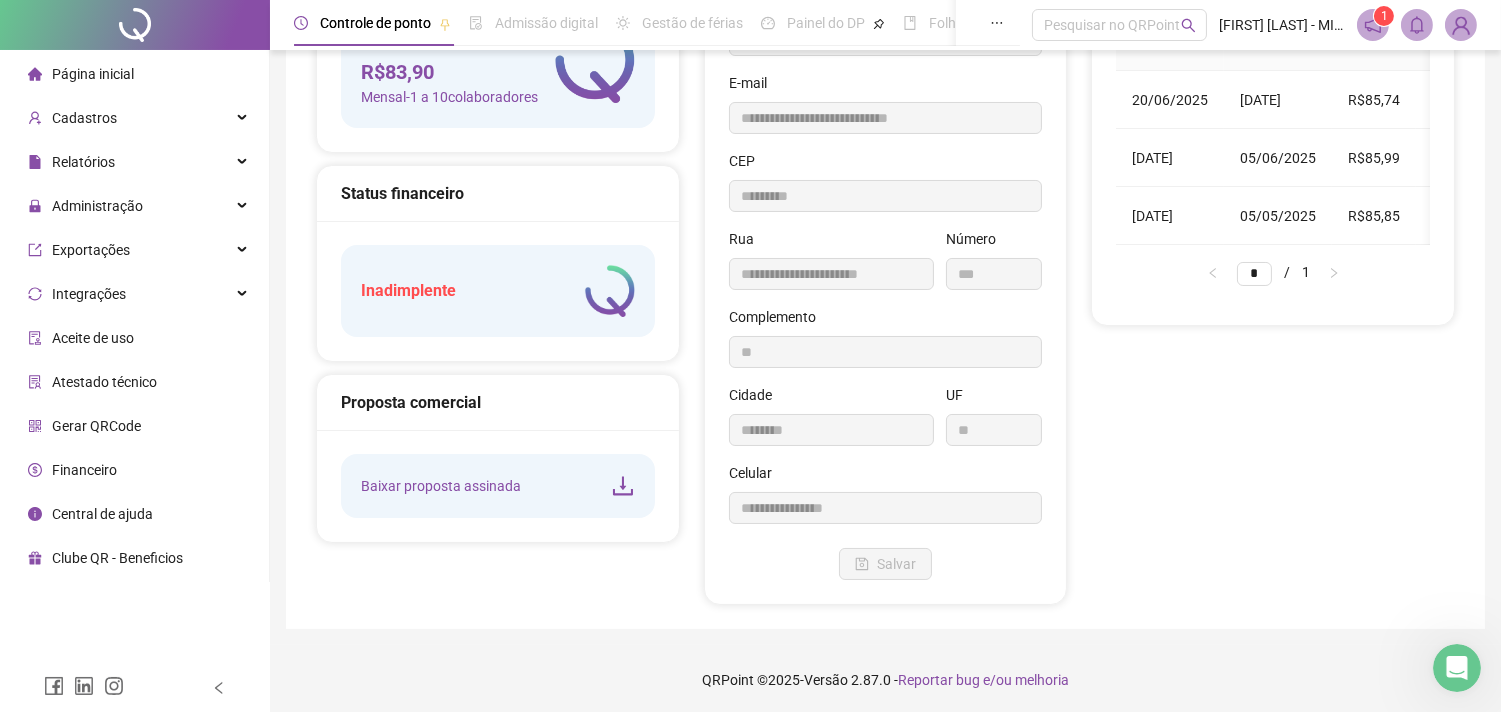 scroll, scrollTop: 180, scrollLeft: 0, axis: vertical 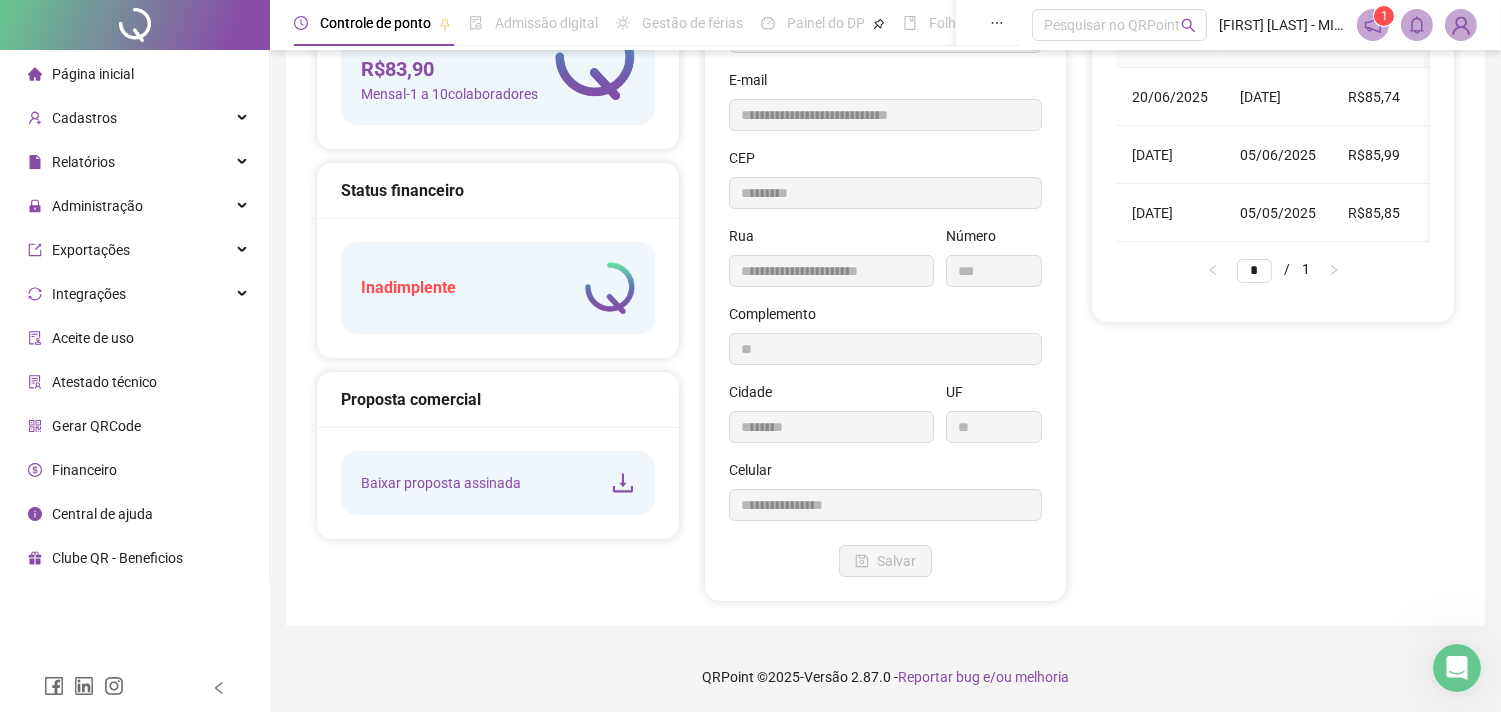 click 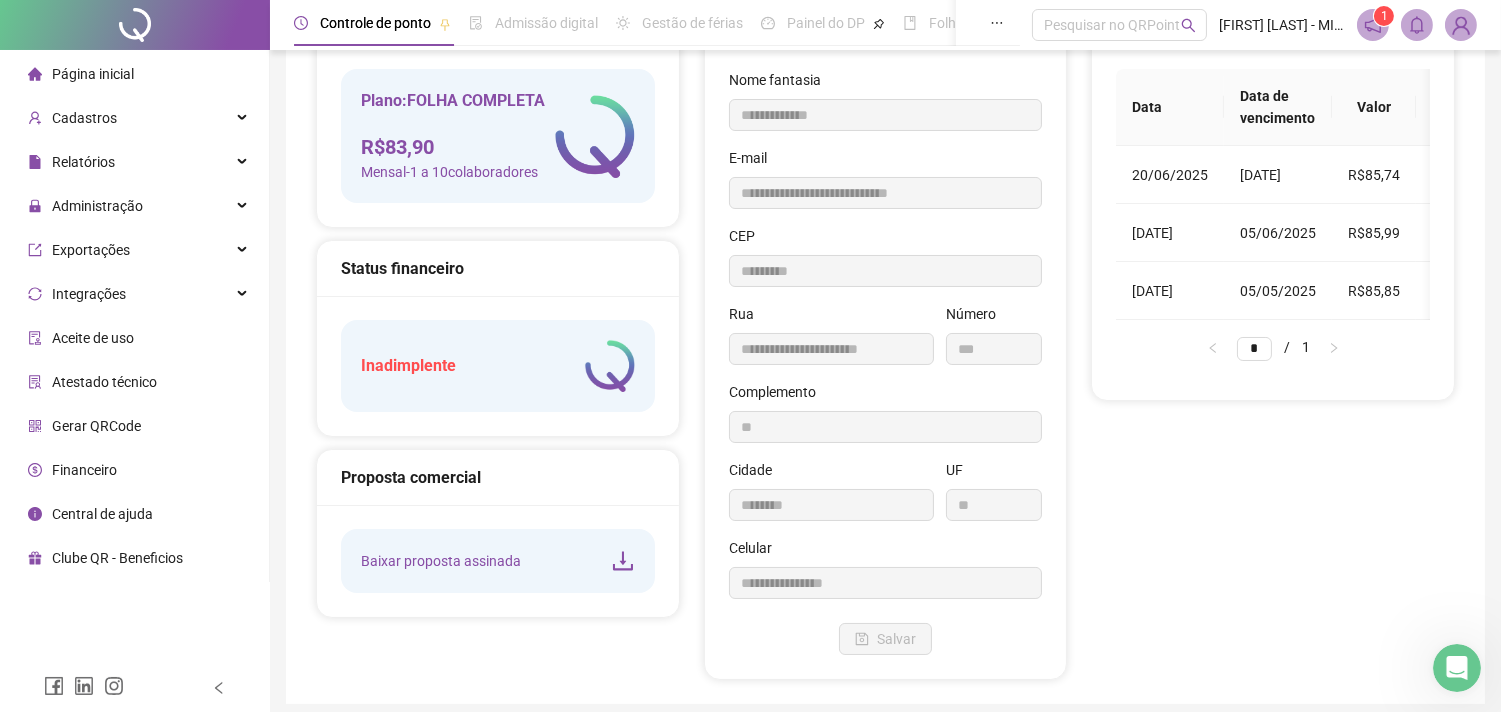 scroll, scrollTop: 0, scrollLeft: 0, axis: both 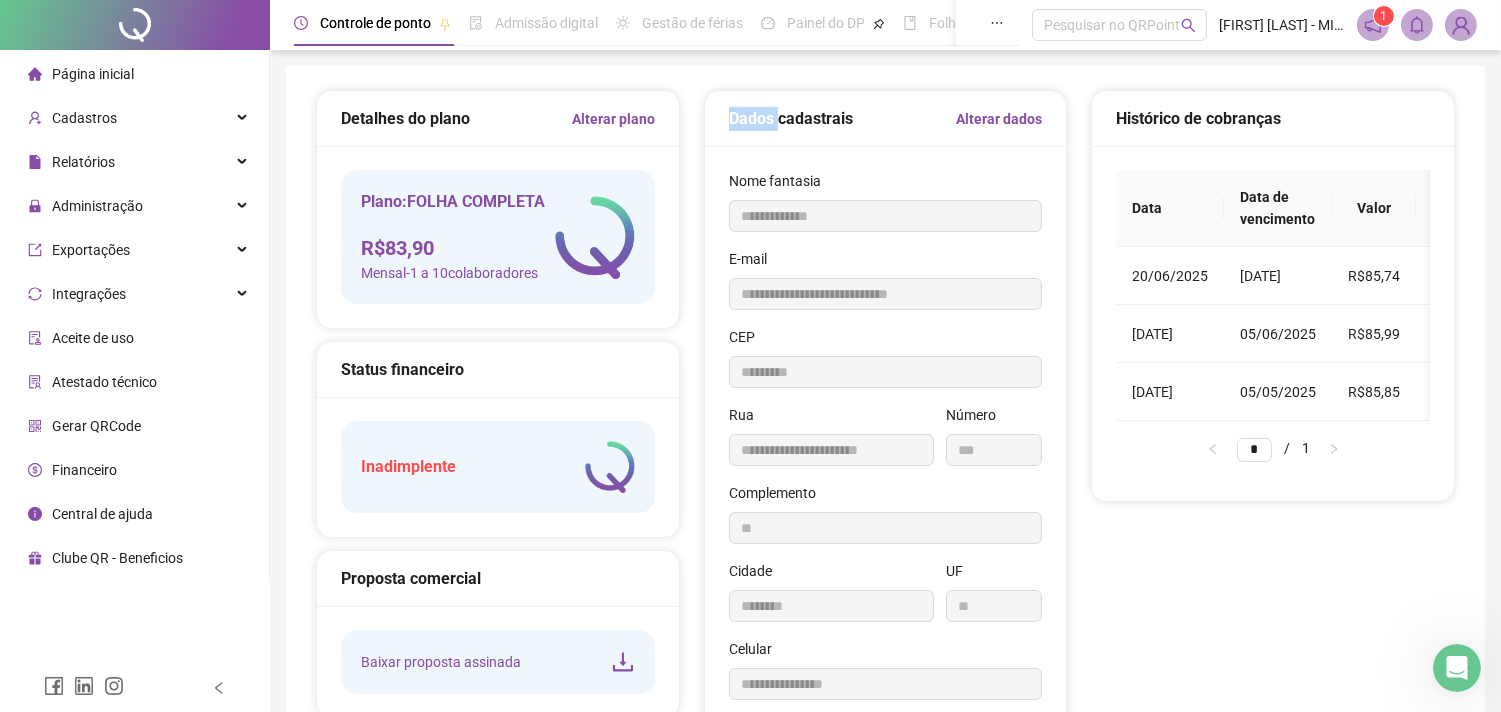 click at bounding box center [595, 237] 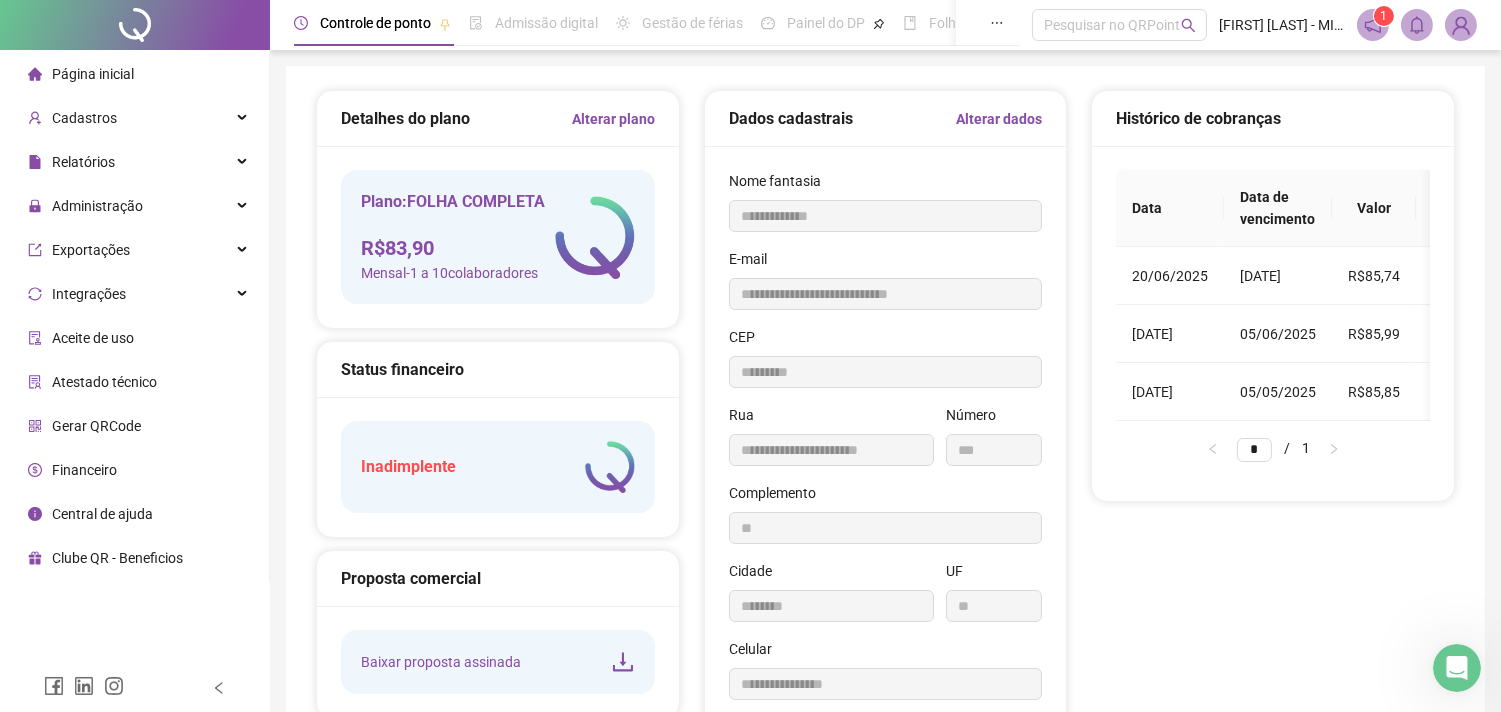 click on "Alterar dados" at bounding box center [999, 119] 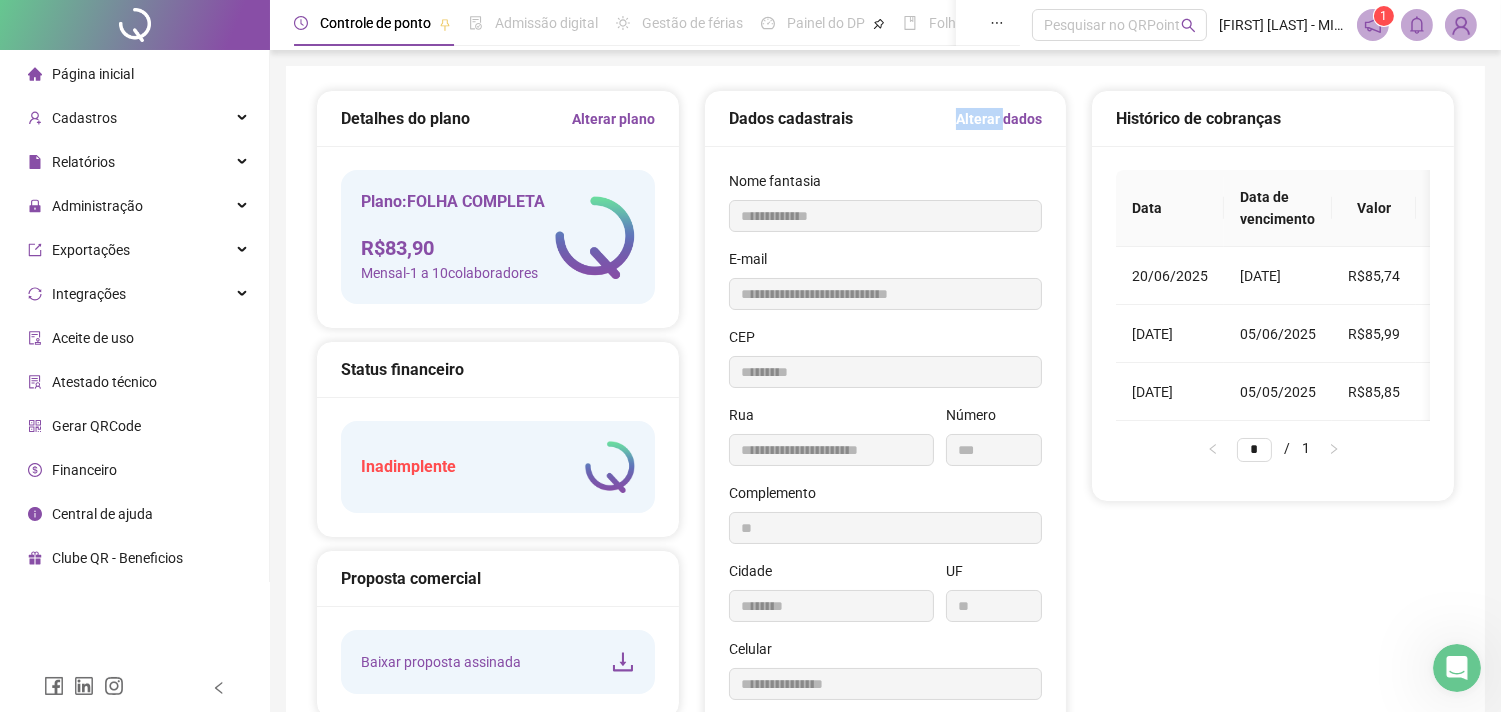 click on "Alterar dados" at bounding box center [999, 119] 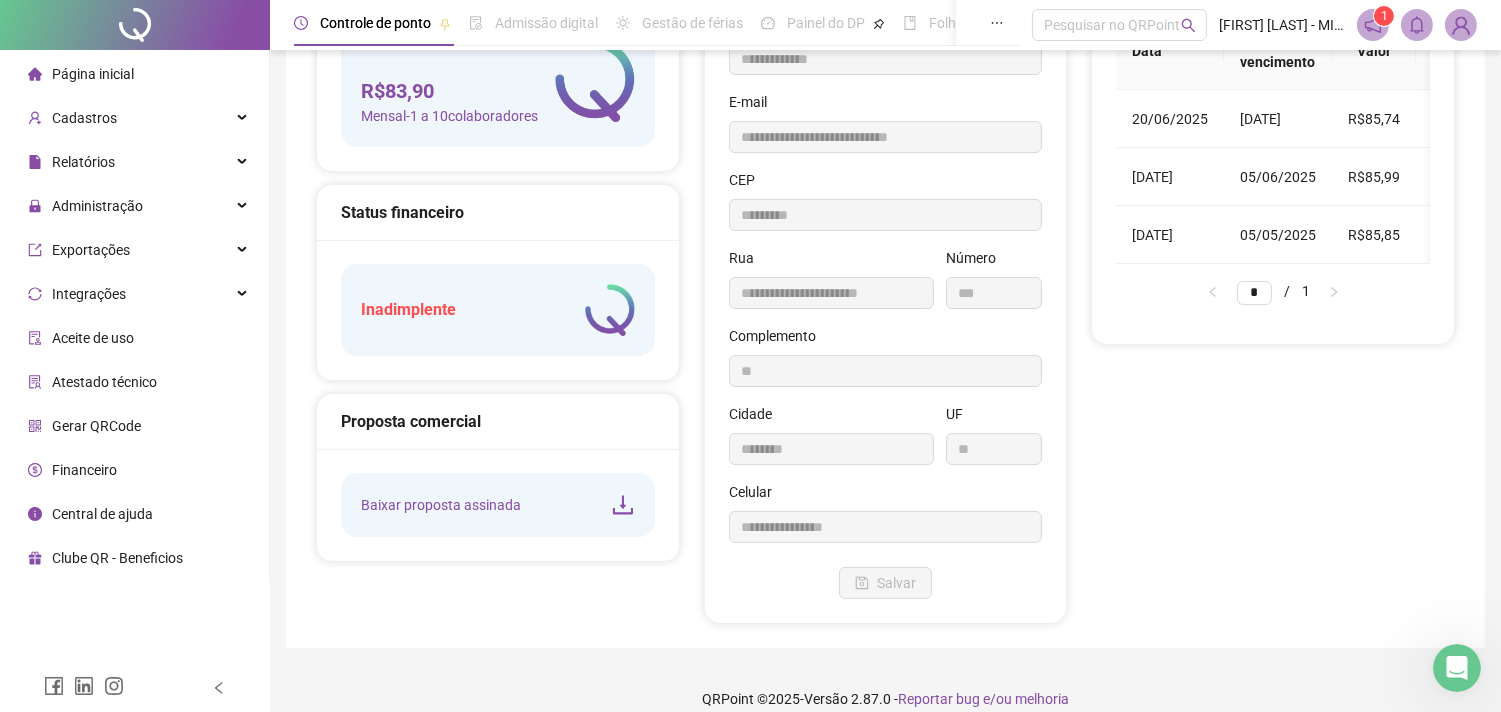 scroll, scrollTop: 180, scrollLeft: 0, axis: vertical 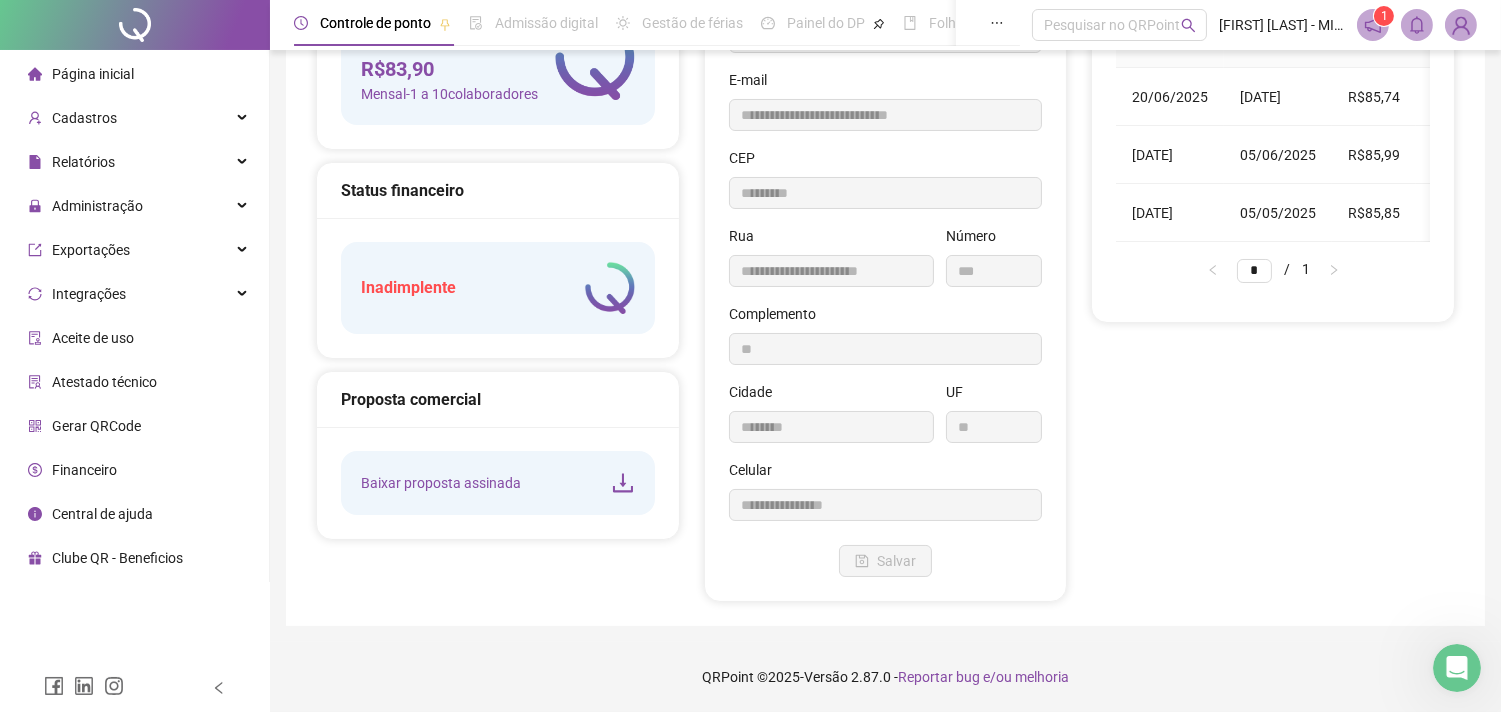 click on "Clube QR - Beneficios" at bounding box center (117, 558) 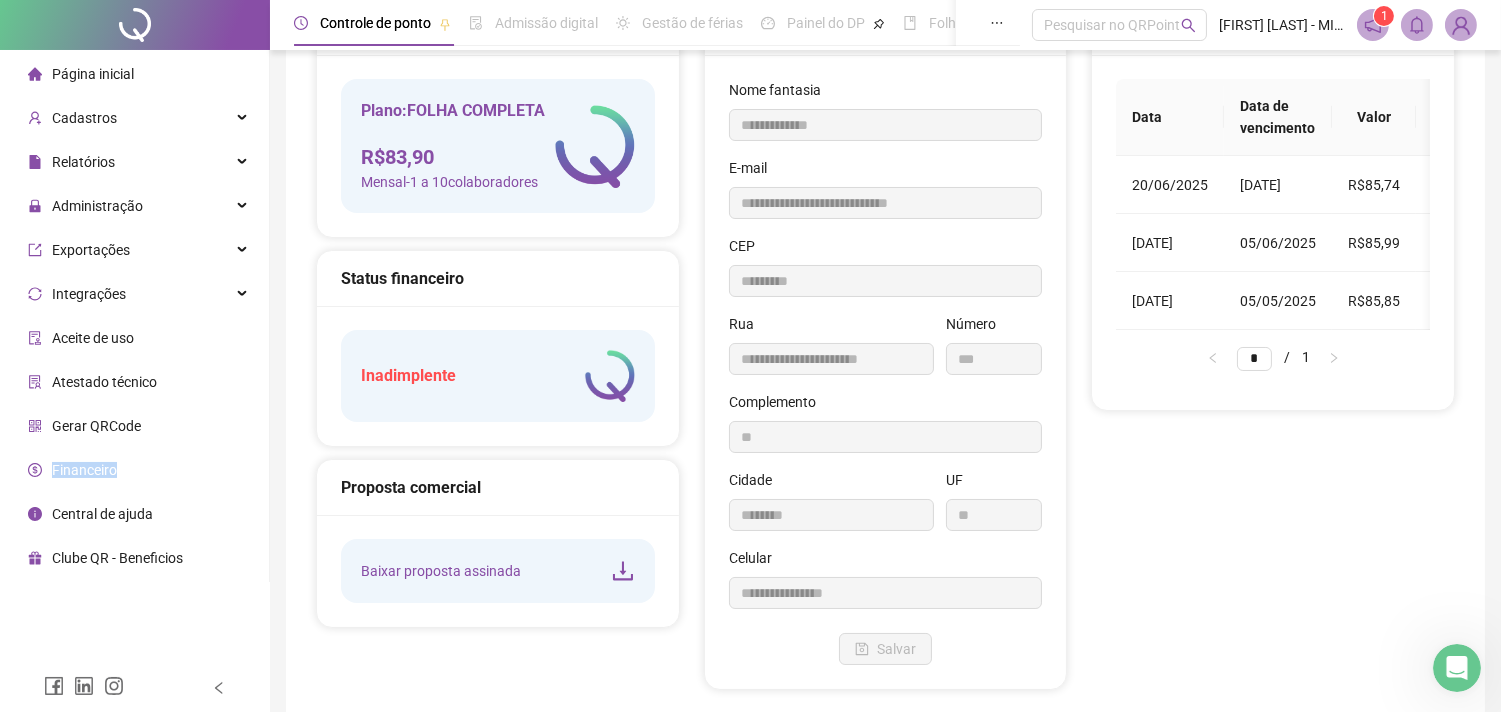 scroll, scrollTop: 0, scrollLeft: 0, axis: both 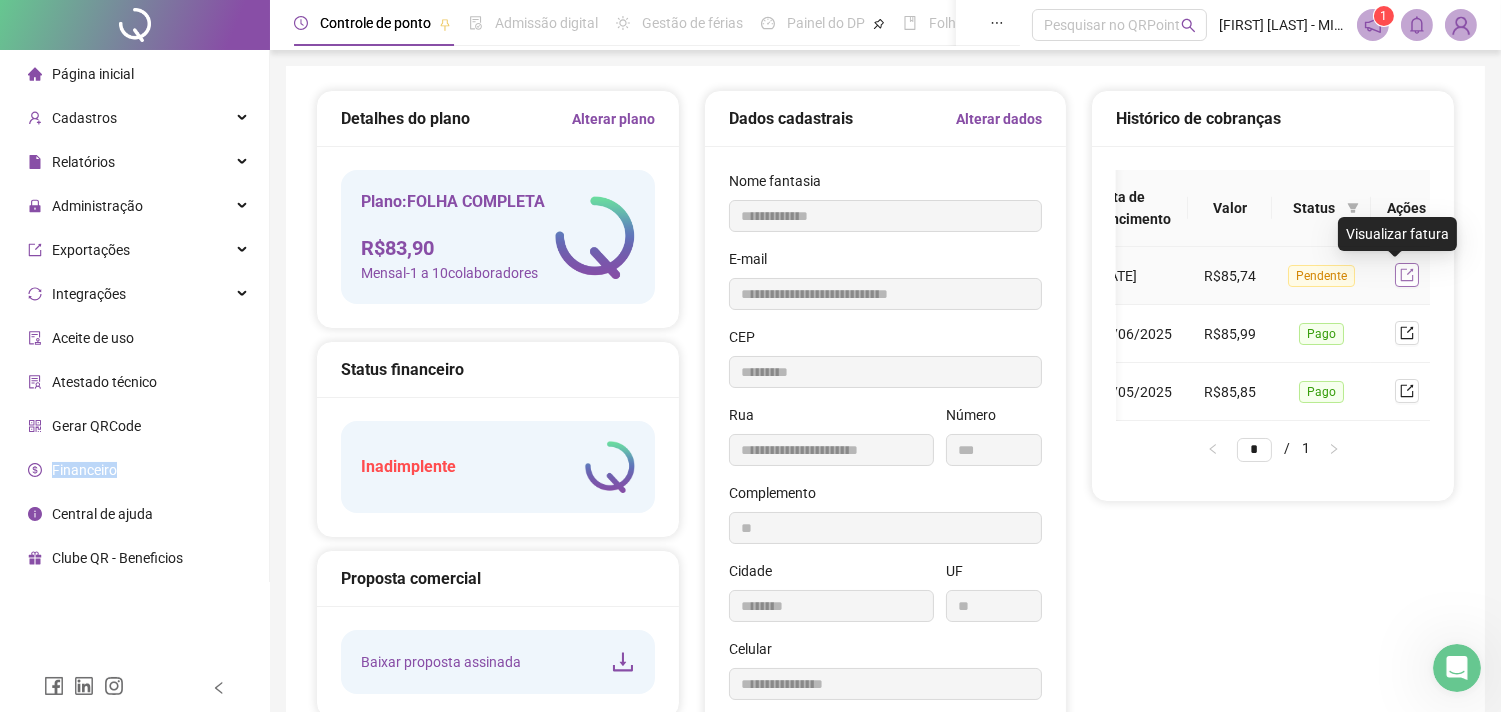click 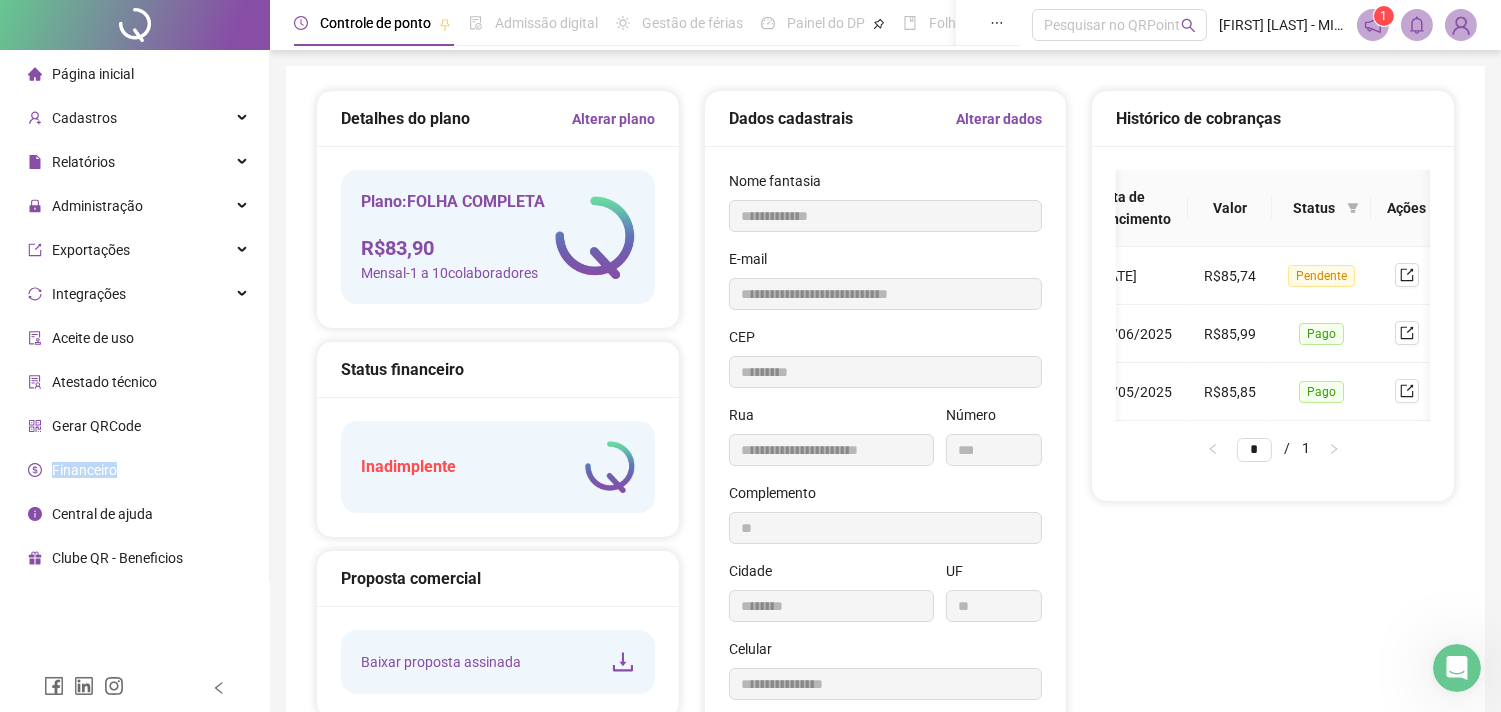 scroll, scrollTop: 0, scrollLeft: 0, axis: both 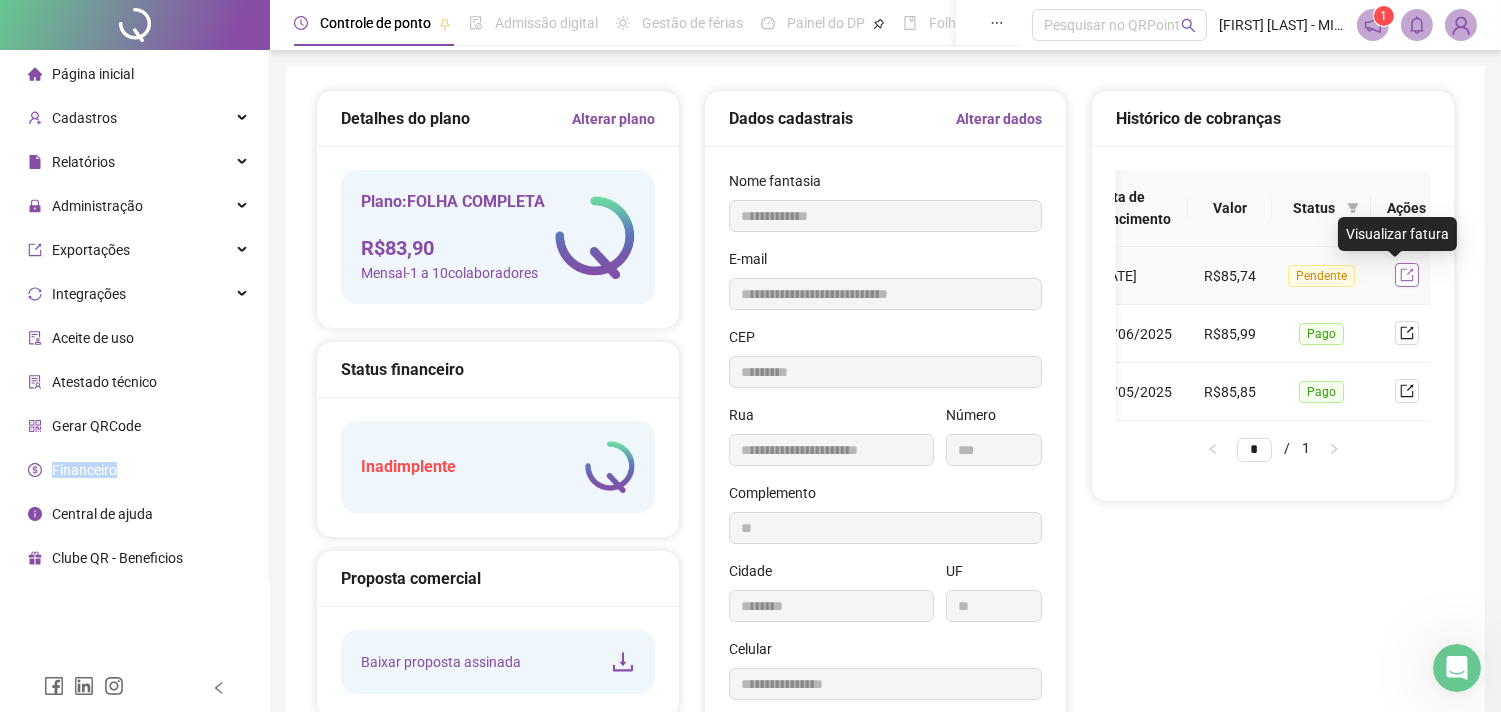 click 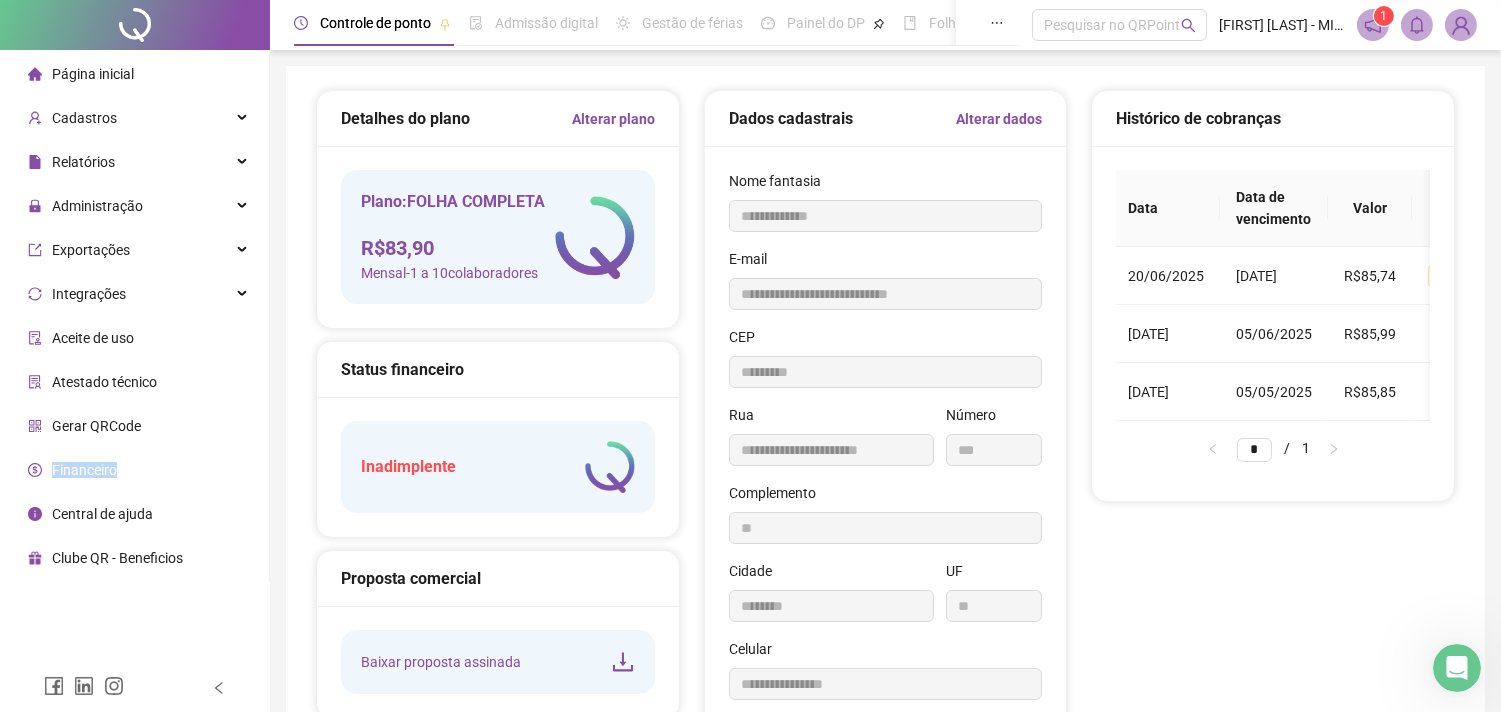 scroll, scrollTop: 0, scrollLeft: 0, axis: both 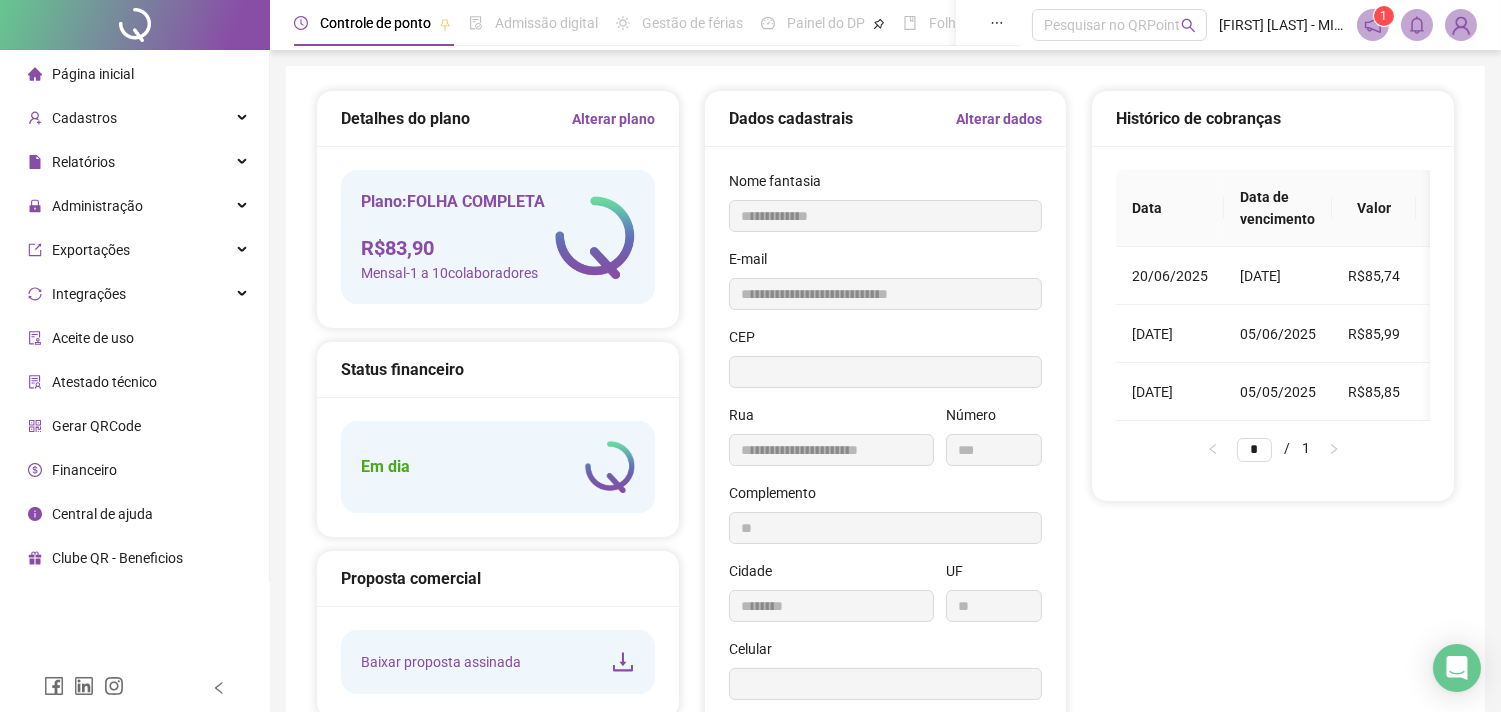 type on "**********" 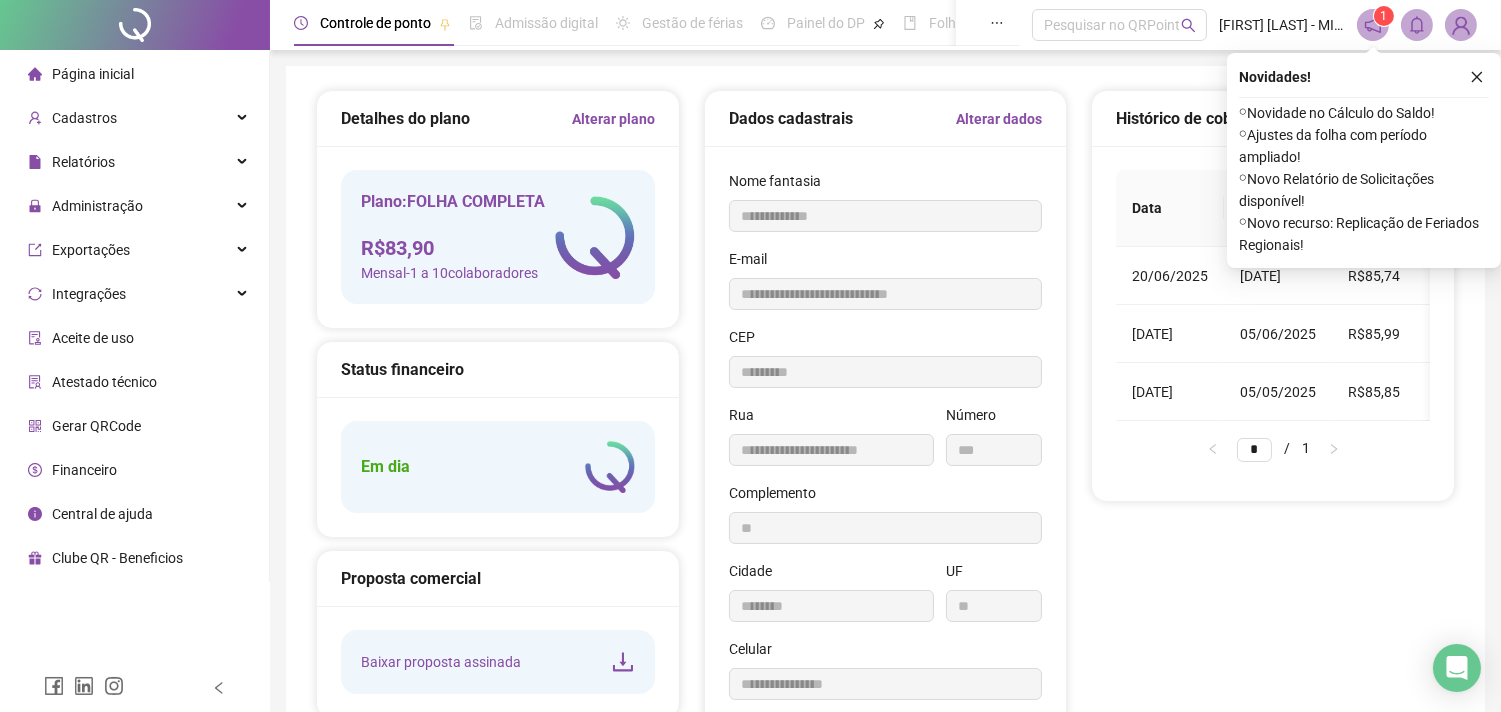 click on "Novidades ! ⚬  Novidade no Cálculo do Saldo! ⚬  Ajustes da folha com período ampliado! ⚬  Novo Relatório de Solicitações disponível! ⚬  Novo recurso: Replicação de Feriados Regionais!" at bounding box center [1364, 160] 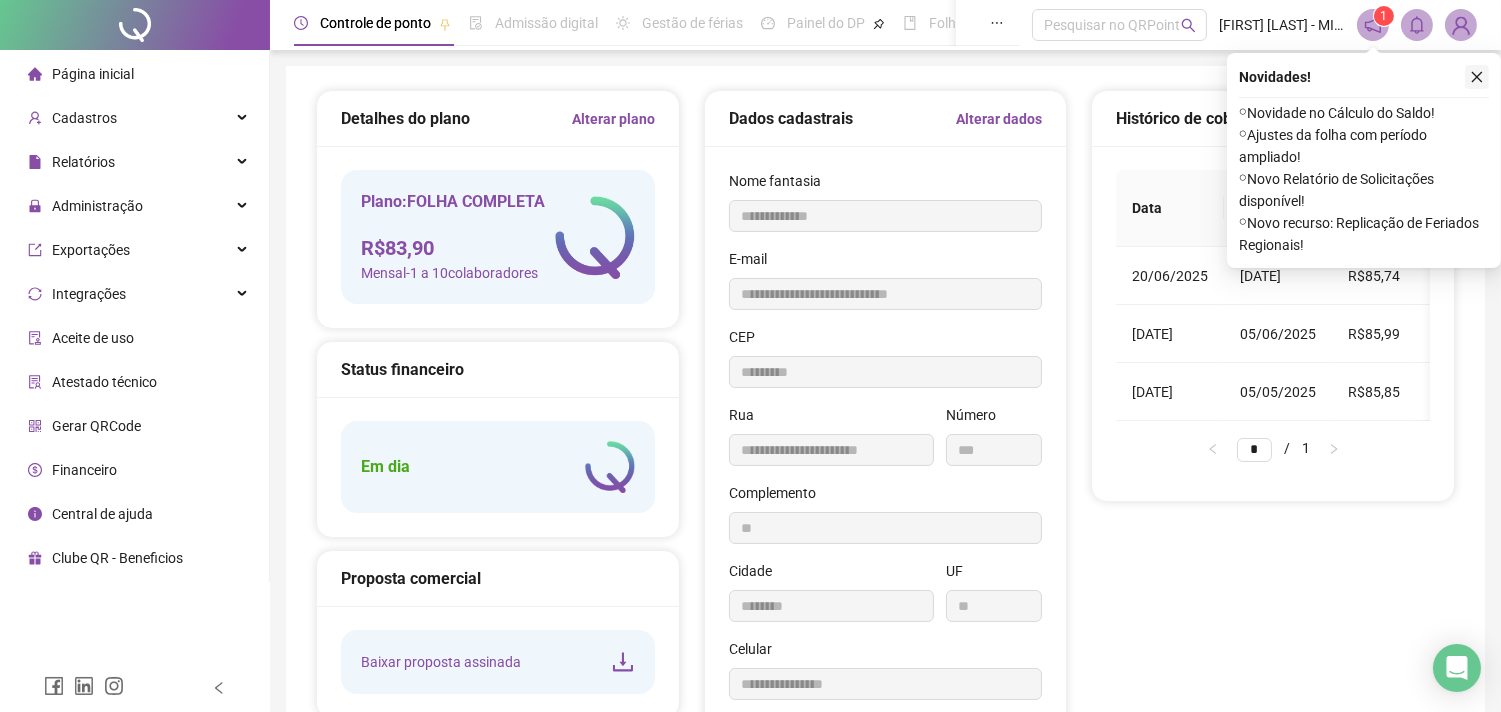 click 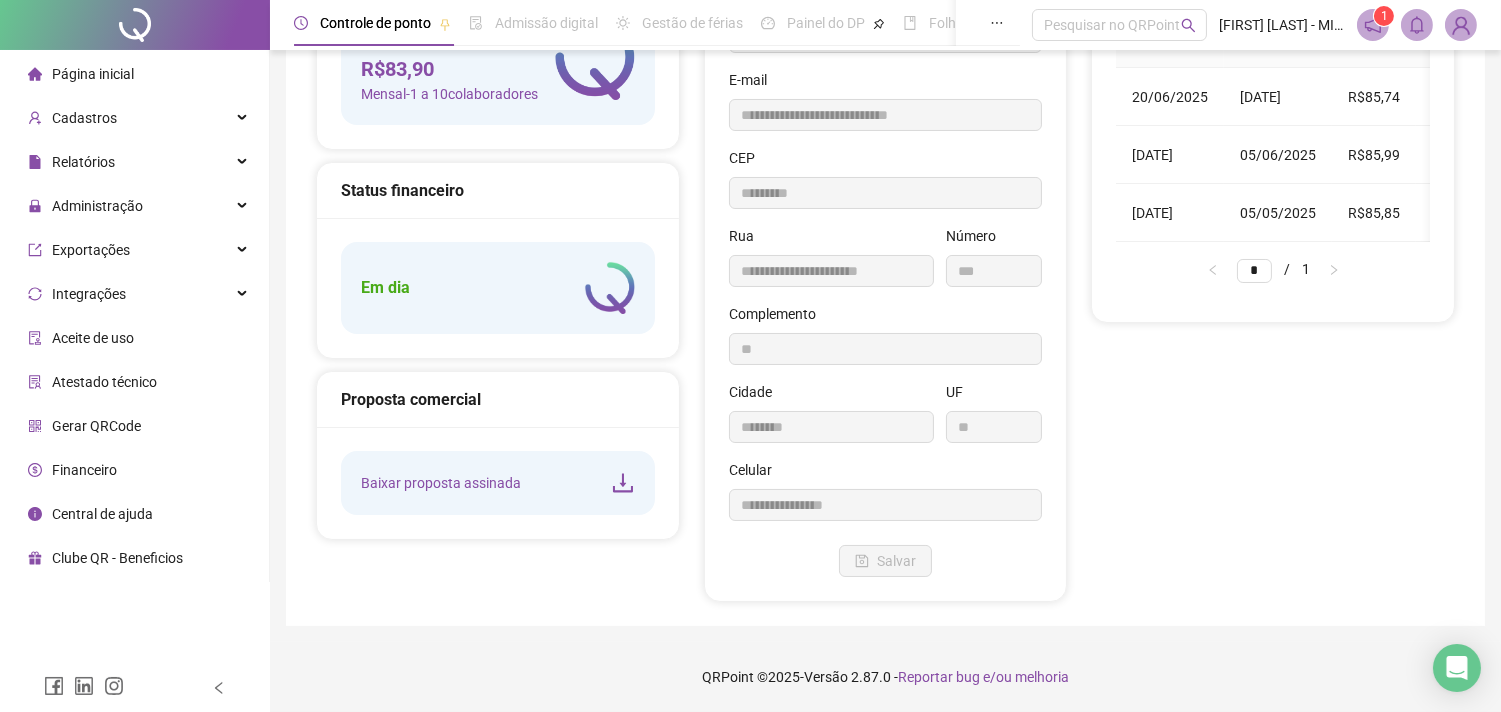 scroll, scrollTop: 0, scrollLeft: 0, axis: both 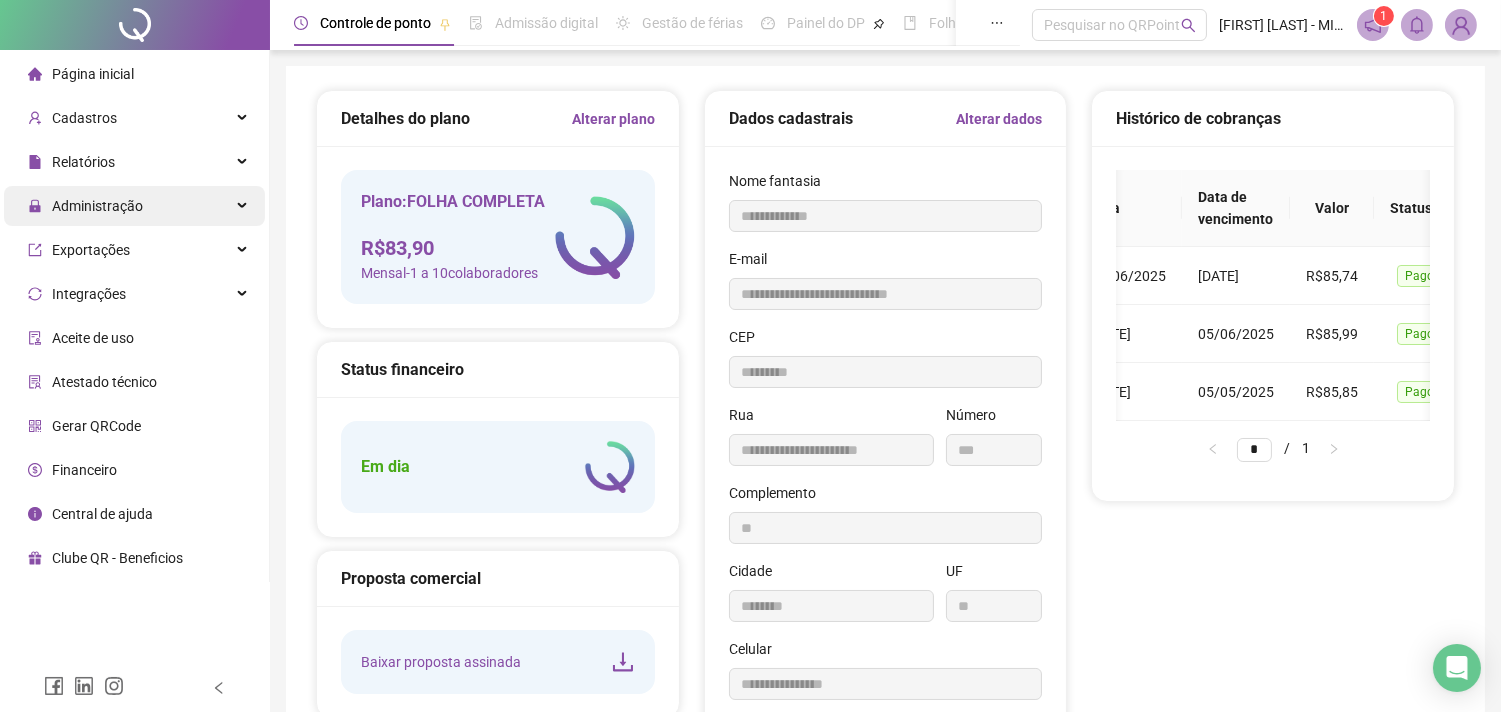 click on "Administração" at bounding box center (97, 206) 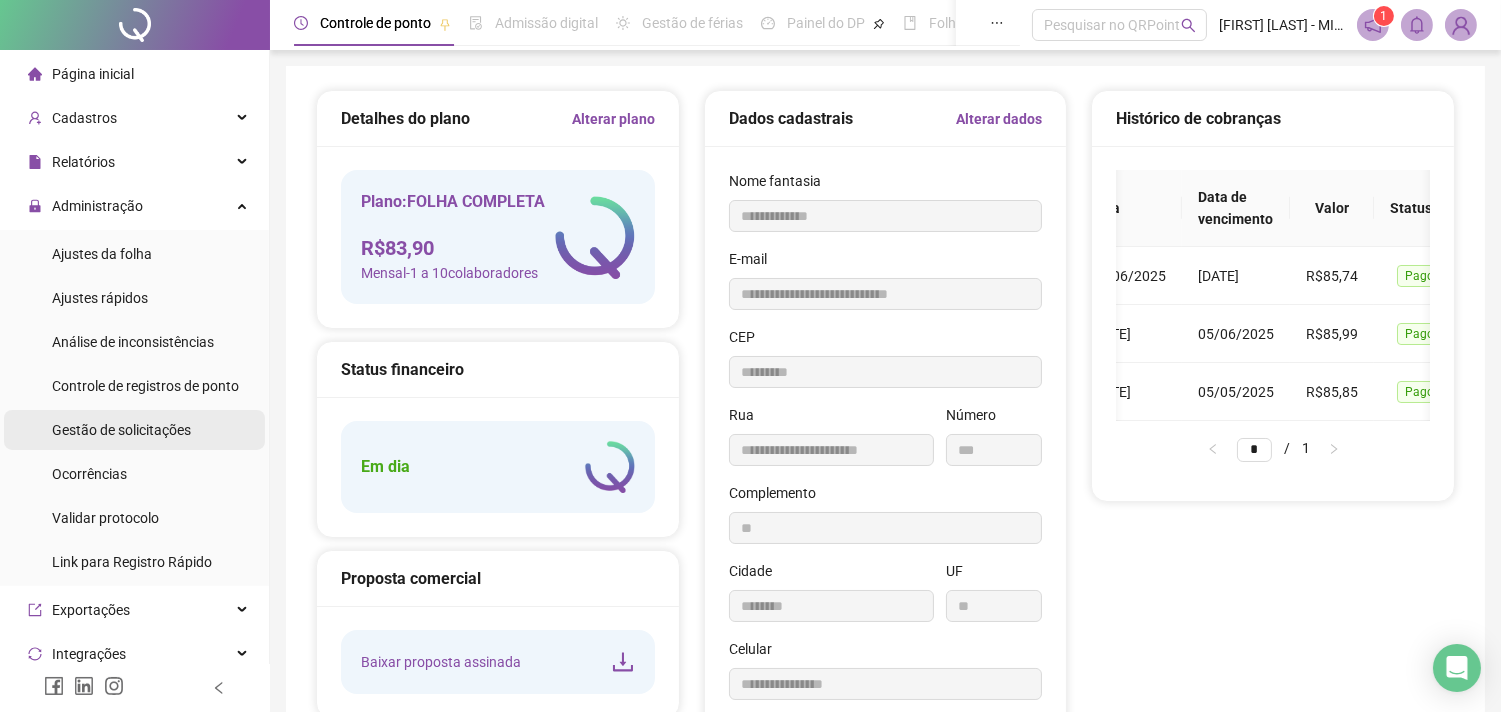 click on "Gestão de solicitações" at bounding box center [121, 430] 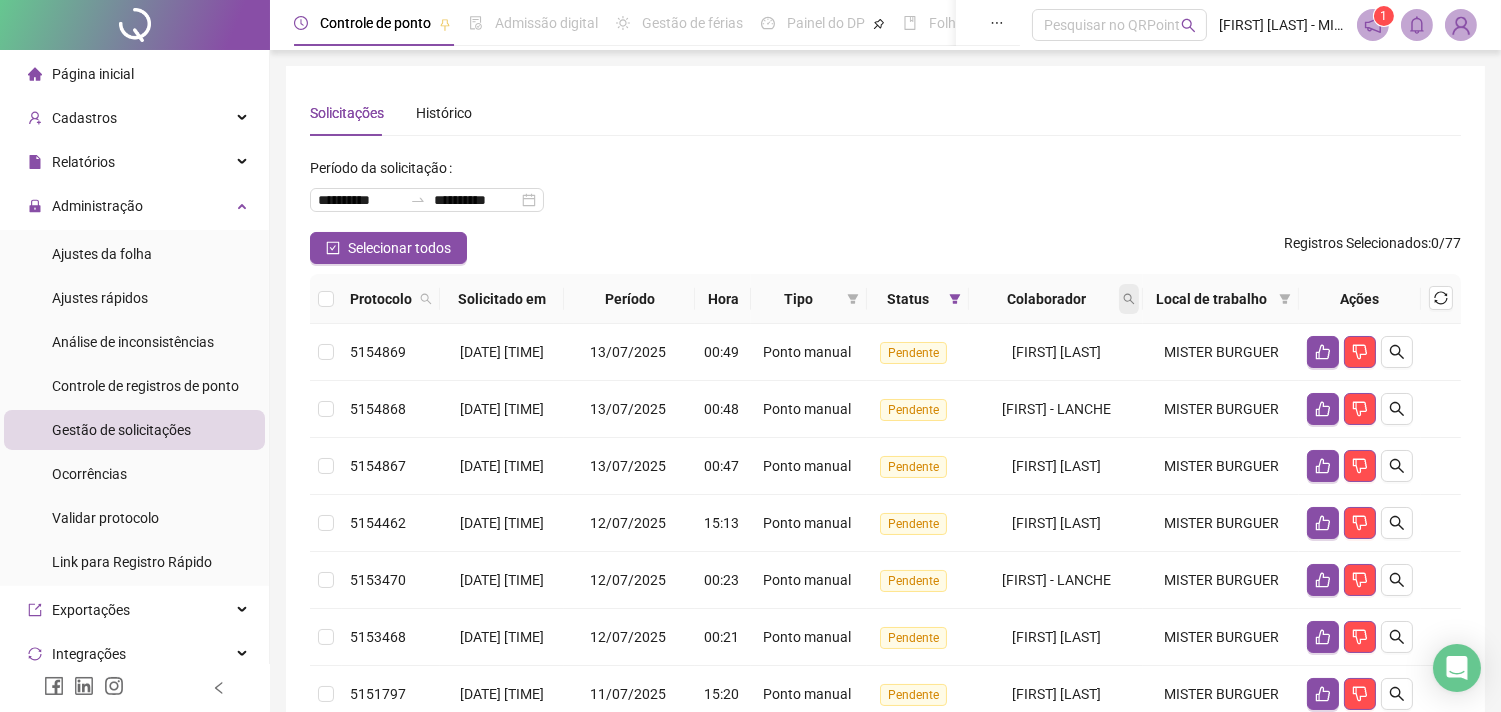 click 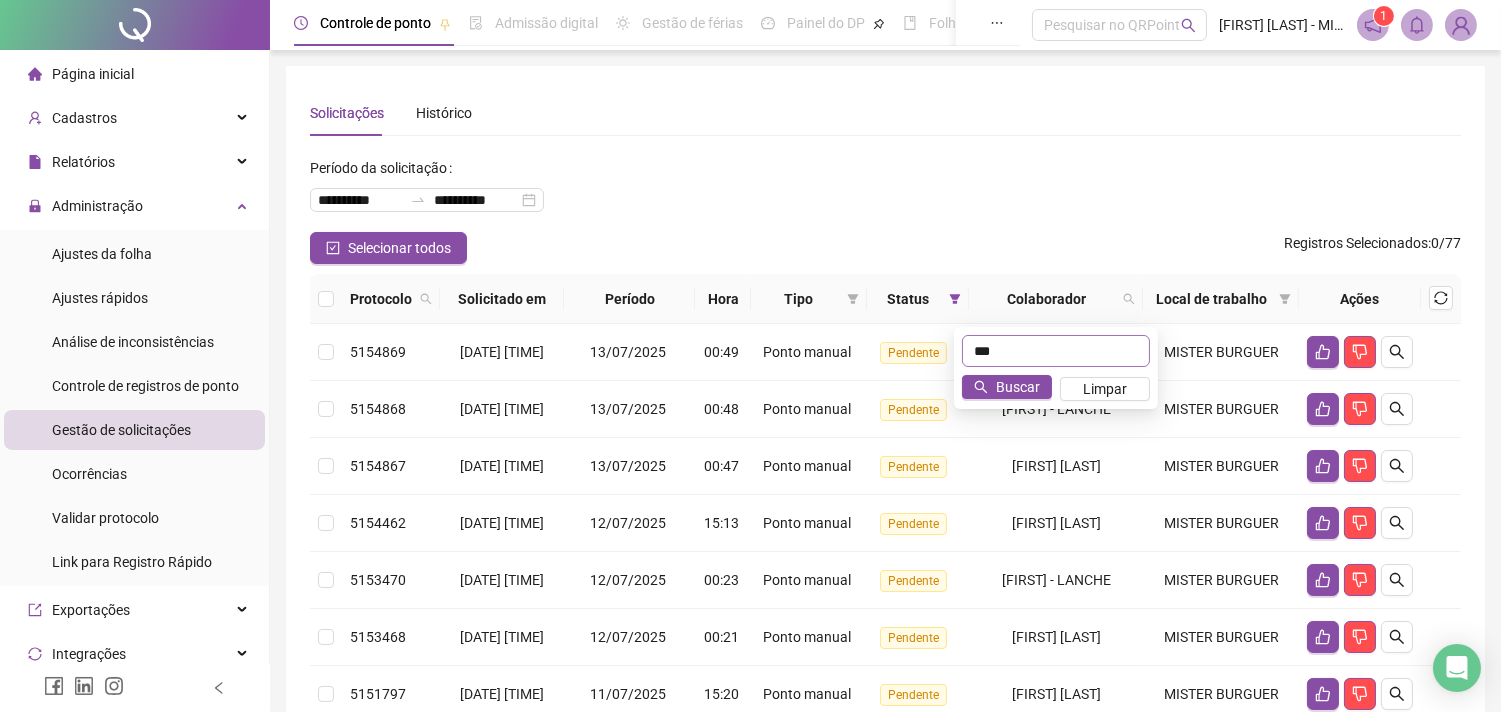 type on "***" 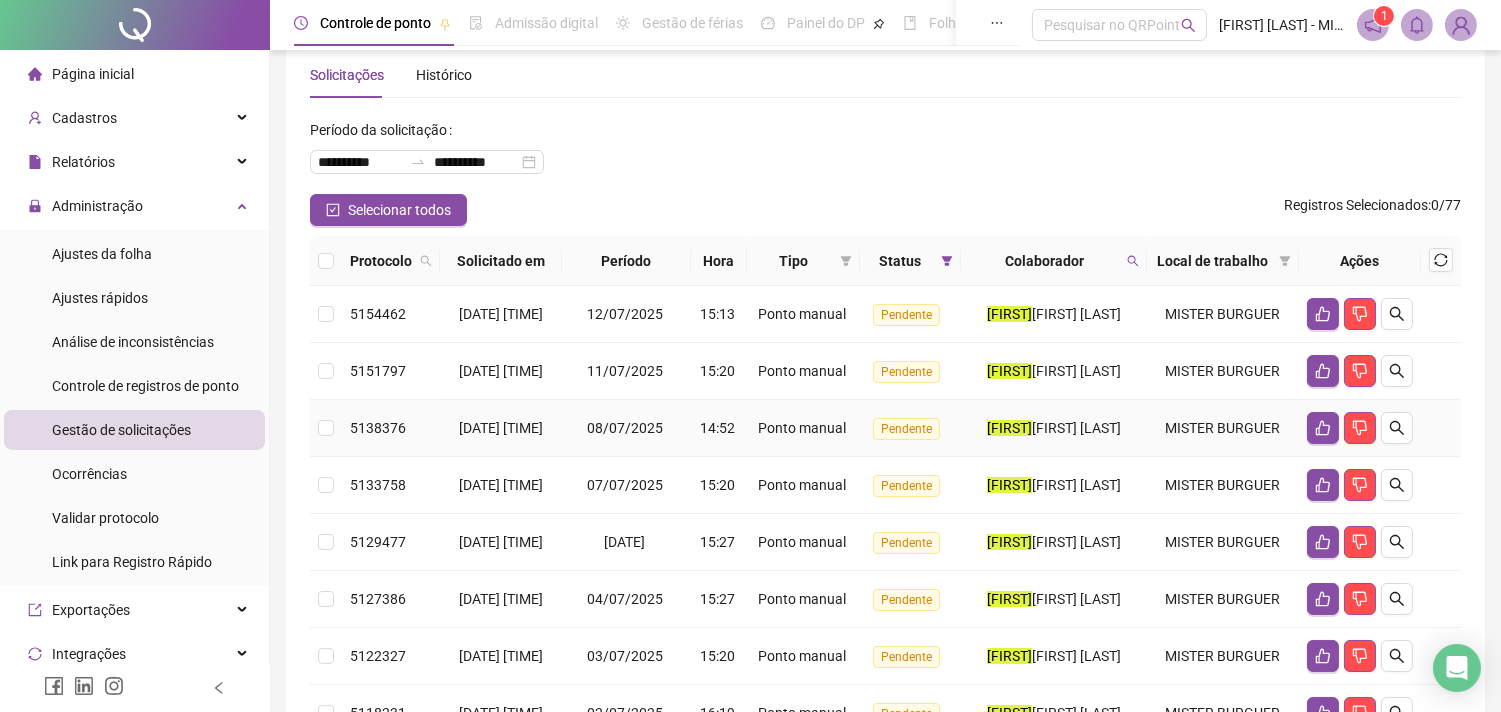 scroll, scrollTop: 0, scrollLeft: 0, axis: both 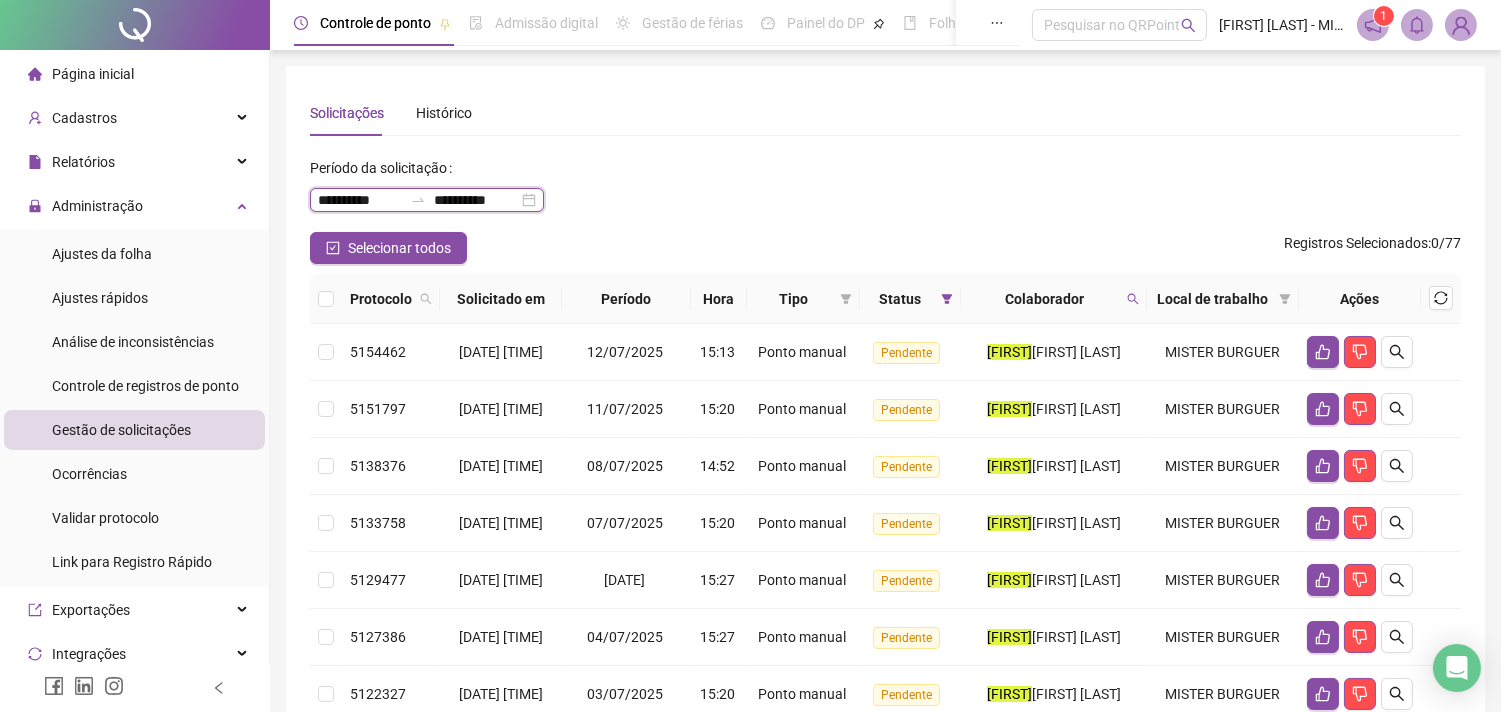 click on "**********" at bounding box center (360, 200) 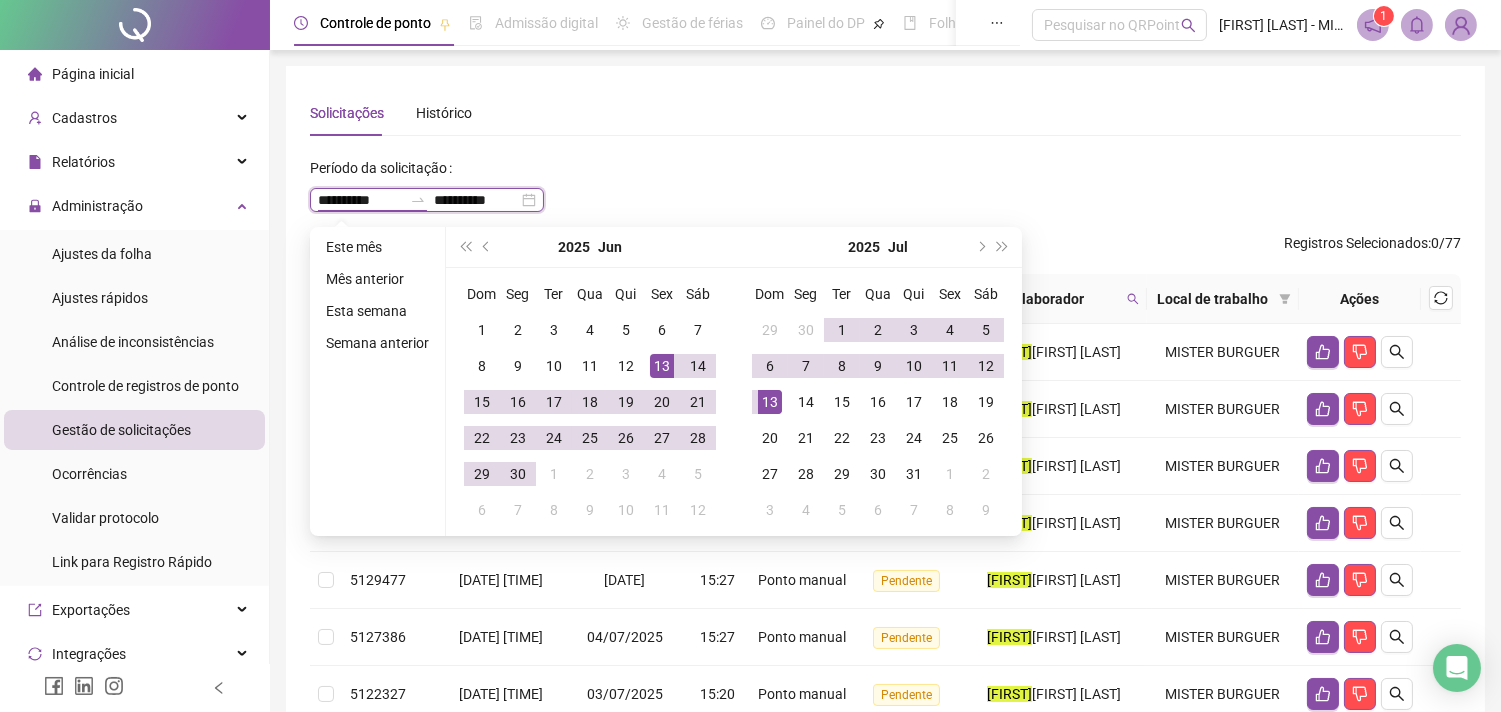 click on "**********" at bounding box center (360, 200) 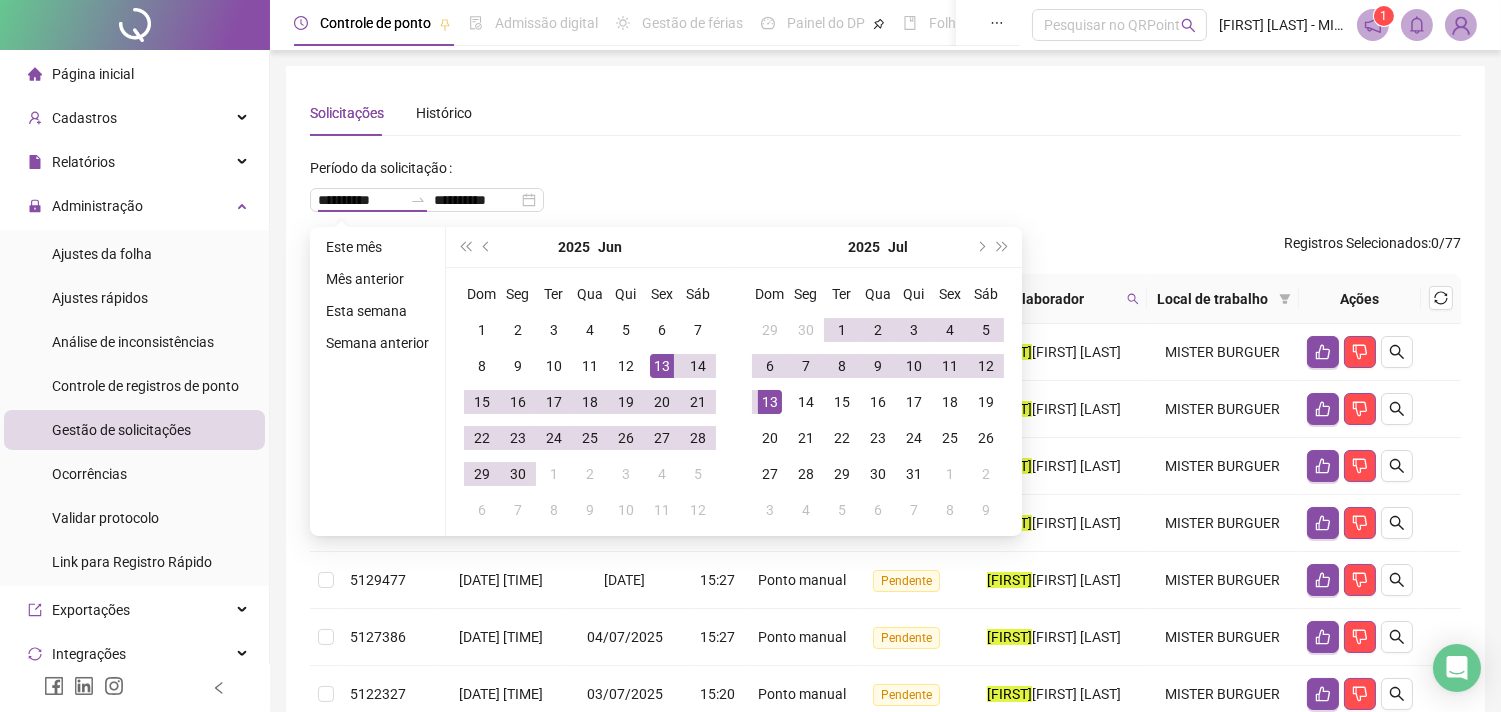 click on "Período da solicitação" at bounding box center (385, 168) 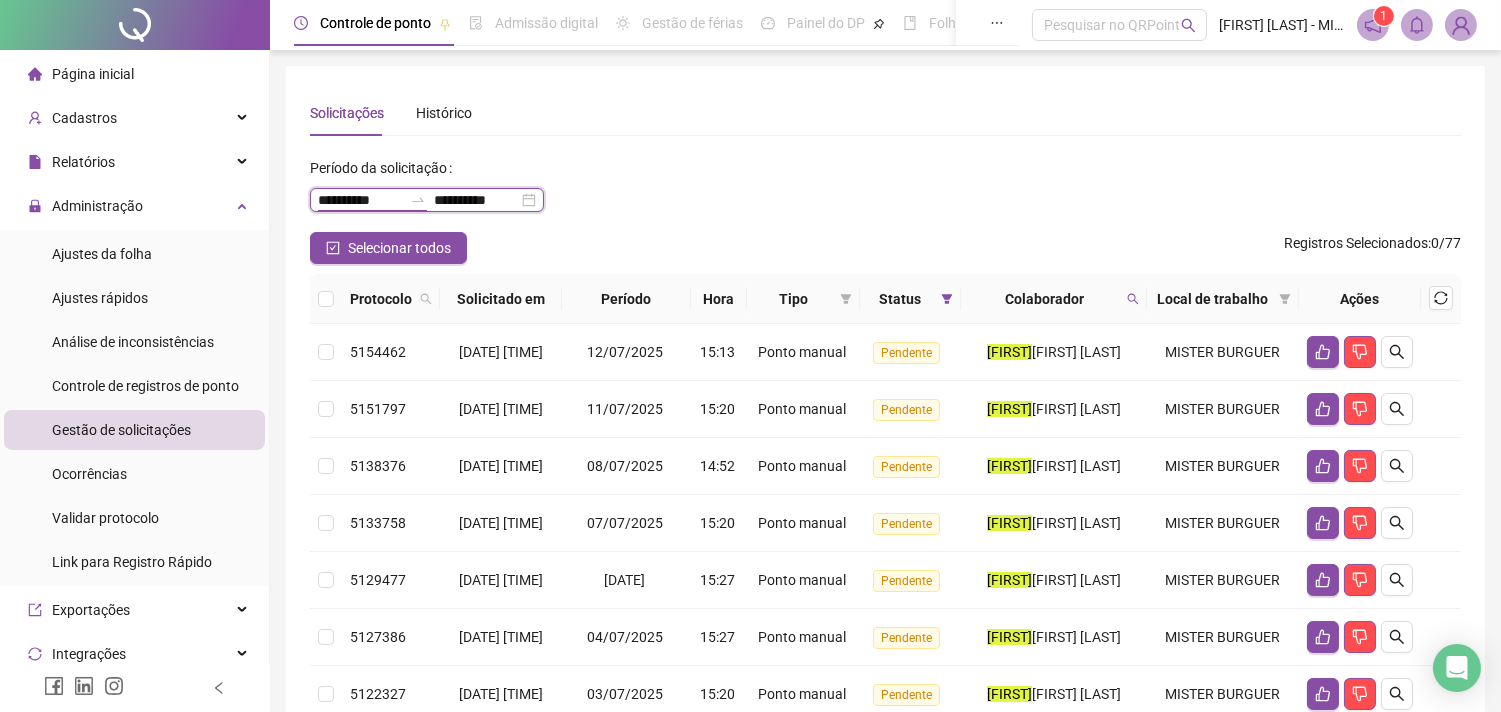 click on "**********" at bounding box center (360, 200) 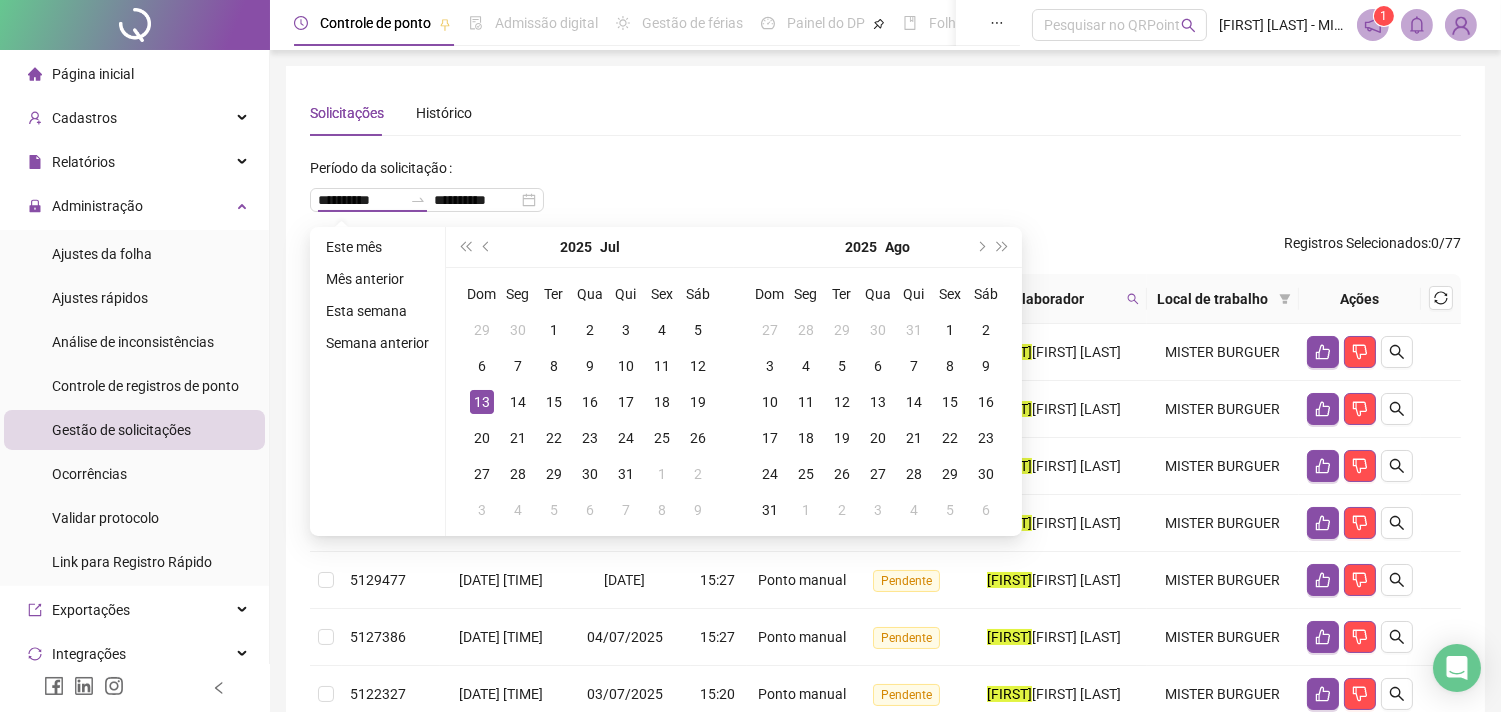 click on "**********" at bounding box center (885, 192) 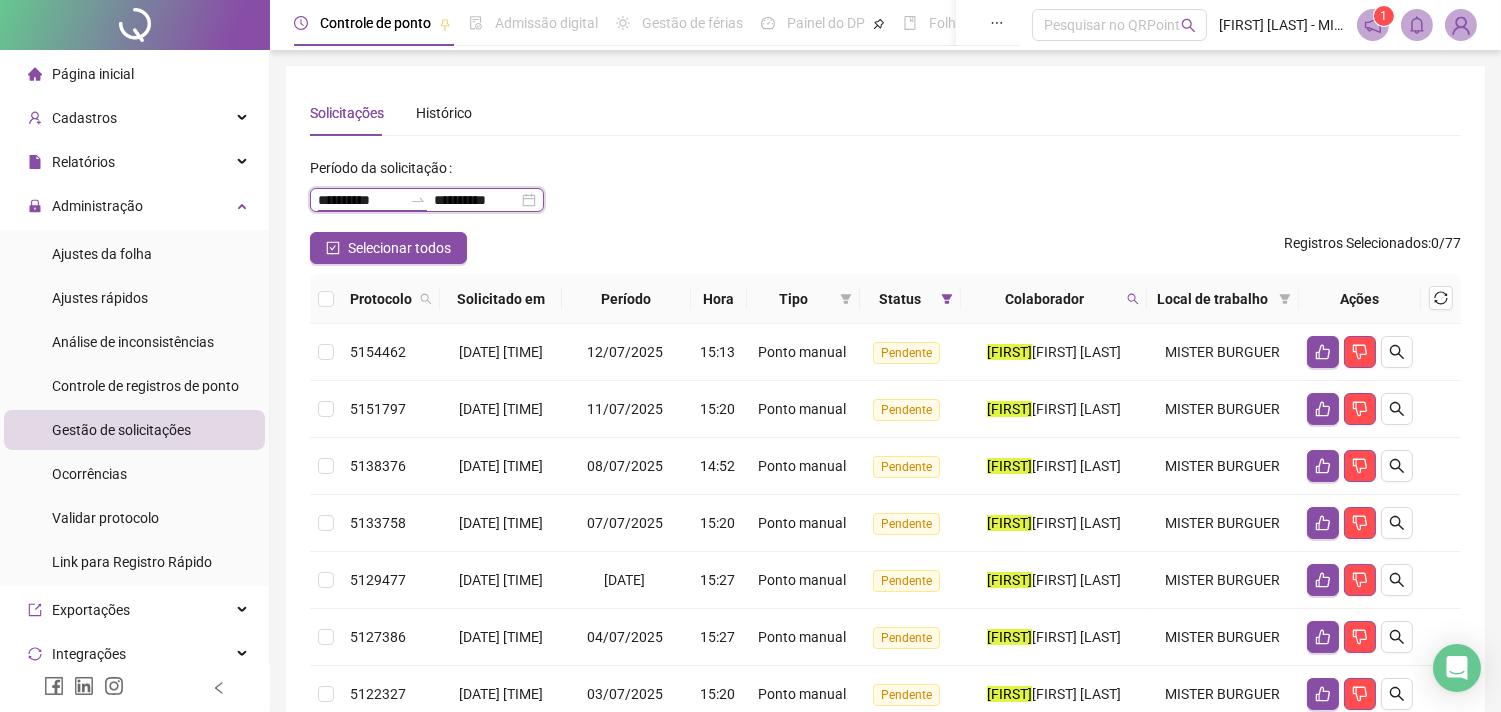 drag, startPoint x: 331, startPoint y: 201, endPoint x: 310, endPoint y: 201, distance: 21 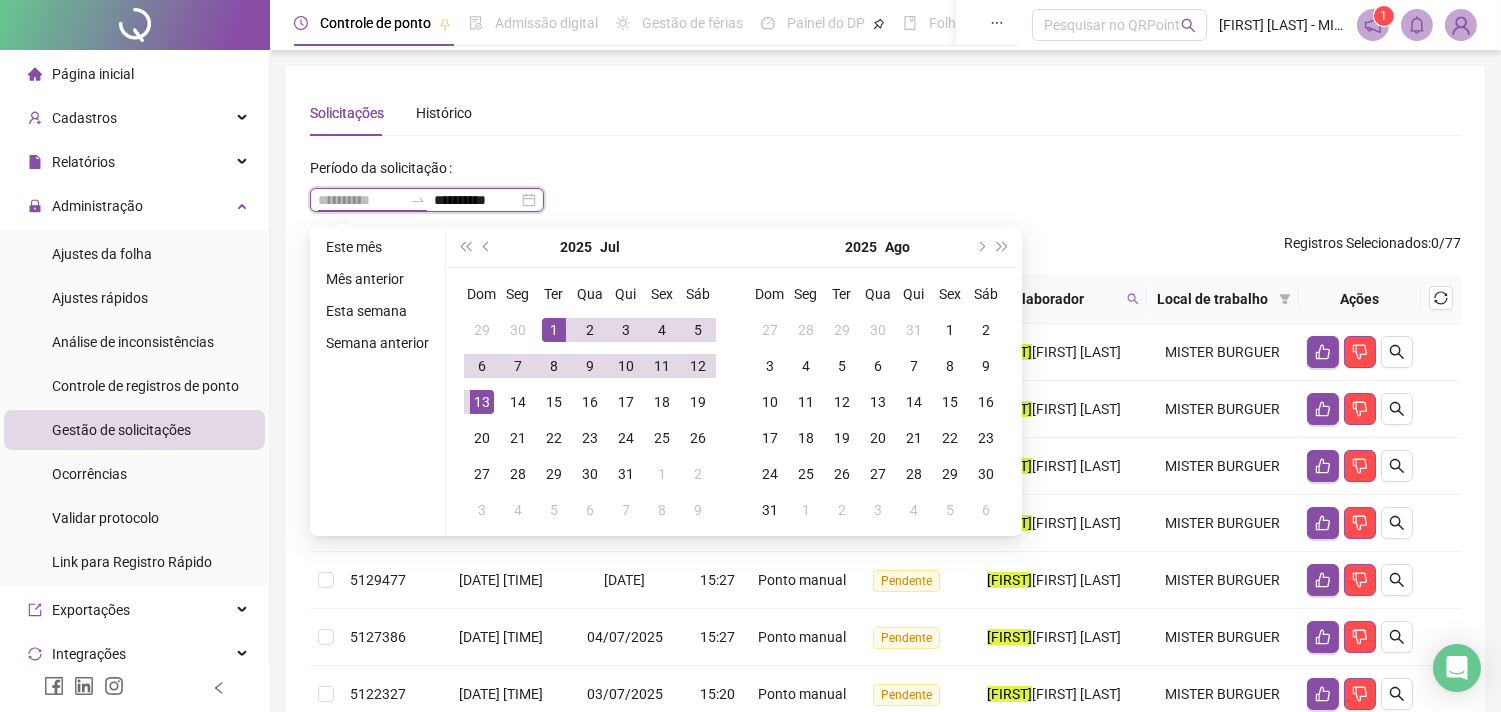 type on "**********" 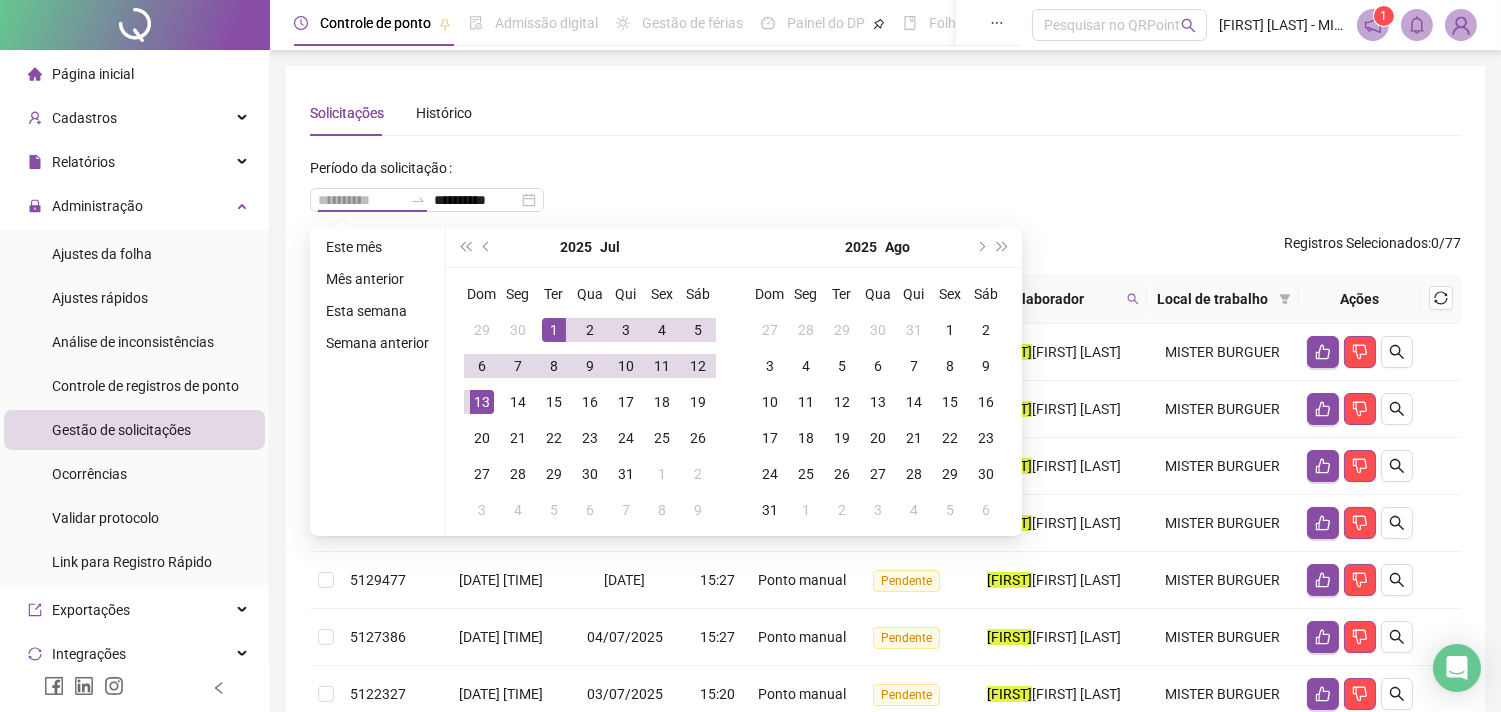 click on "1" at bounding box center [554, 330] 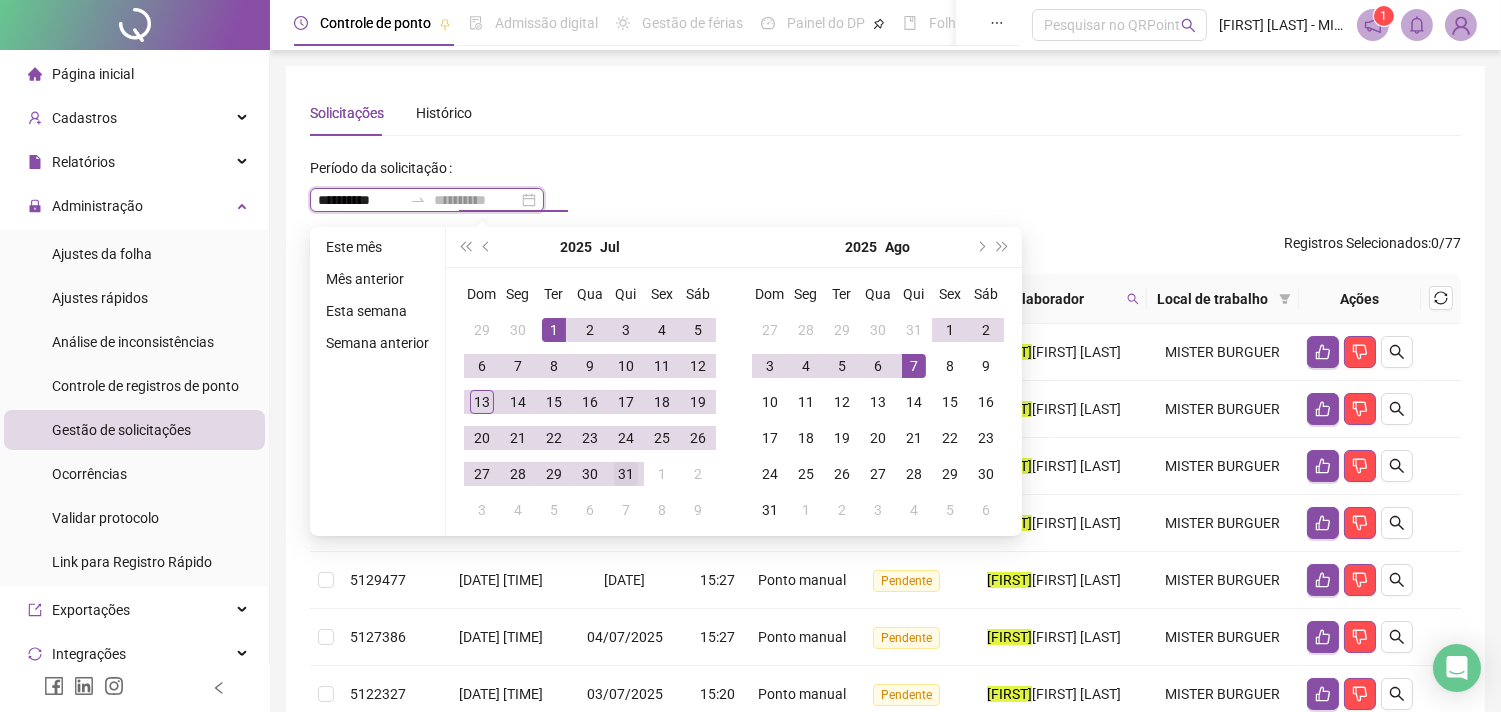 type on "**********" 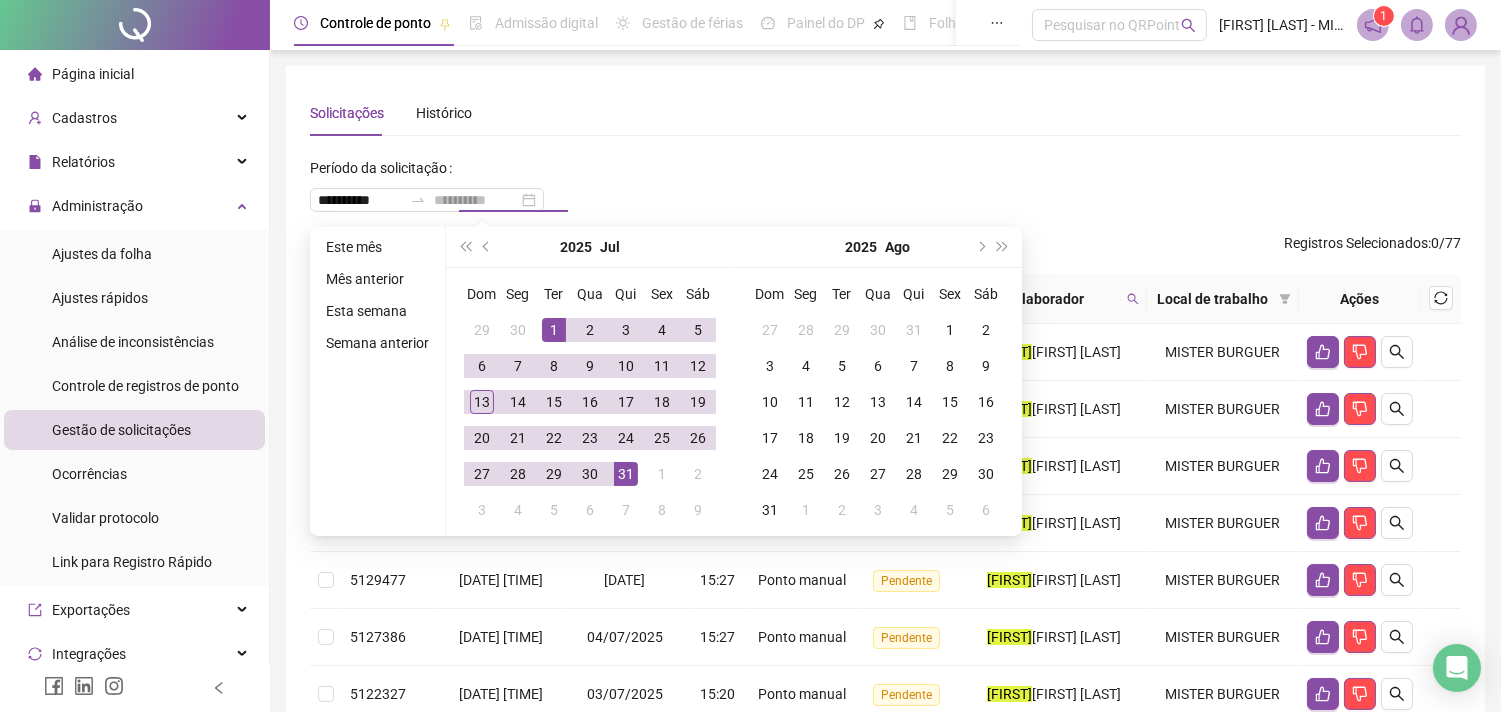 click on "31" at bounding box center [626, 474] 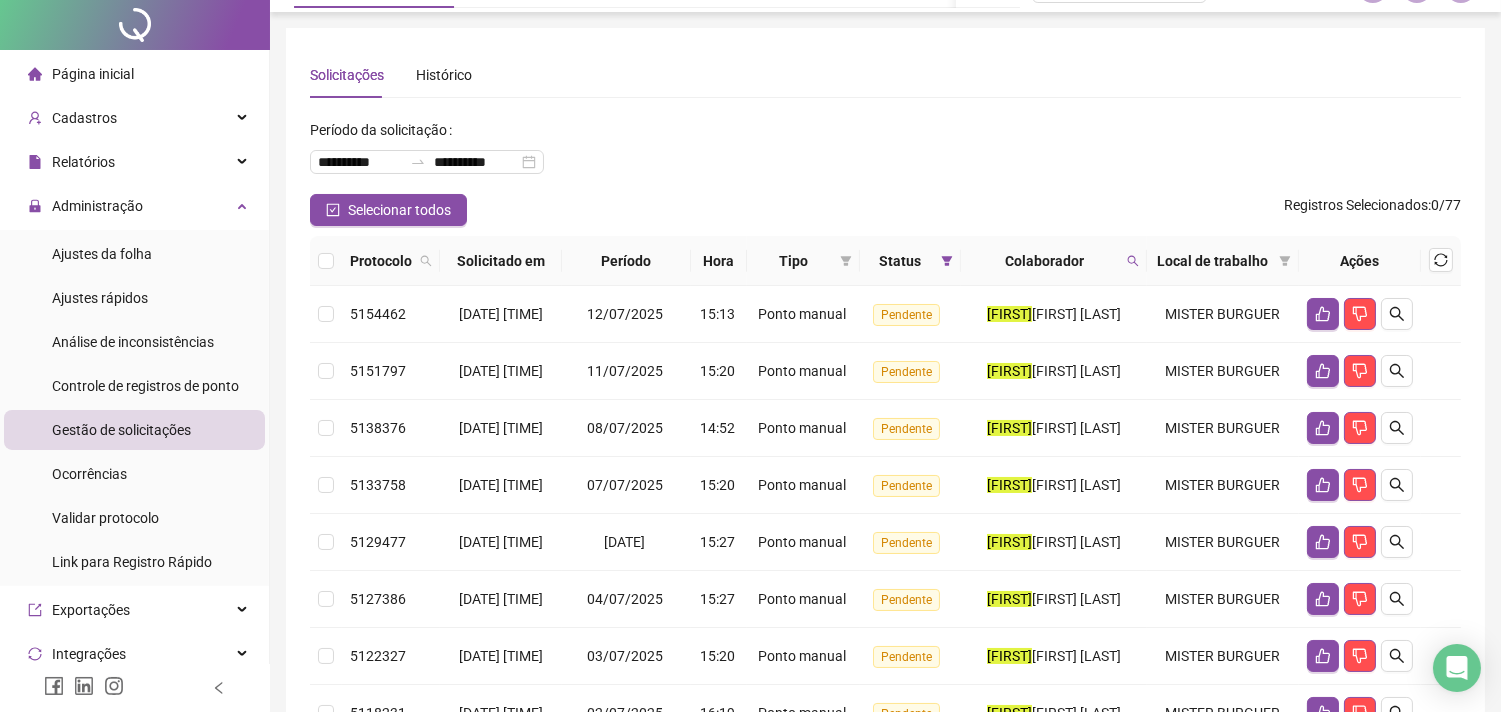 scroll, scrollTop: 0, scrollLeft: 0, axis: both 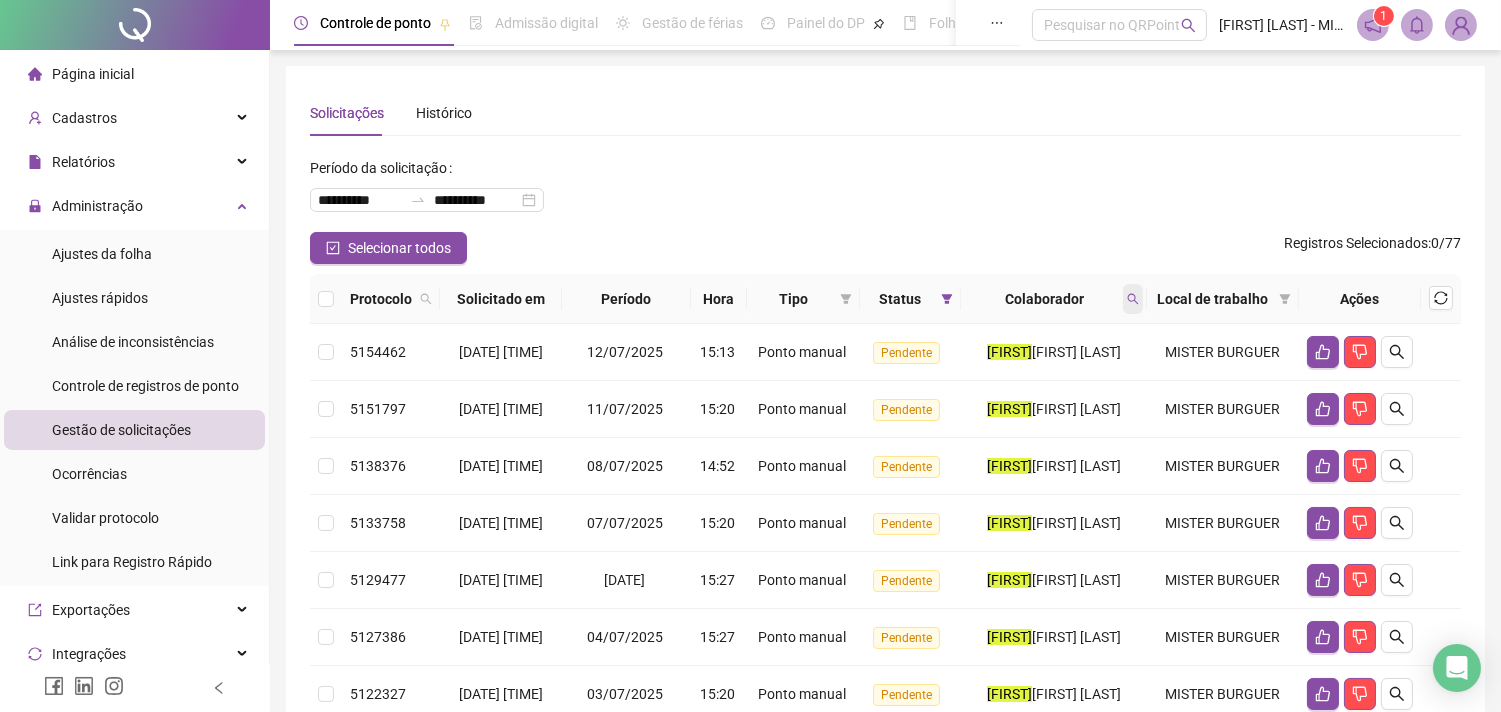 click 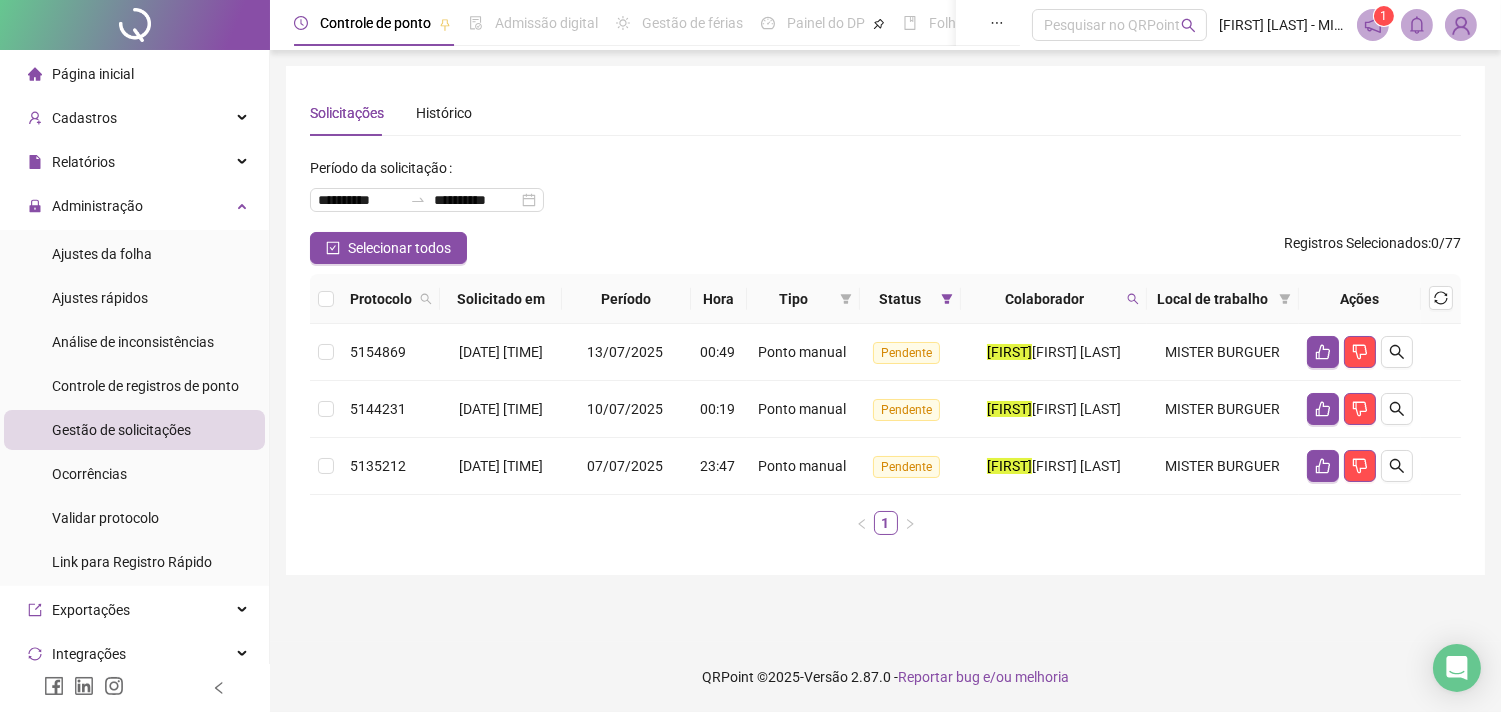scroll, scrollTop: 0, scrollLeft: 0, axis: both 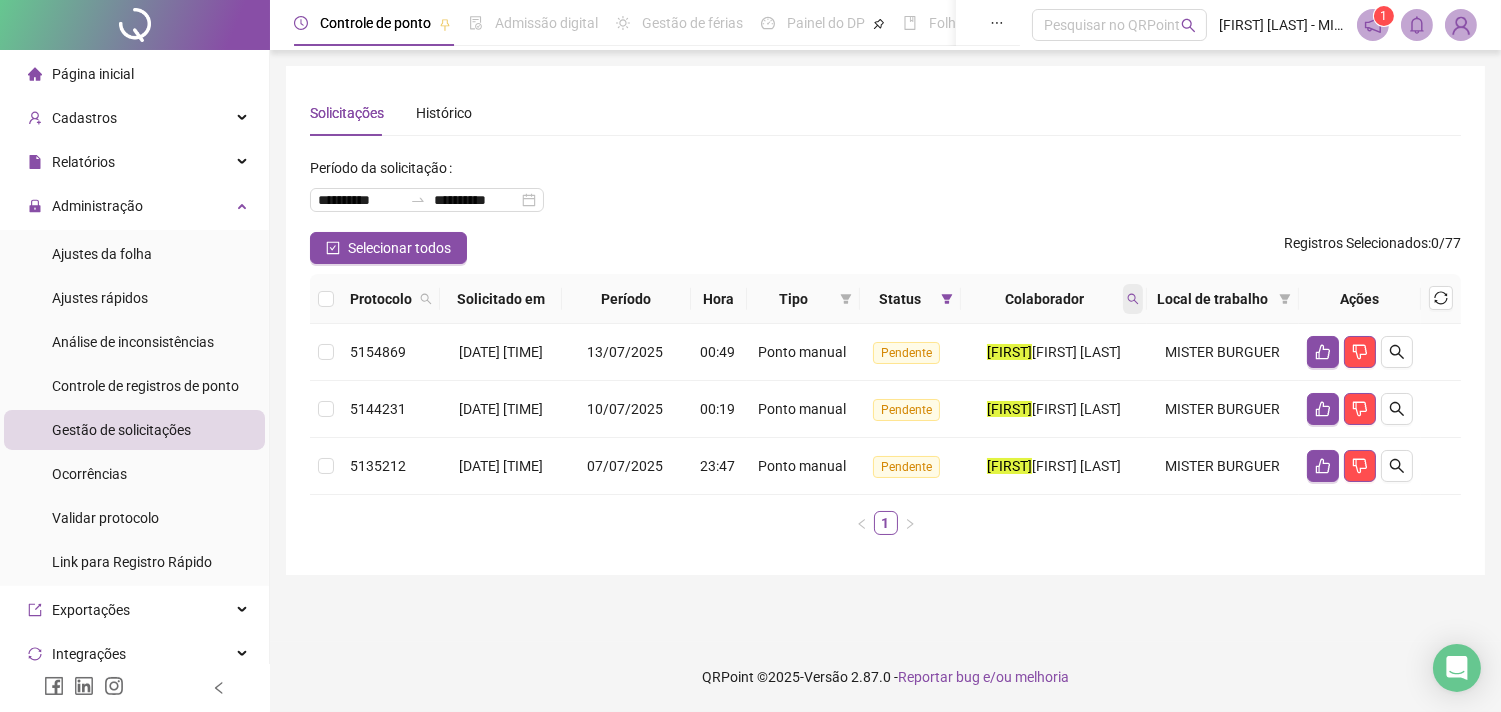 click 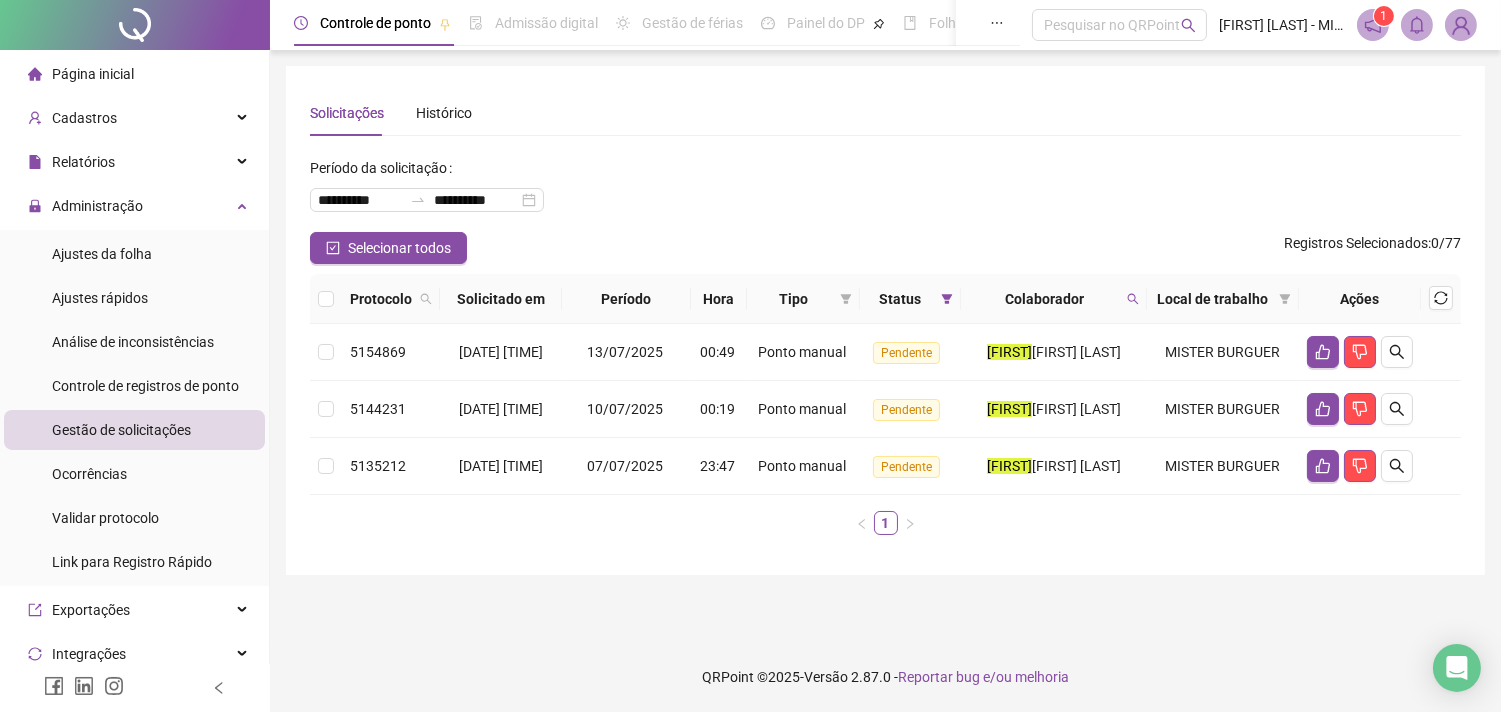click on "Colaborador" at bounding box center [1054, 299] 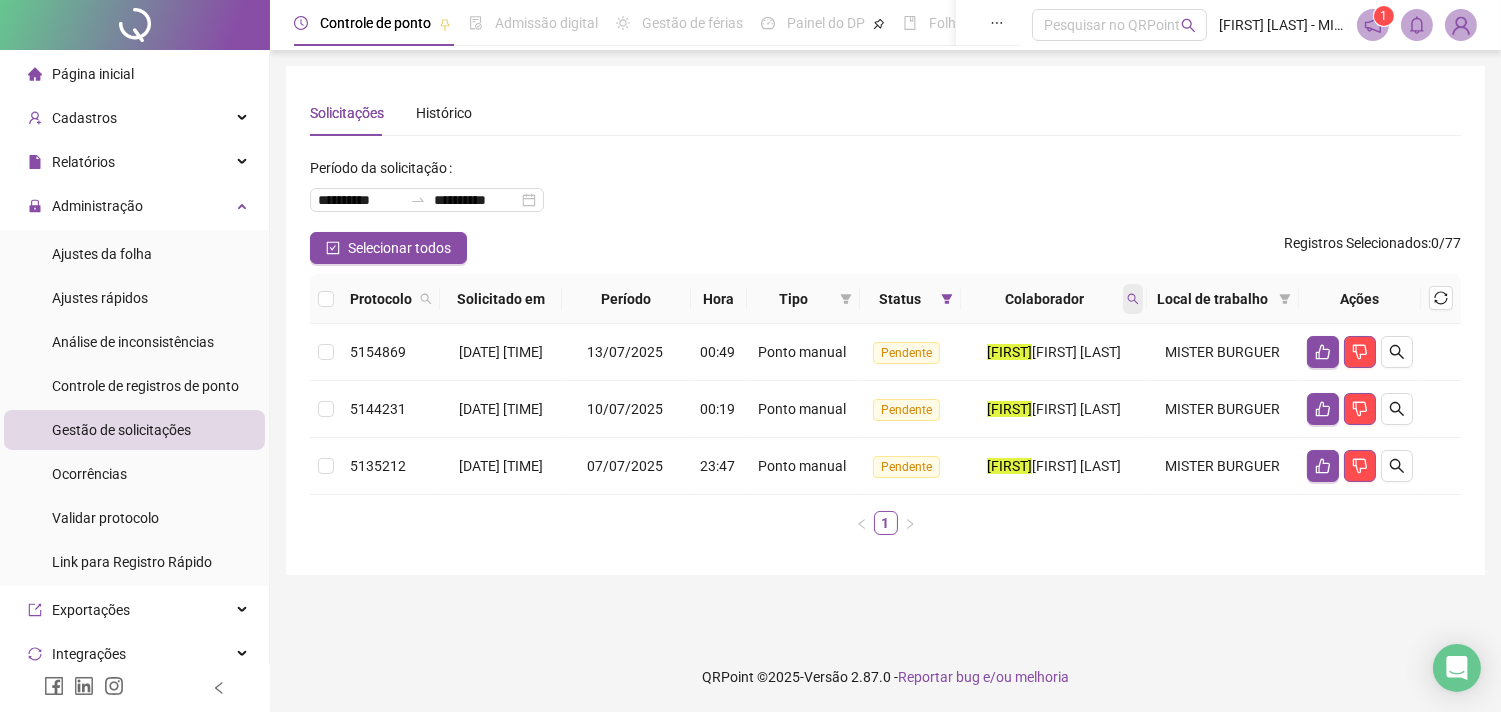 click at bounding box center (1133, 299) 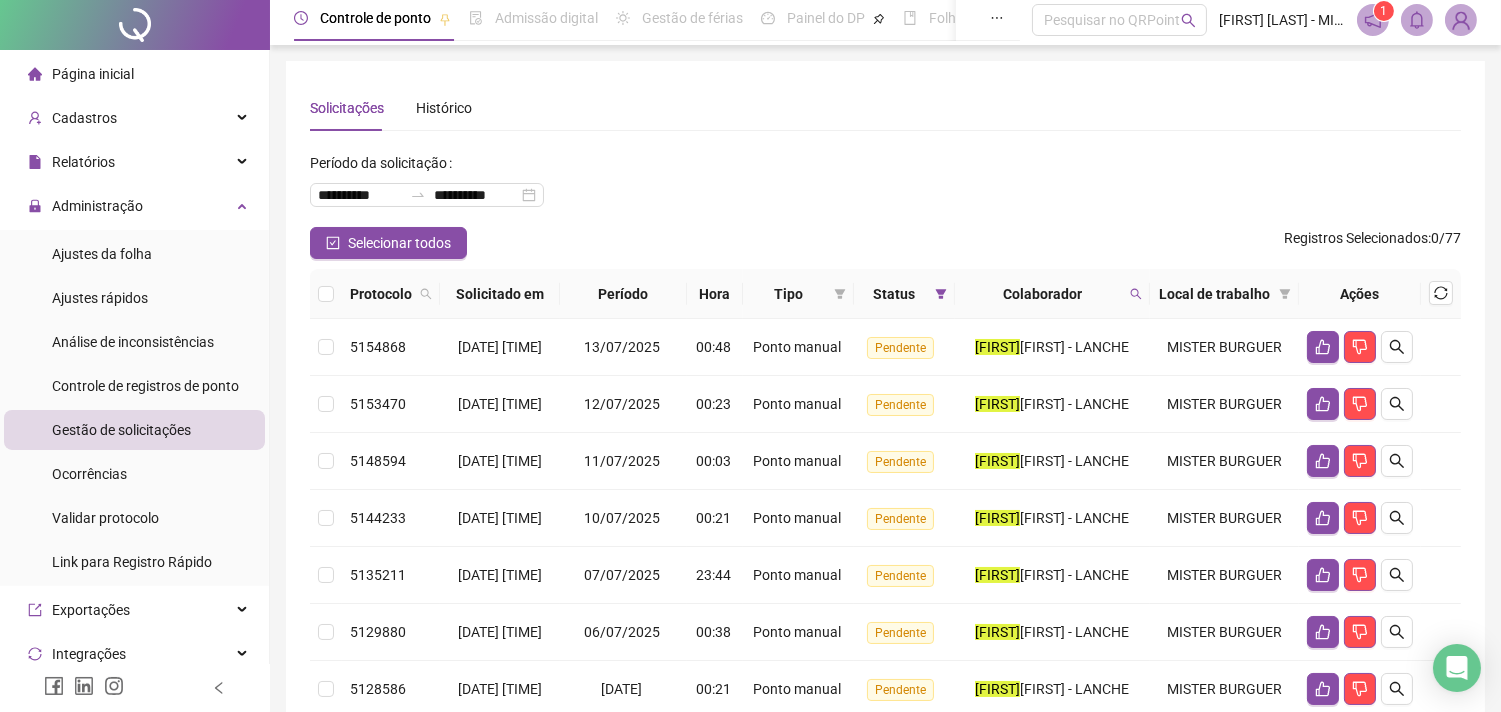 scroll, scrollTop: 0, scrollLeft: 0, axis: both 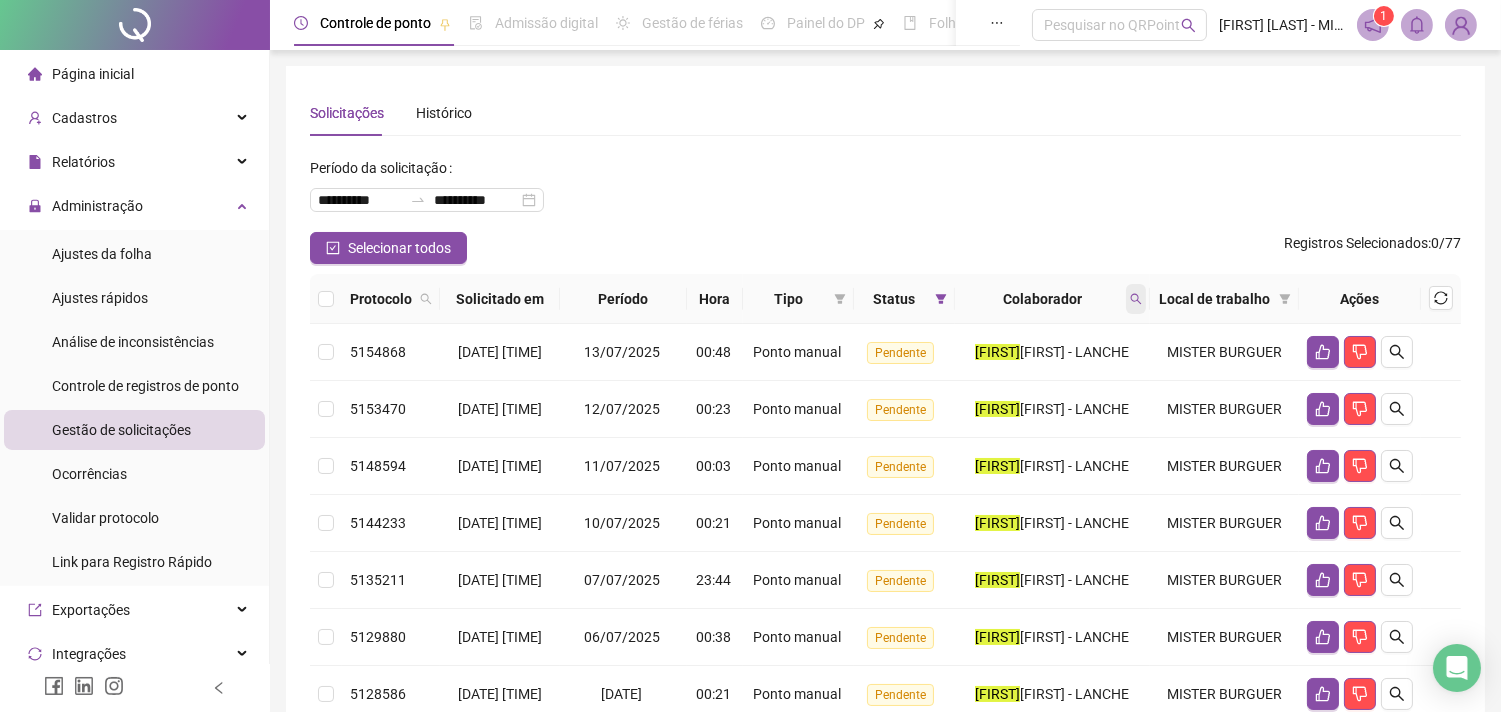 click 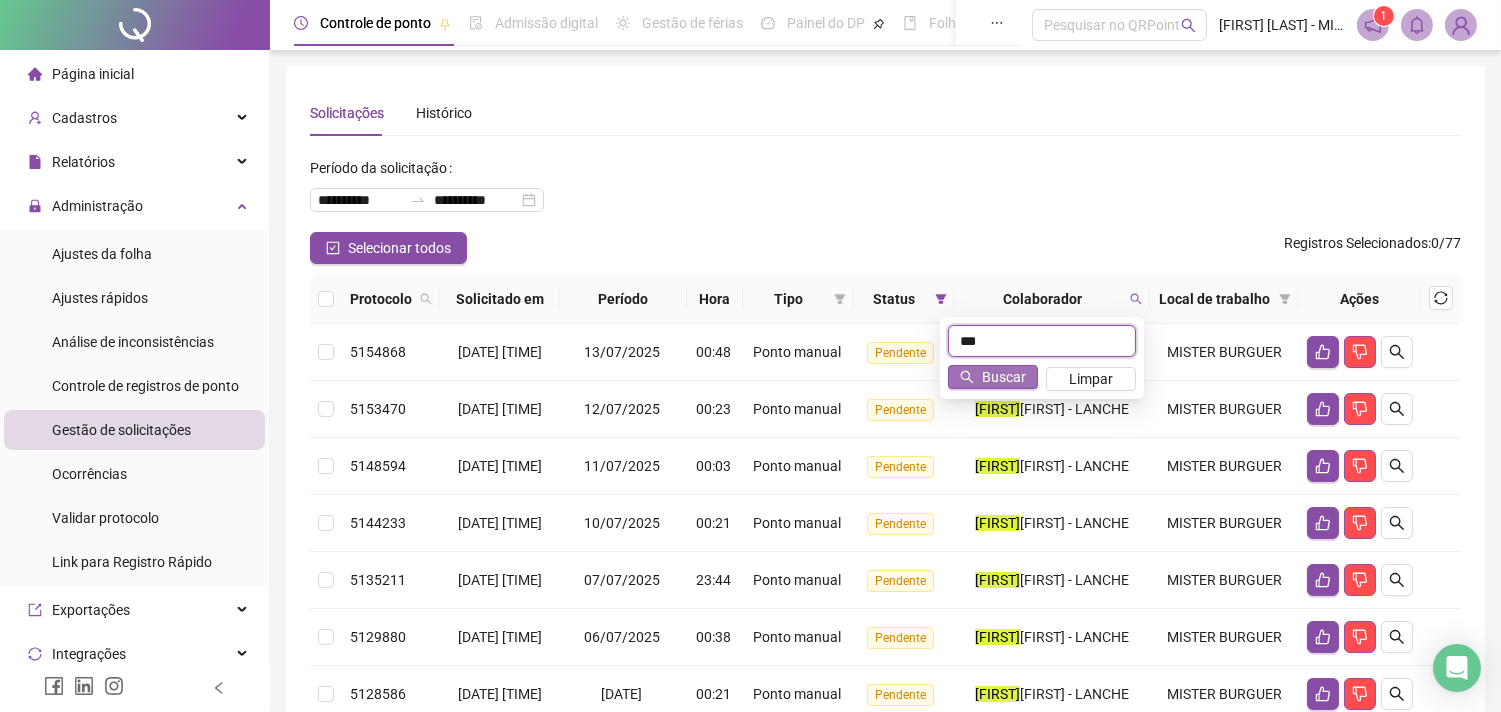 type on "***" 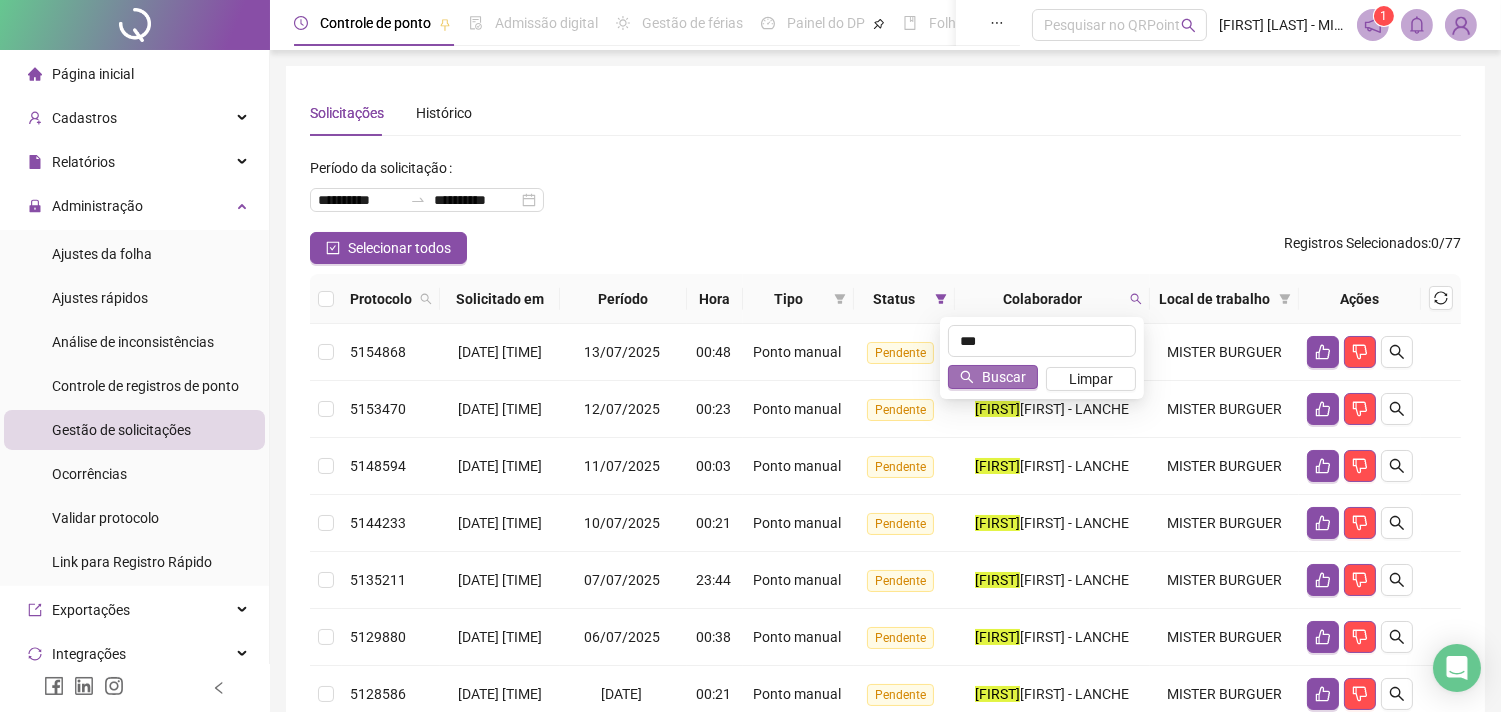 click on "Buscar" at bounding box center [1004, 377] 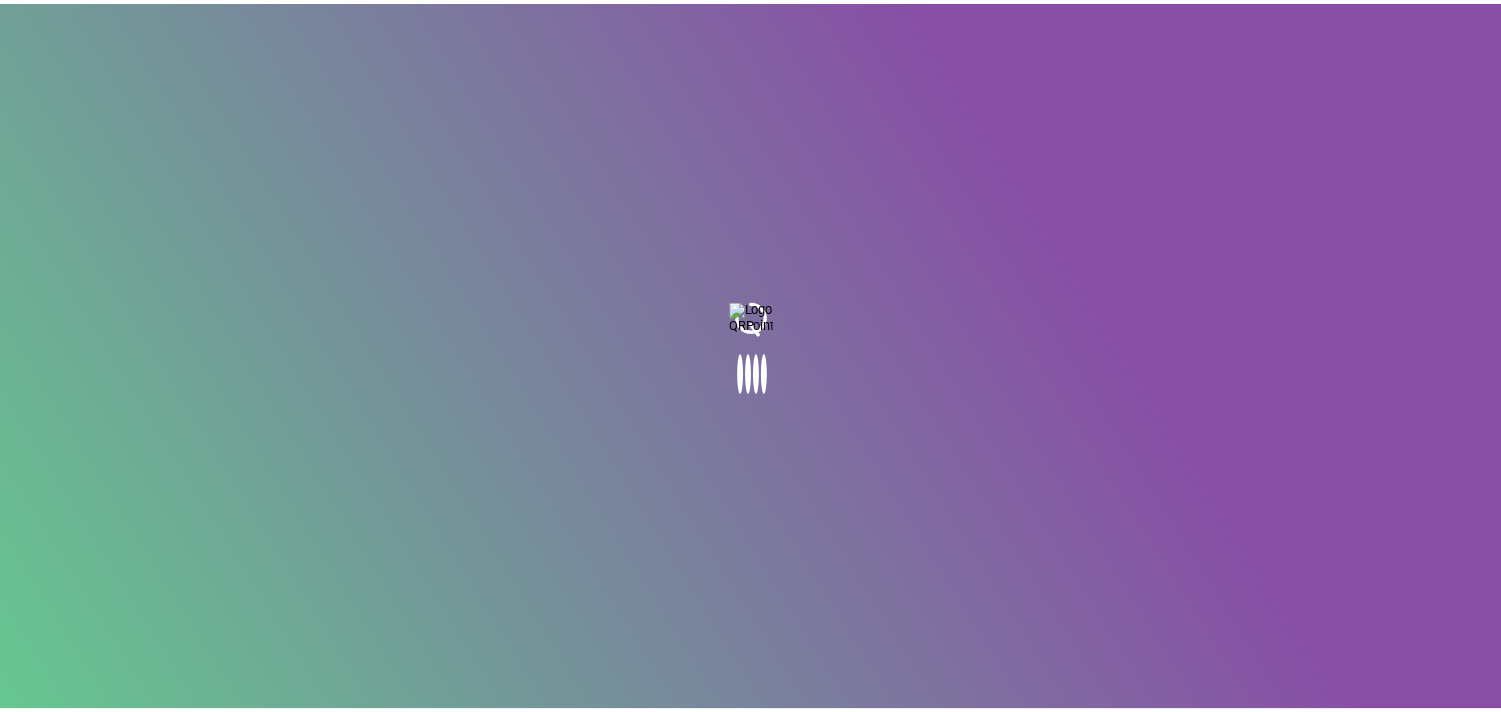 scroll, scrollTop: 0, scrollLeft: 0, axis: both 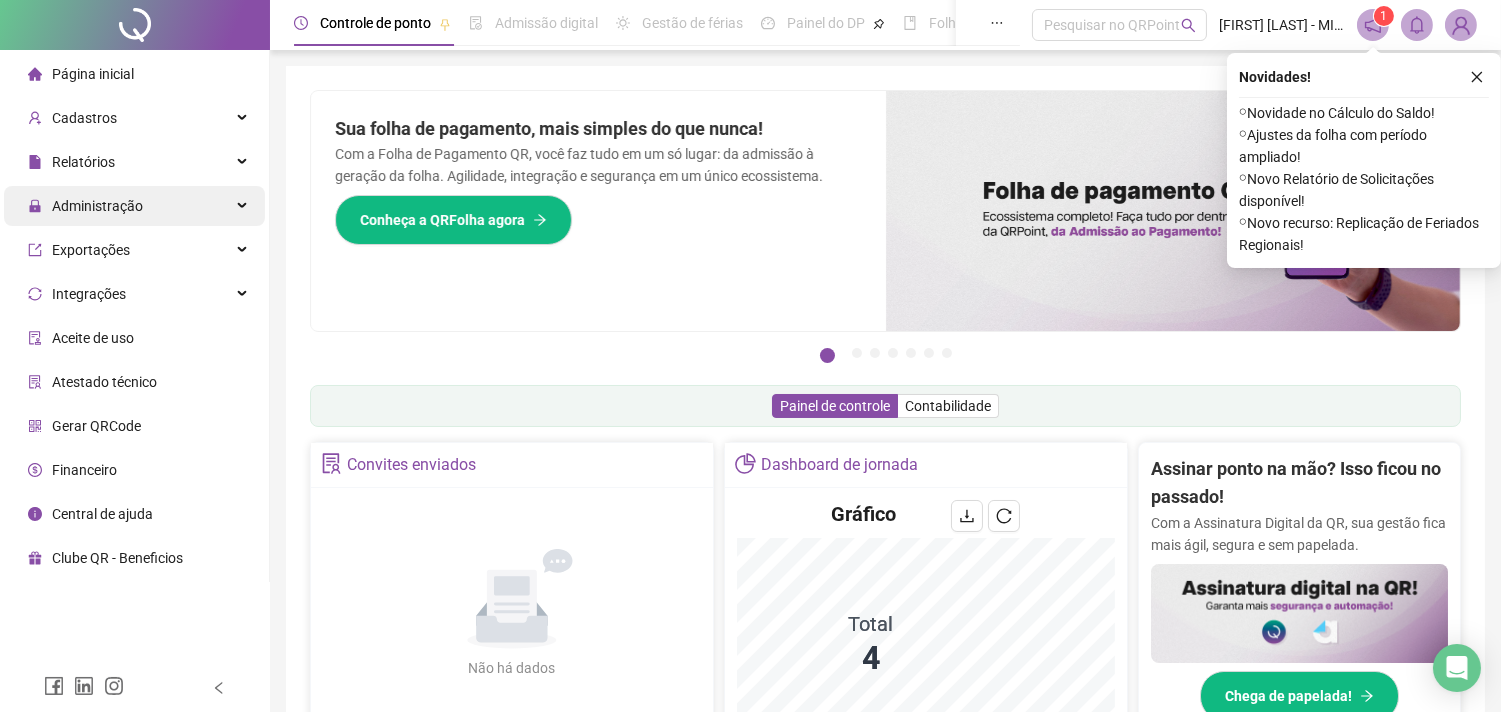 click on "Administração" at bounding box center [85, 206] 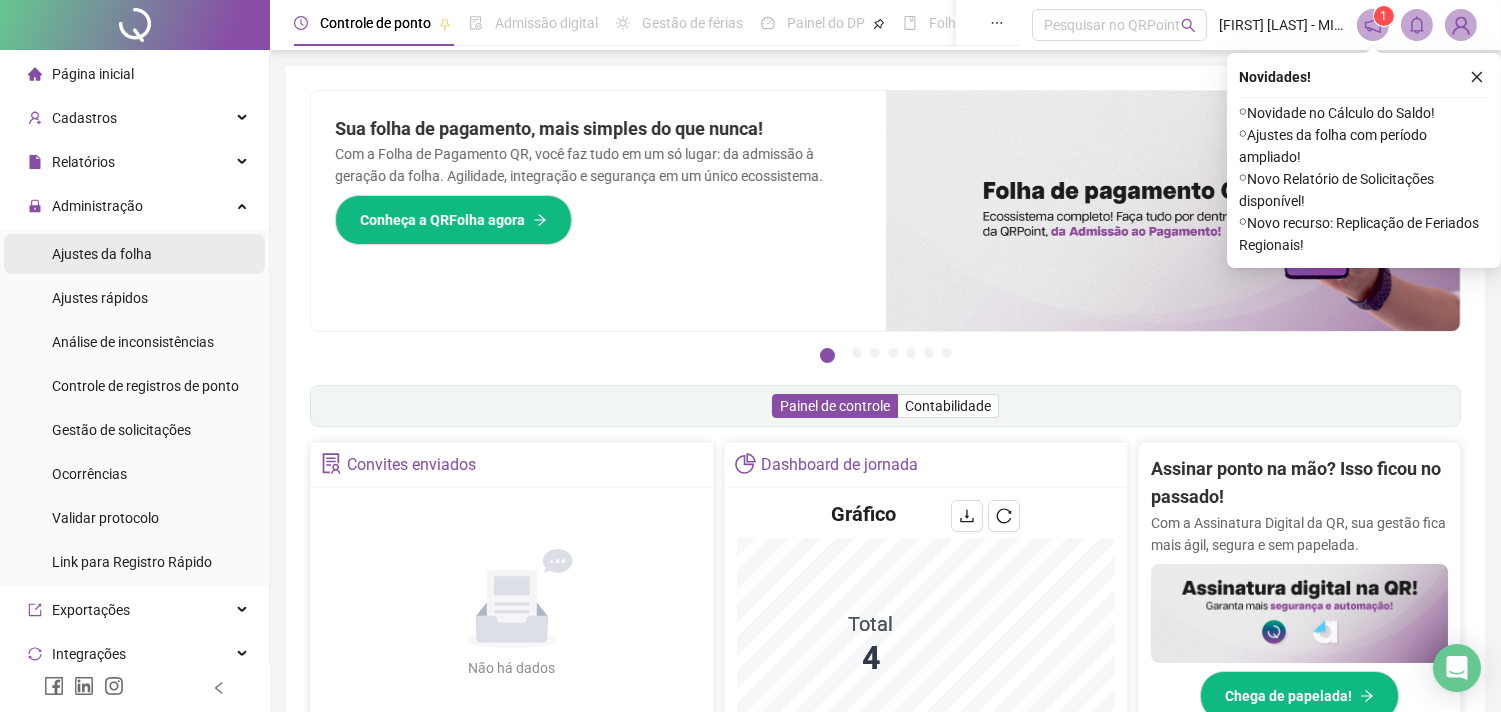 click on "Ajustes da folha" at bounding box center [102, 254] 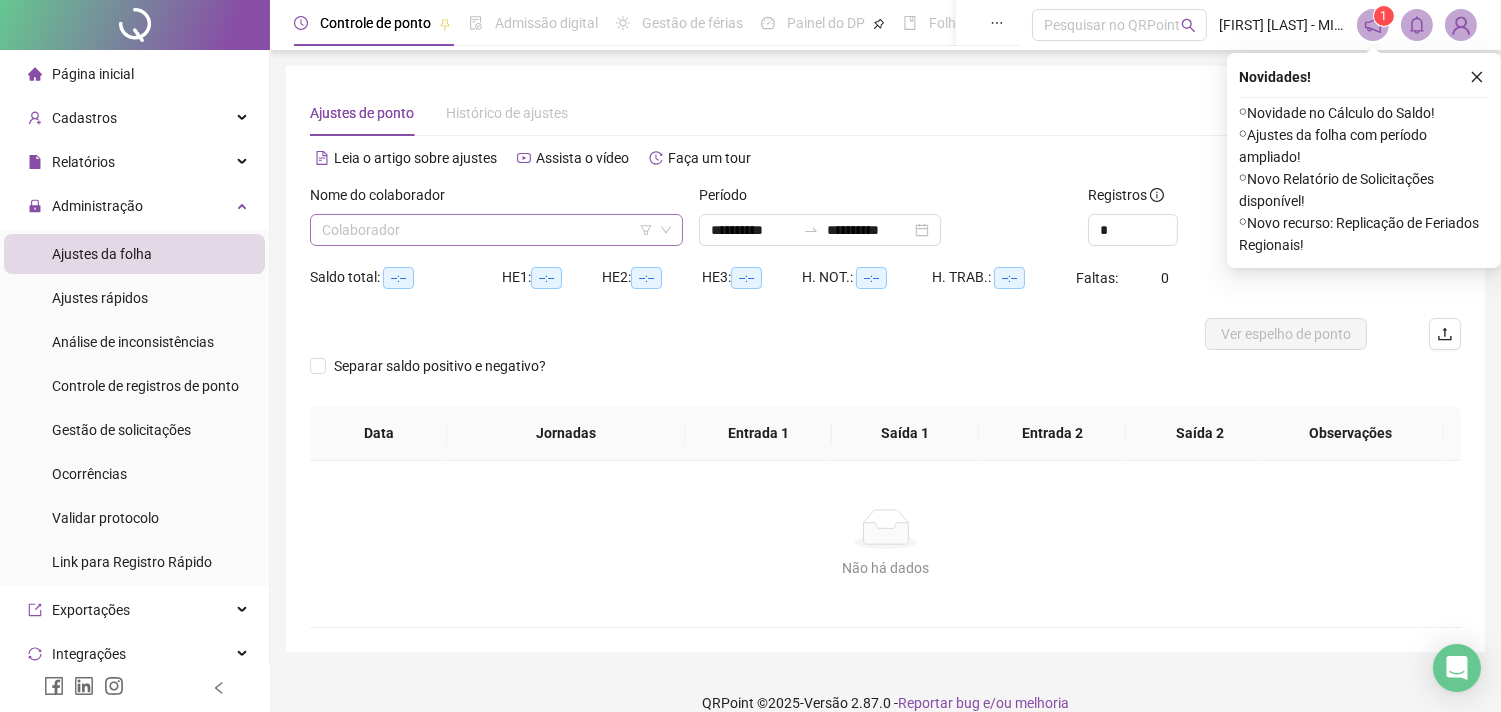 click at bounding box center (490, 230) 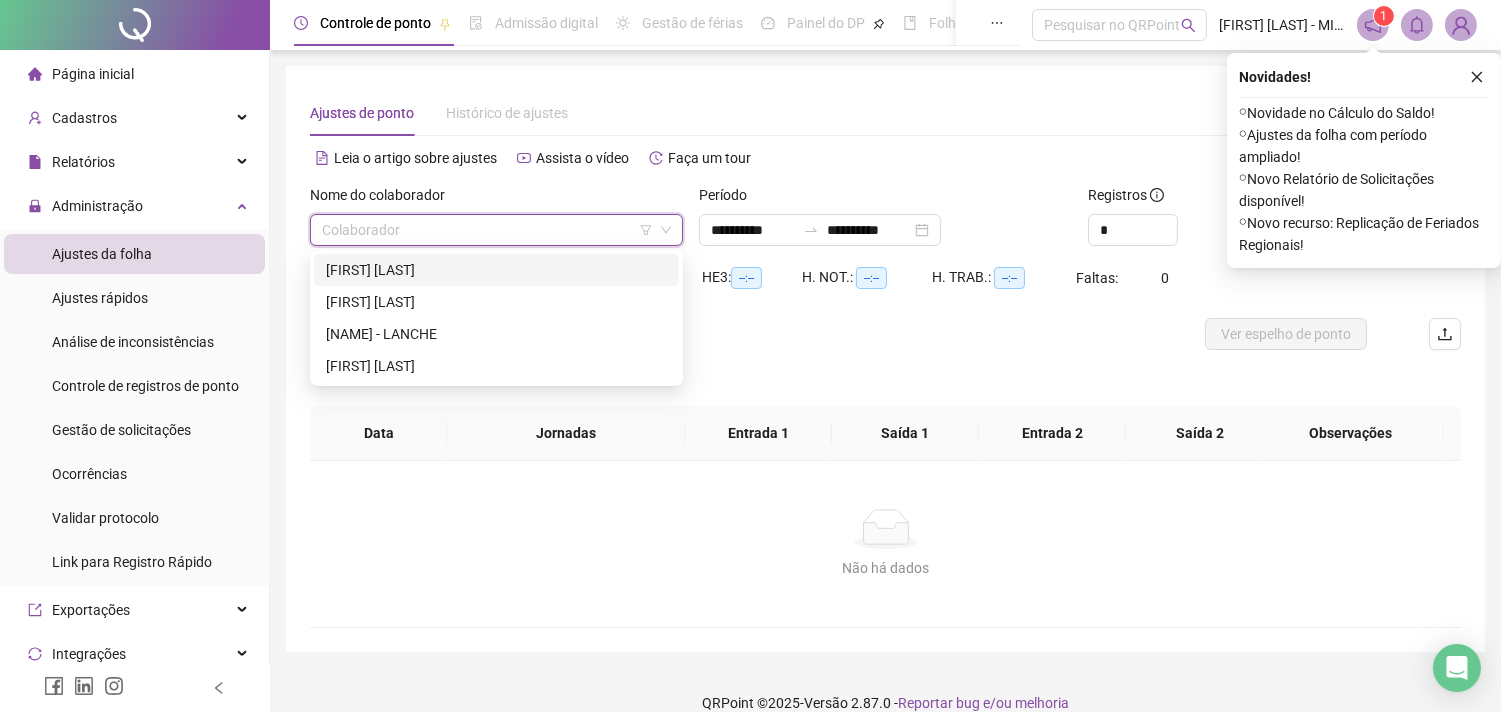 click on "[FIRST] [LAST]" at bounding box center [496, 270] 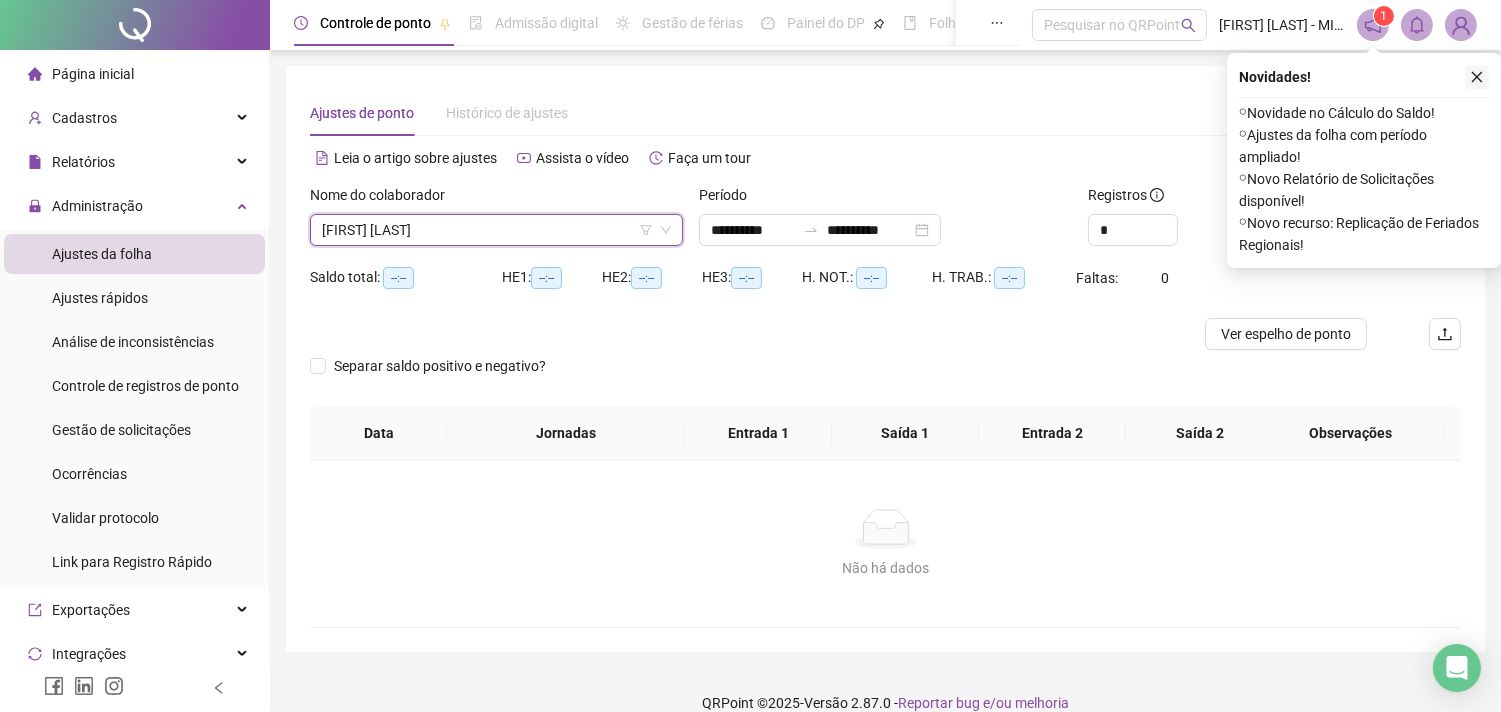 click 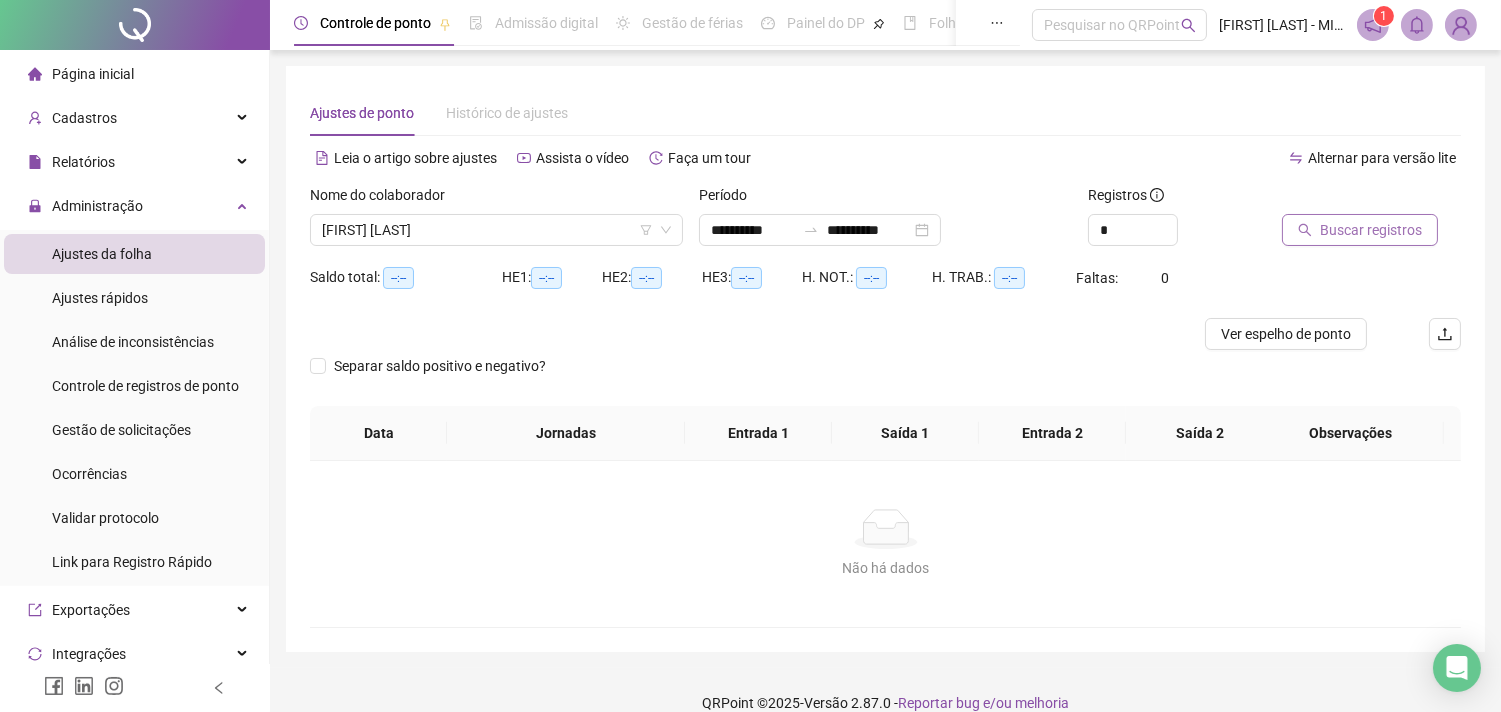 click on "Buscar registros" at bounding box center [1371, 230] 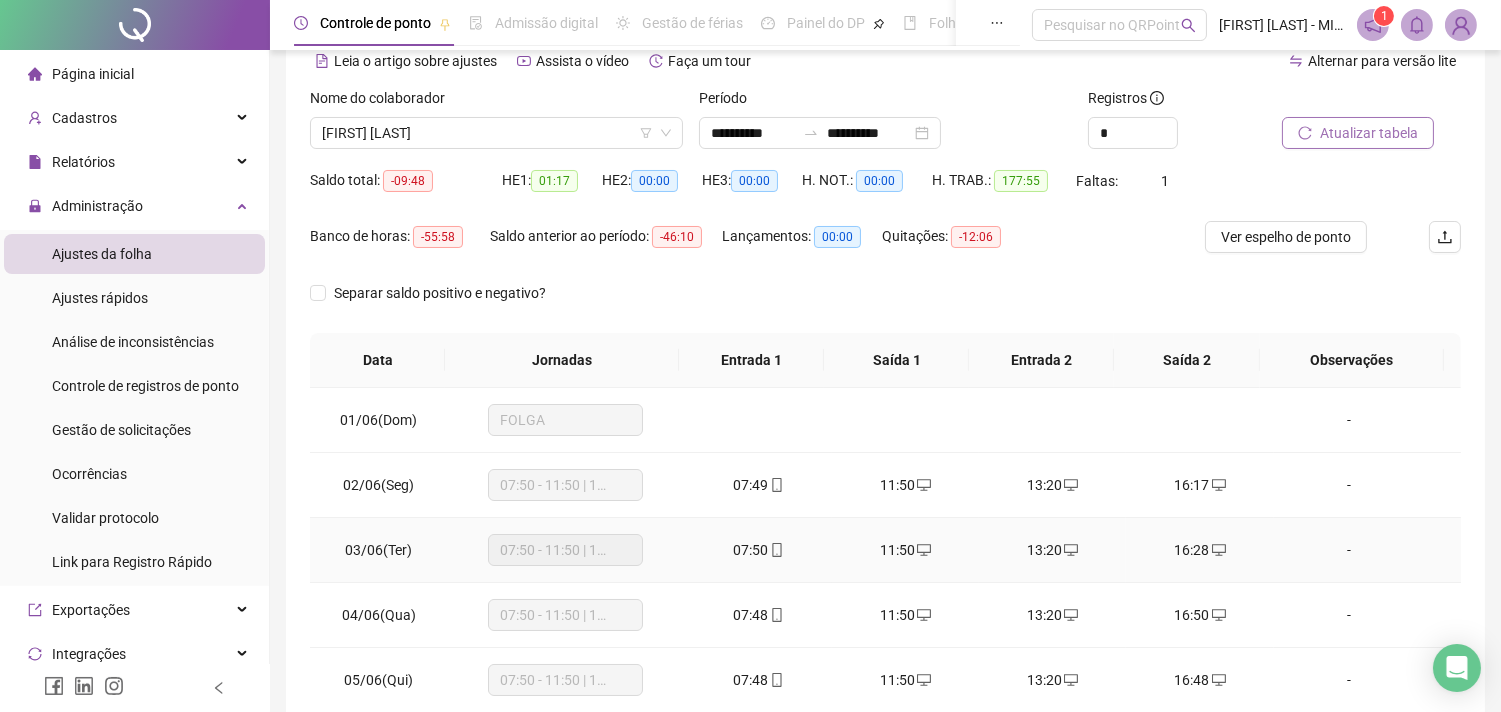 scroll, scrollTop: 222, scrollLeft: 0, axis: vertical 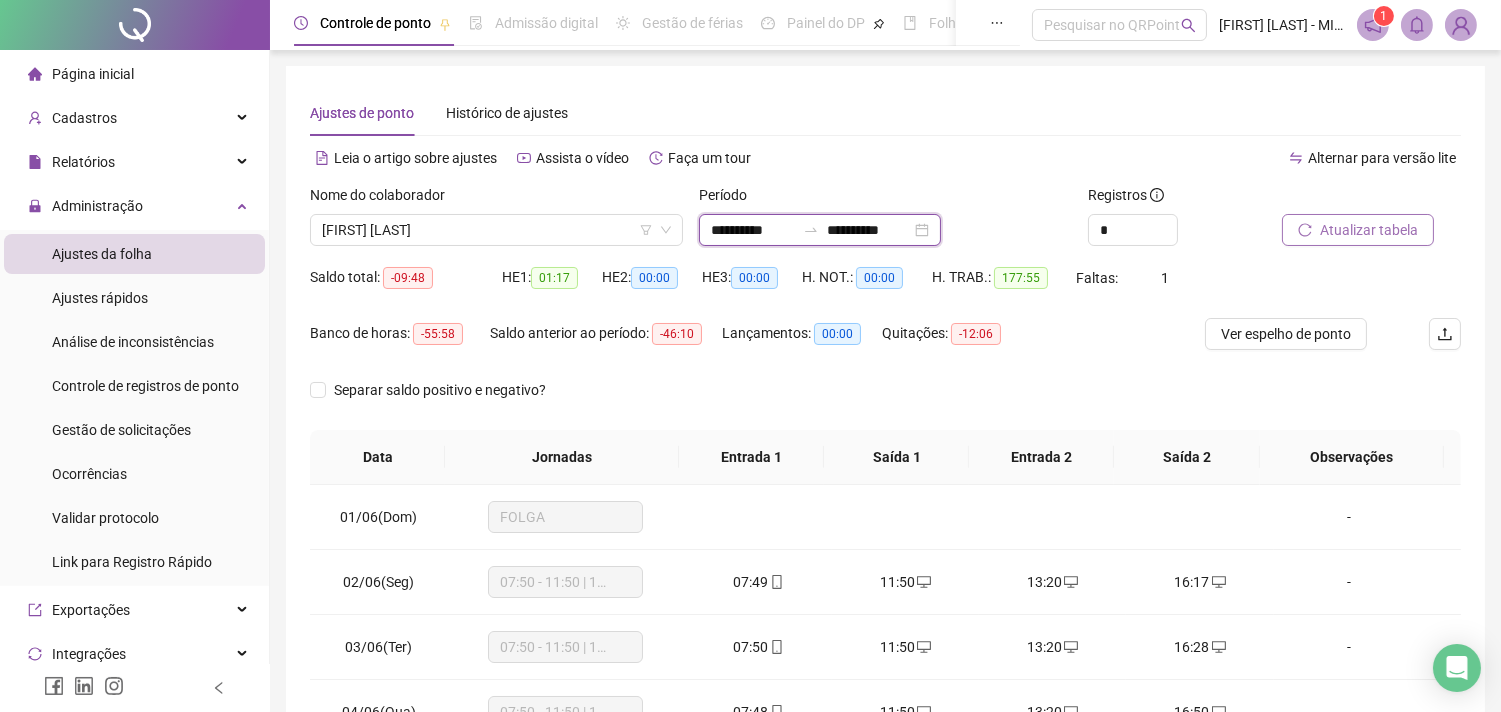 click on "**********" at bounding box center (753, 230) 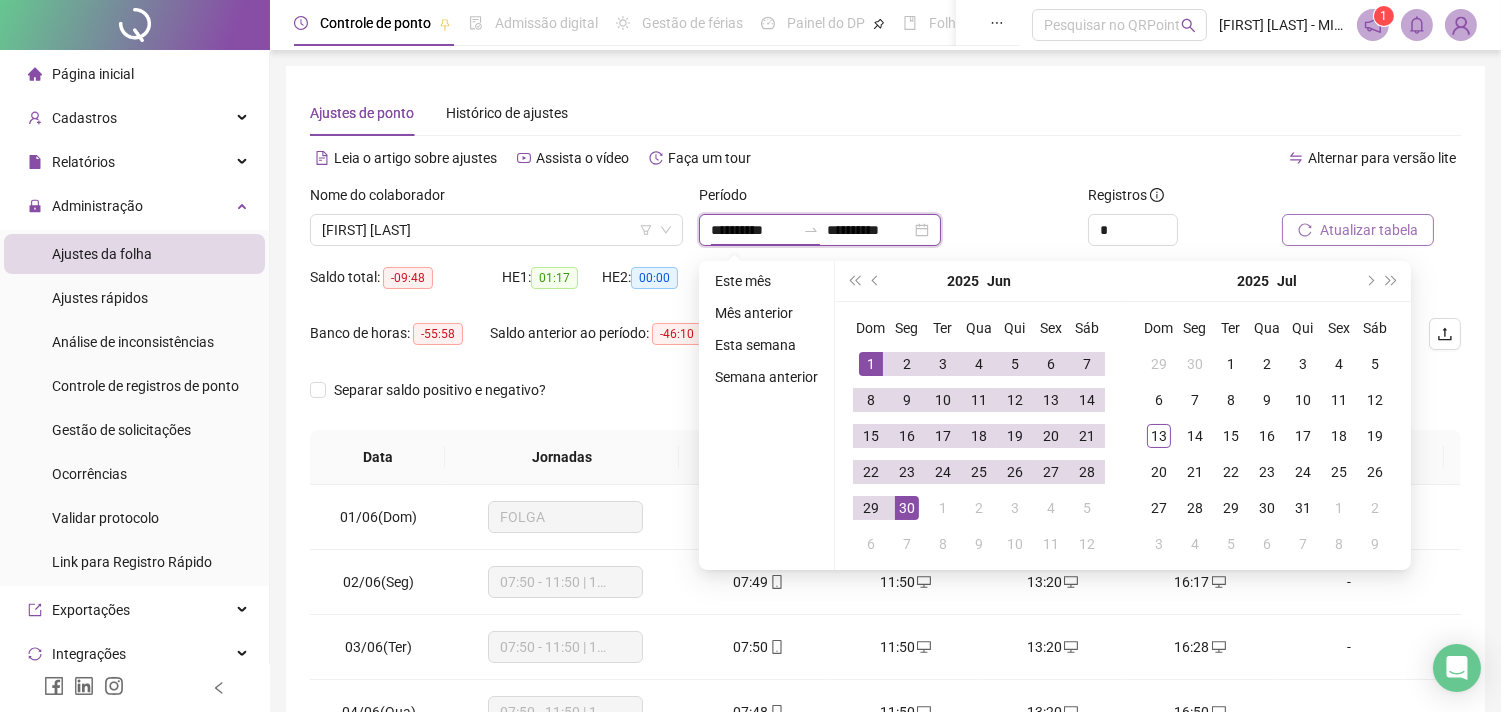 type on "**********" 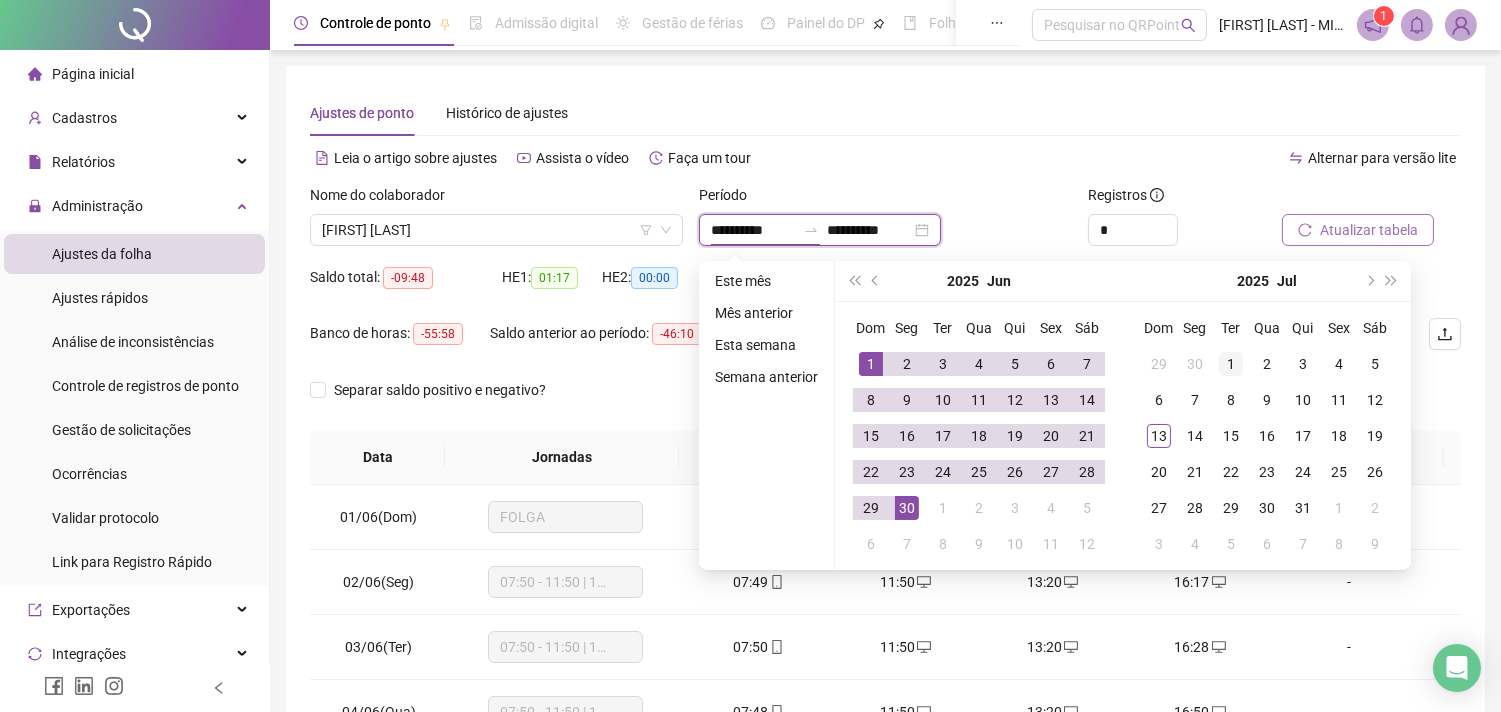 type on "**********" 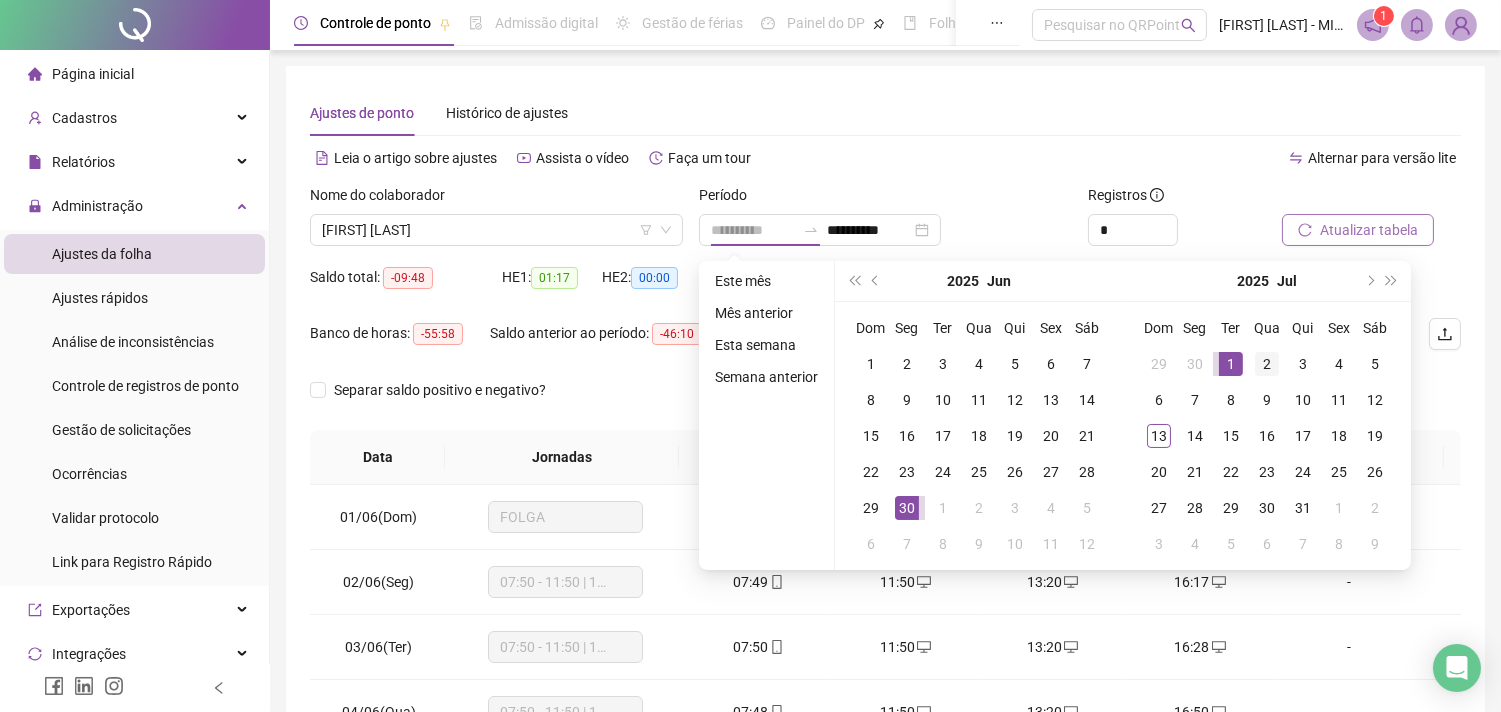 click on "1" at bounding box center (1231, 364) 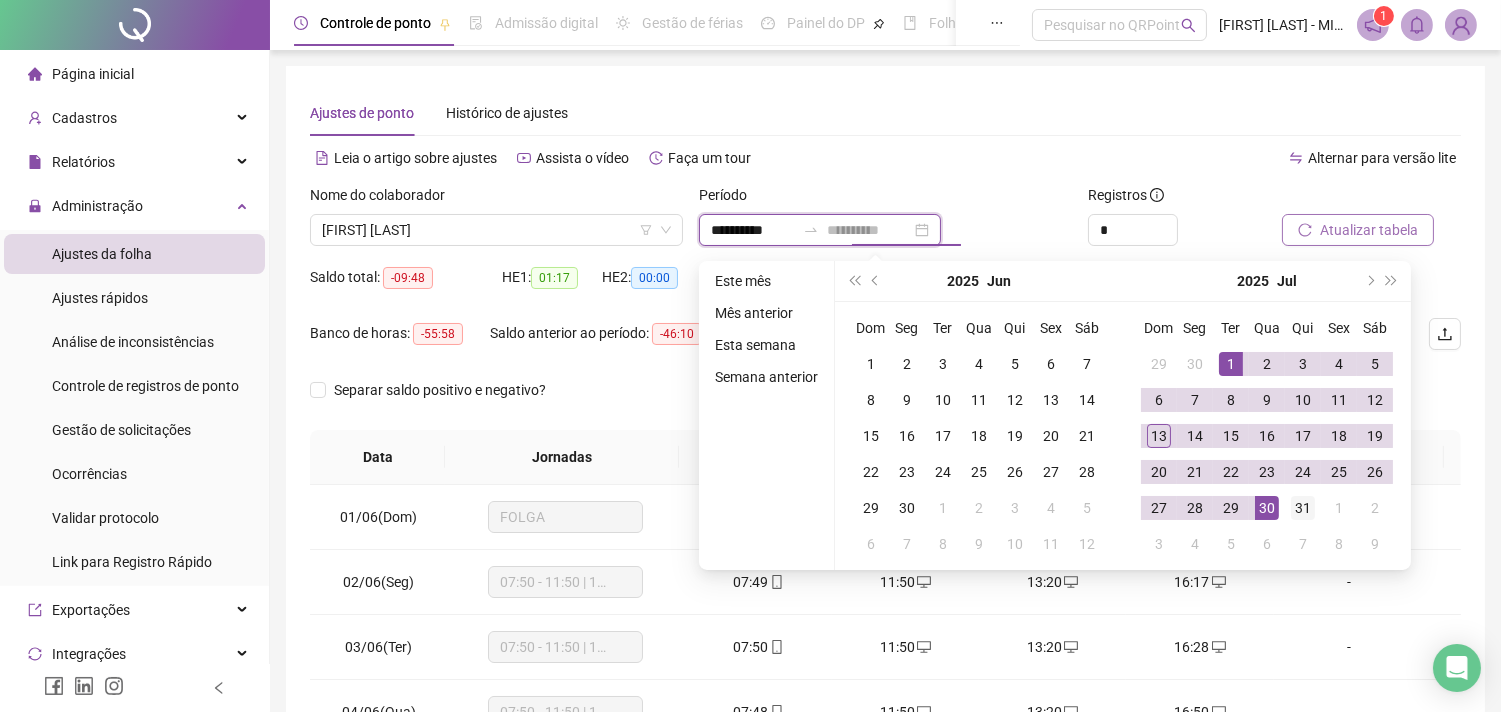 type on "**********" 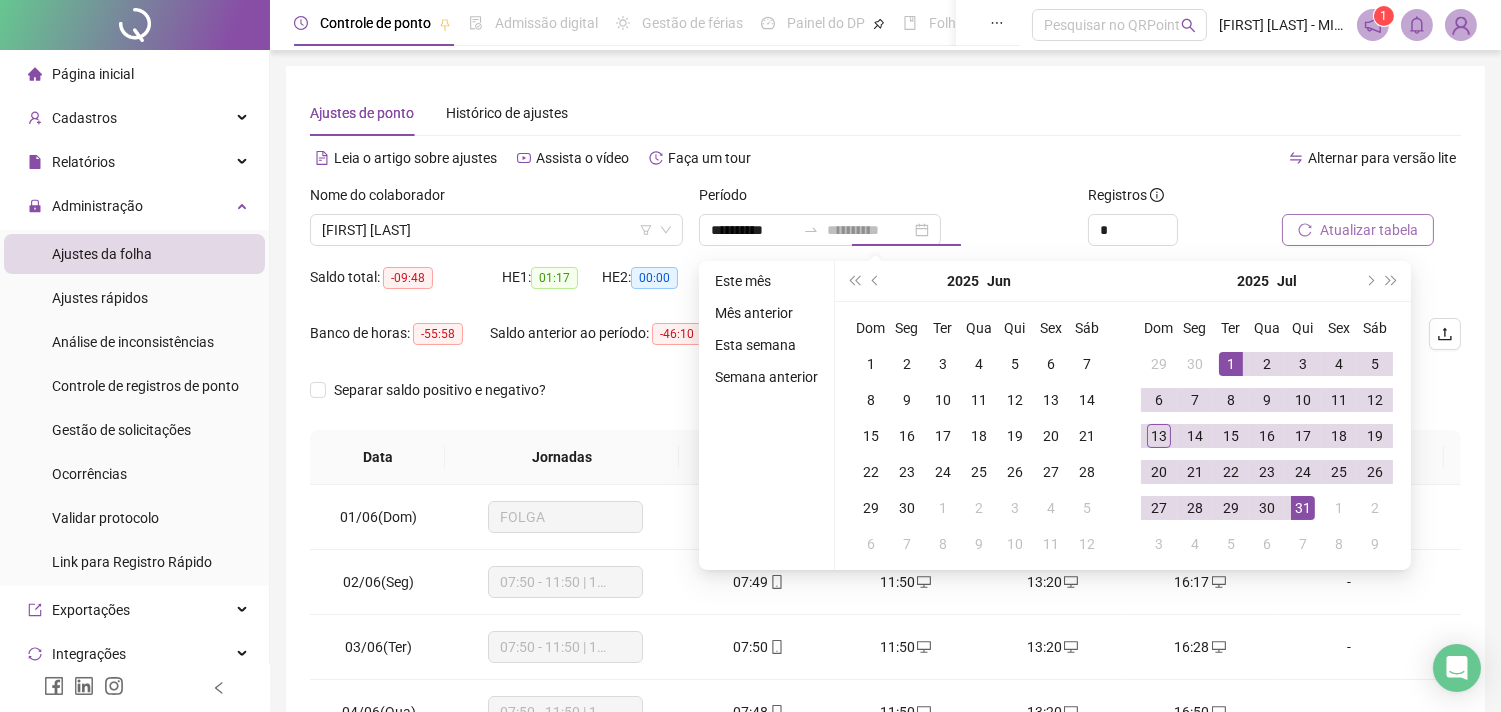 click on "31" at bounding box center (1303, 508) 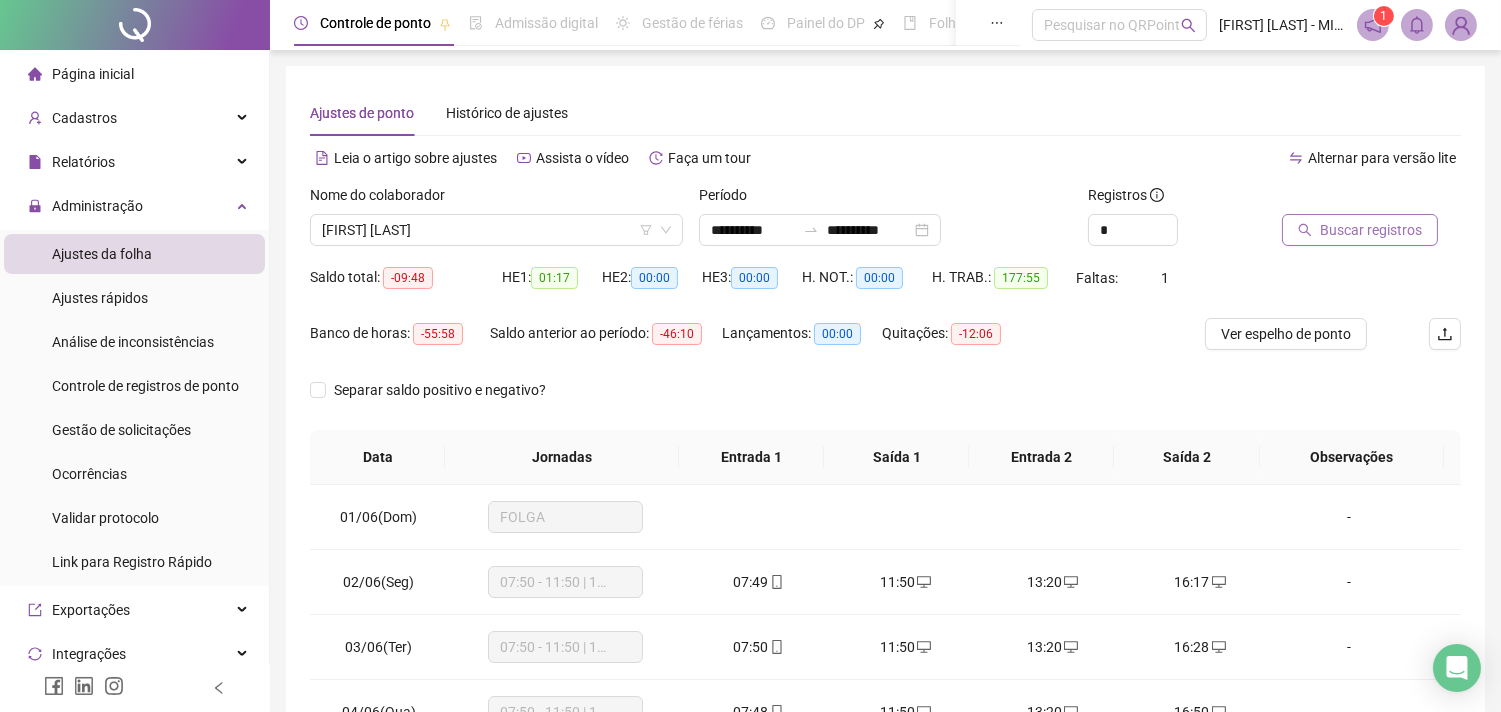 click on "Buscar registros" at bounding box center [1360, 230] 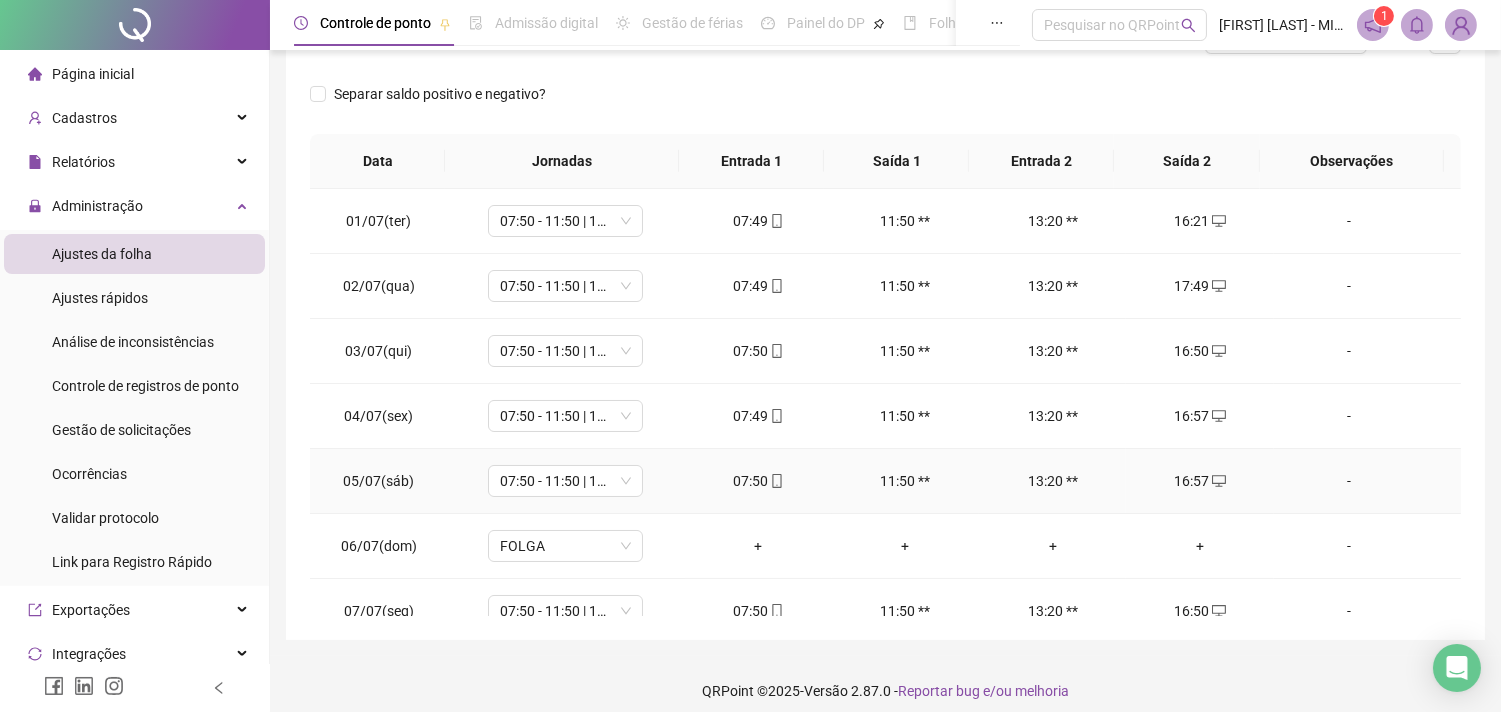 scroll, scrollTop: 310, scrollLeft: 0, axis: vertical 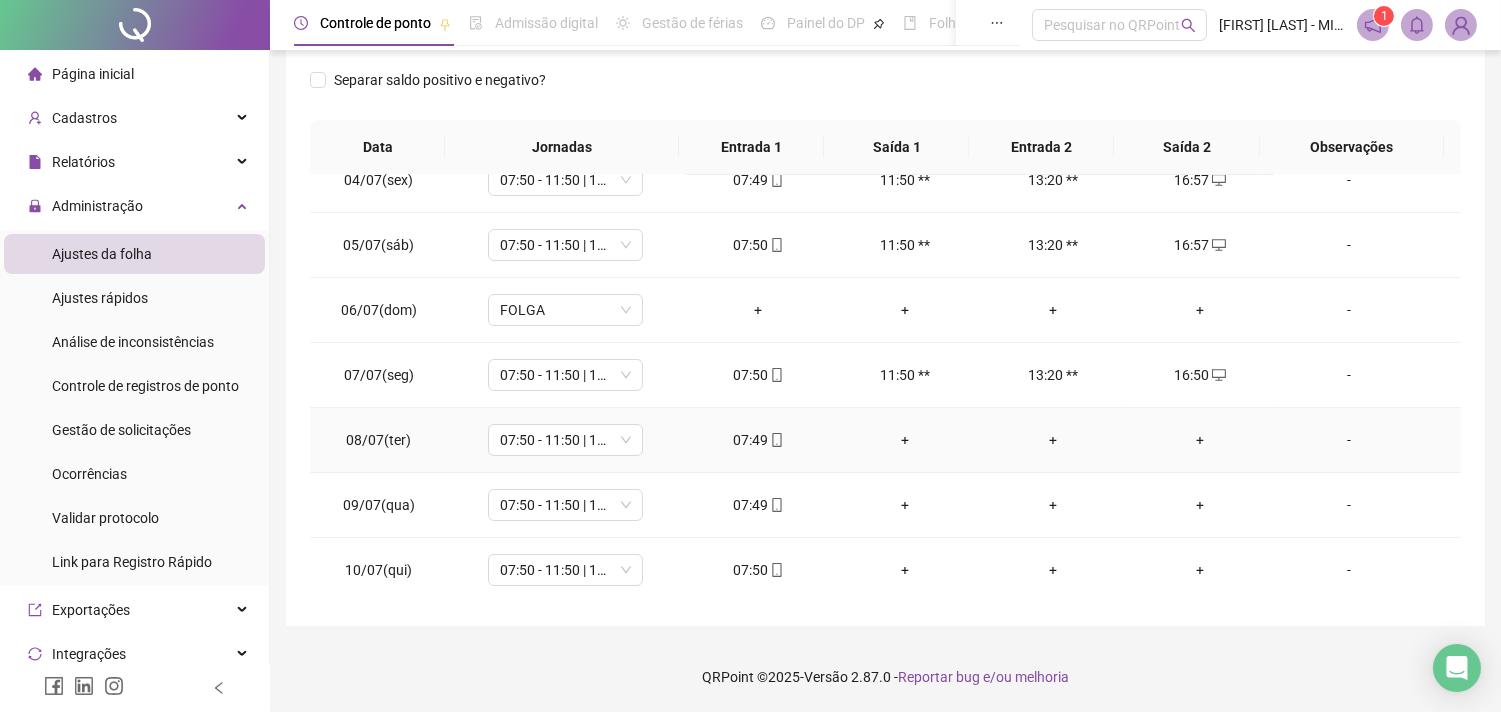 click on "+" at bounding box center [1199, 440] 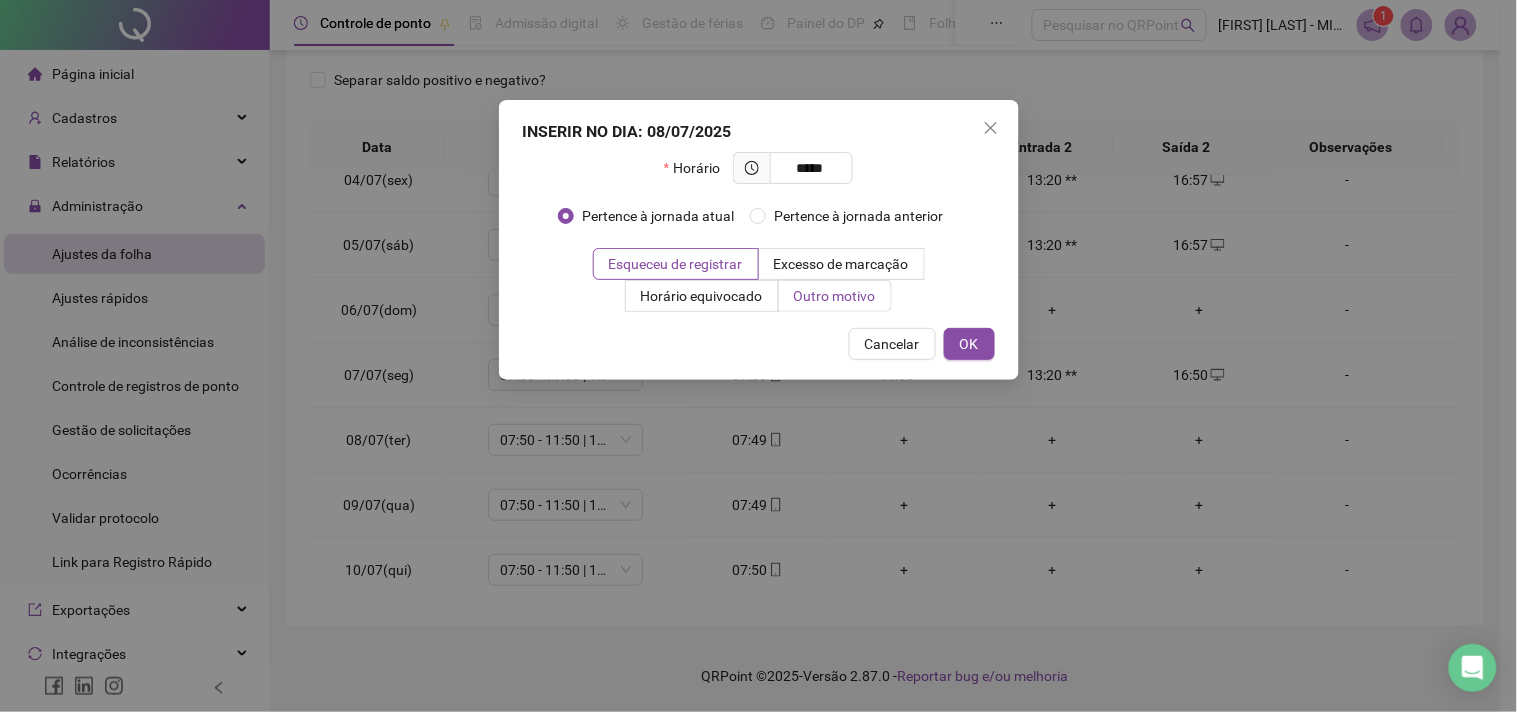 type on "*****" 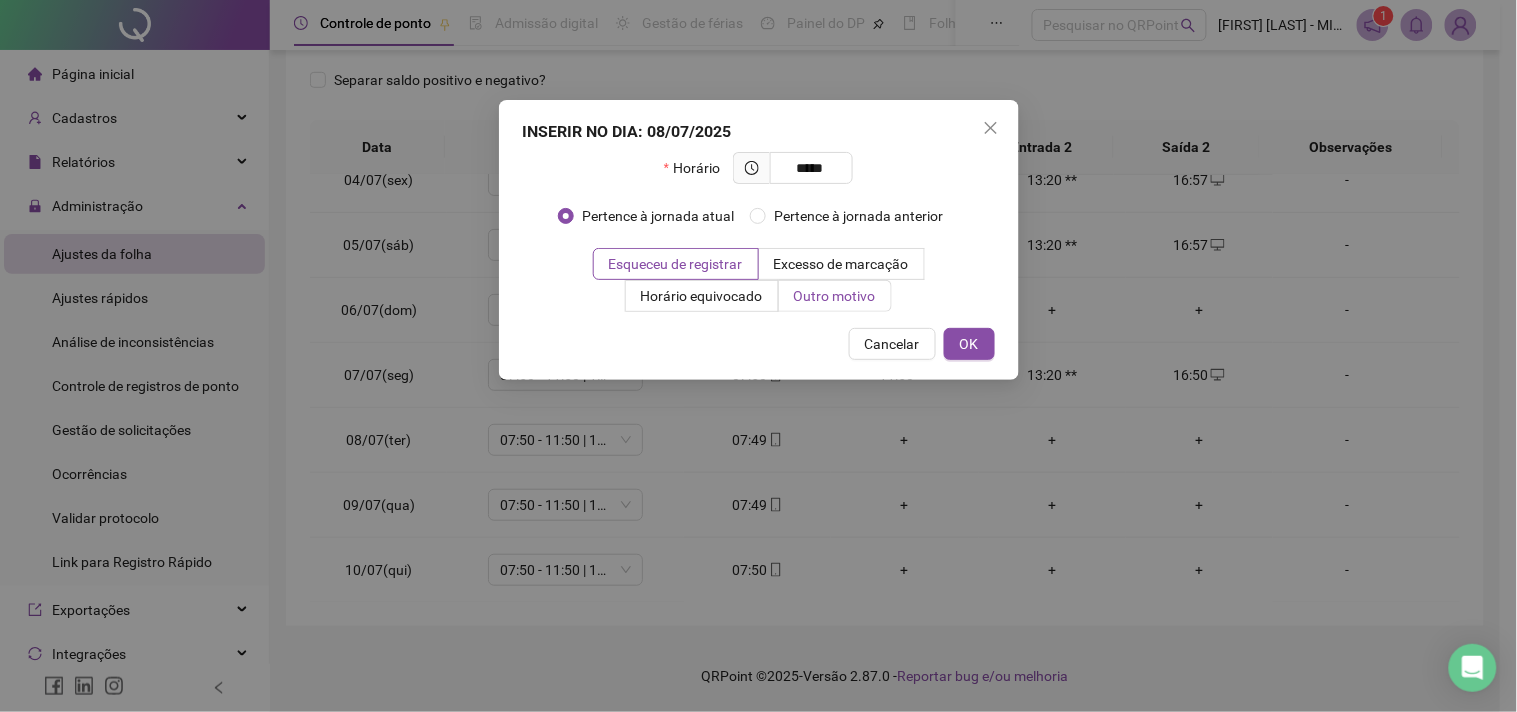 click on "Outro motivo" at bounding box center [835, 296] 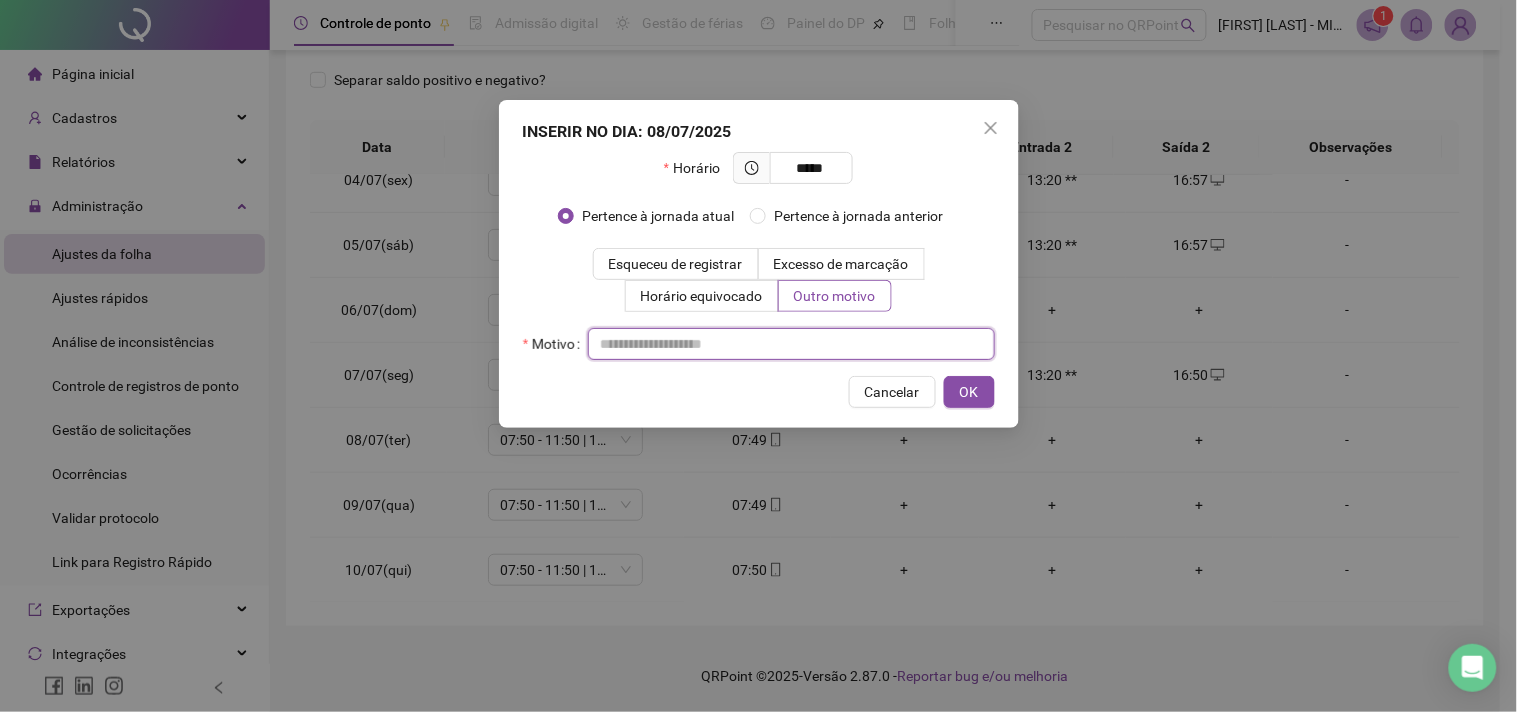 click at bounding box center [791, 344] 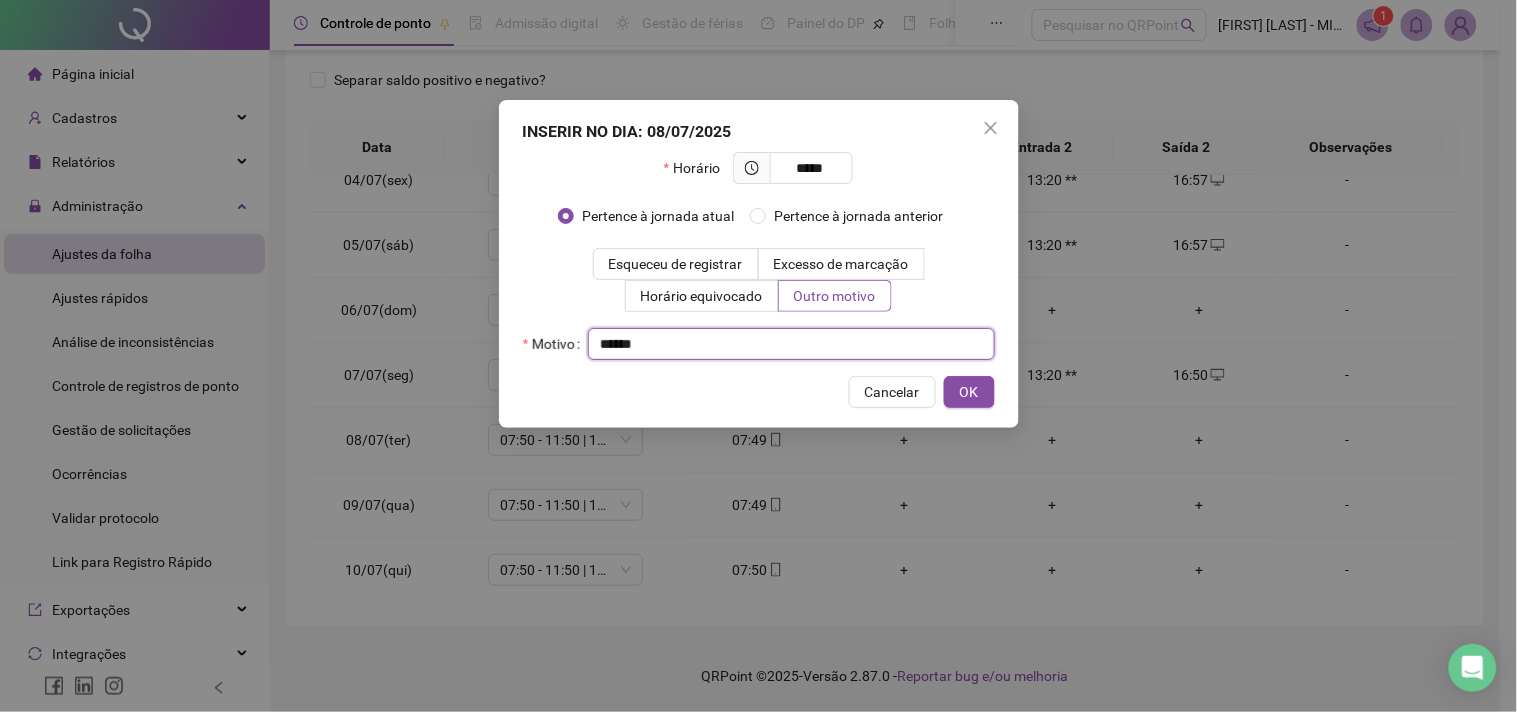 drag, startPoint x: 636, startPoint y: 344, endPoint x: 504, endPoint y: 311, distance: 136.06248 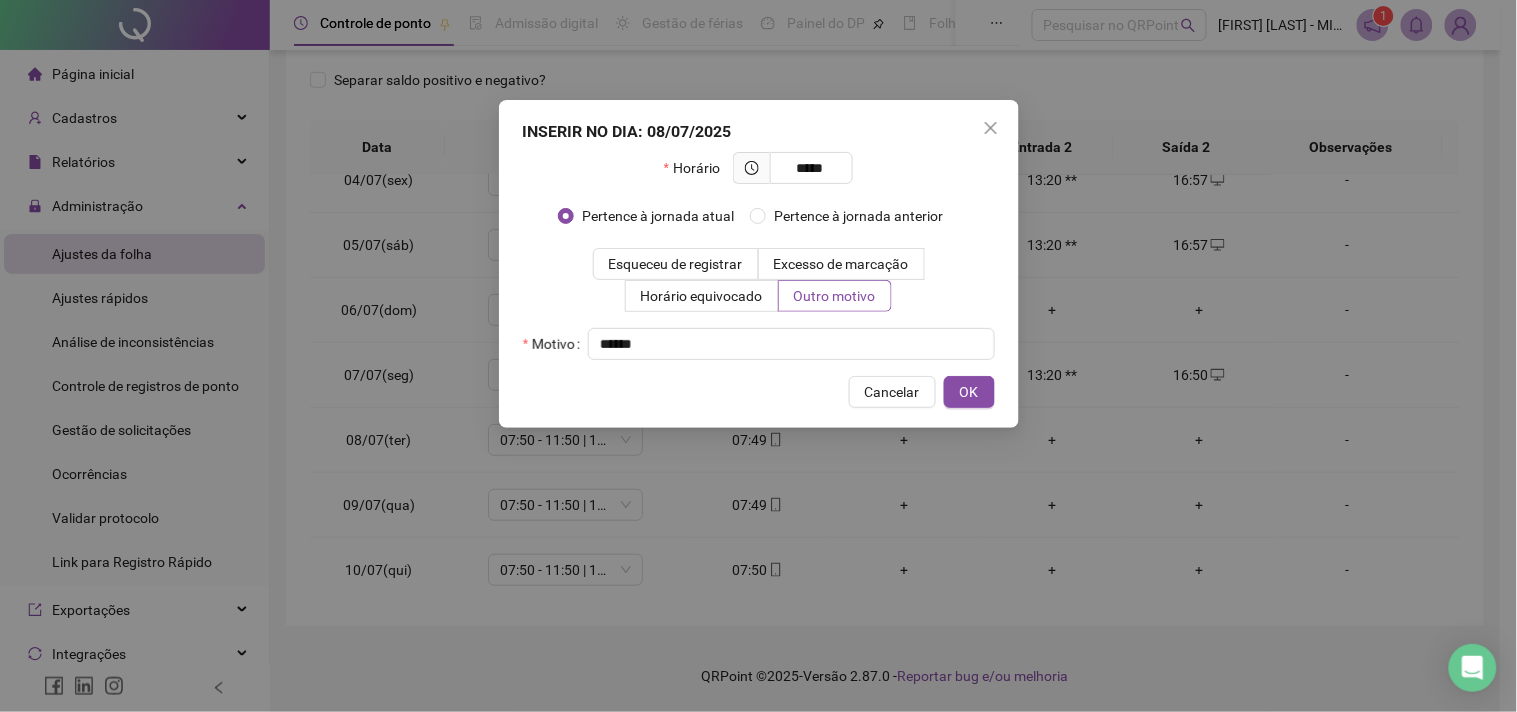 click on "OK" at bounding box center (969, 392) 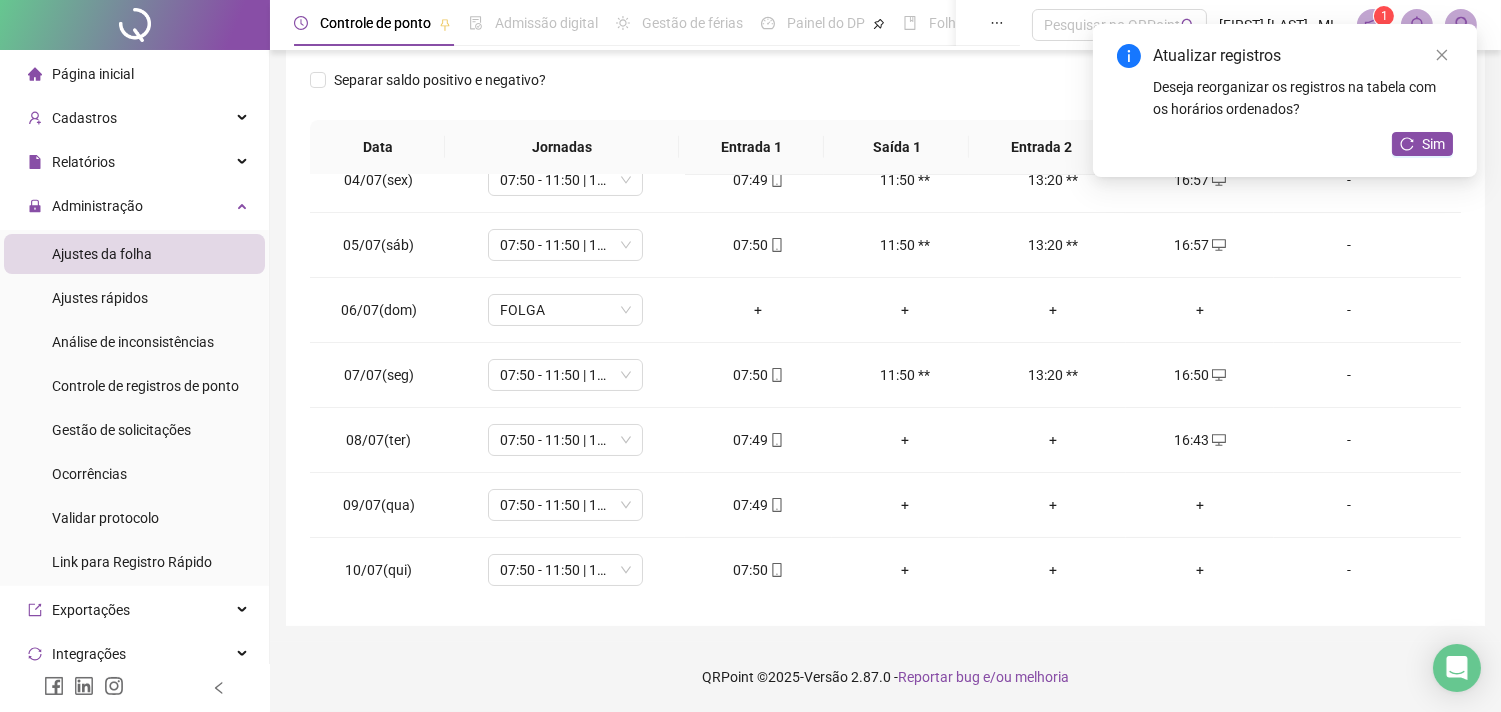 click 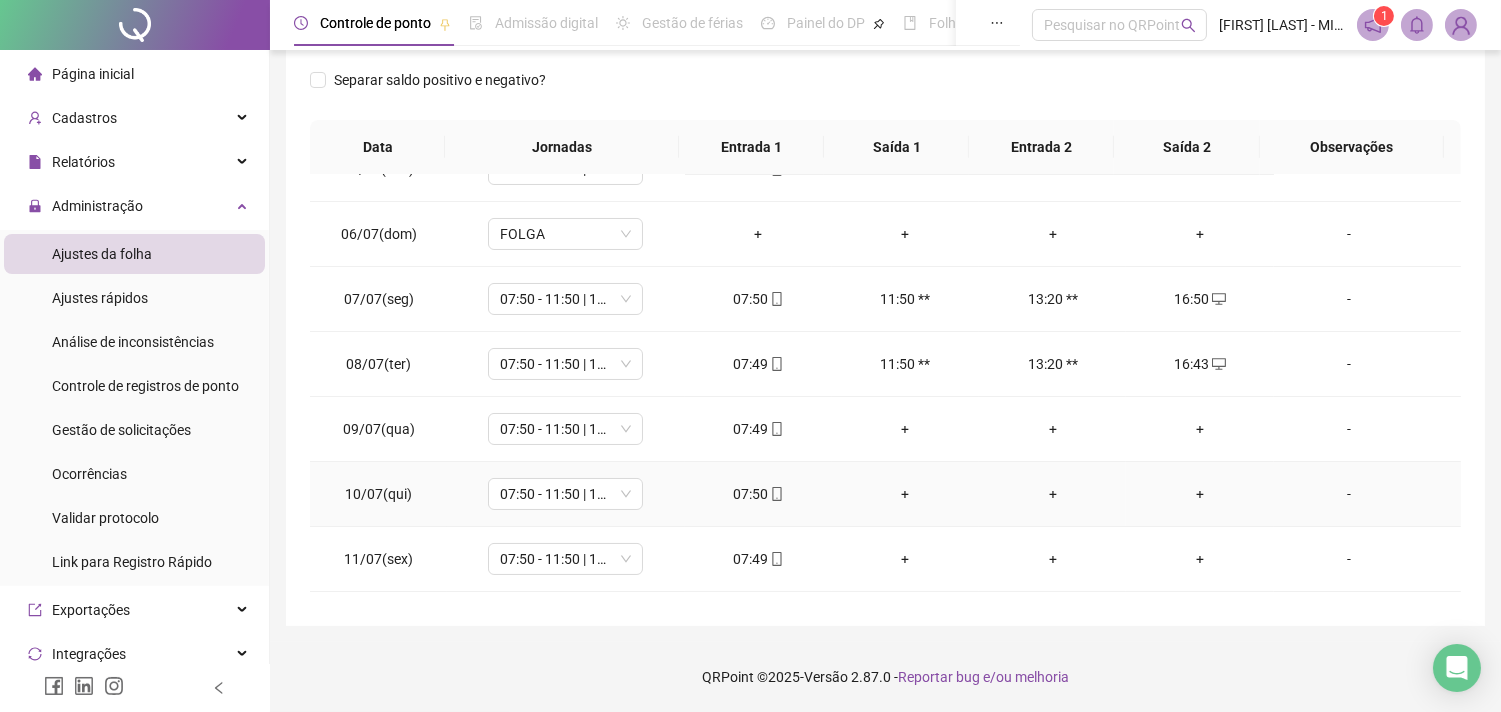 scroll, scrollTop: 333, scrollLeft: 0, axis: vertical 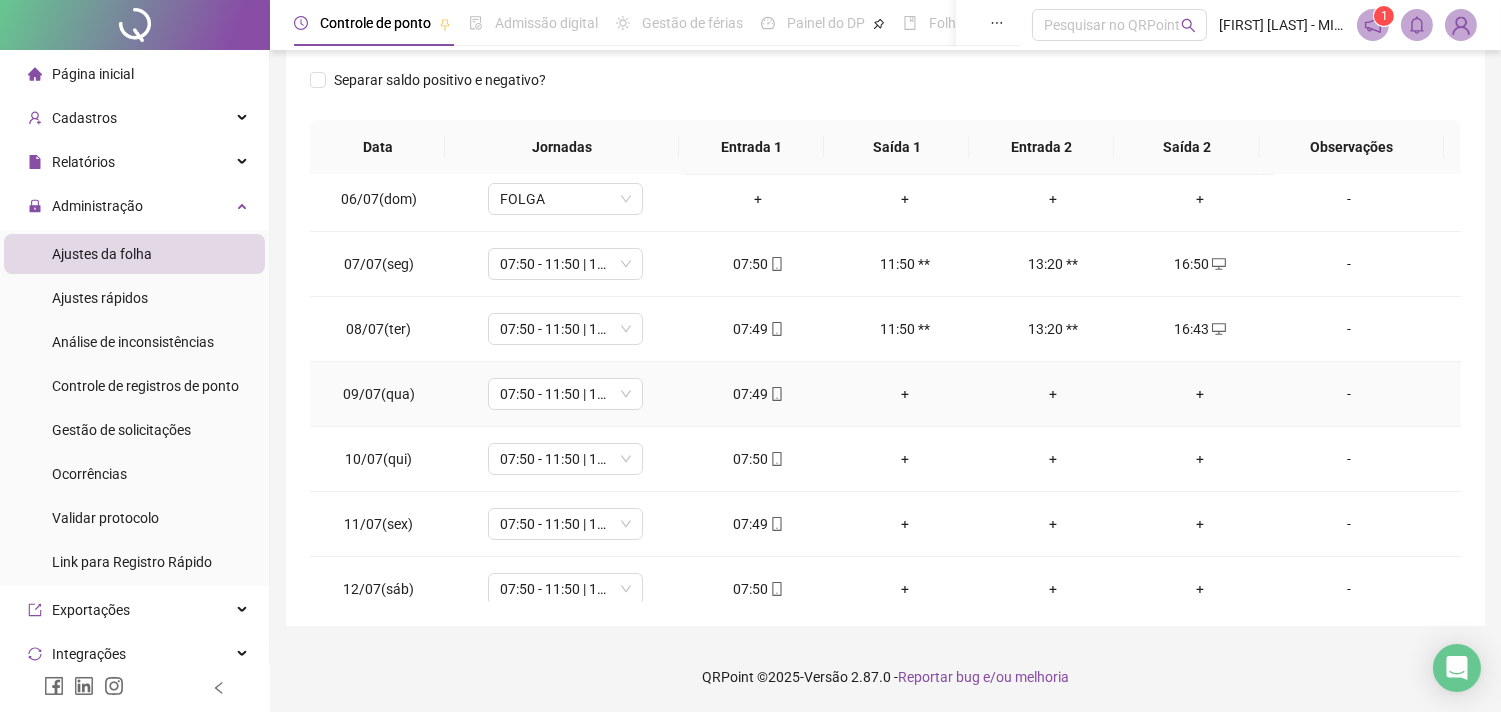 click on "+" at bounding box center (1199, 394) 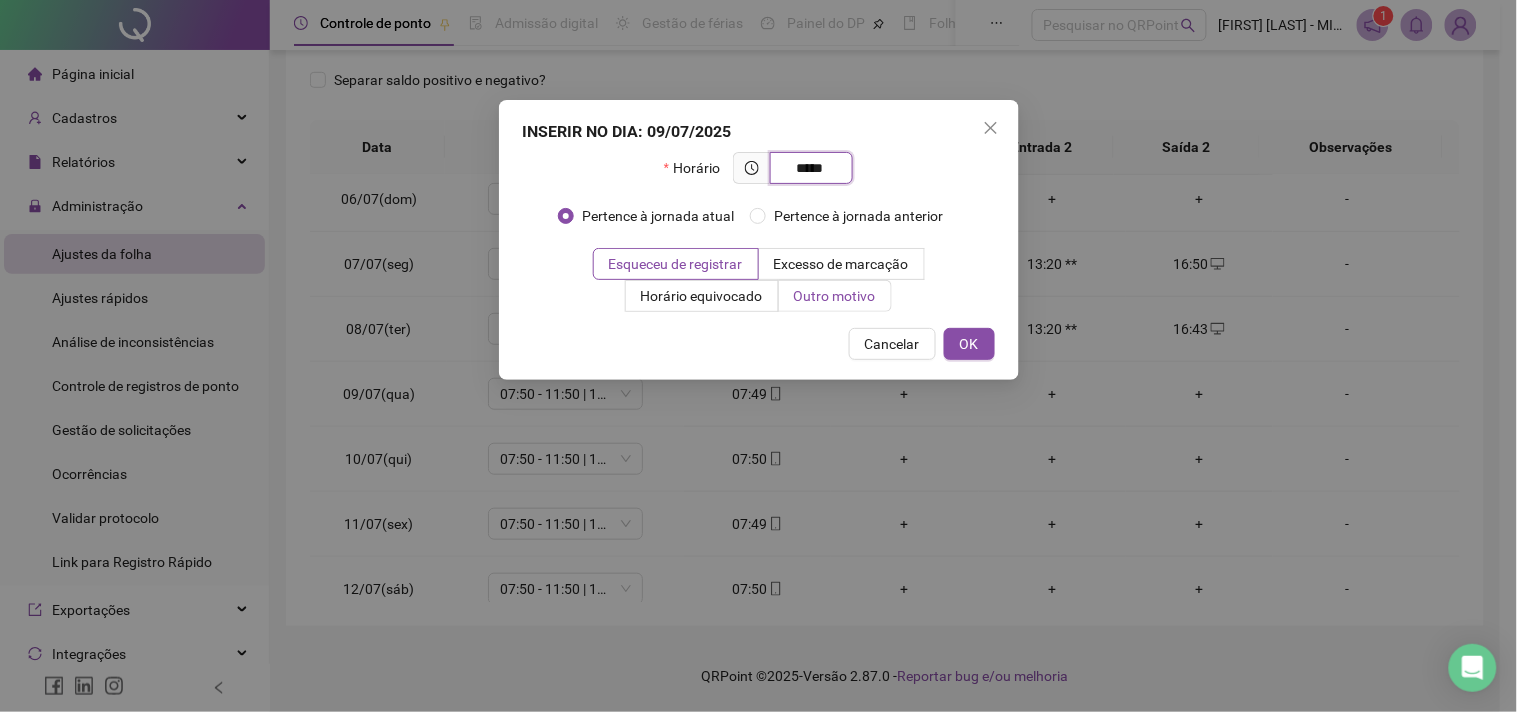 type on "*****" 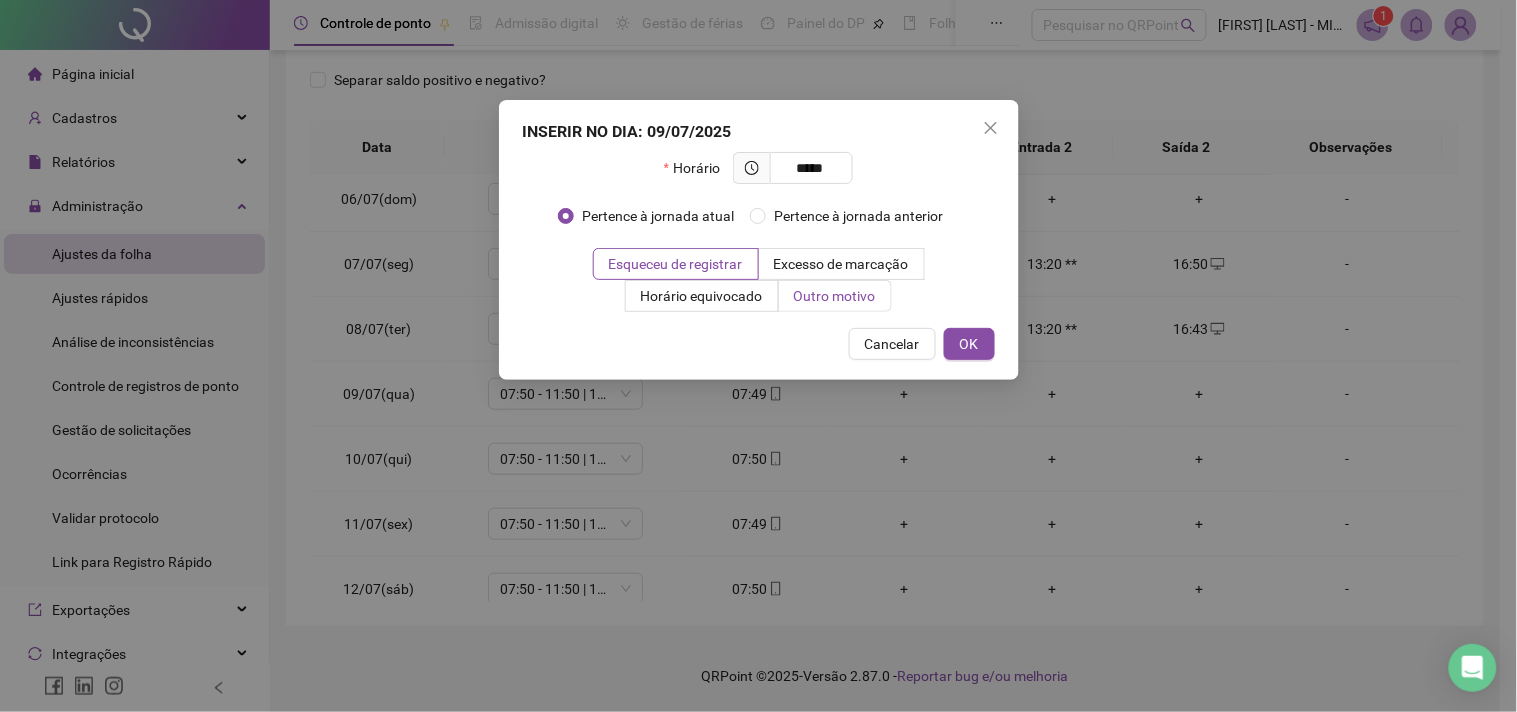 click on "Outro motivo" at bounding box center [835, 296] 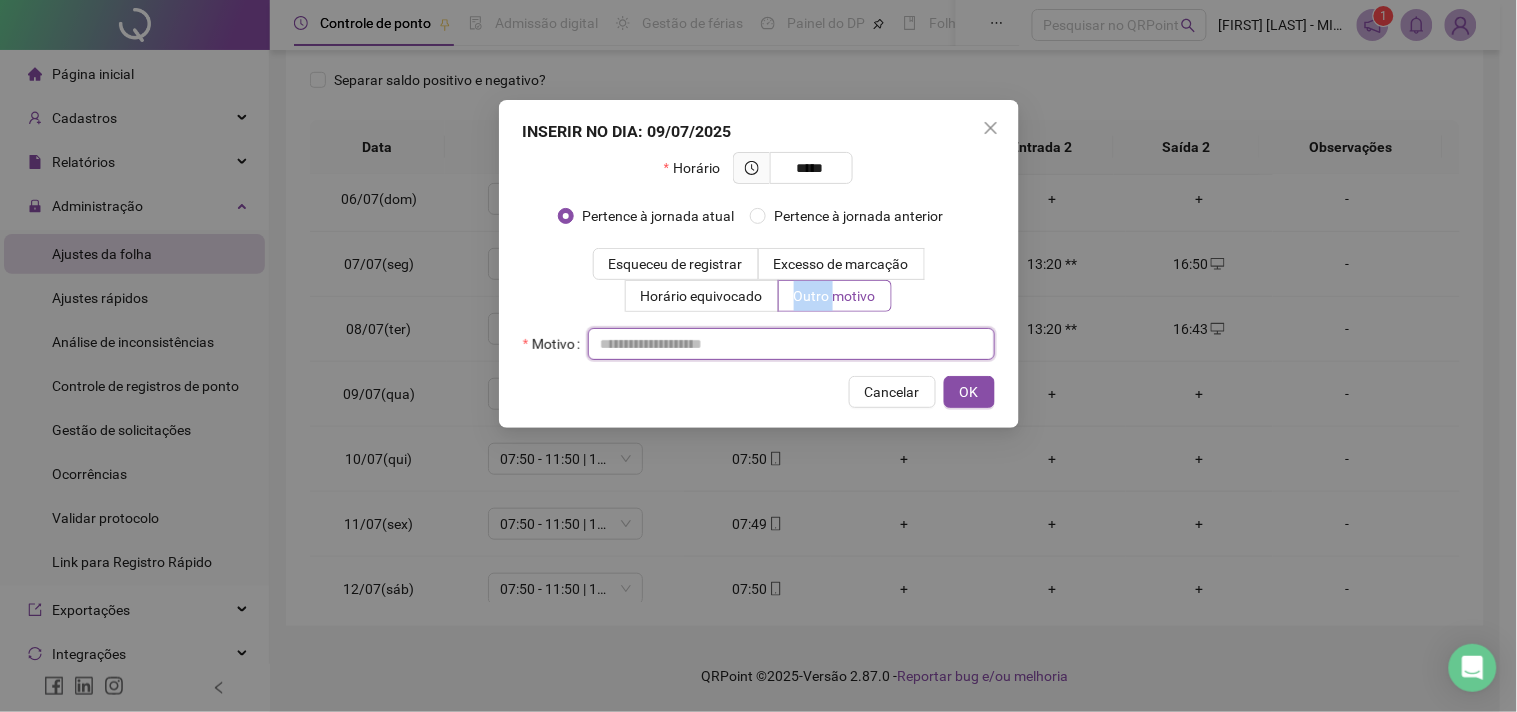 click at bounding box center (791, 344) 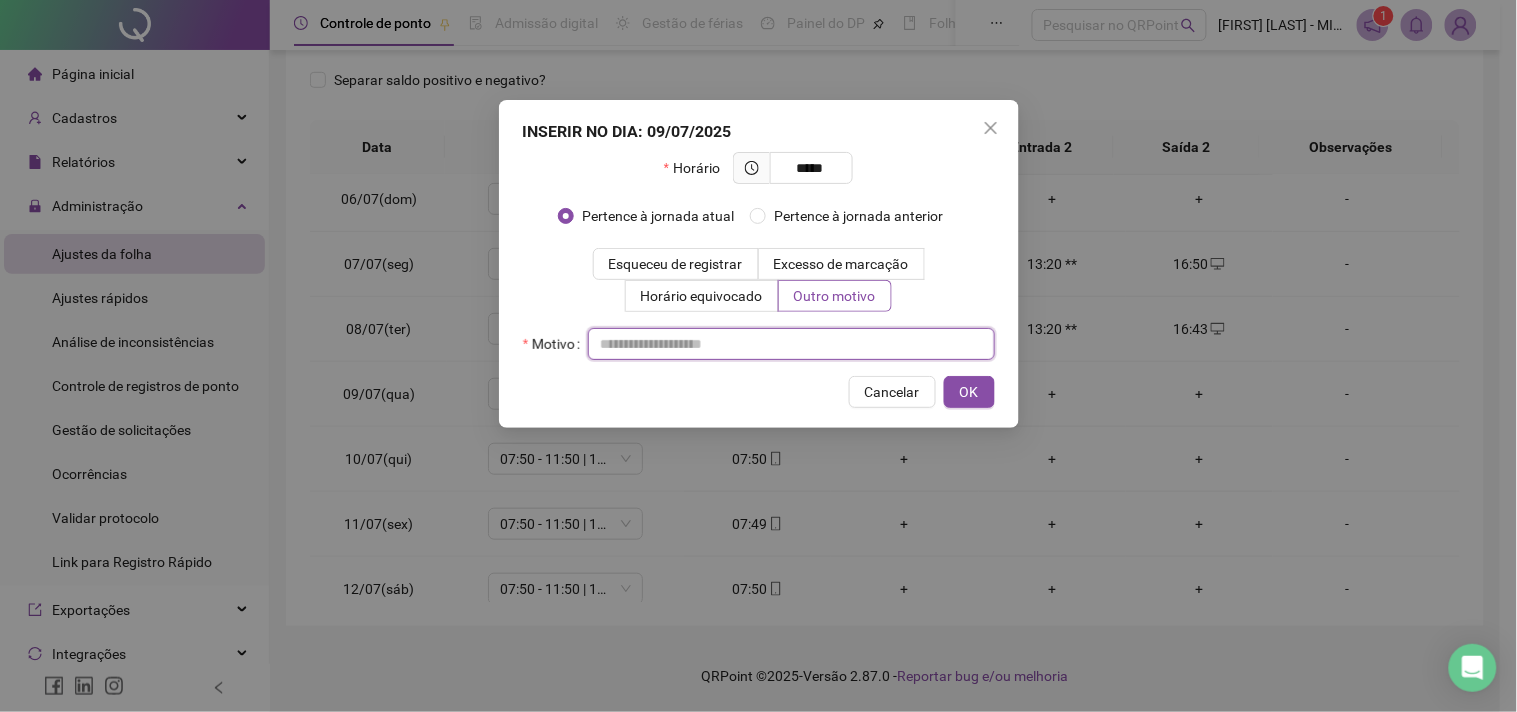 paste on "*****" 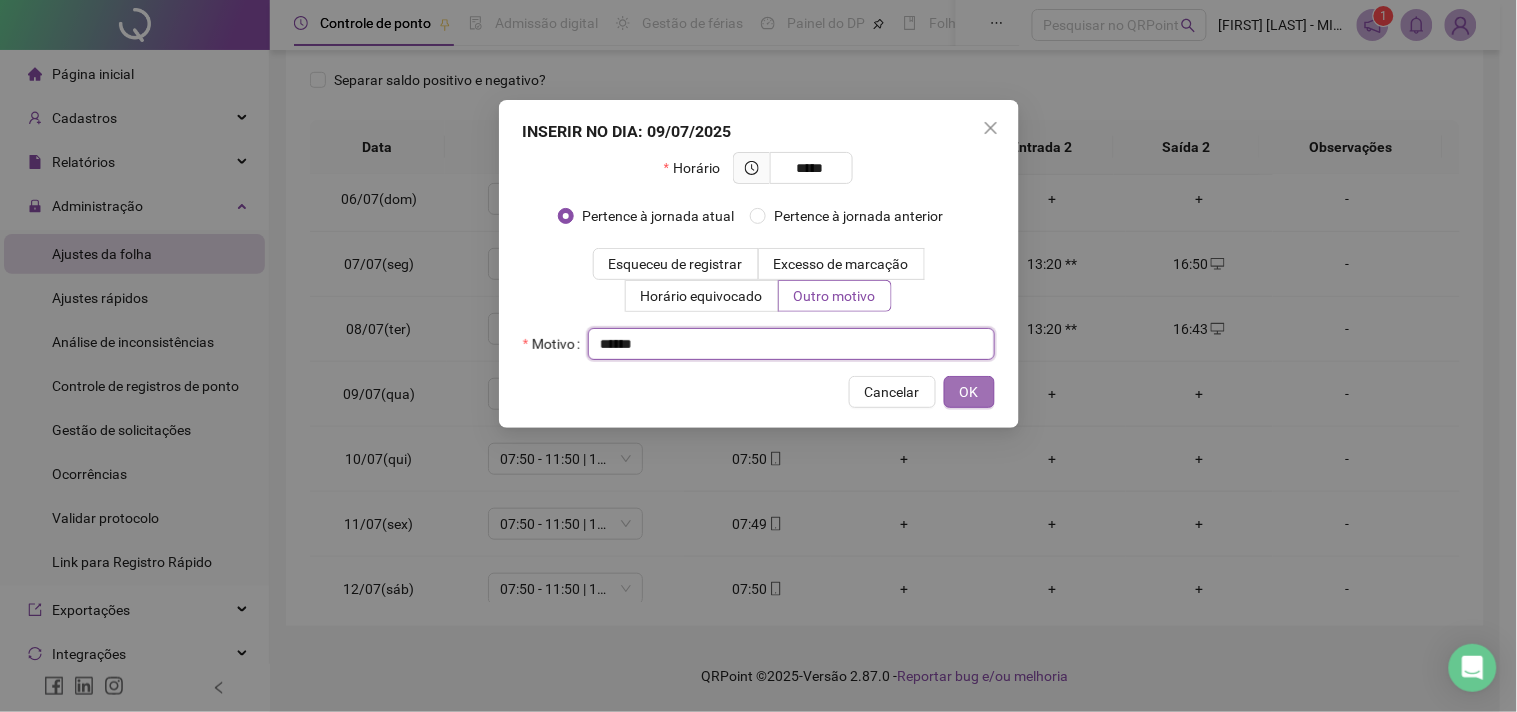 type on "*****" 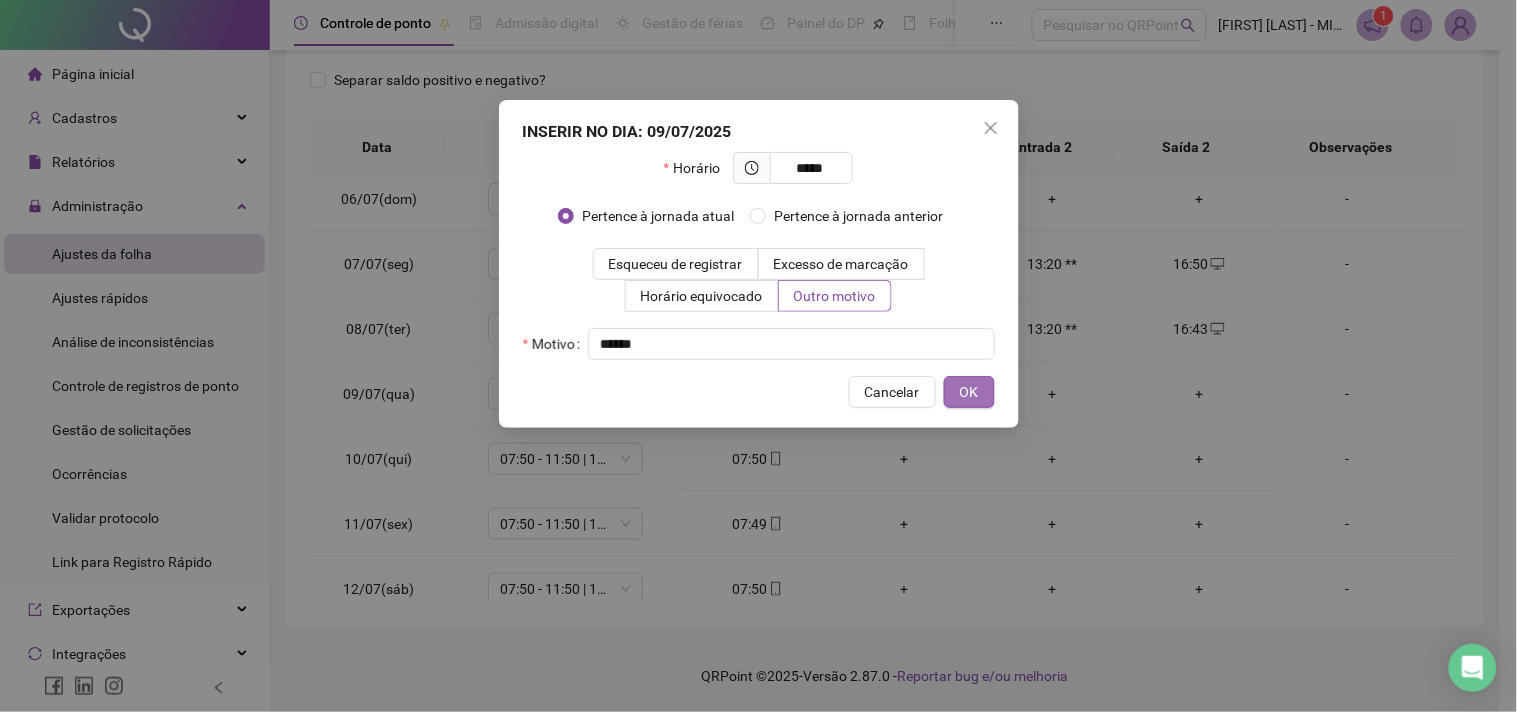 click on "OK" at bounding box center [969, 392] 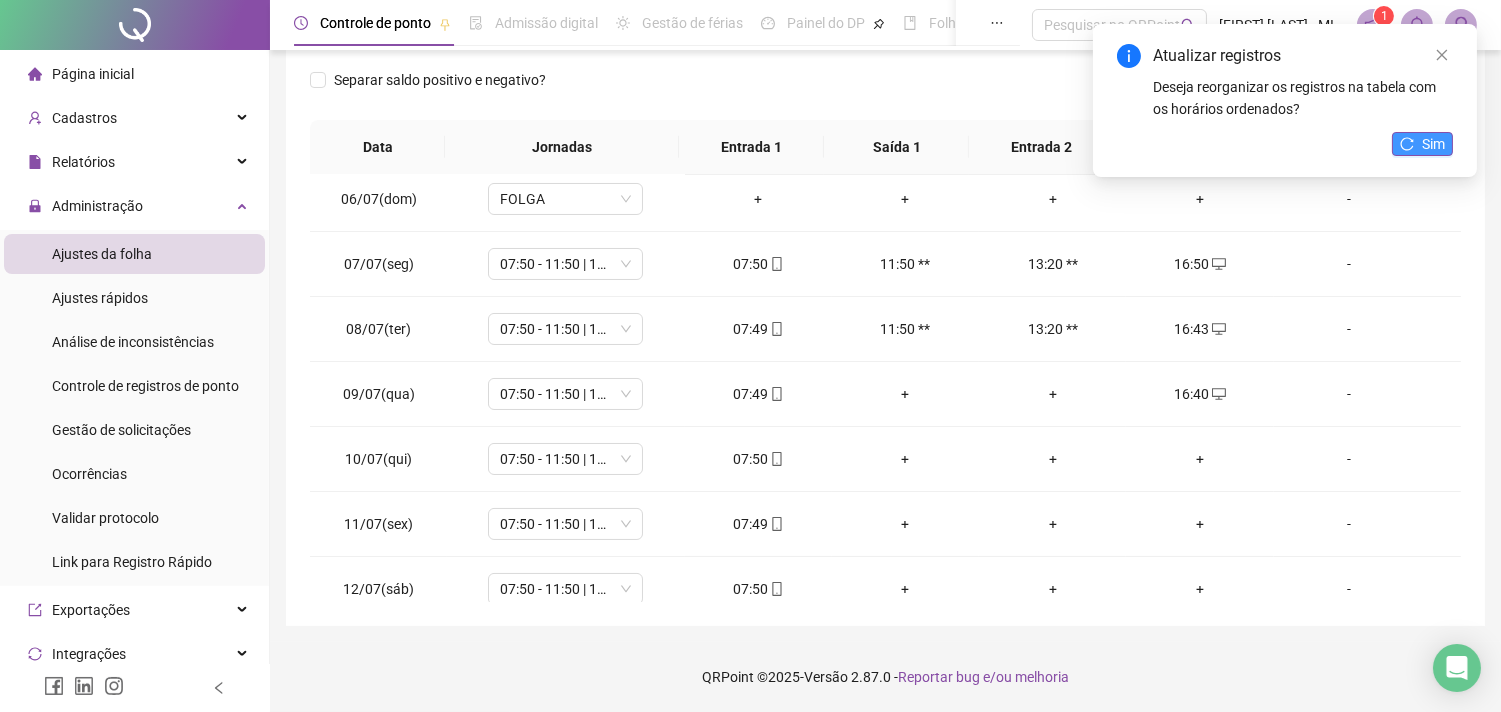 click 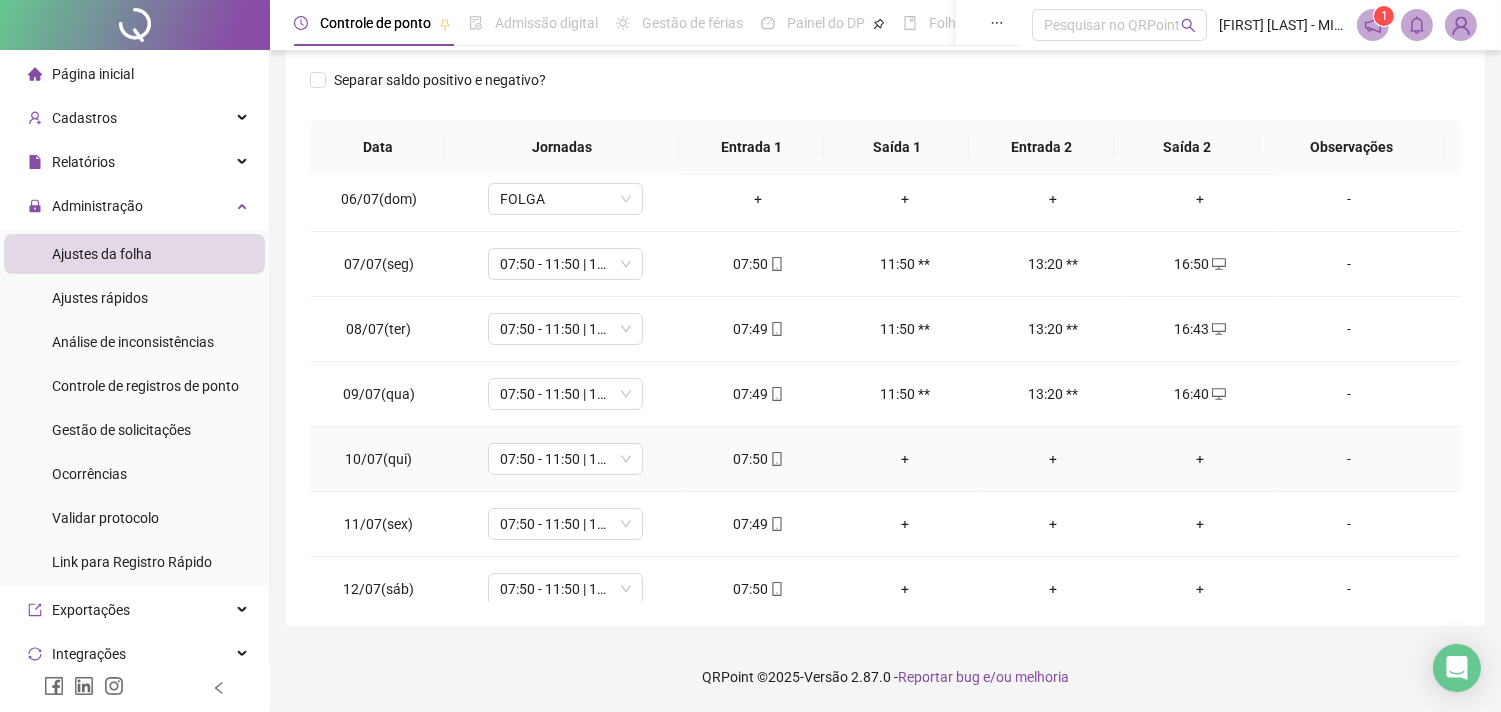 drag, startPoint x: 1188, startPoint y: 462, endPoint x: 1170, endPoint y: 456, distance: 18.973665 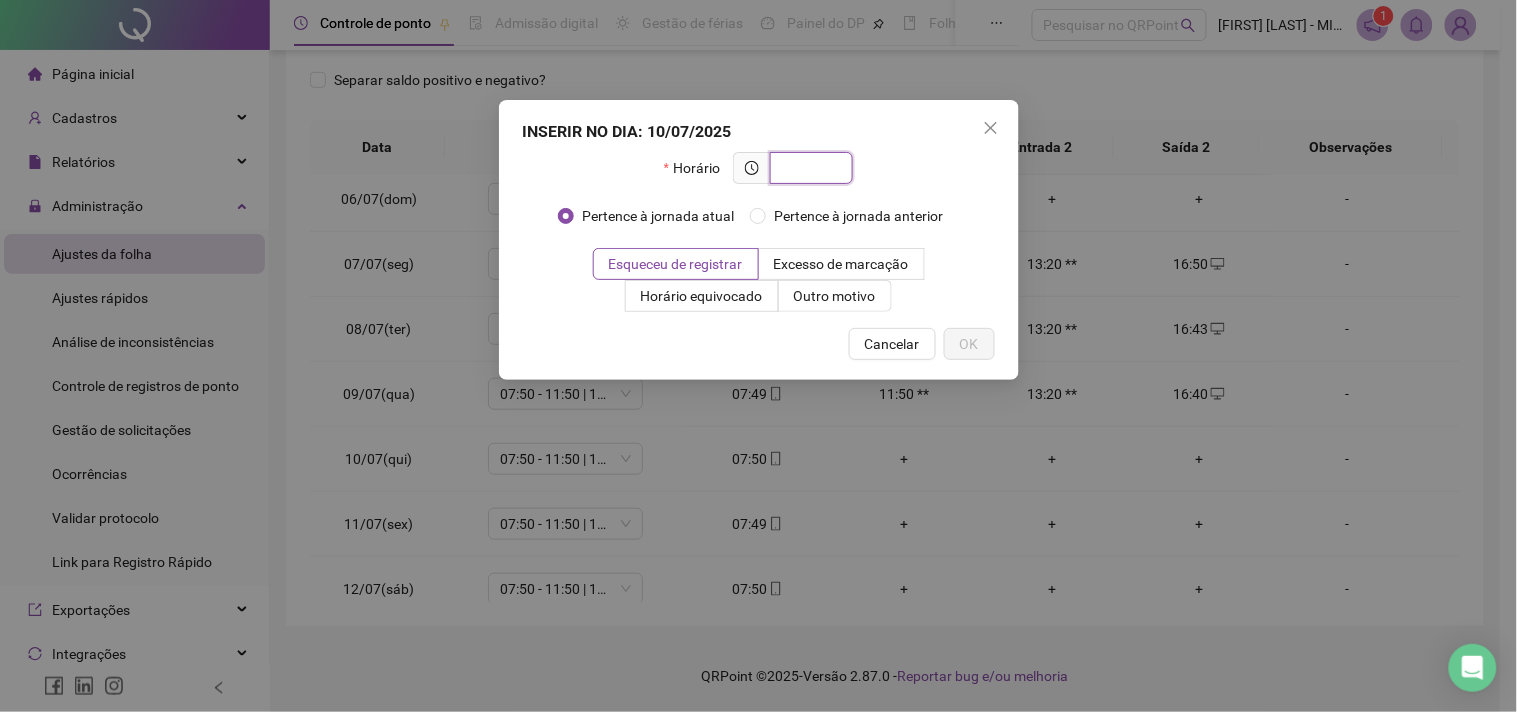 paste 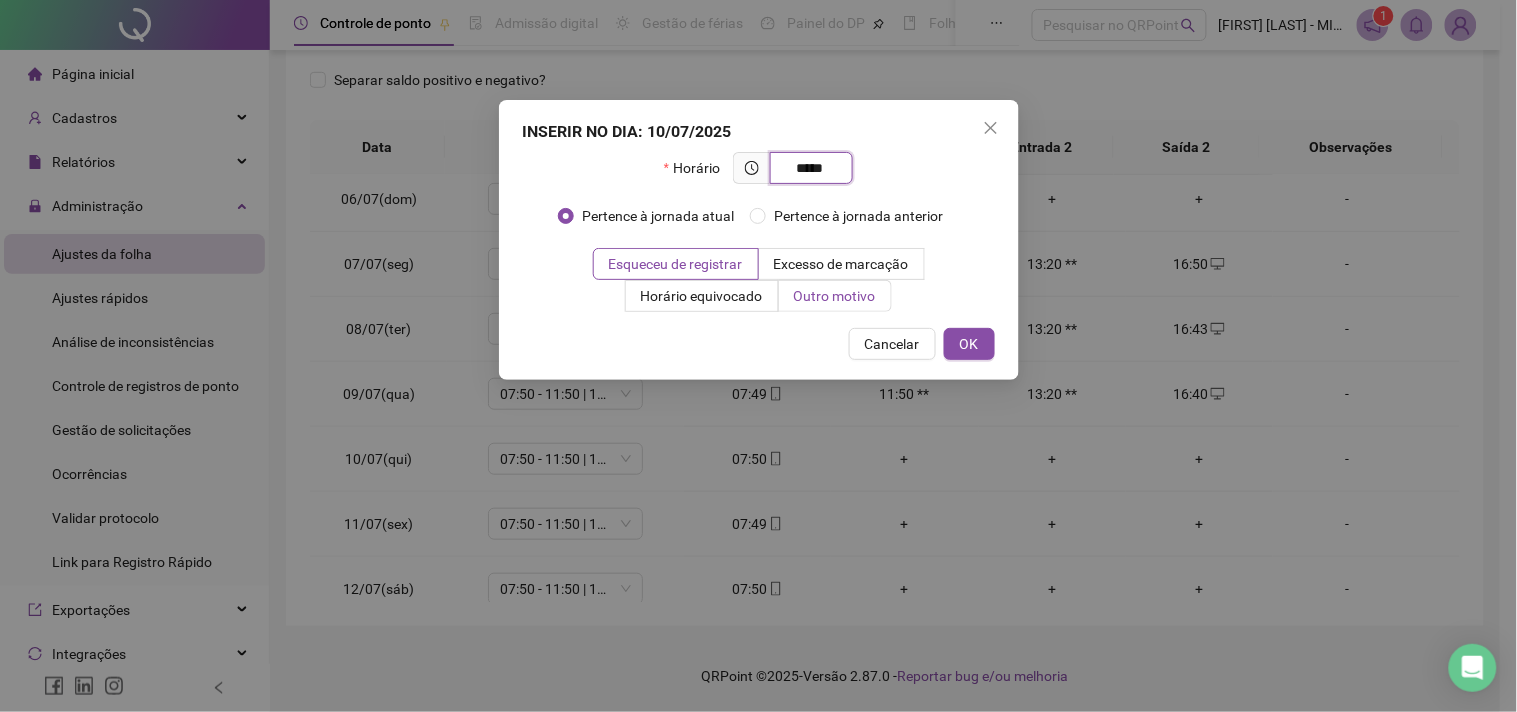 type on "*****" 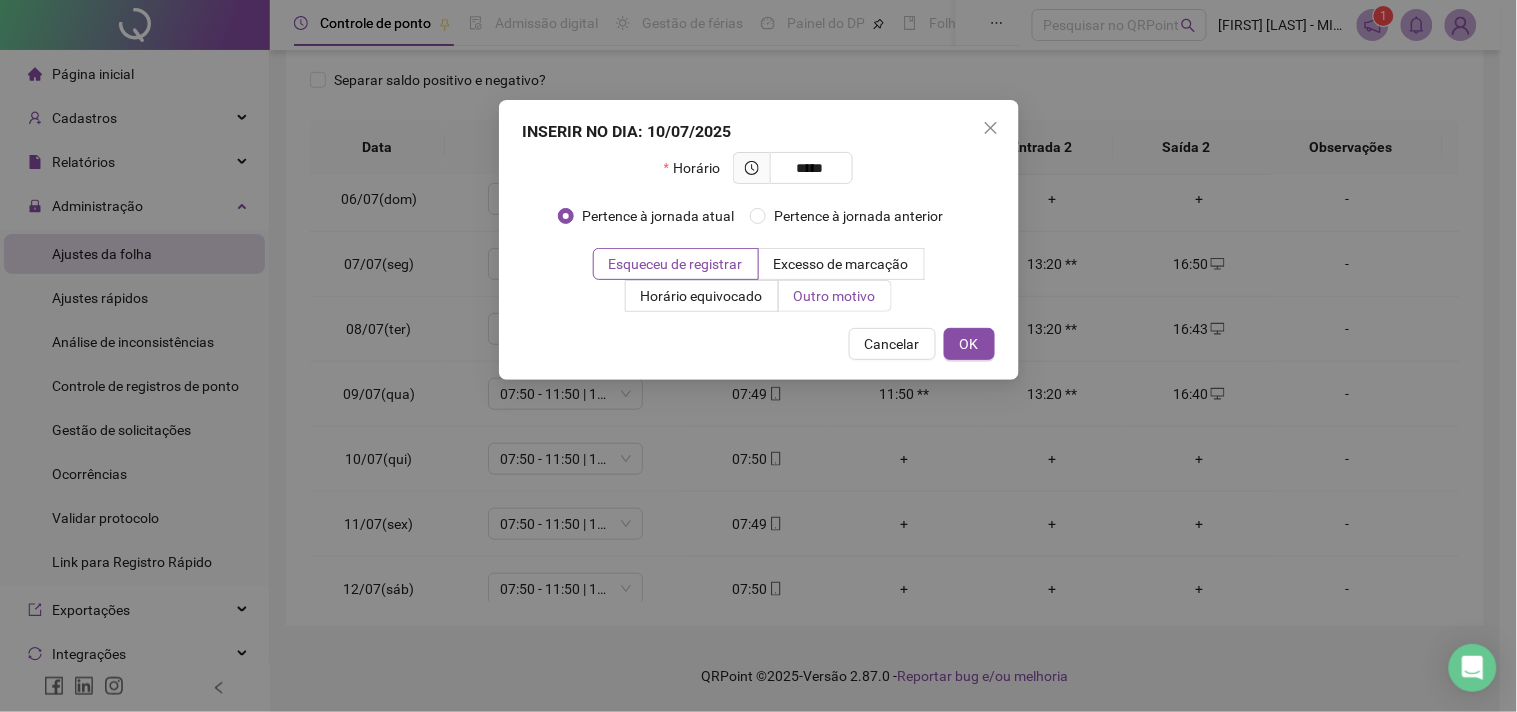 click on "Outro motivo" at bounding box center (835, 296) 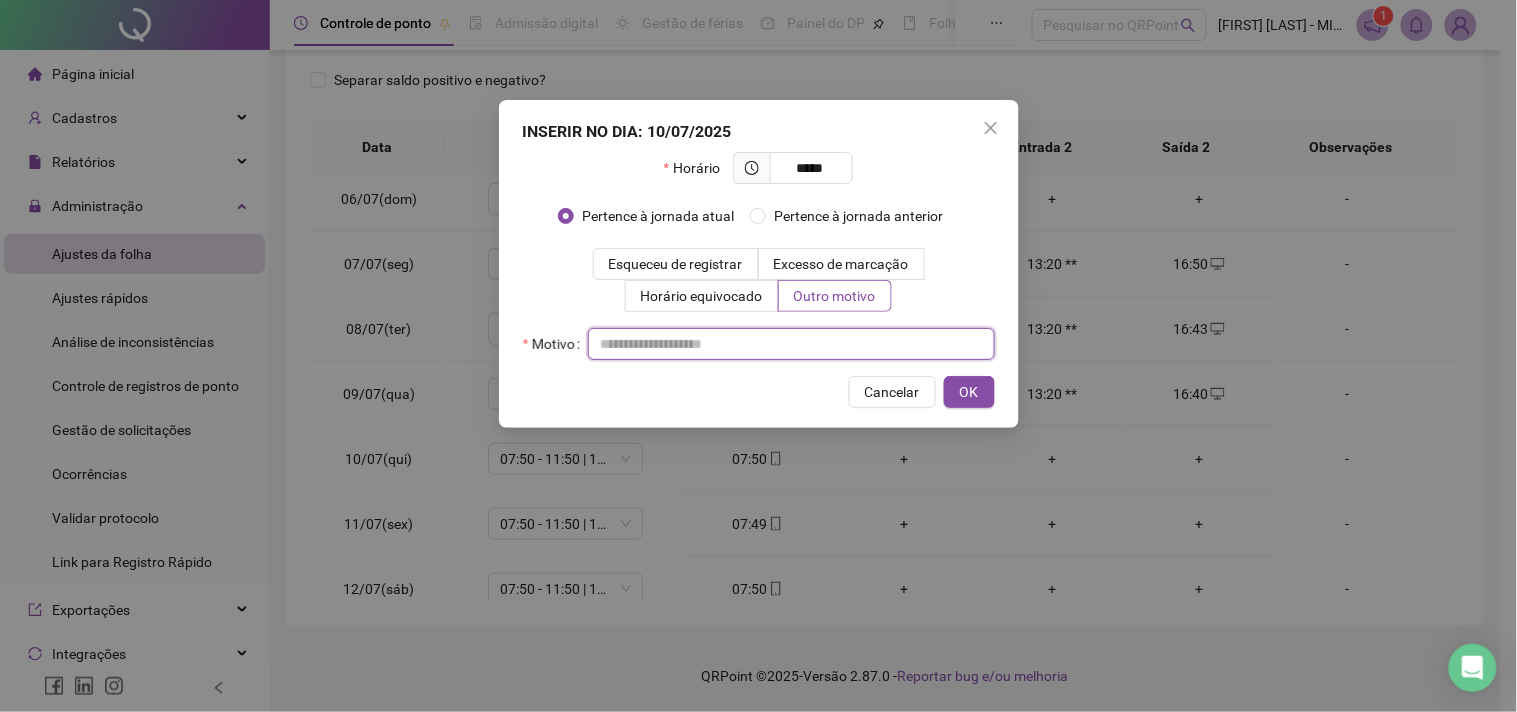 click at bounding box center [791, 344] 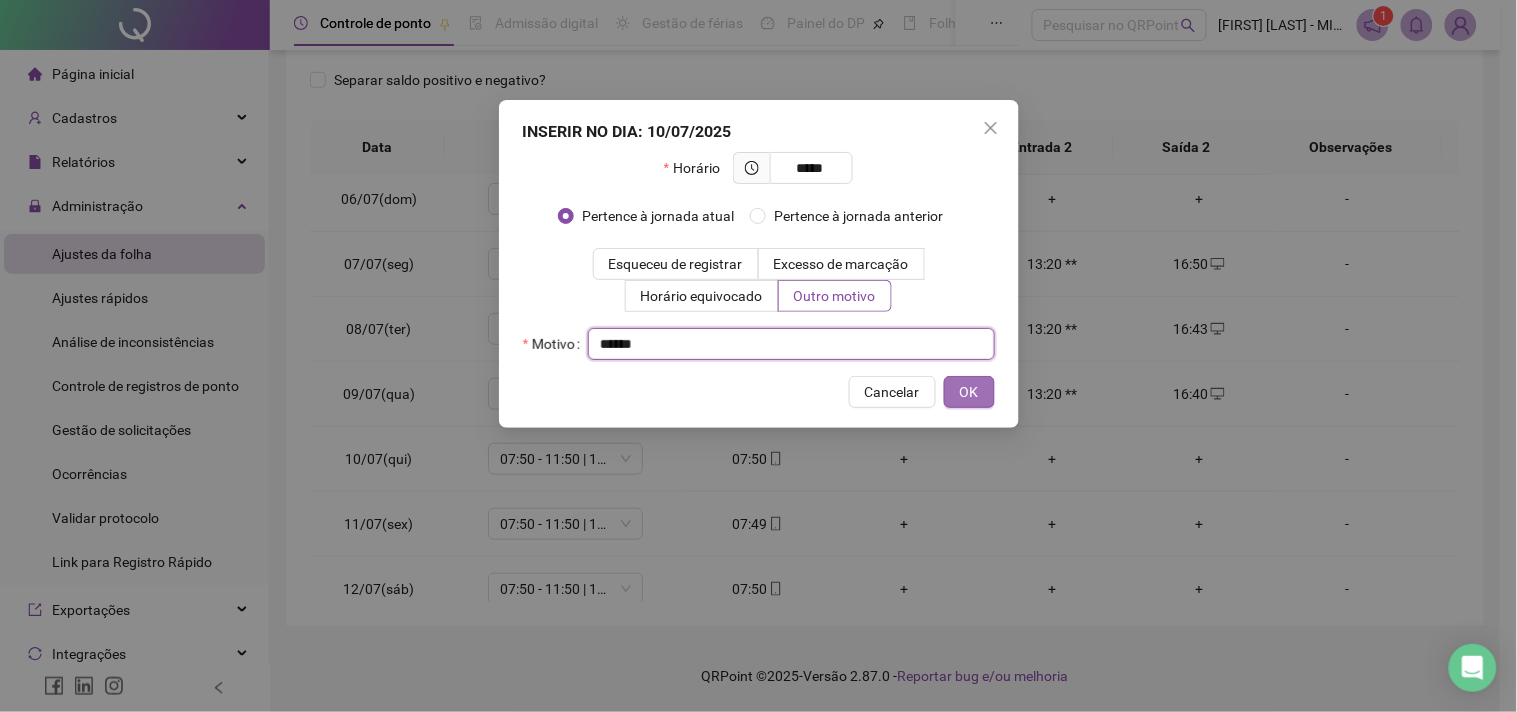 type on "*****" 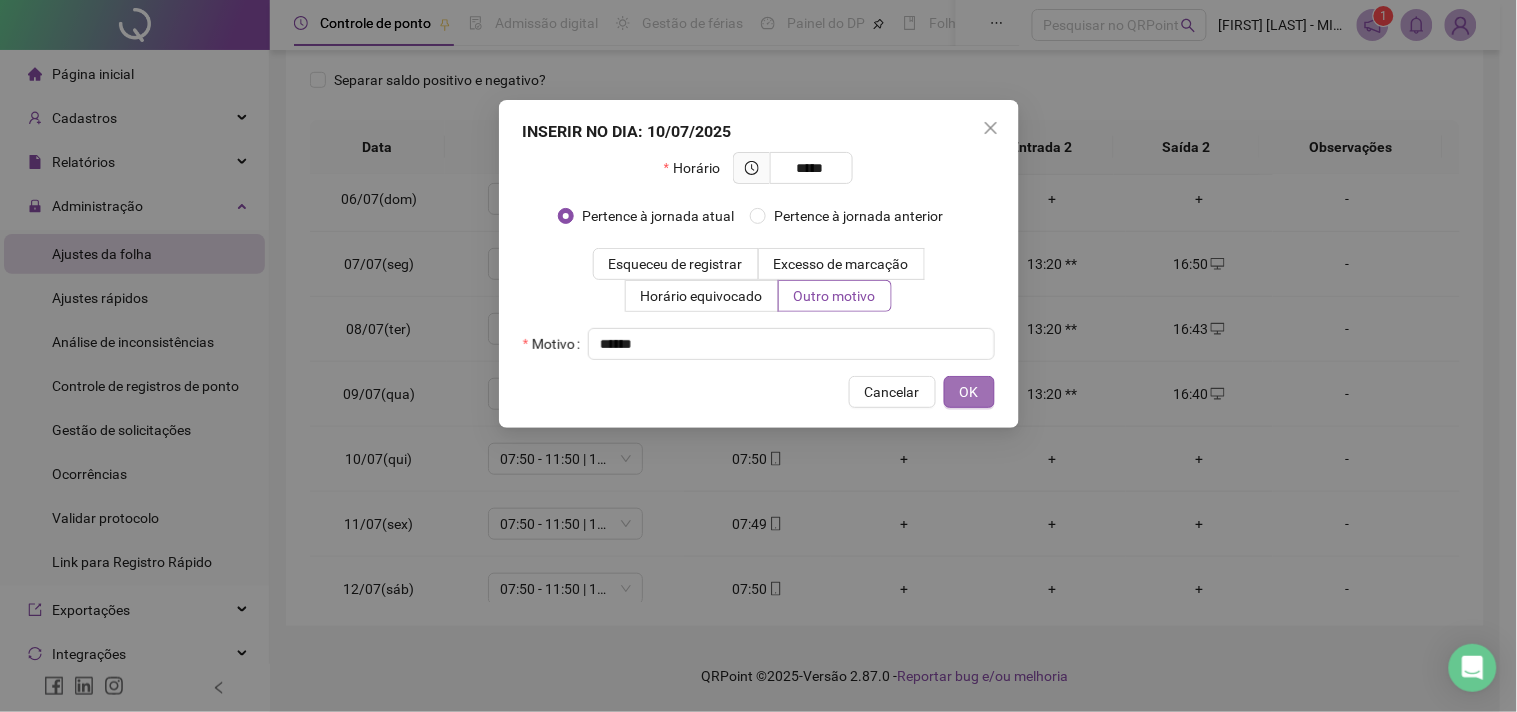 click on "OK" at bounding box center (969, 392) 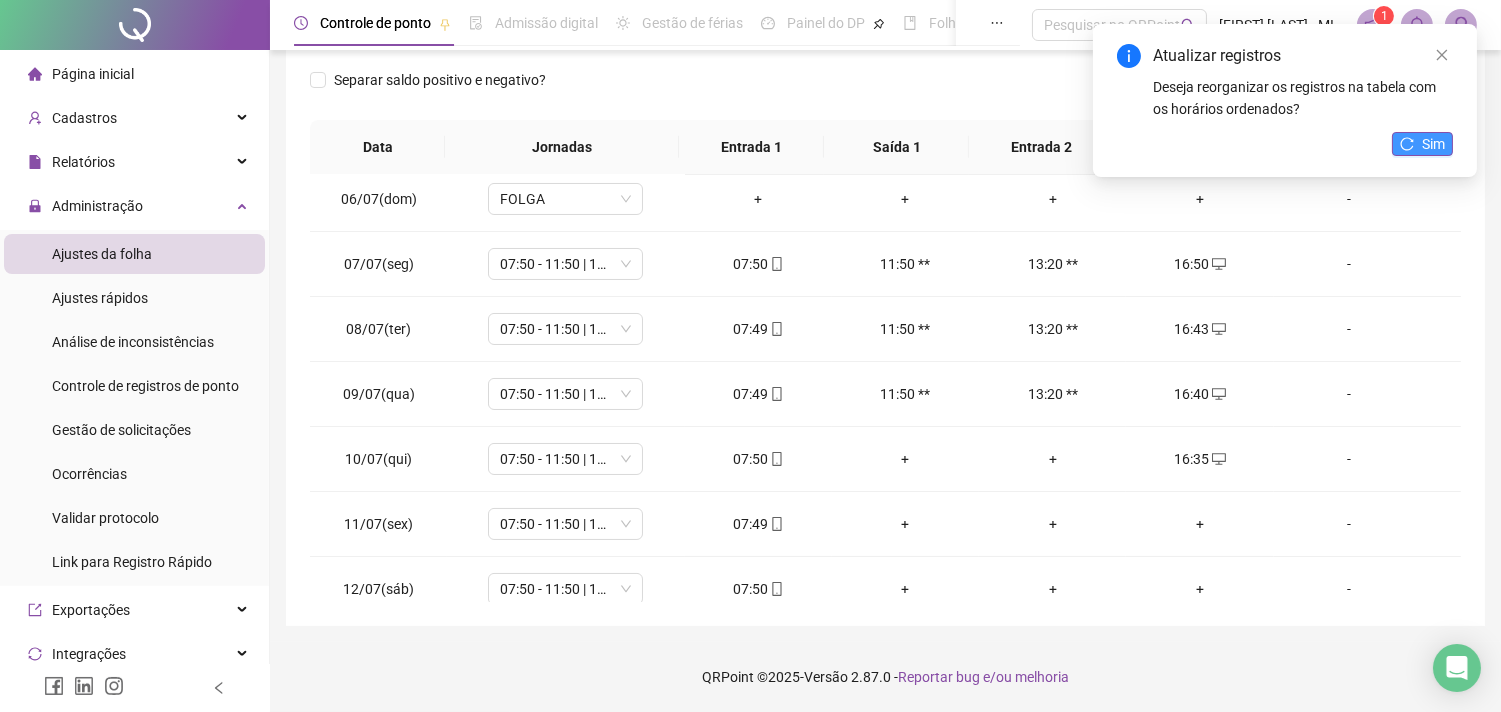 click on "Sim" at bounding box center [1422, 144] 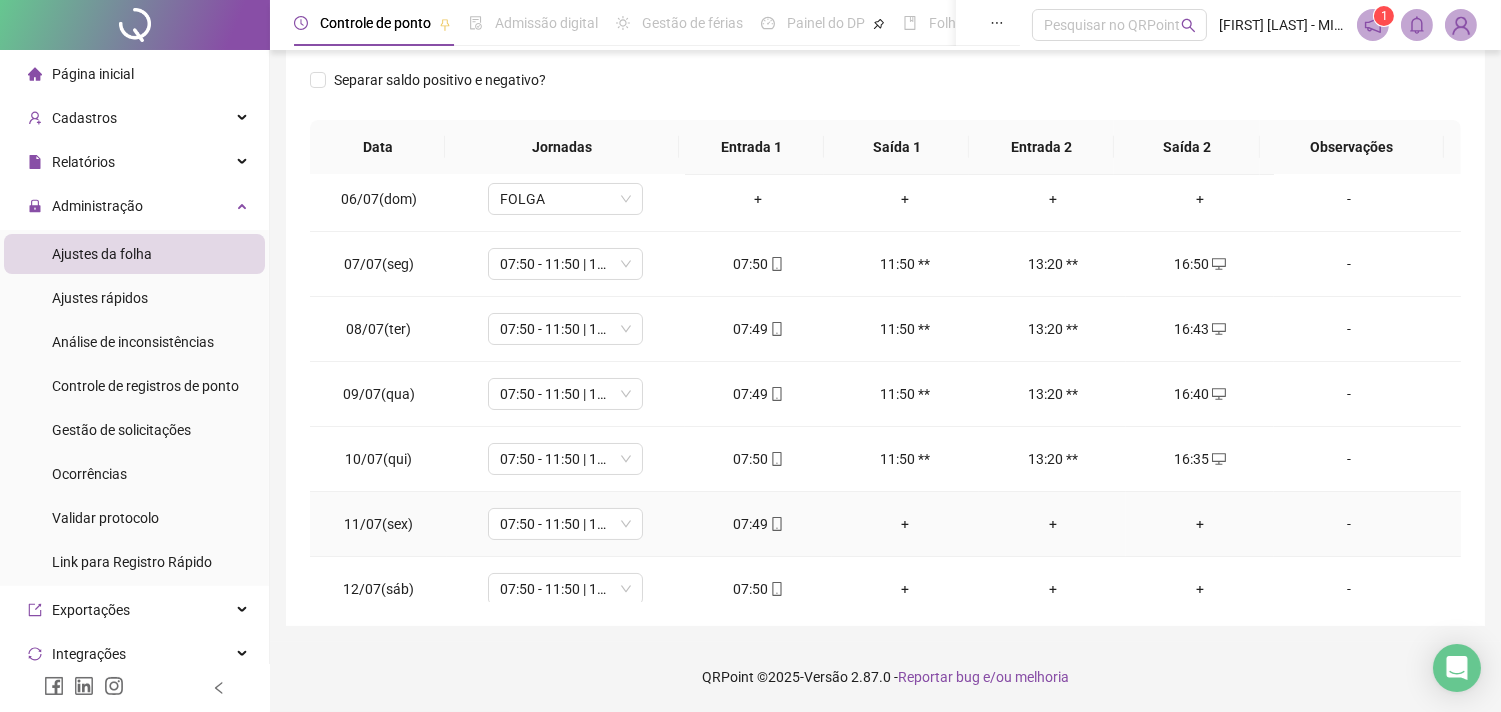 click on "+" at bounding box center [1199, 524] 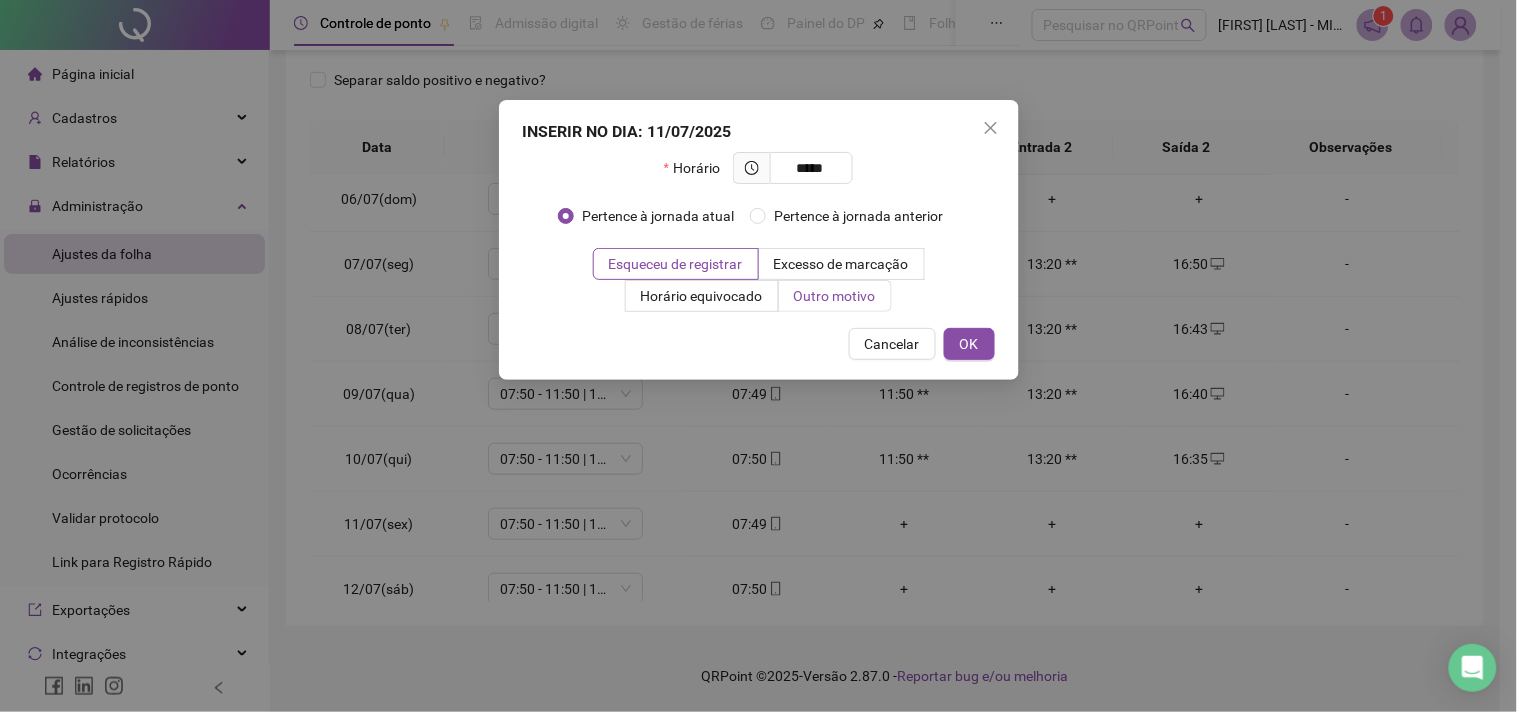 type on "*****" 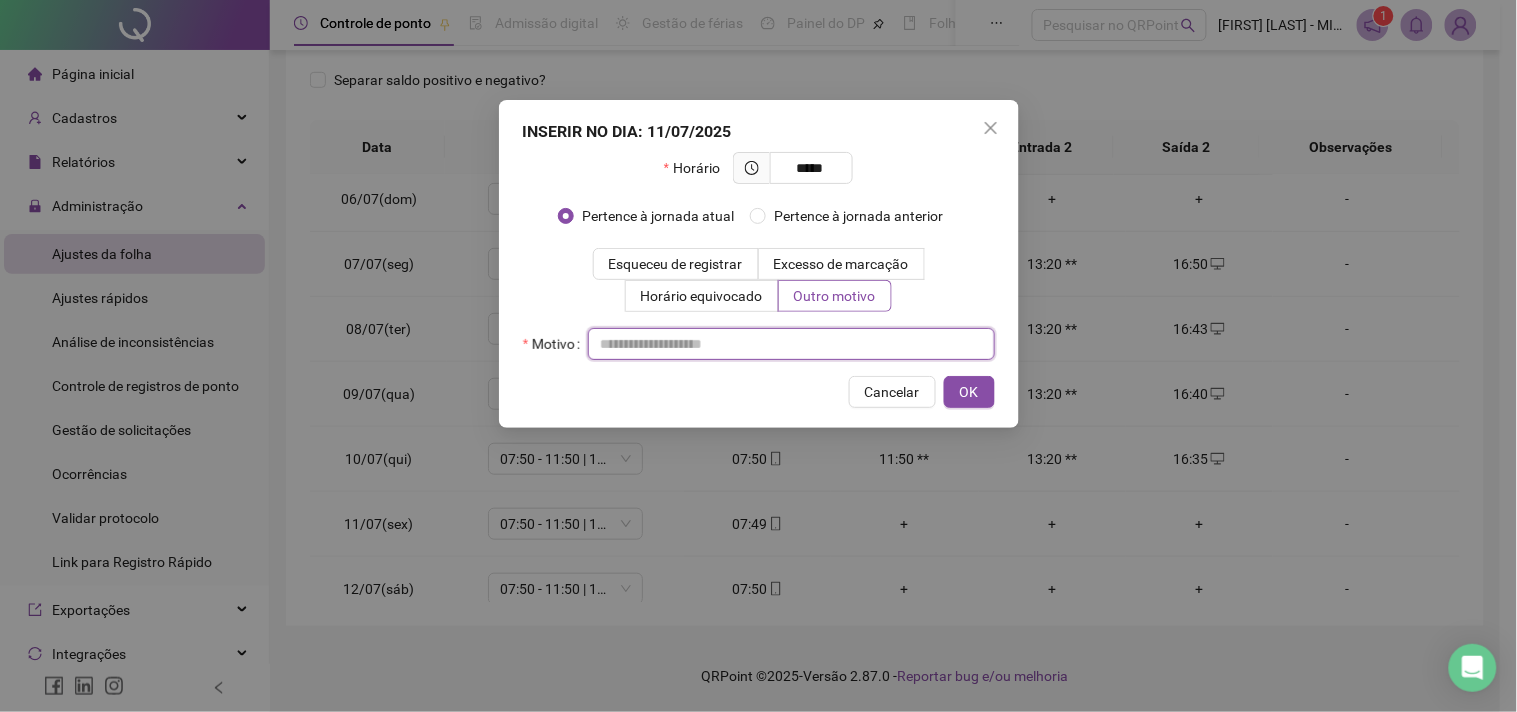 click at bounding box center (791, 344) 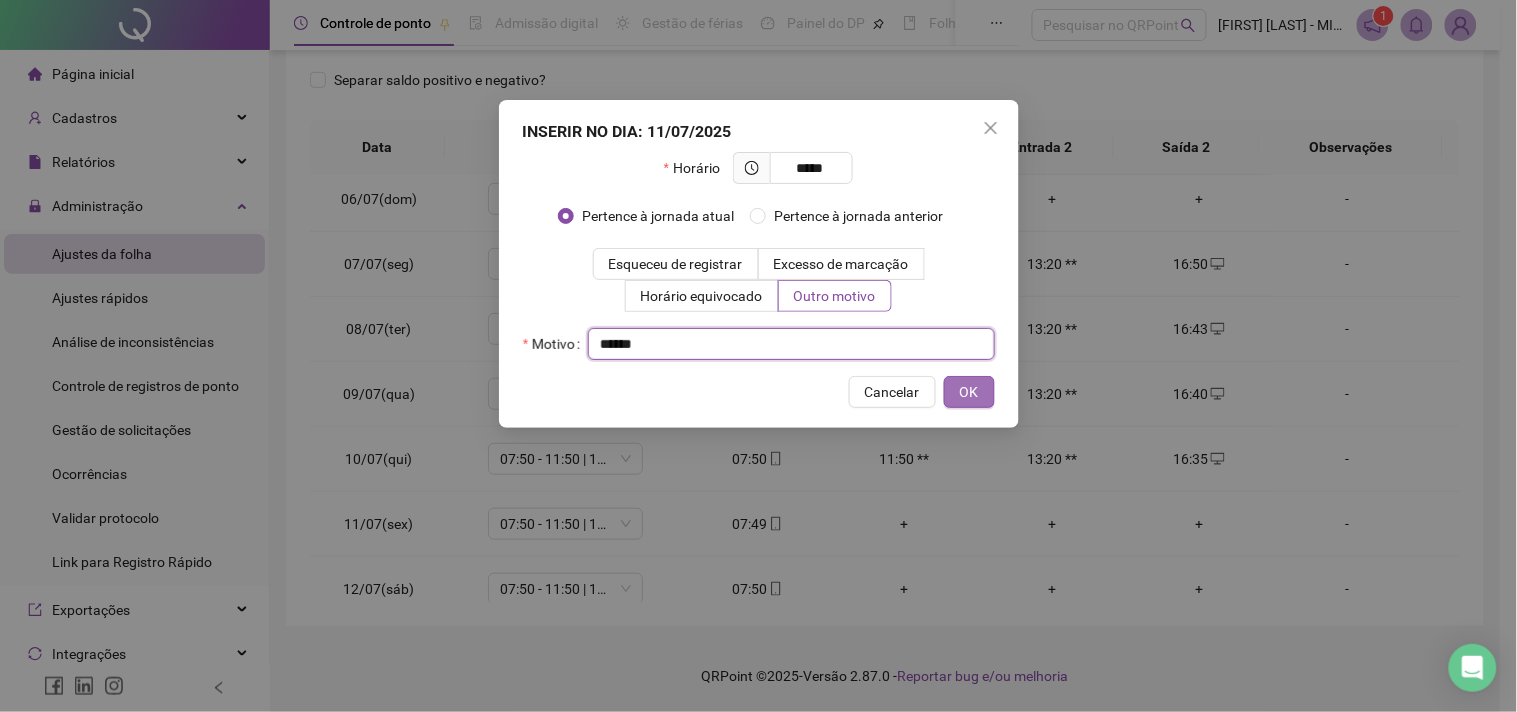 type on "*****" 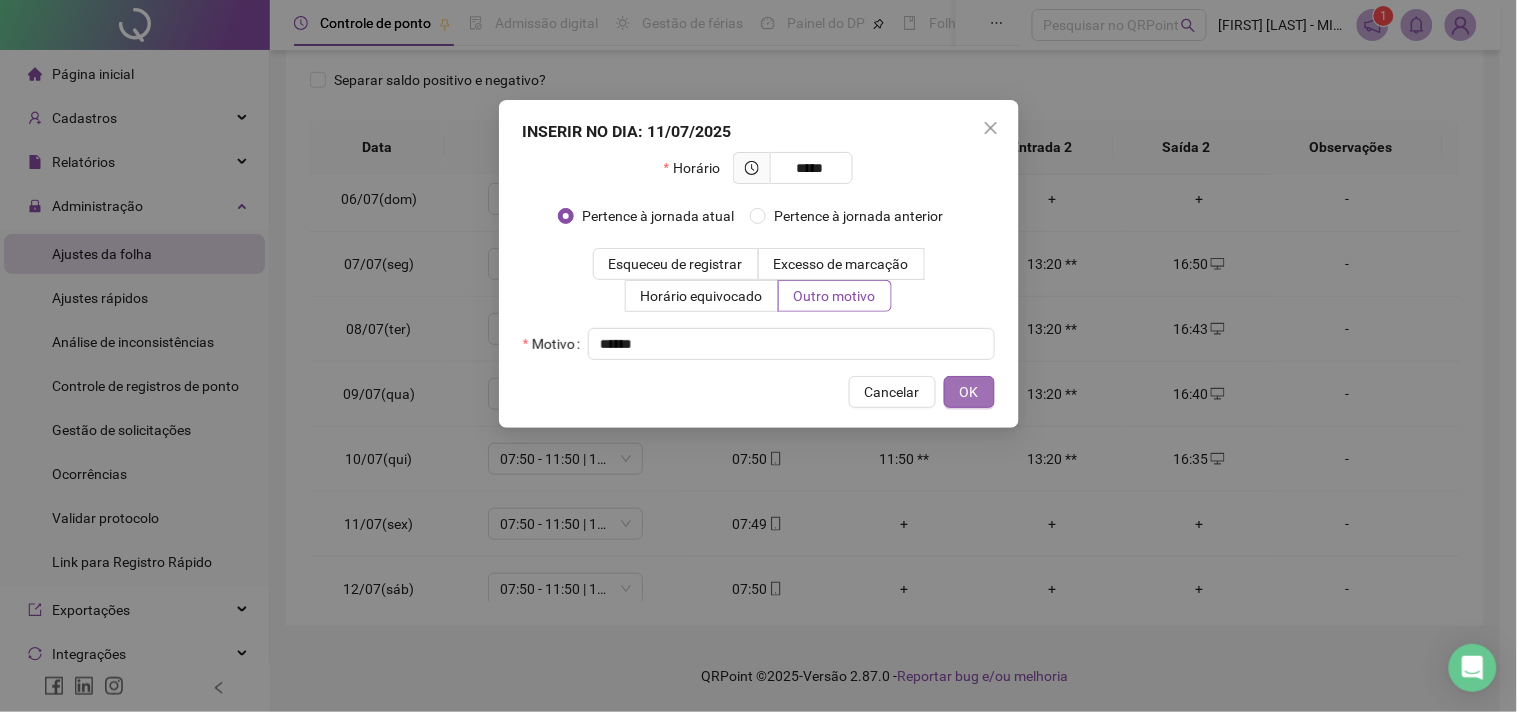 click on "OK" at bounding box center (969, 392) 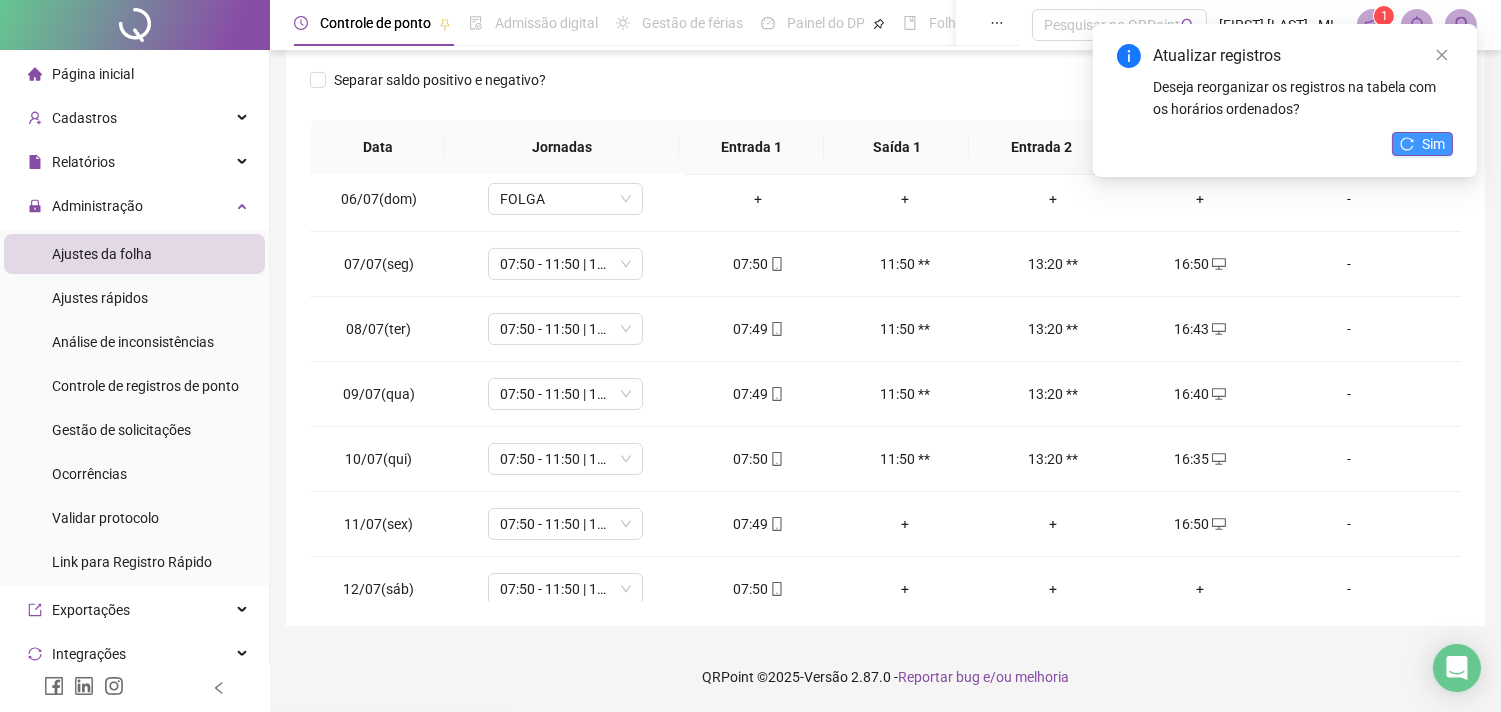 click on "Sim" at bounding box center (1422, 144) 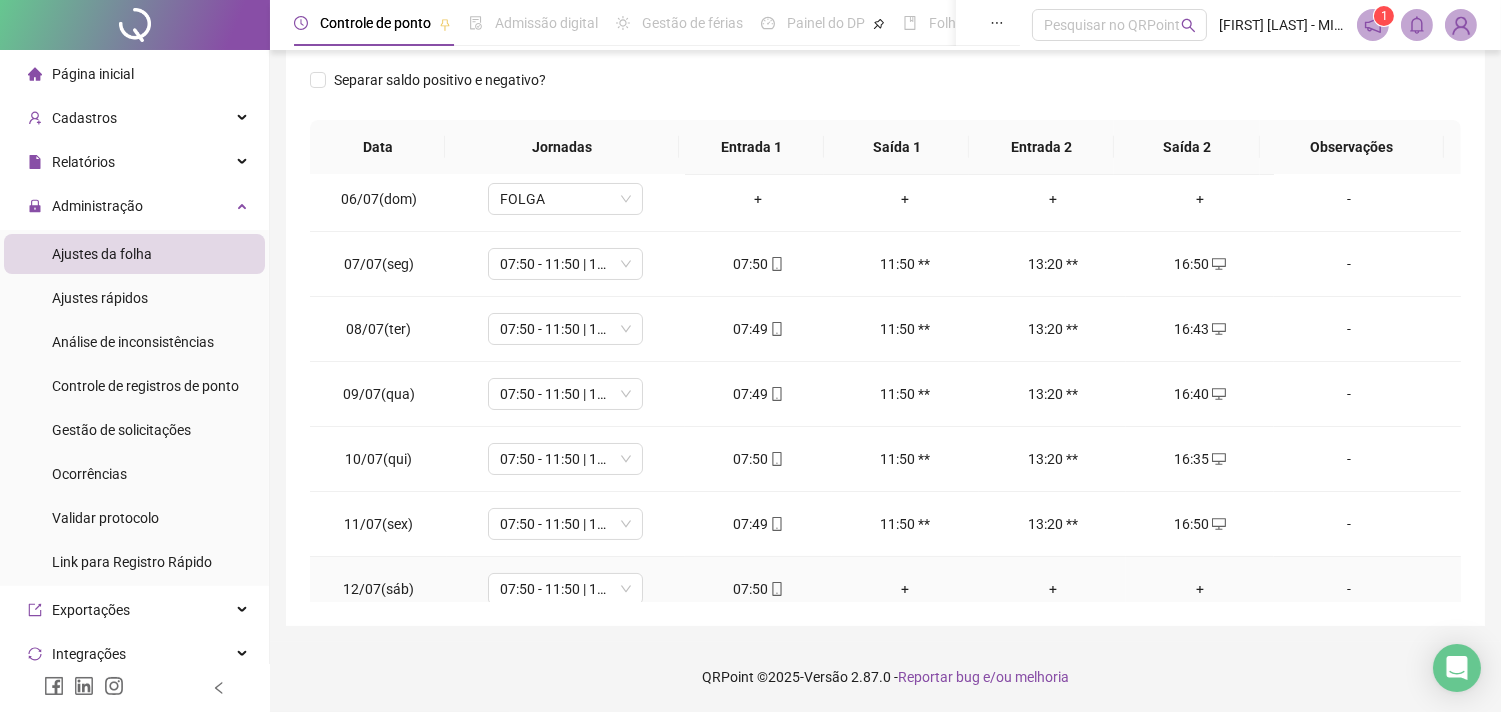 click on "+" at bounding box center (1199, 589) 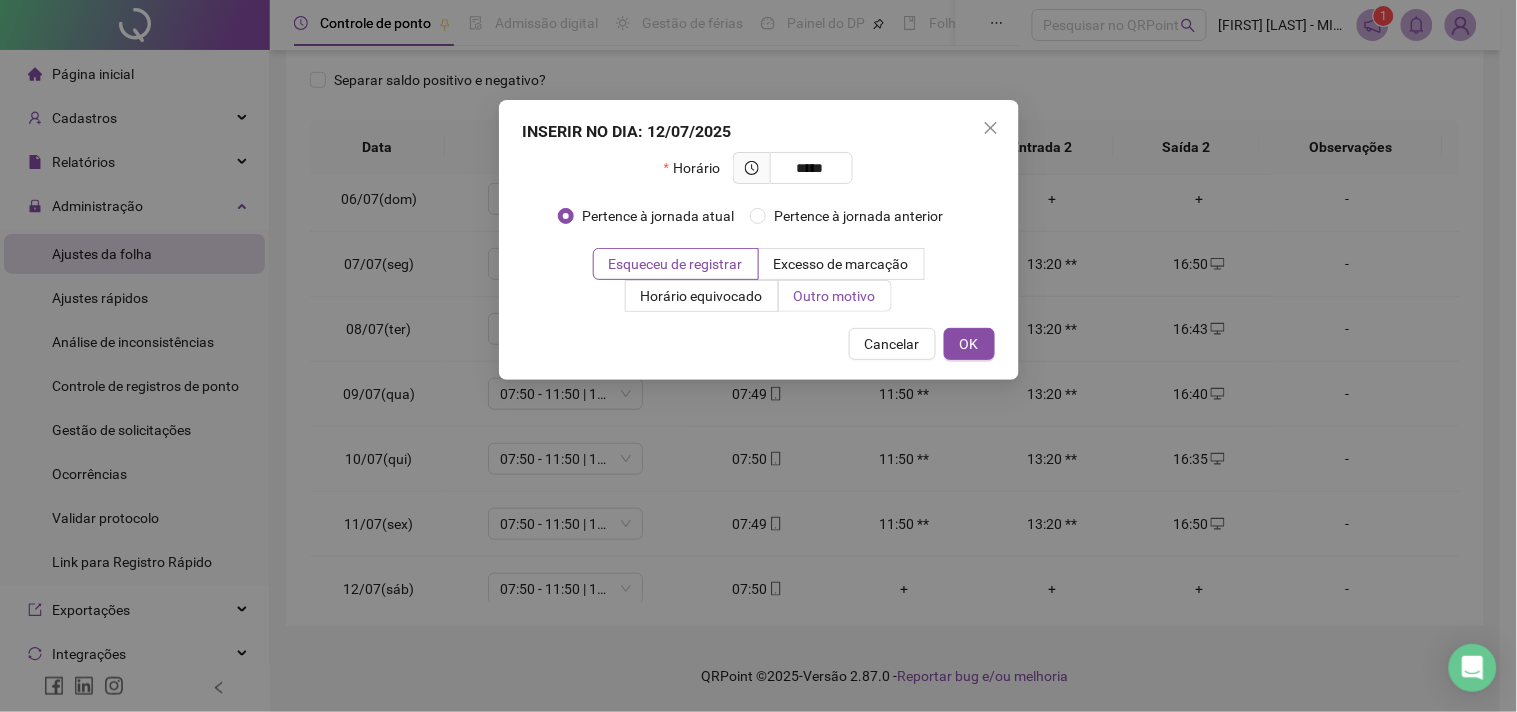 type on "*****" 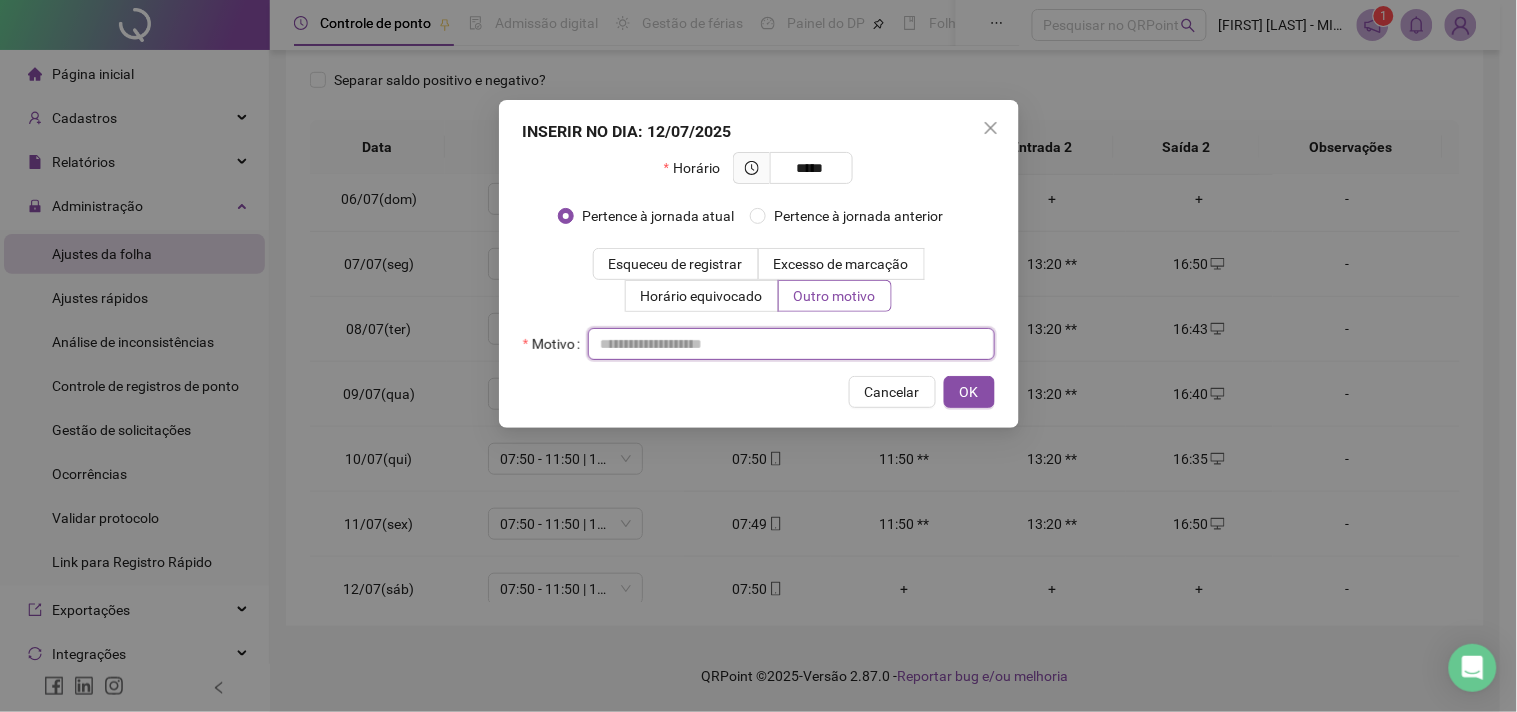 click at bounding box center [791, 344] 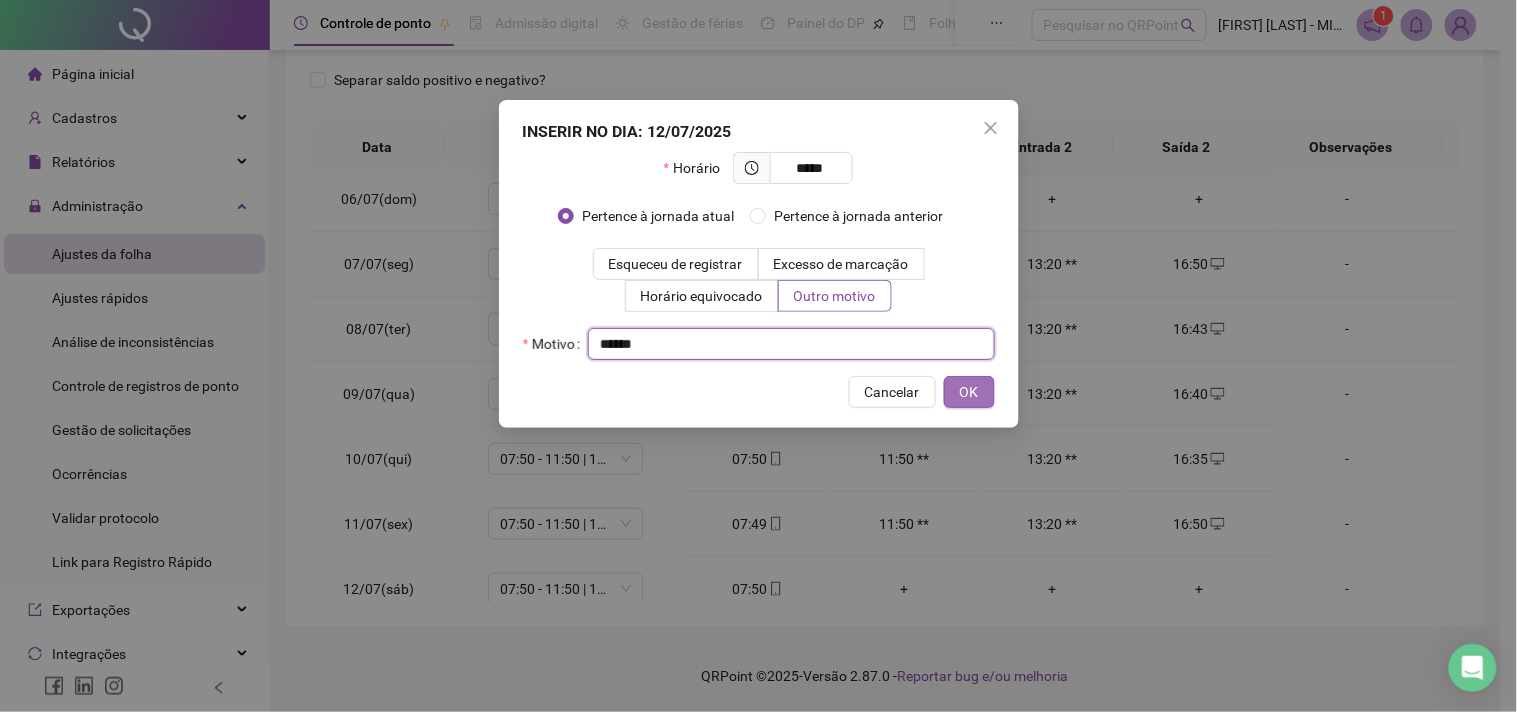 type on "*****" 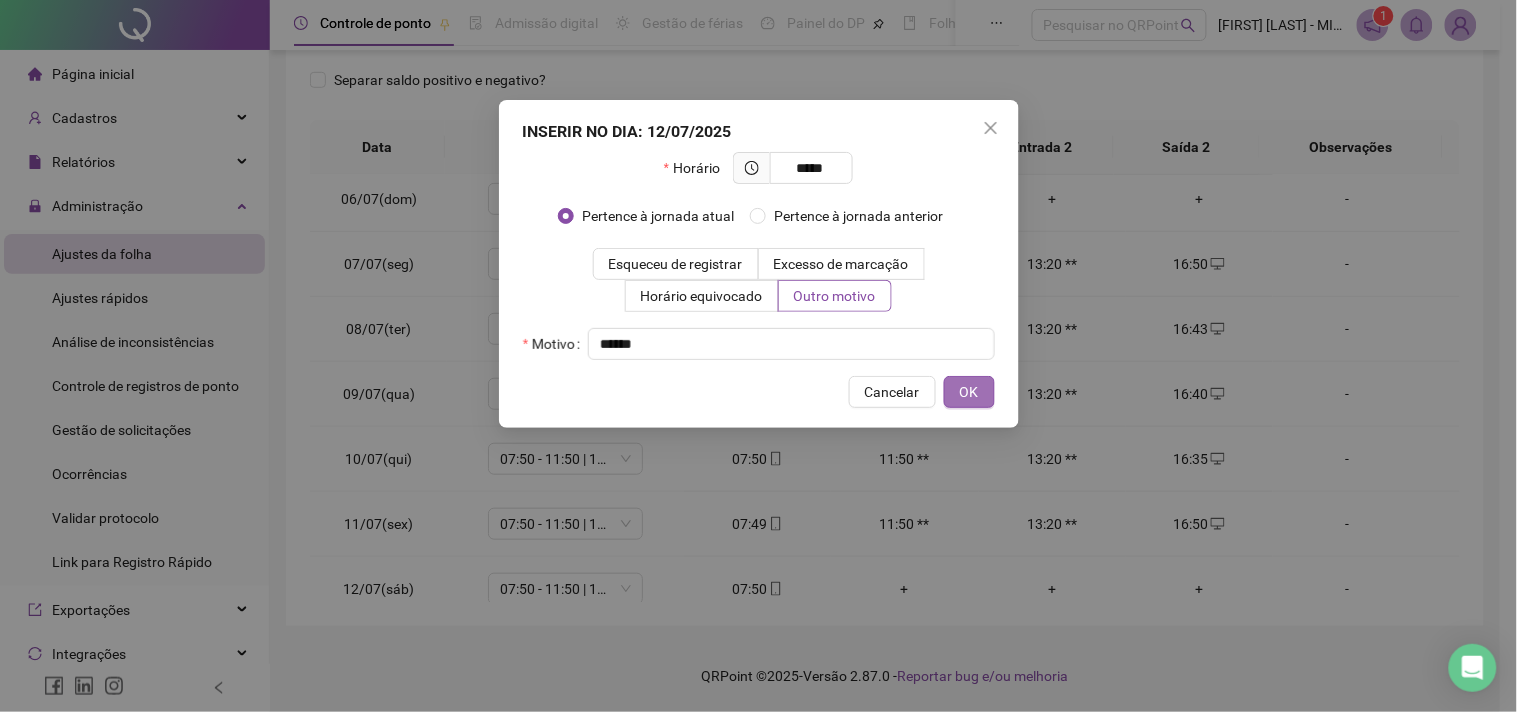 click on "OK" at bounding box center (969, 392) 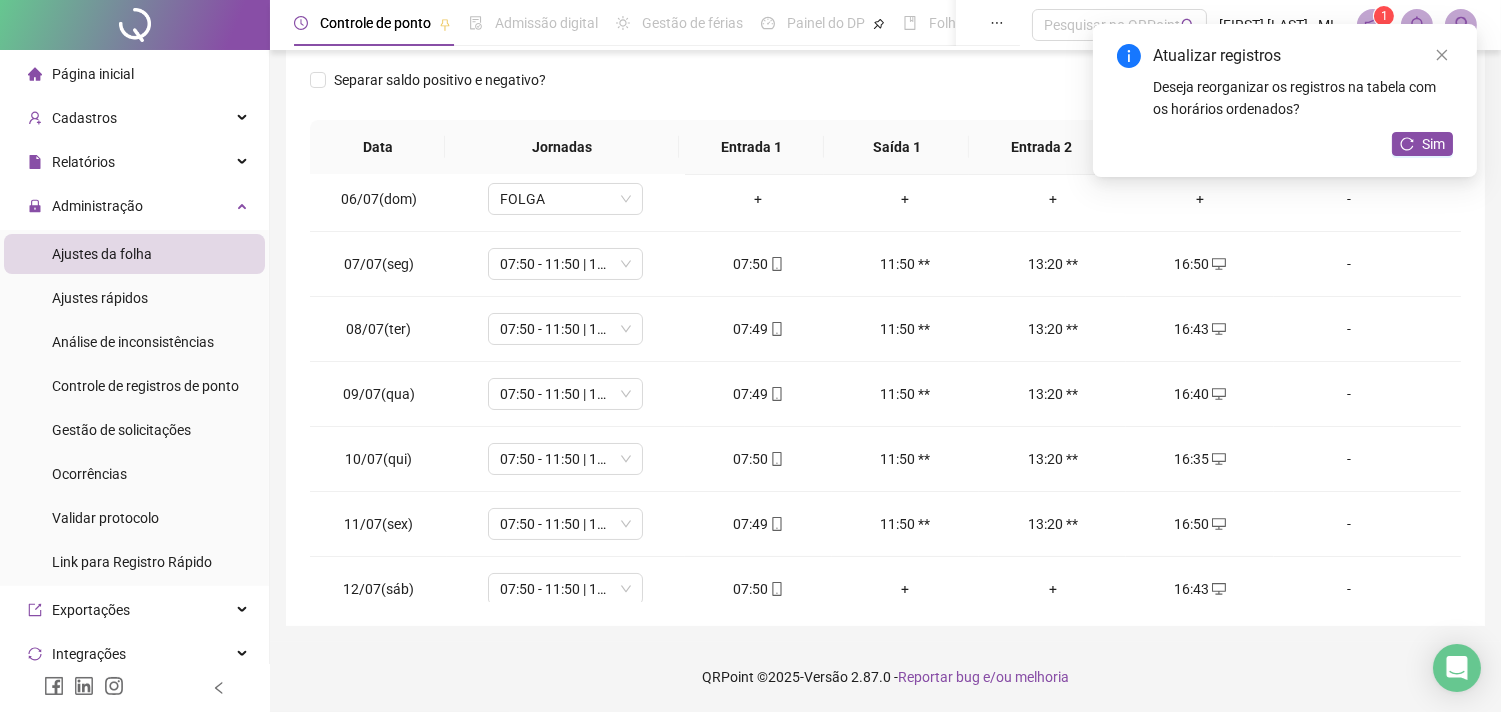 click on "Atualizar registros Deseja reorganizar os registros na tabela com os horários ordenados? Sim" at bounding box center (1285, 100) 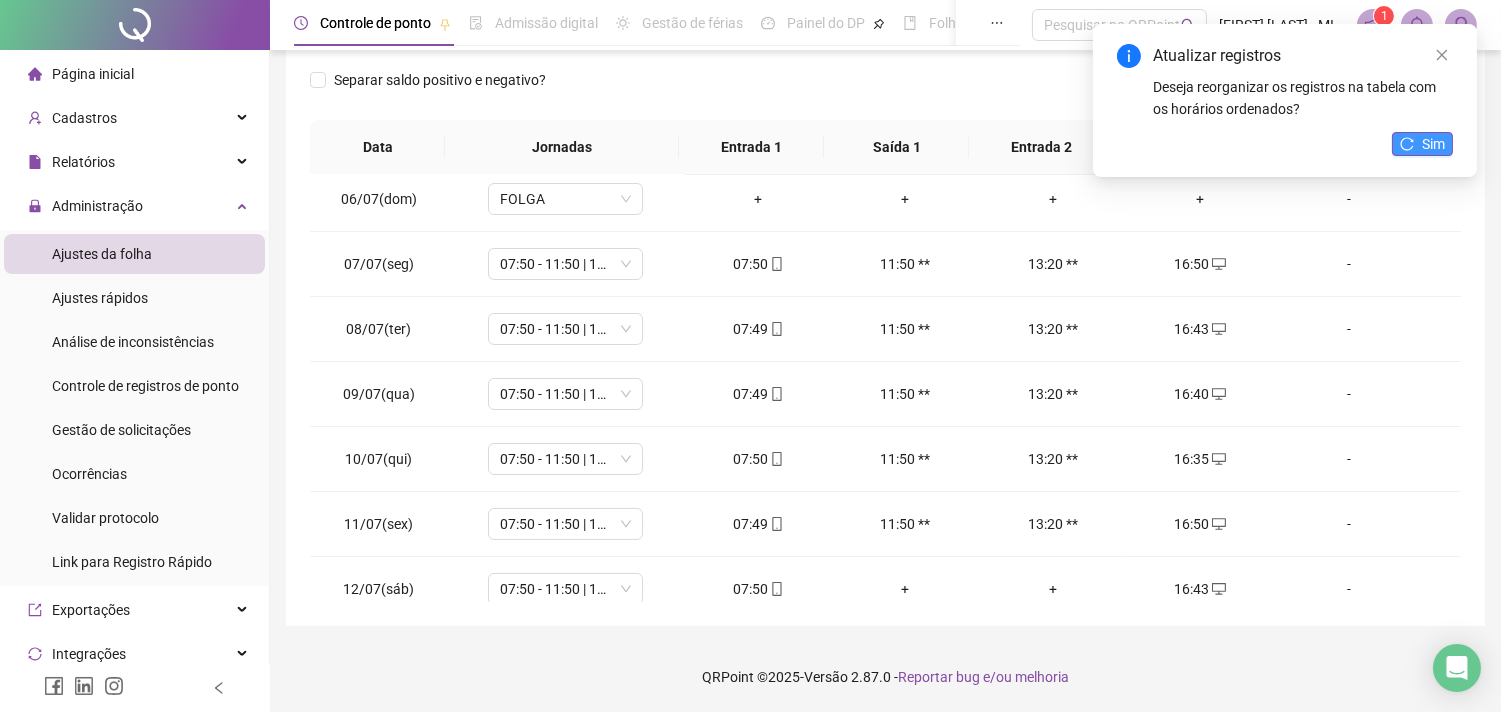 click on "Sim" at bounding box center (1433, 144) 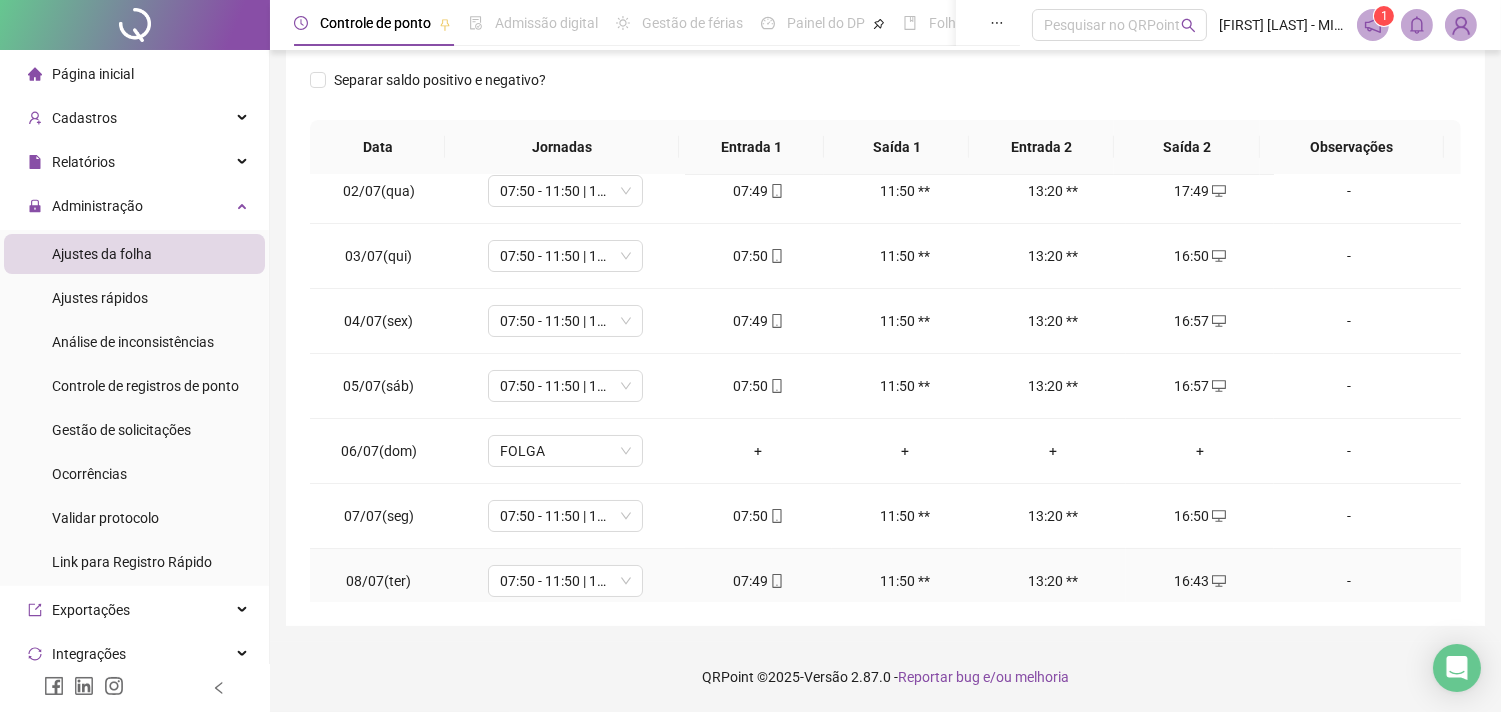 scroll, scrollTop: 0, scrollLeft: 0, axis: both 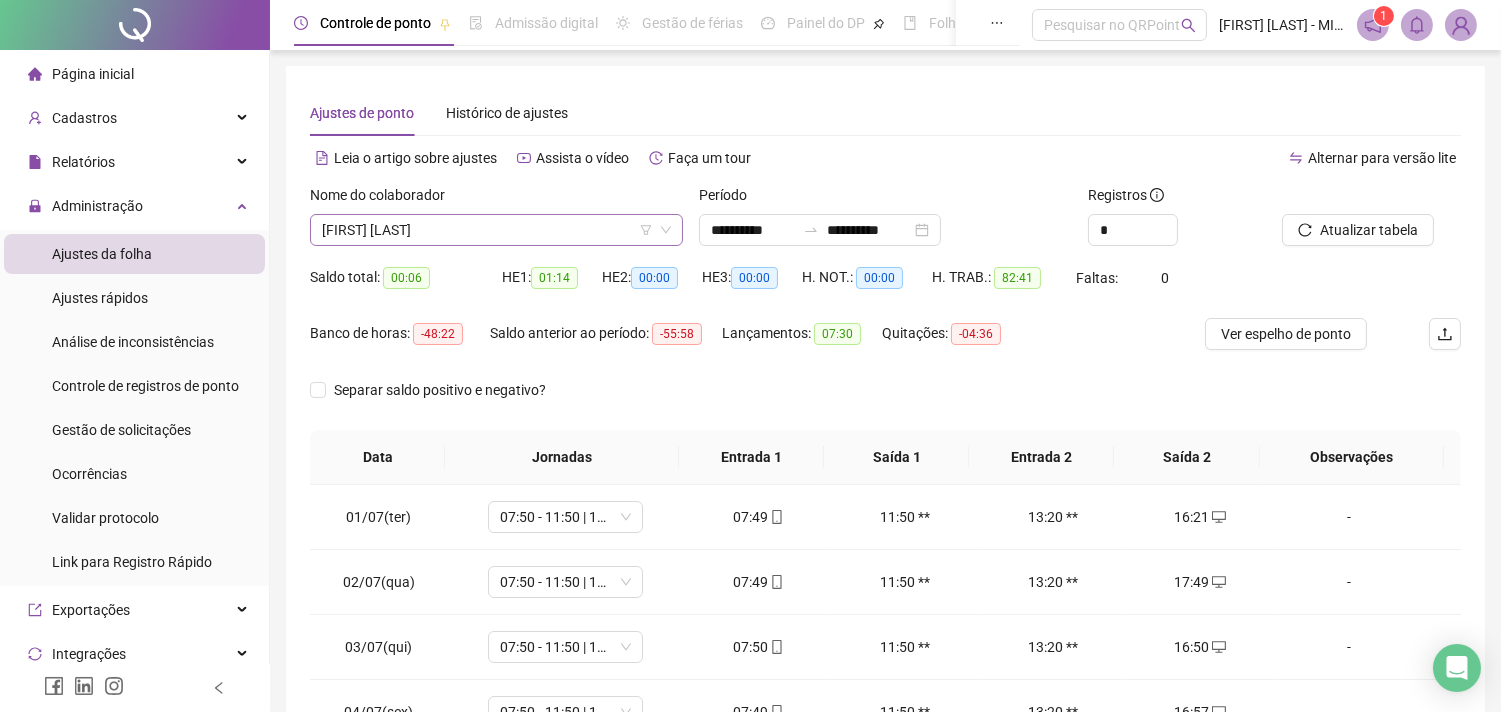 click on "[FIRST] [LAST]" at bounding box center [496, 230] 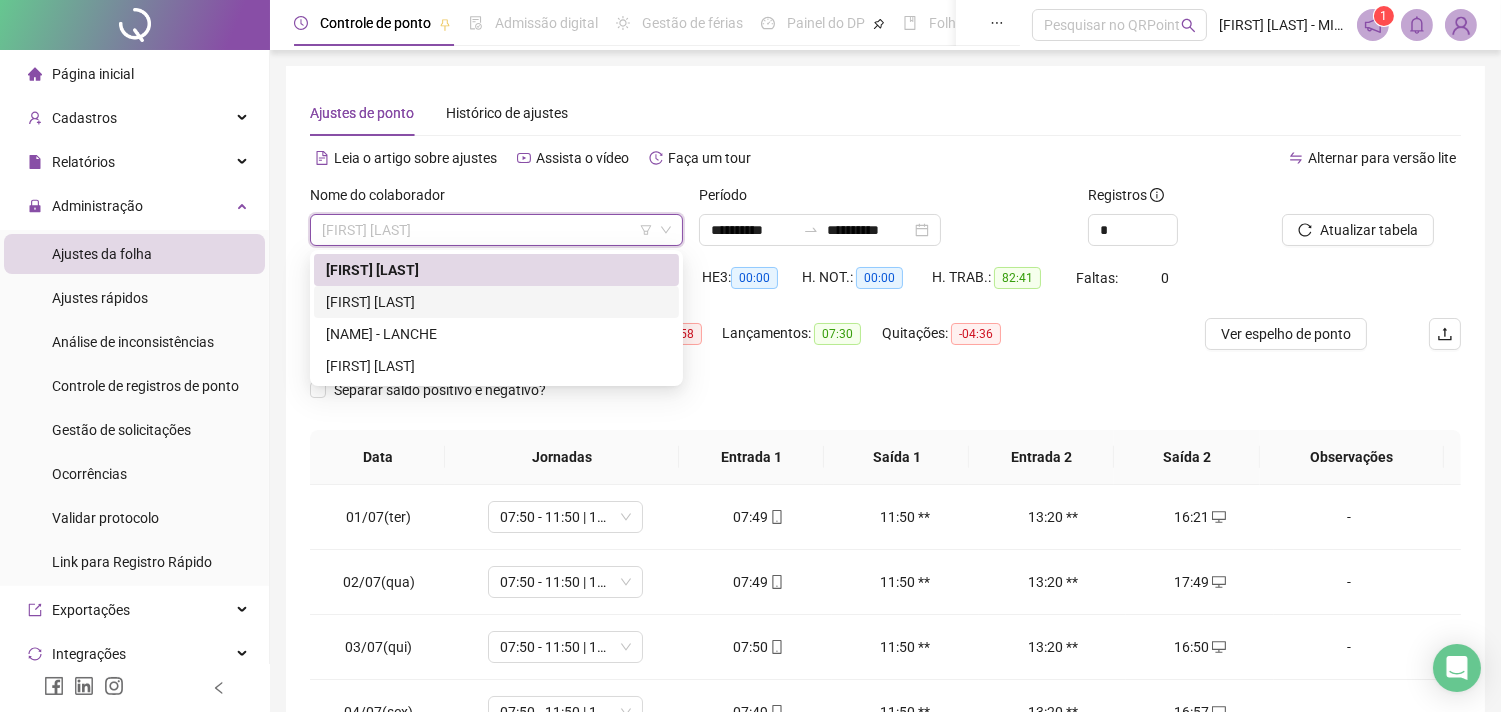 click on "[FIRST] [LAST]" at bounding box center [496, 302] 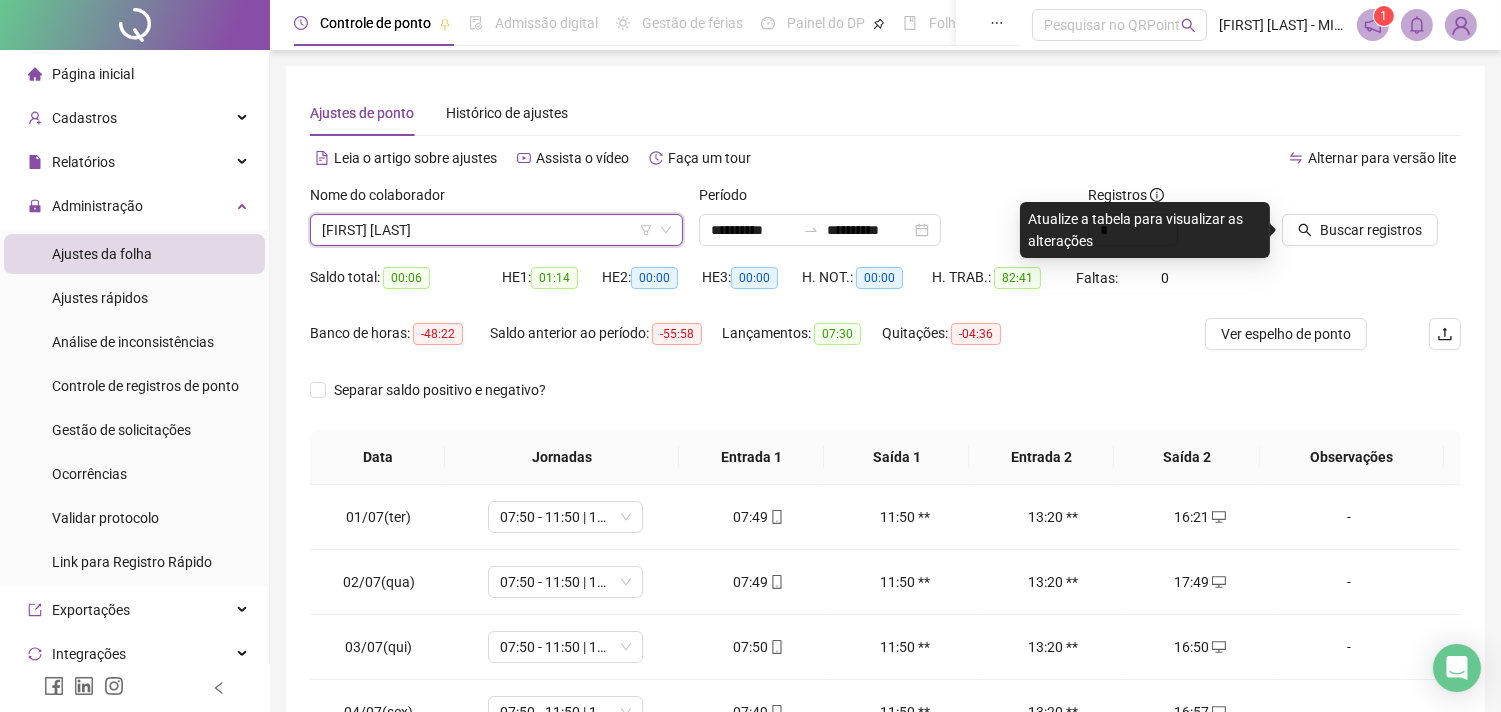 click on "Alternar para versão lite" at bounding box center [1174, 158] 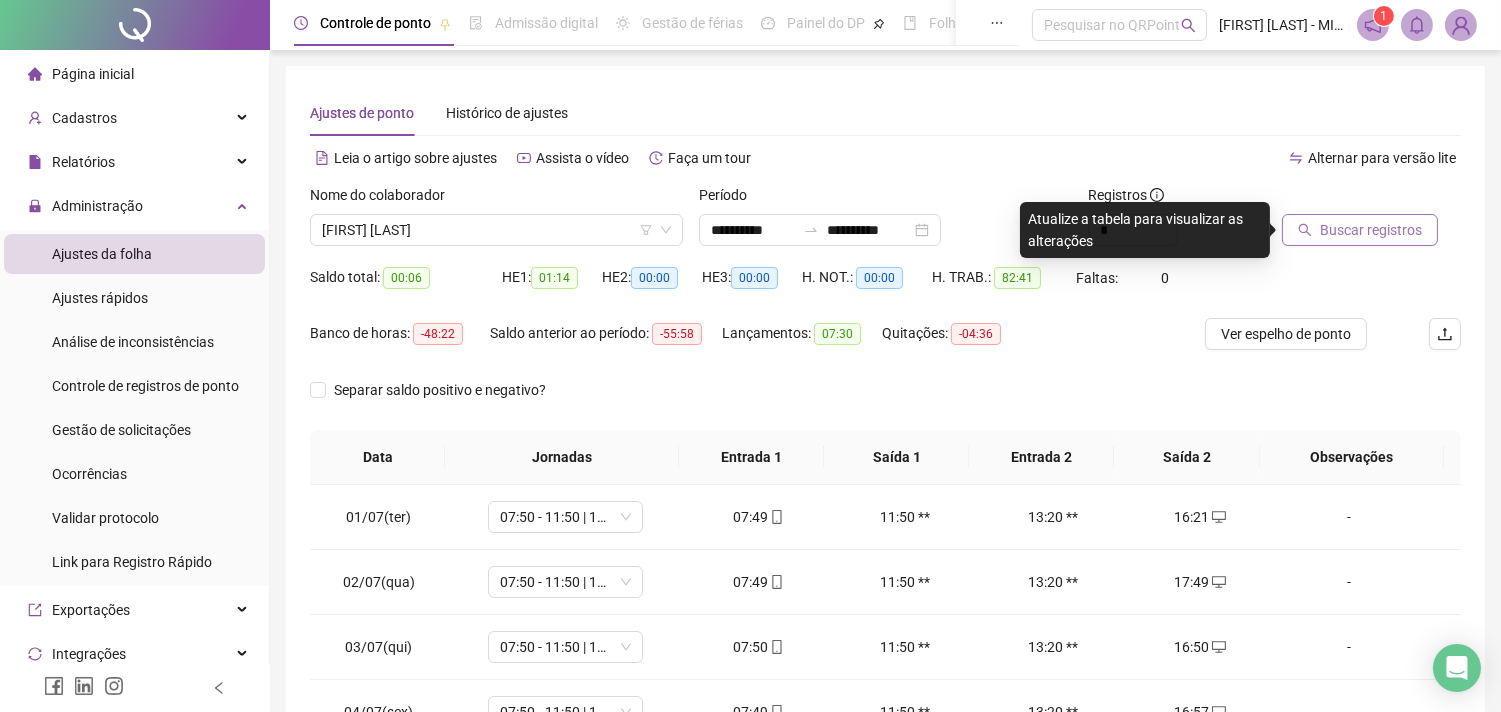 click on "Buscar registros" at bounding box center (1371, 230) 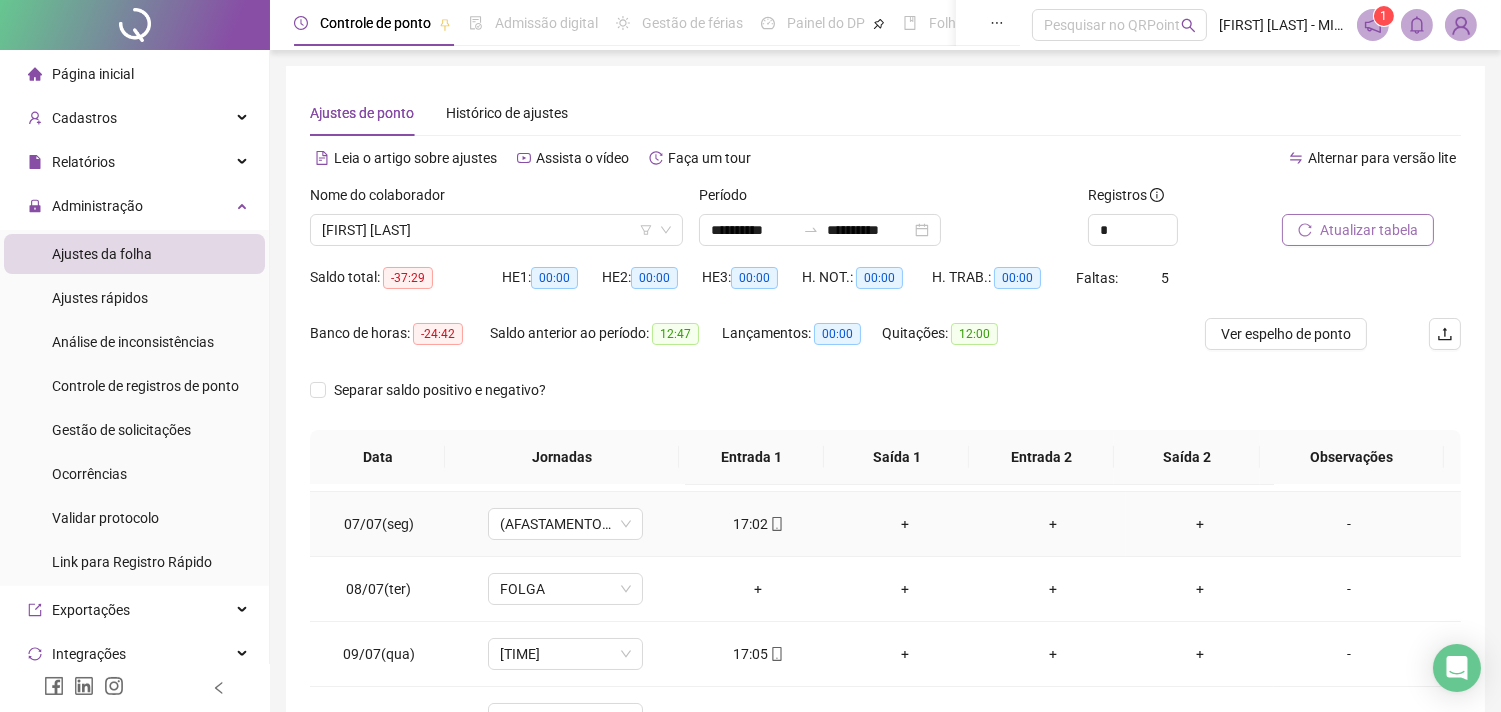 scroll, scrollTop: 418, scrollLeft: 0, axis: vertical 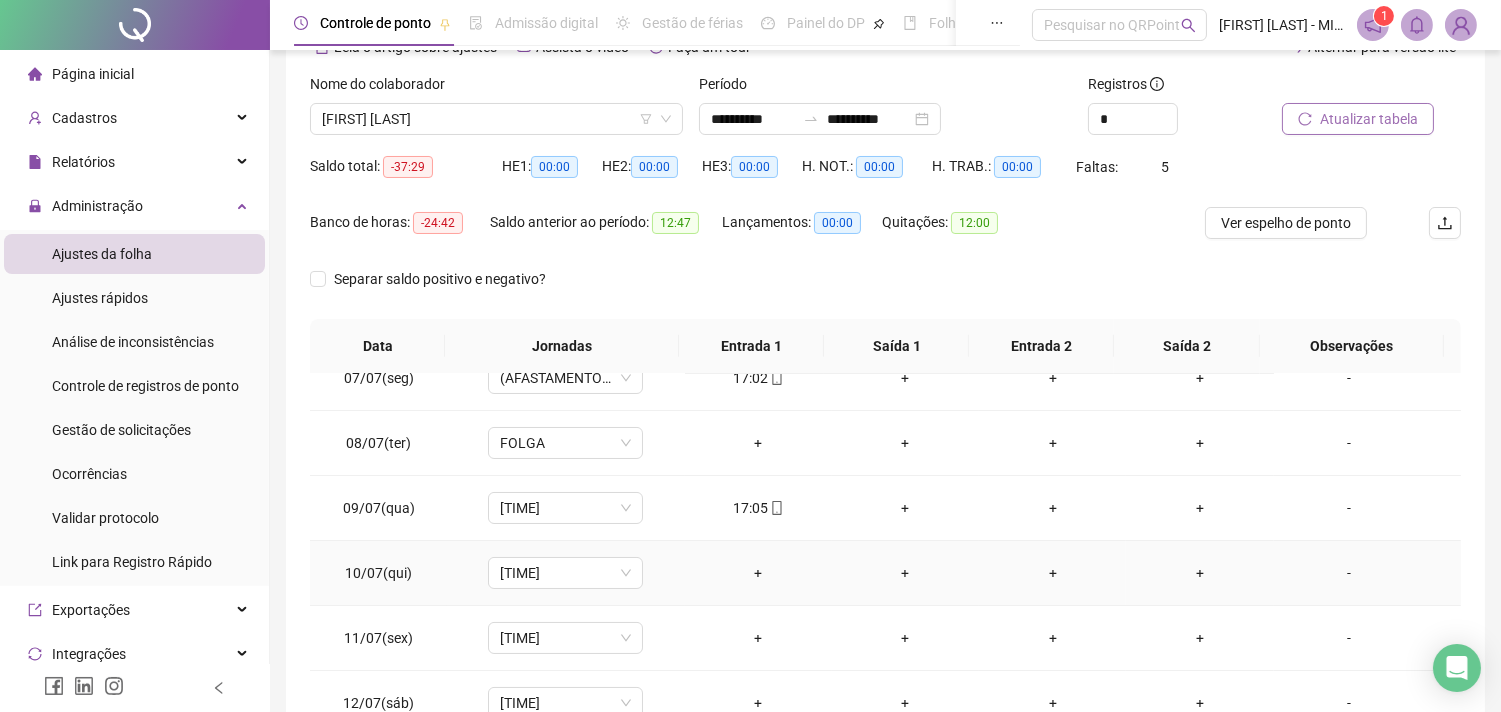 click on "-" at bounding box center (1349, 573) 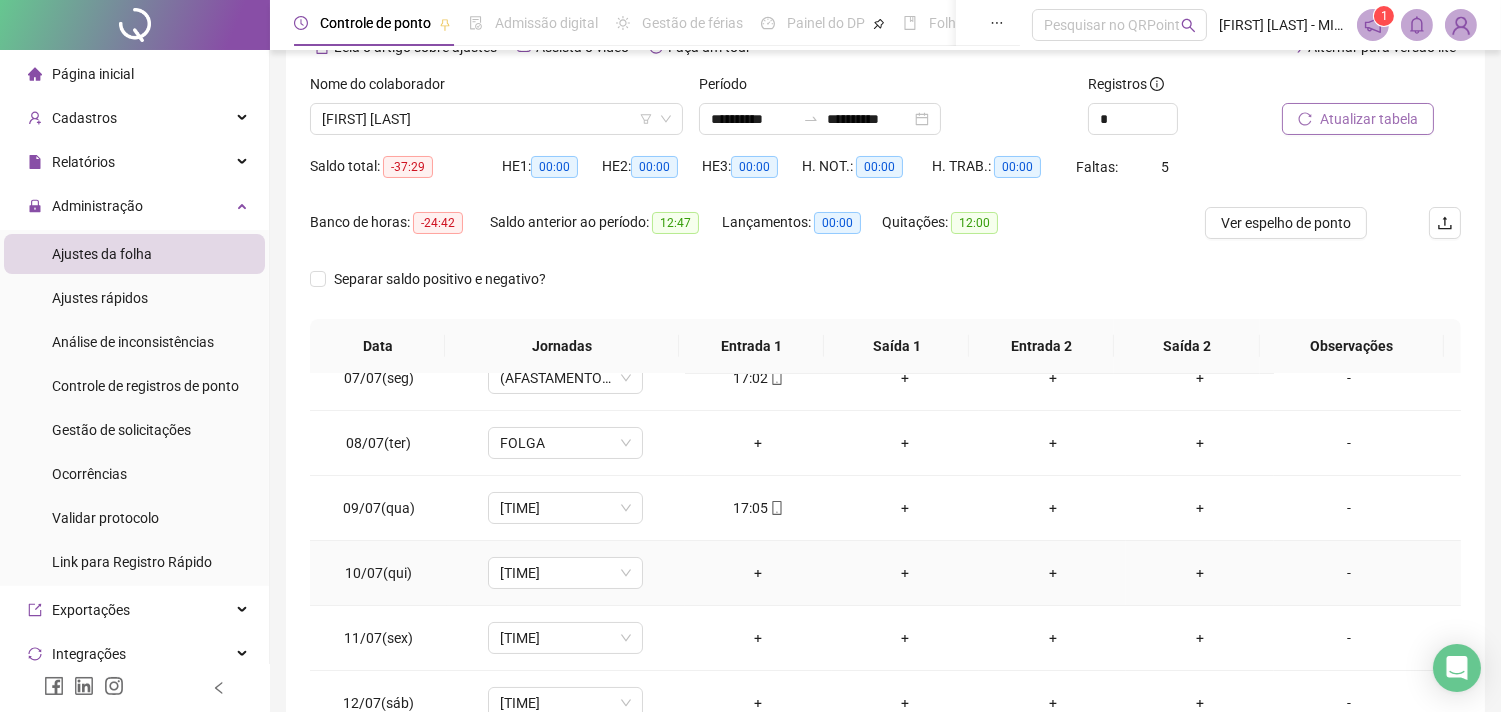 click on "+" at bounding box center (758, 573) 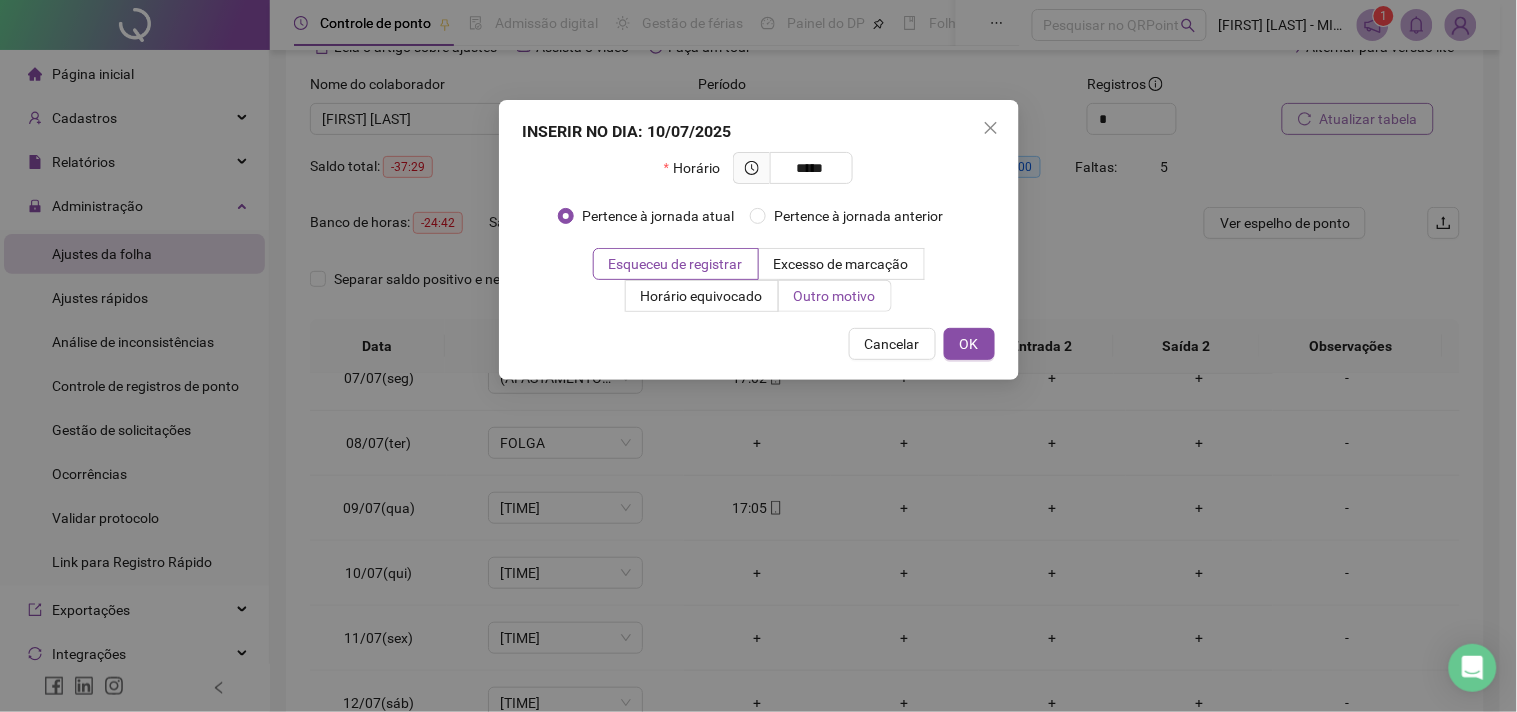 type on "*****" 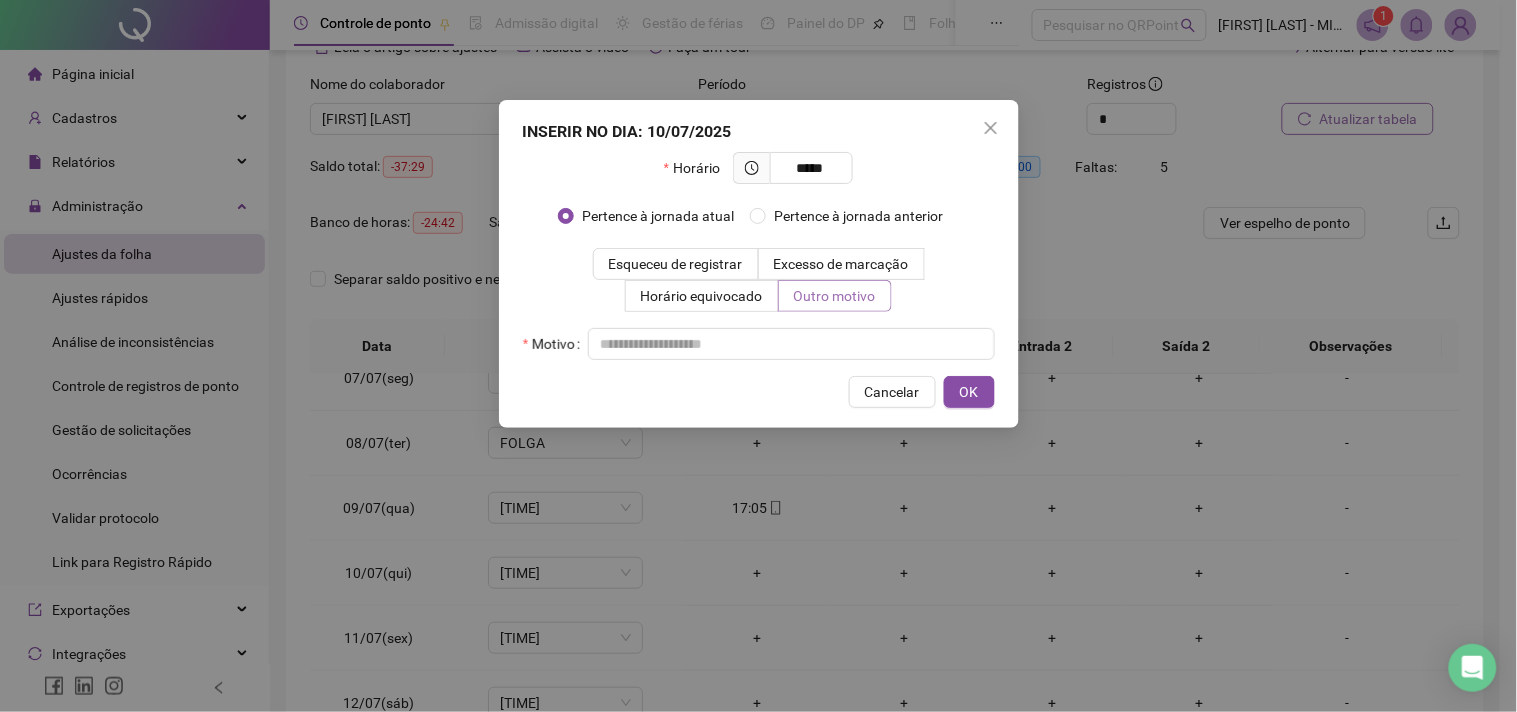 click on "Outro motivo" at bounding box center [835, 296] 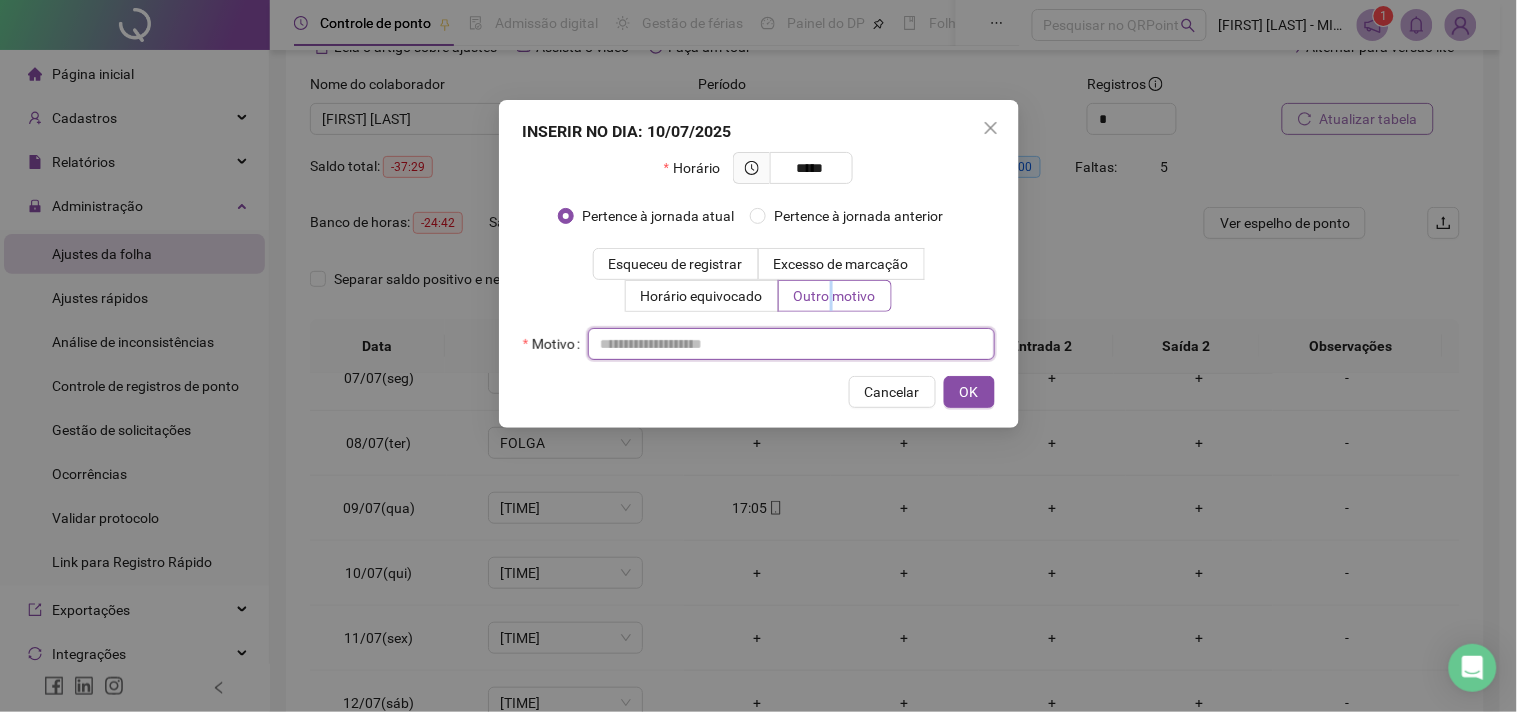 click at bounding box center (791, 344) 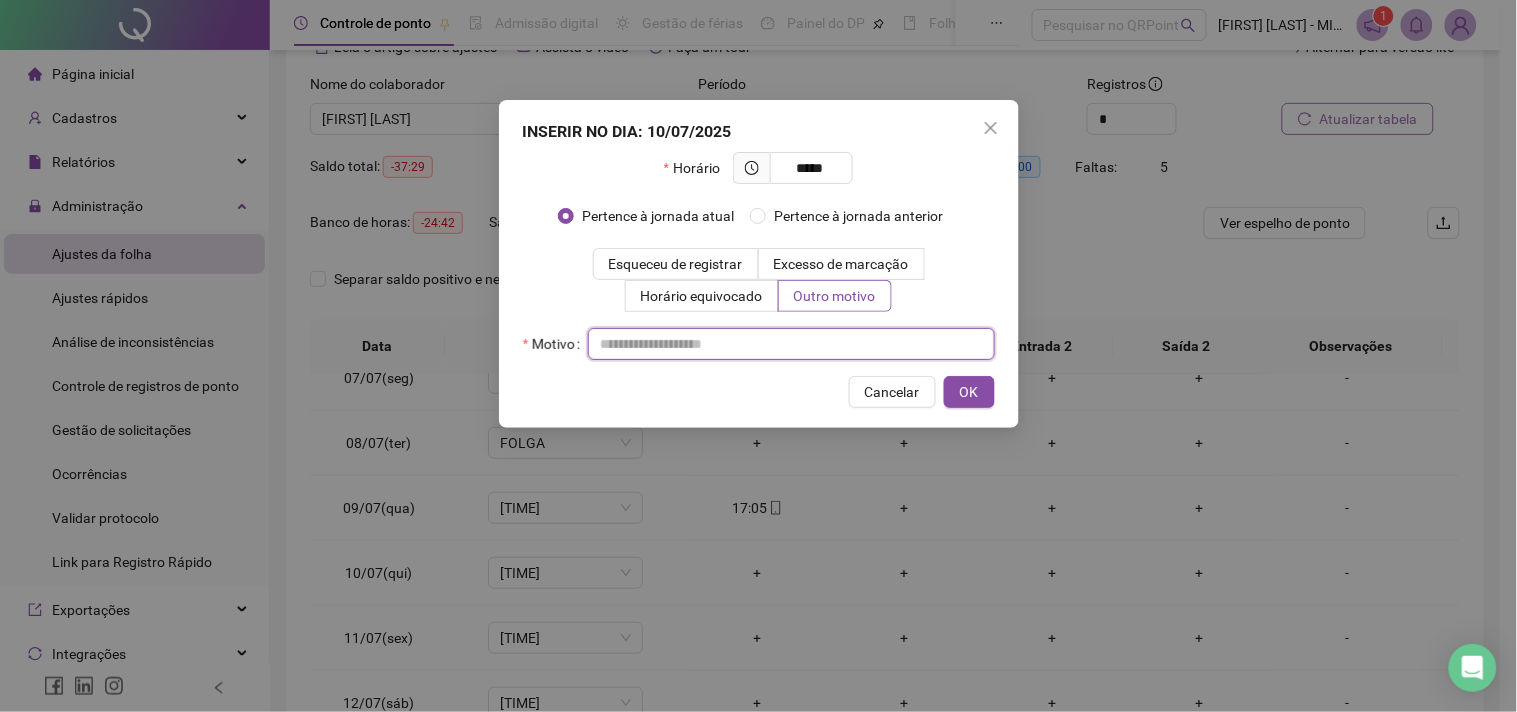 click at bounding box center [791, 344] 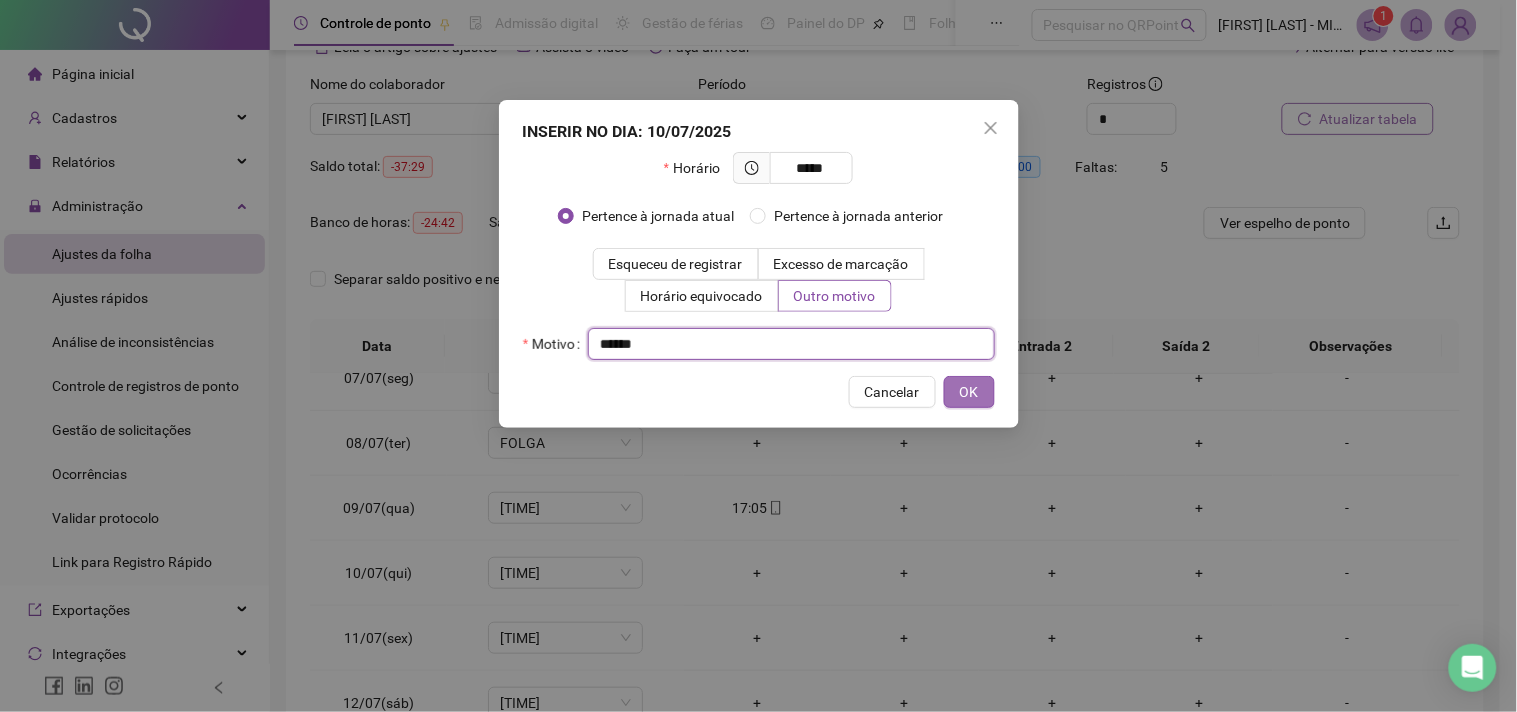 type on "*****" 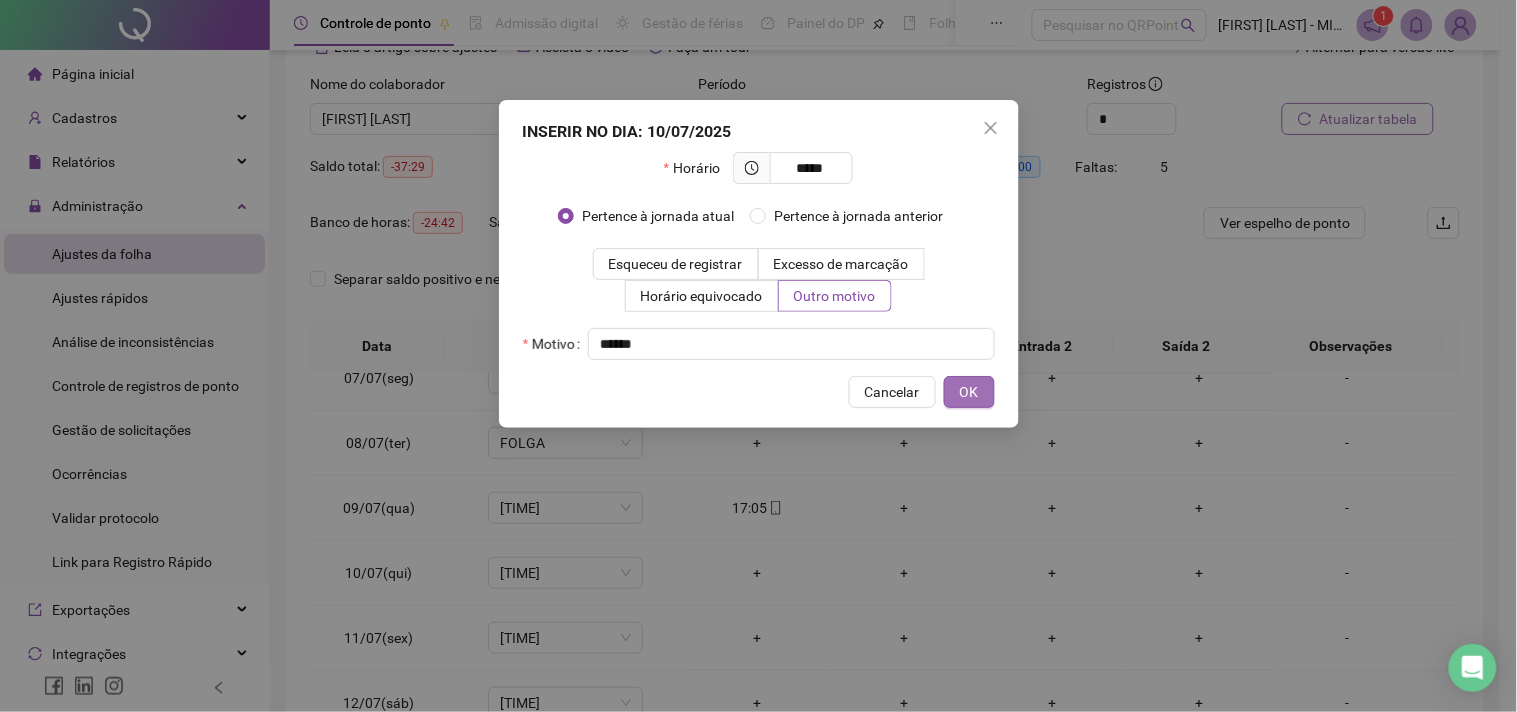 click on "OK" at bounding box center [969, 392] 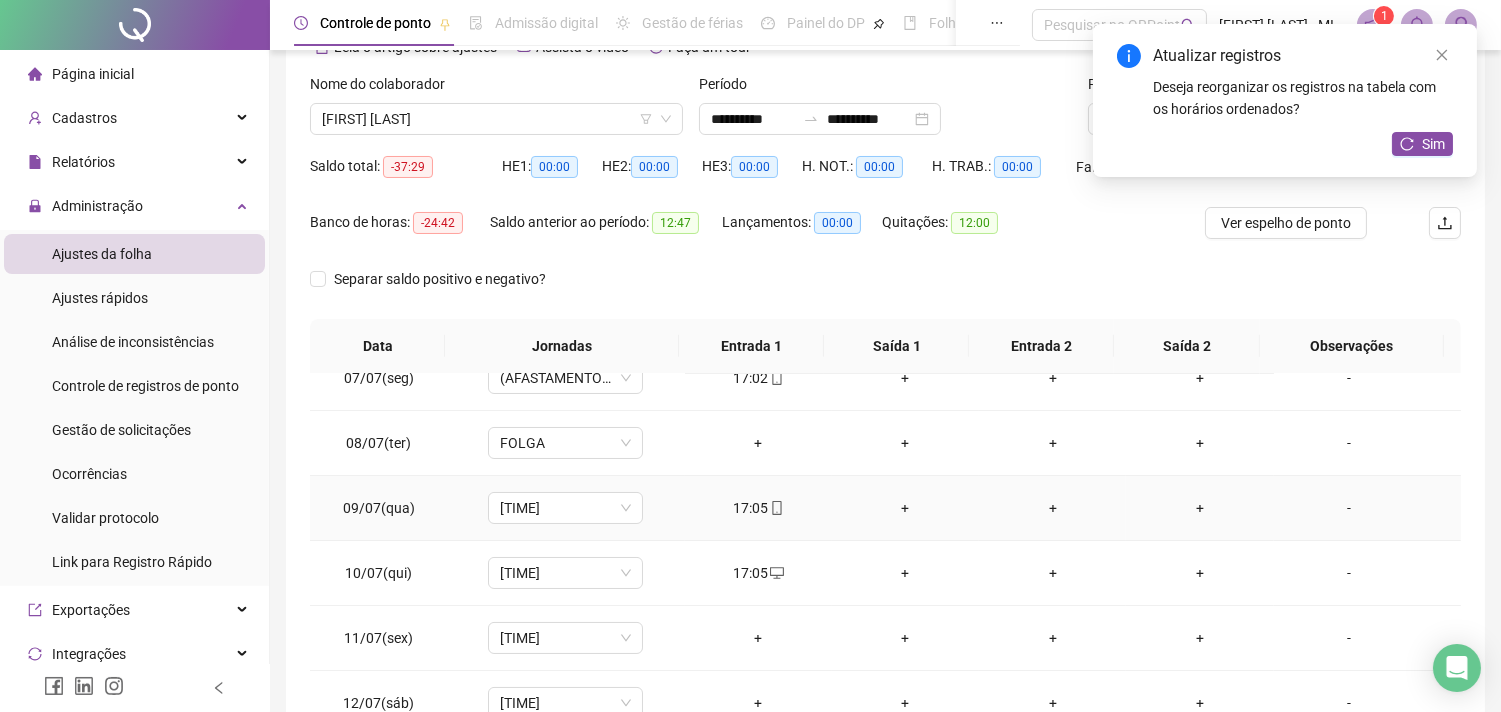 click on "+" at bounding box center (1199, 508) 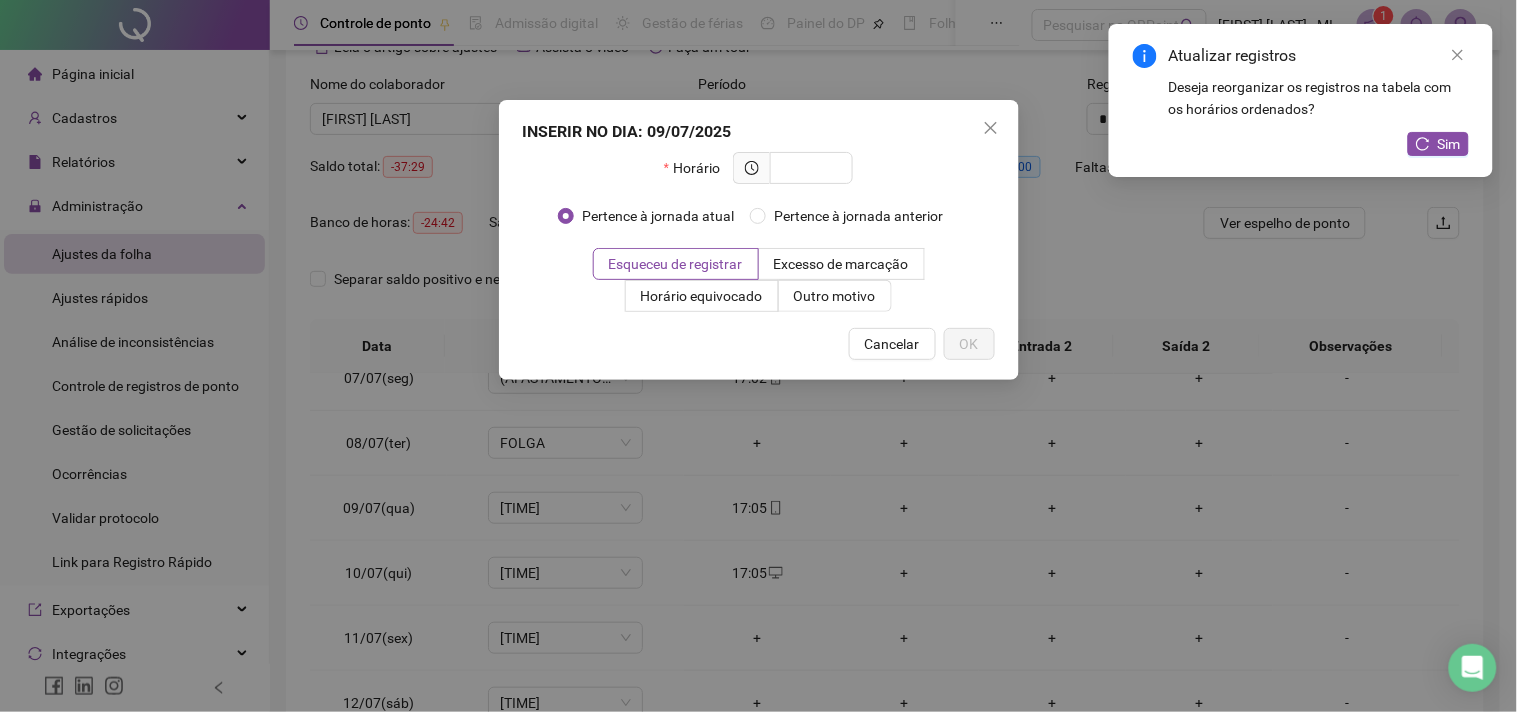click on "INSERIR NO DIA :   09/07/2025 Horário Pertence à jornada atual Pertence à jornada anterior Esqueceu de registrar Excesso de marcação Horário equivocado Outro motivo Motivo Cancelar OK" at bounding box center (759, 240) 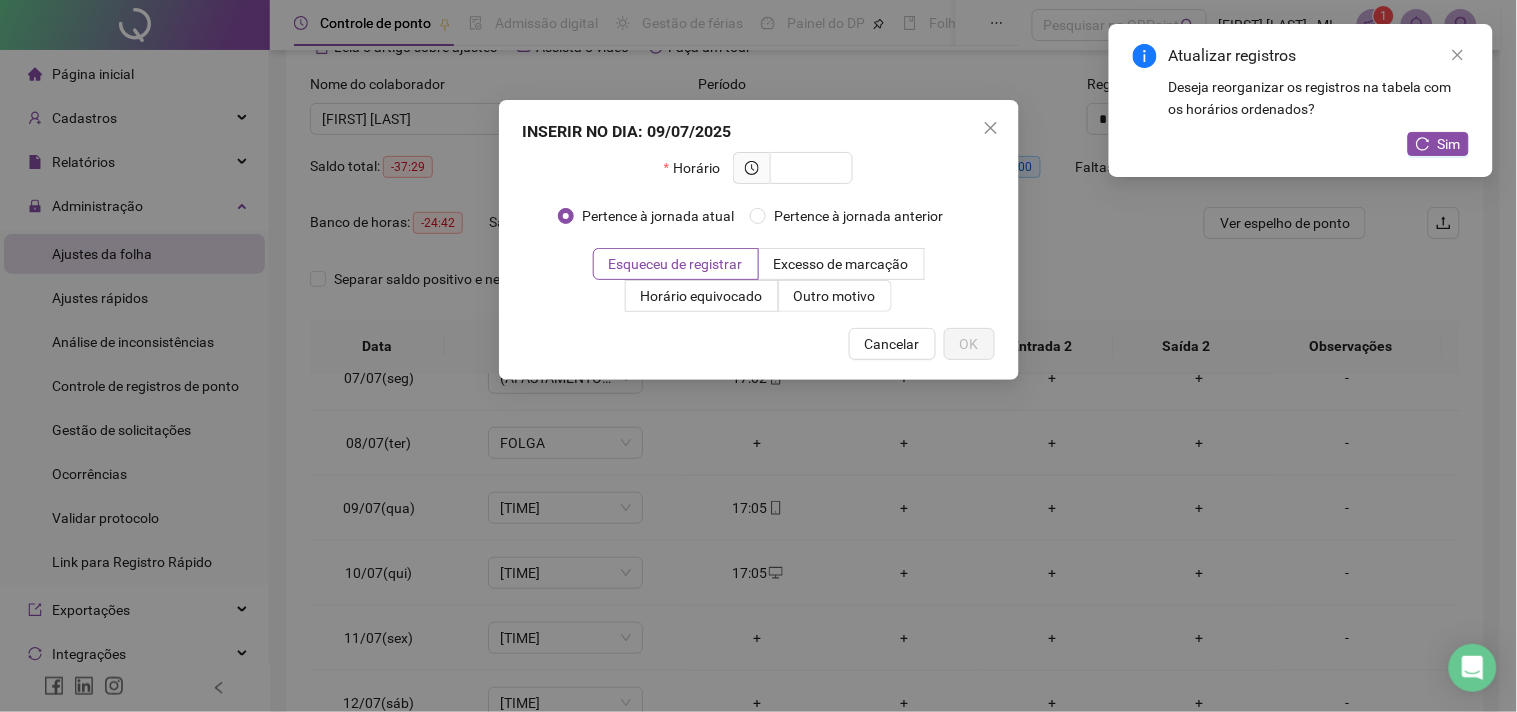 drag, startPoint x: 992, startPoint y: 122, endPoint x: 1025, endPoint y: 242, distance: 124.45481 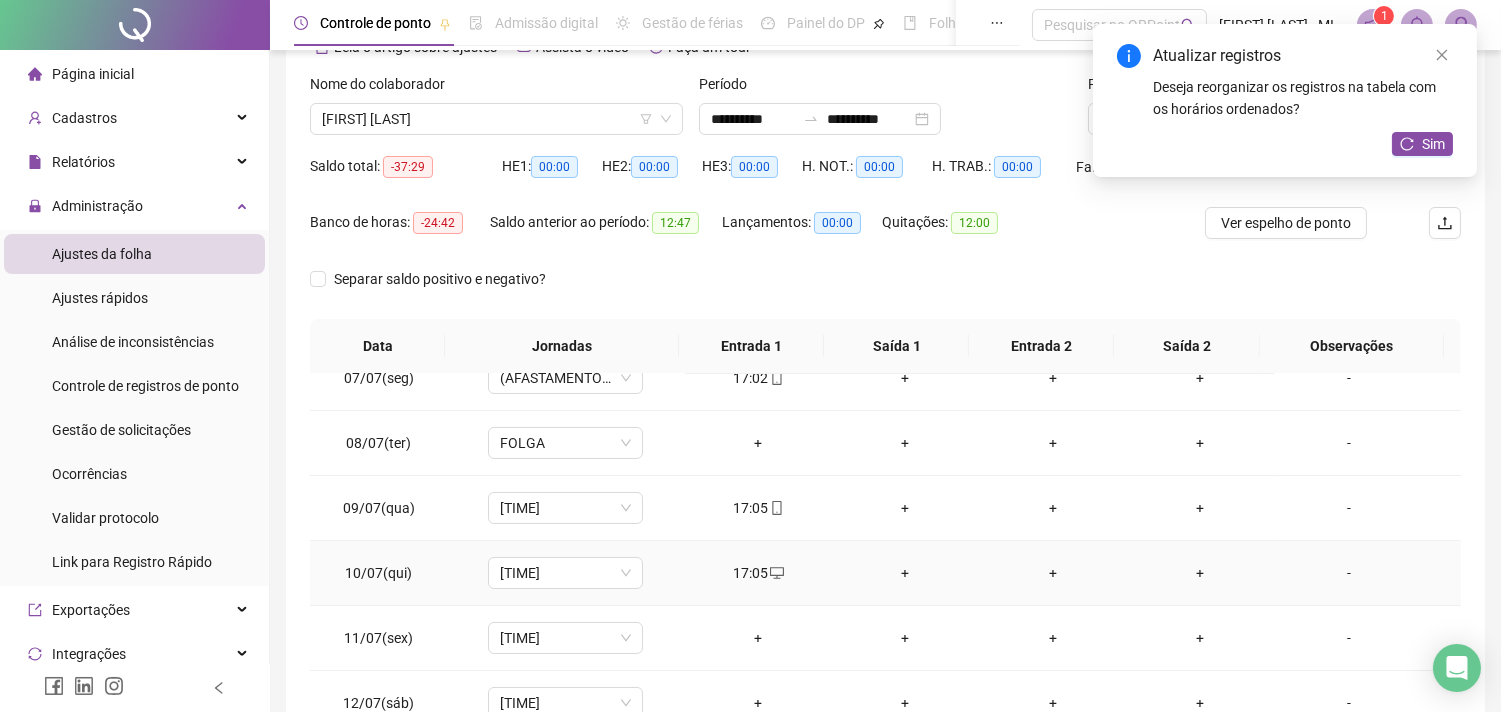 click on "+" at bounding box center (1199, 573) 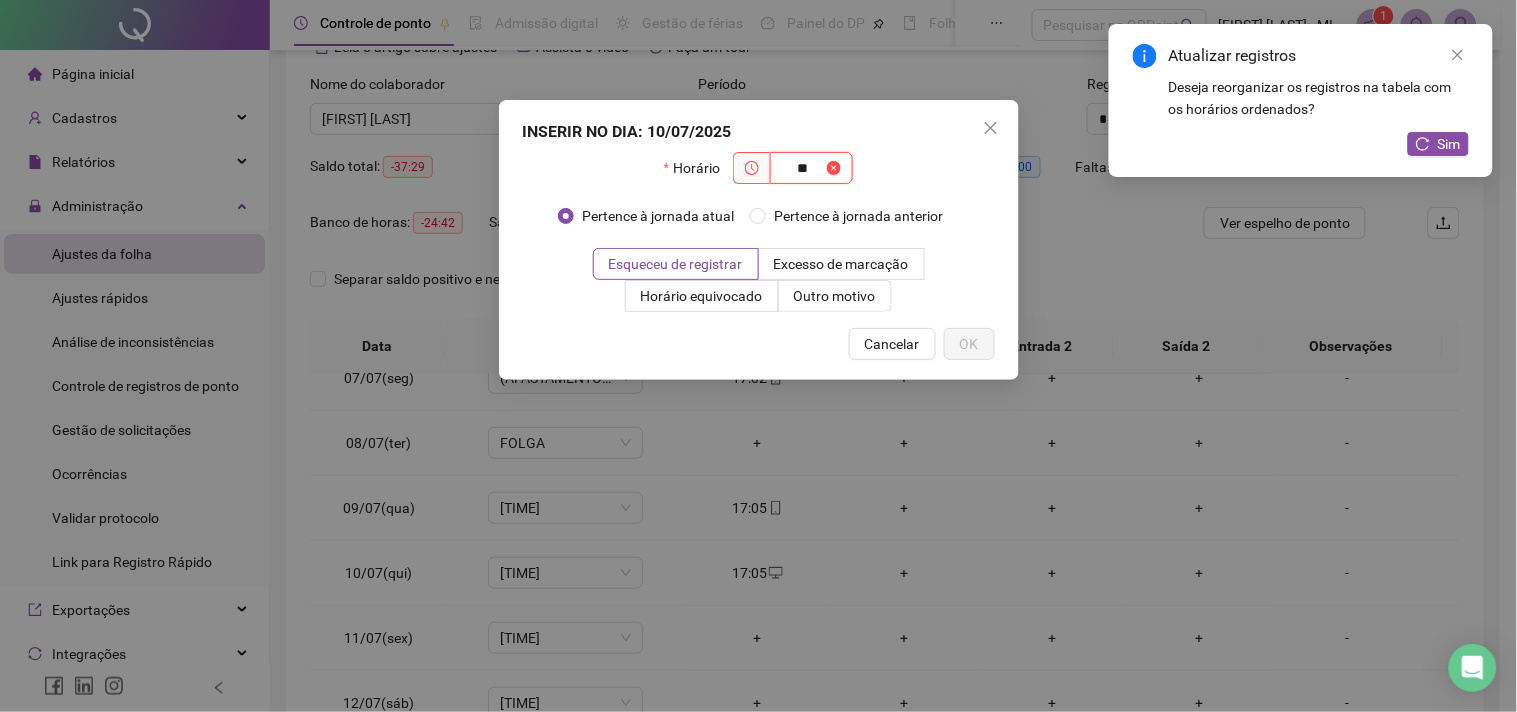 type on "*" 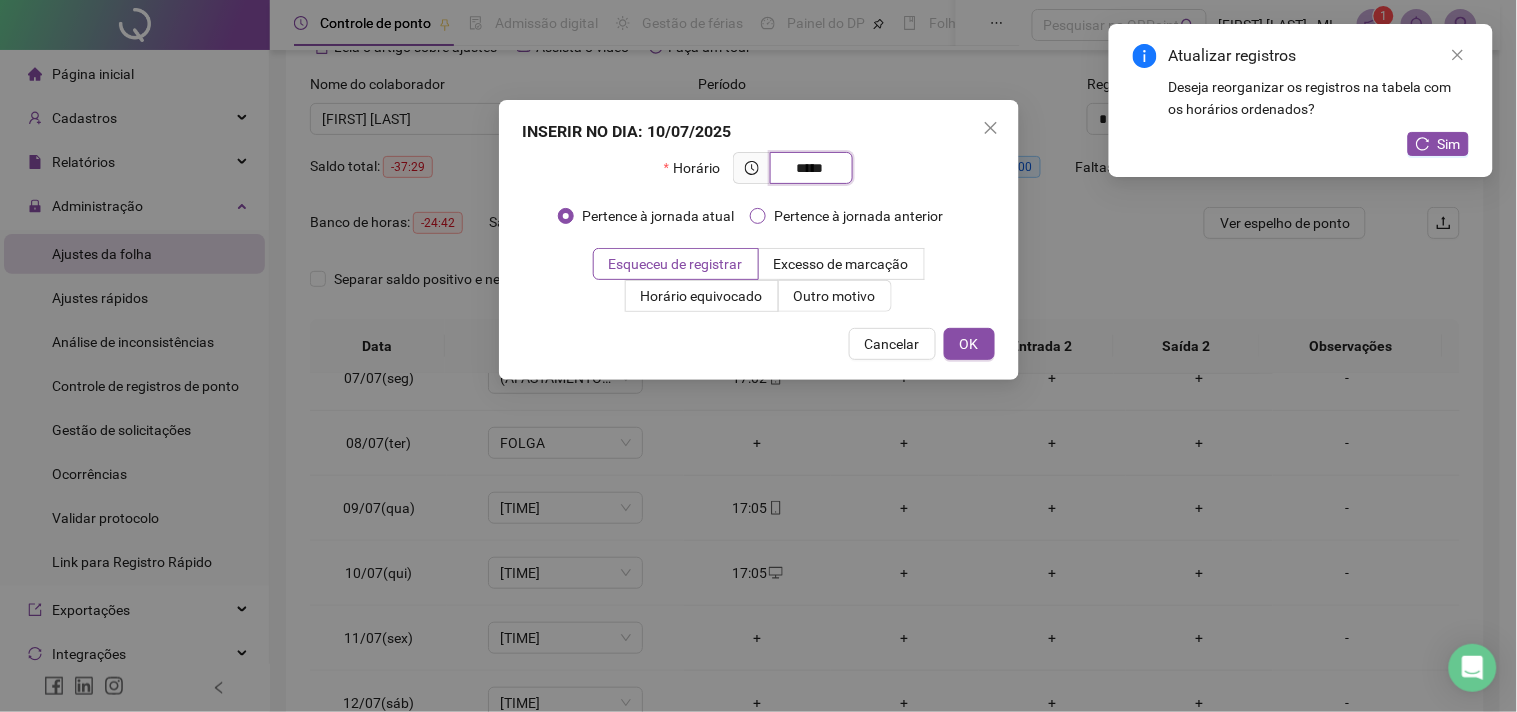 type on "*****" 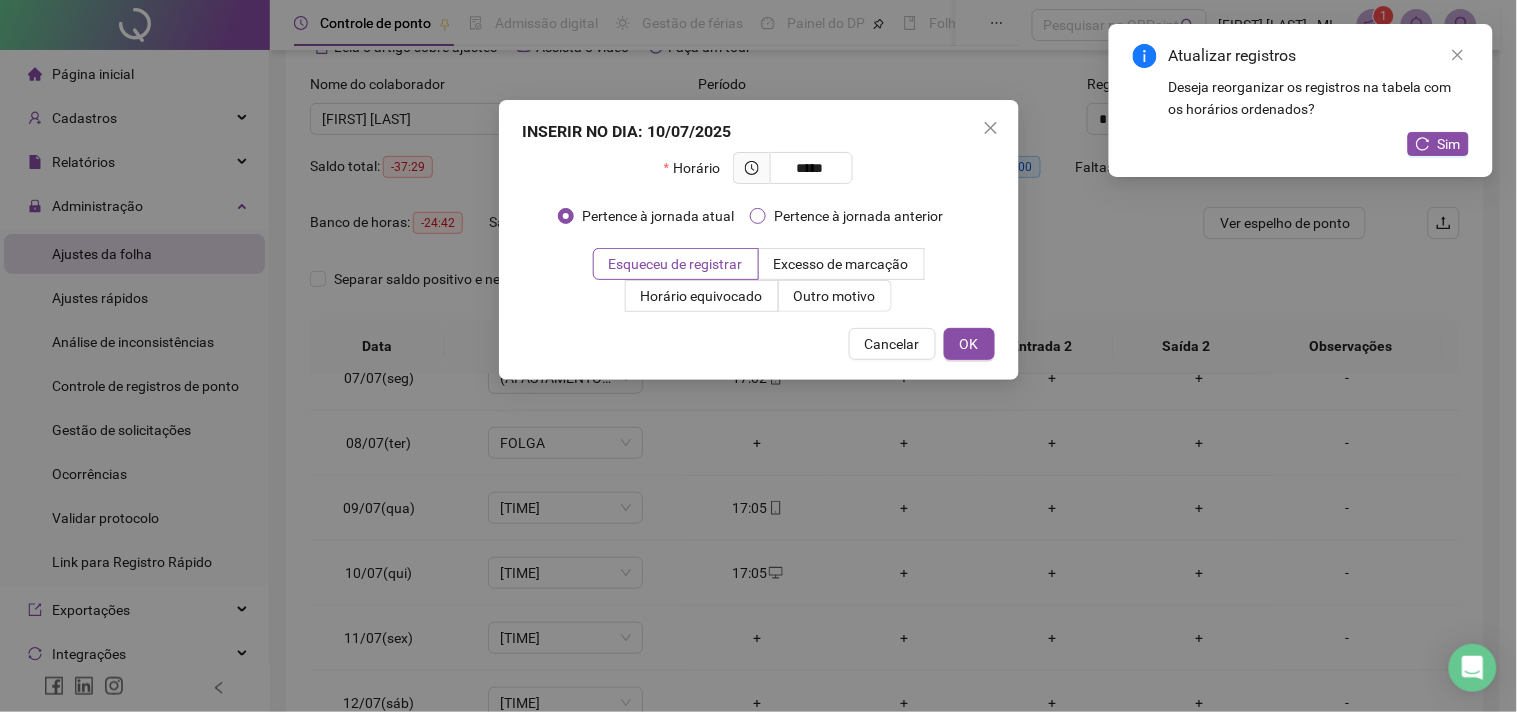 click on "Pertence à jornada anterior" at bounding box center [858, 216] 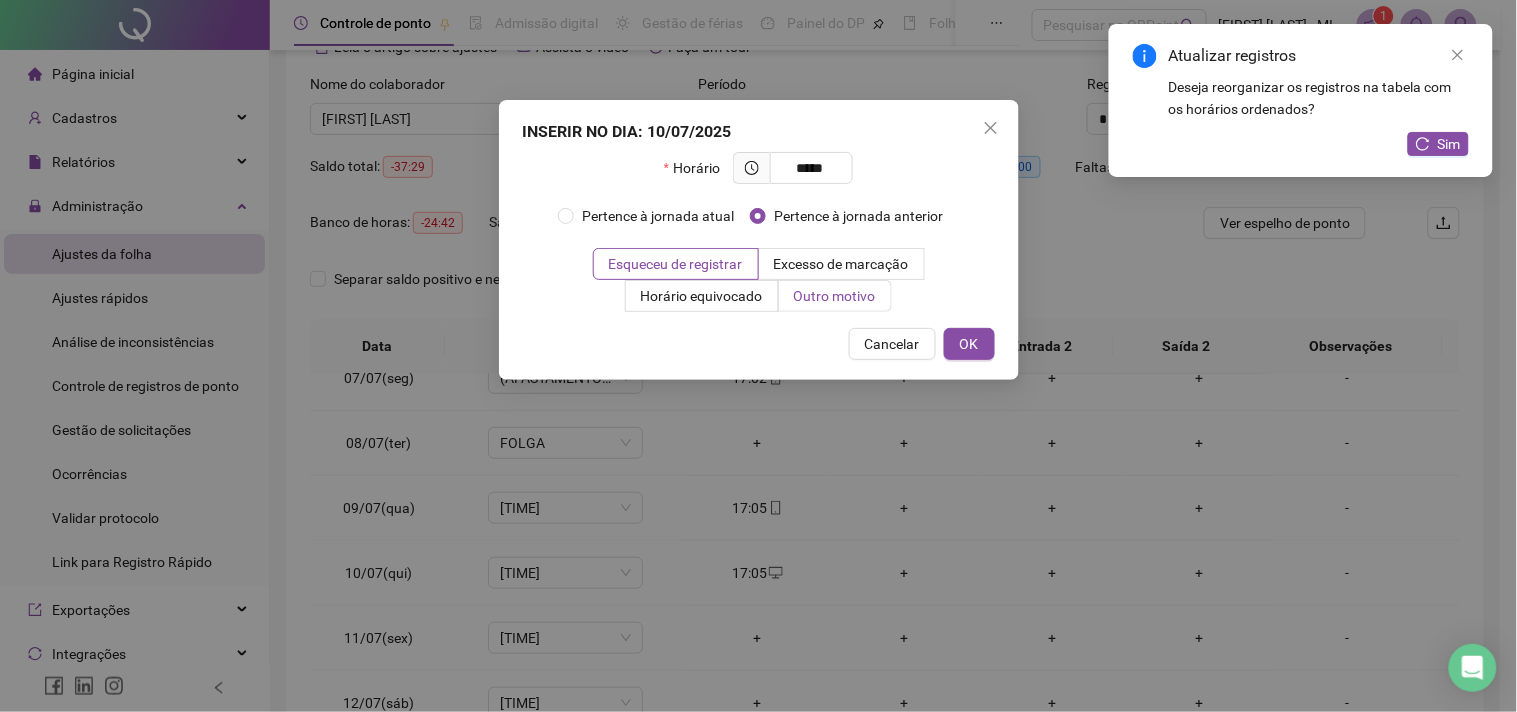 click on "Outro motivo" at bounding box center [835, 296] 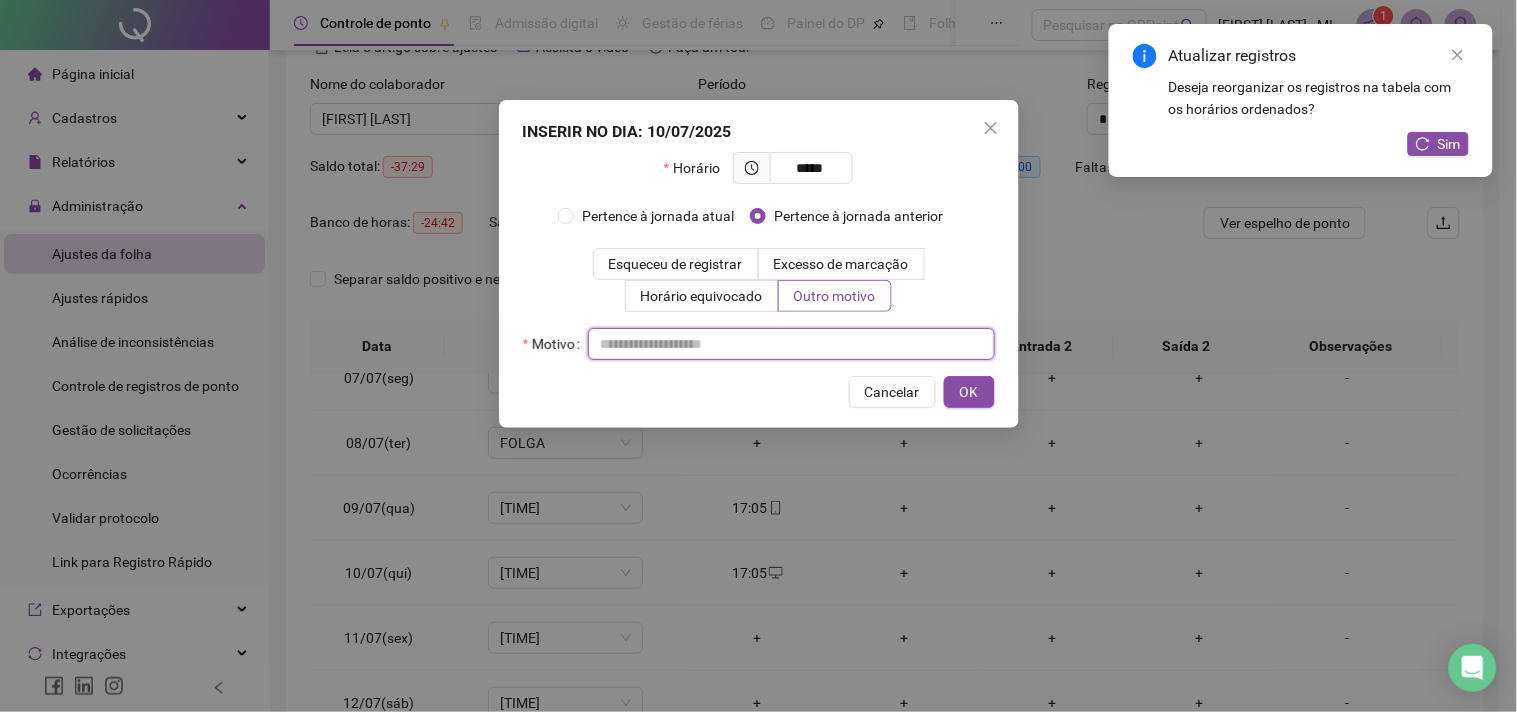click at bounding box center [791, 344] 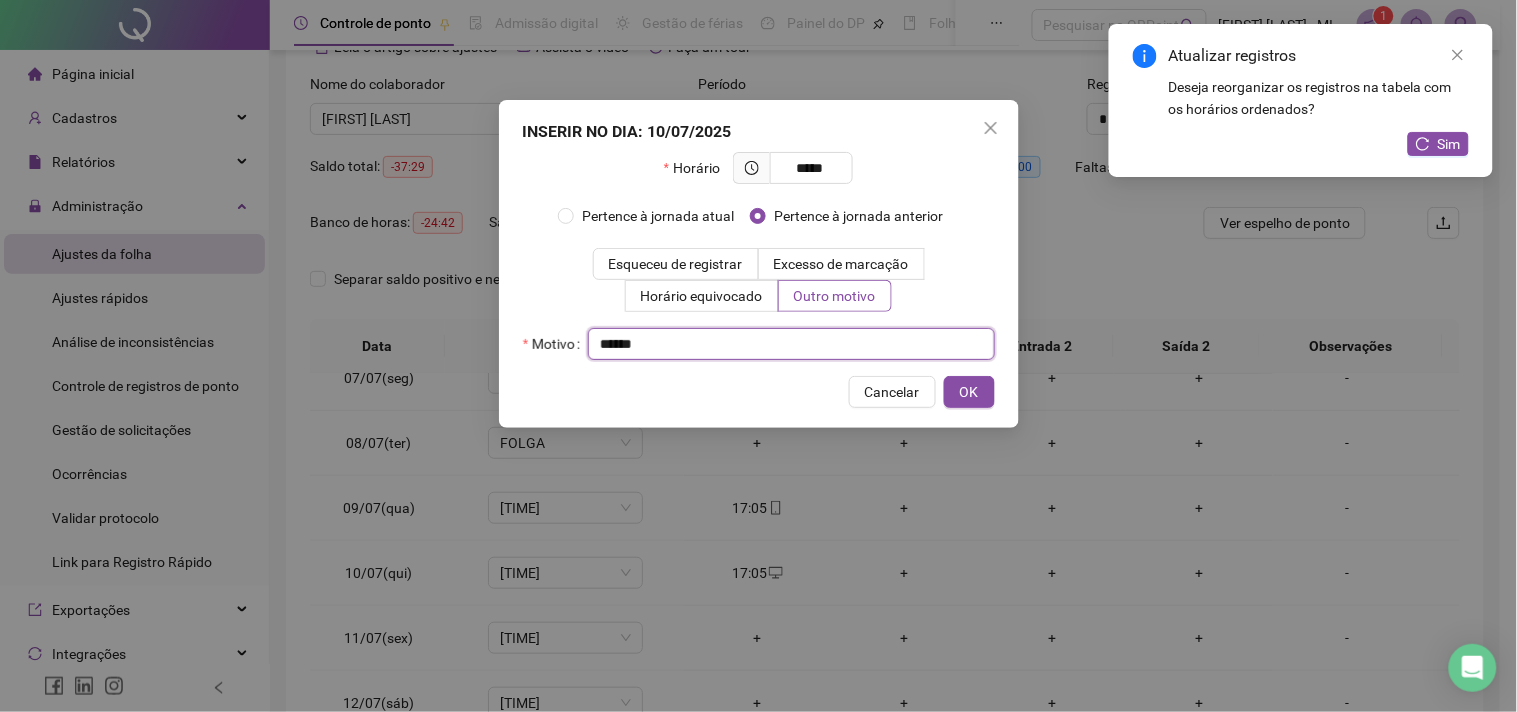 type on "*****" 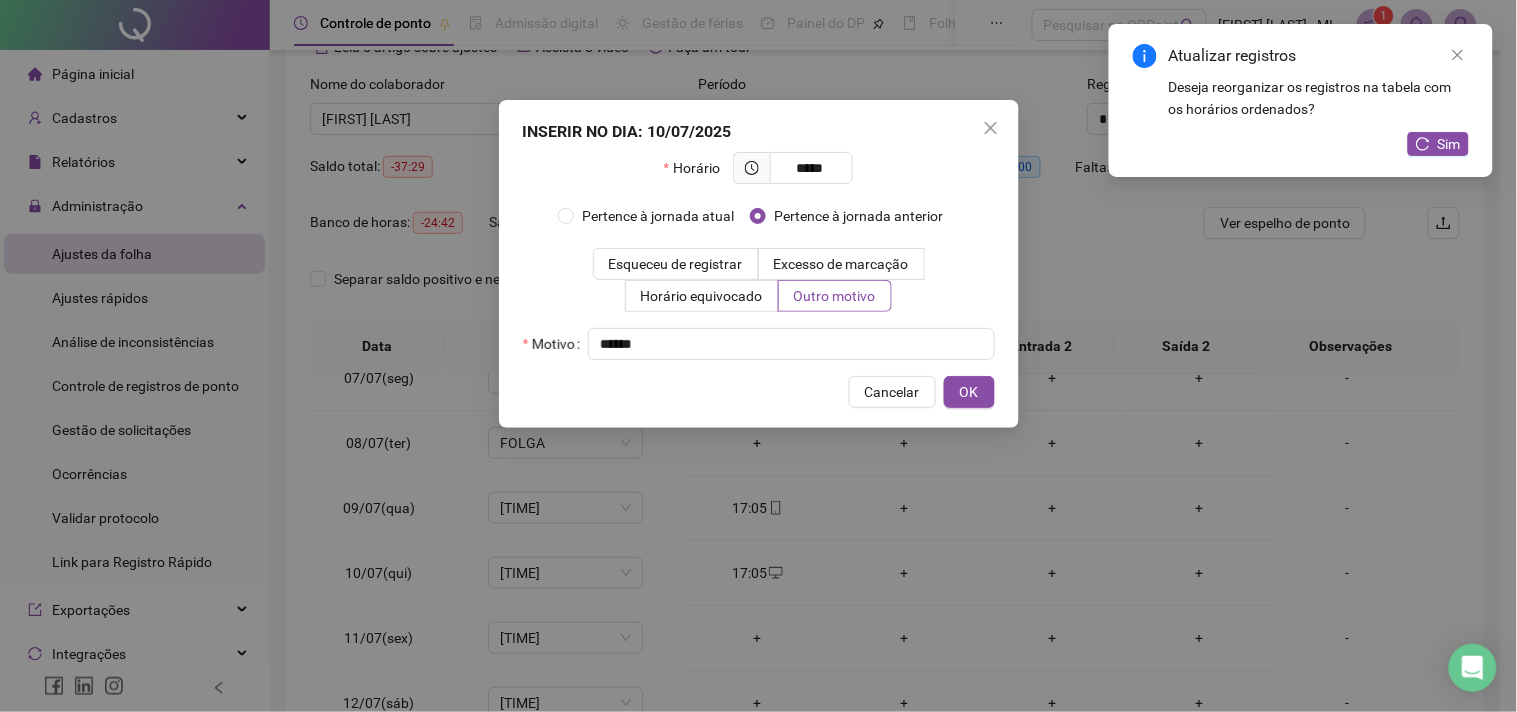 click on "INSERIR NO DIA : [DATE] Horário ***** Pertence à jornada atual Pertence à jornada anterior Esqueceu de registrar Excesso de marcação Horário equivocado Outro motivo Motivo ***** Cancelar OK" at bounding box center (759, 264) 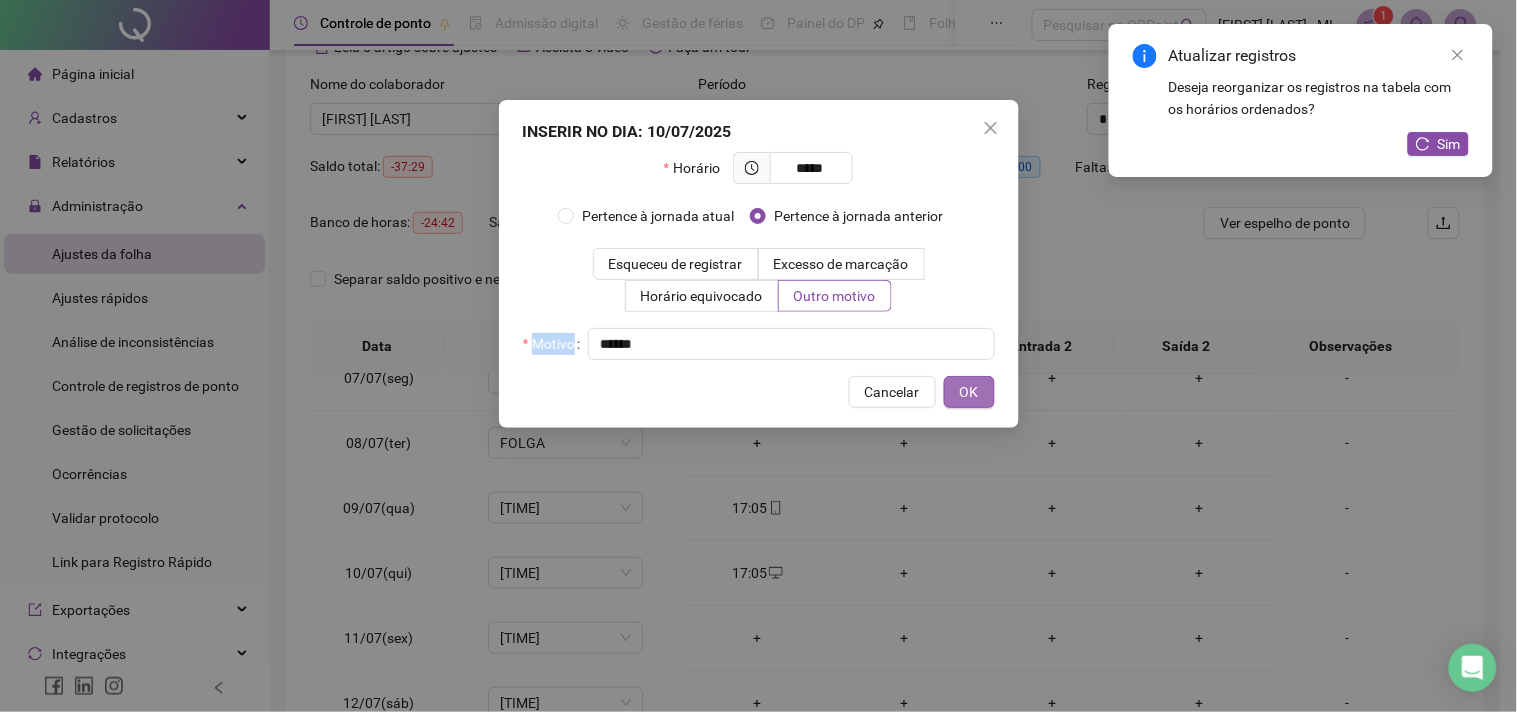 click on "OK" at bounding box center (969, 392) 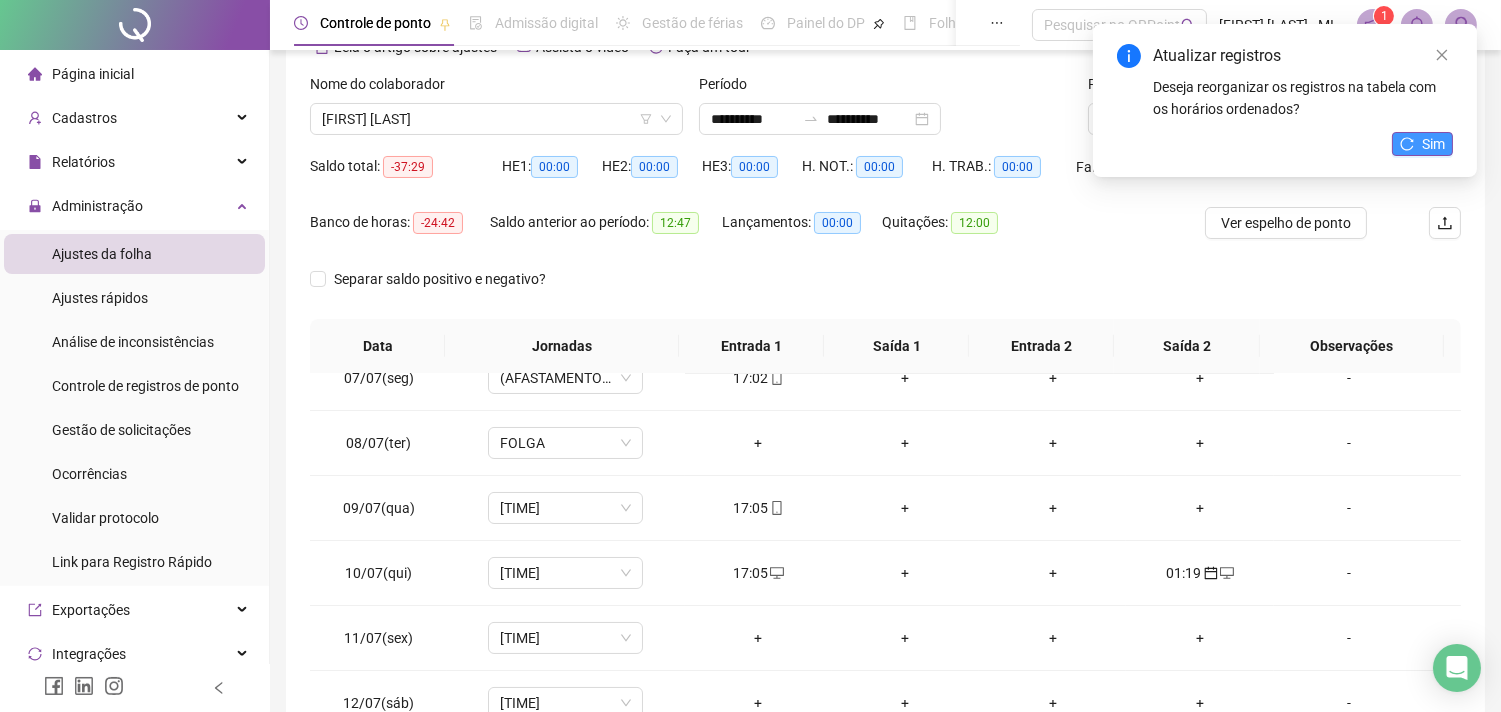 click on "Sim" at bounding box center (1433, 144) 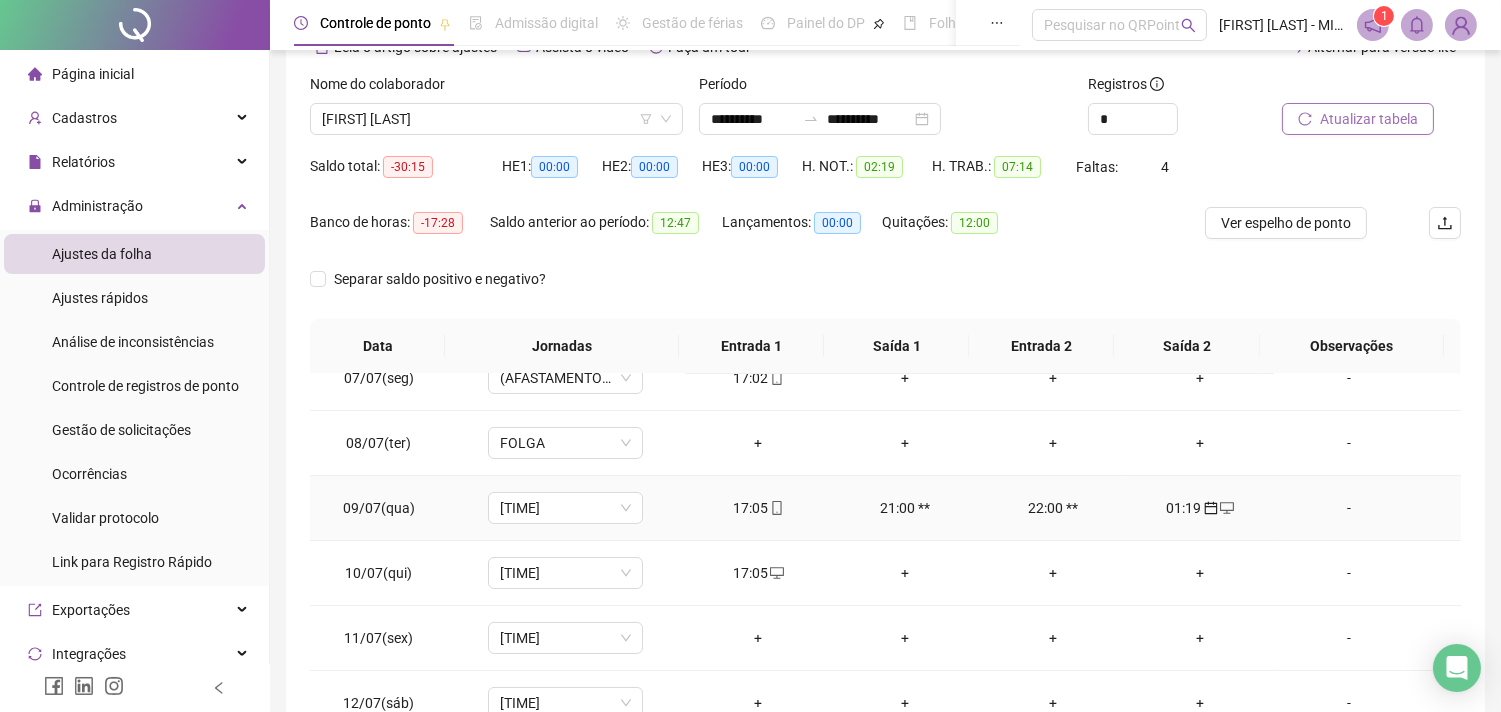 scroll, scrollTop: 222, scrollLeft: 0, axis: vertical 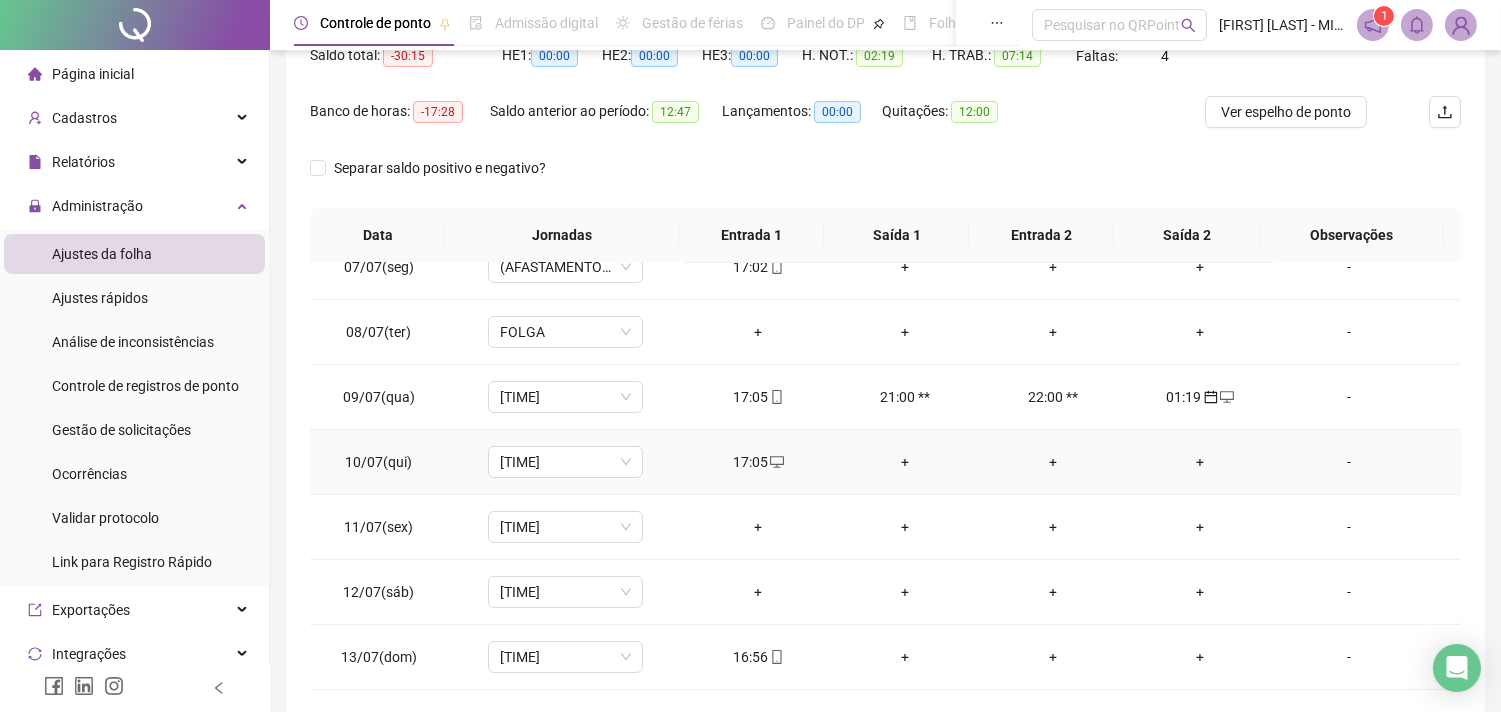 click on "+" at bounding box center (1199, 462) 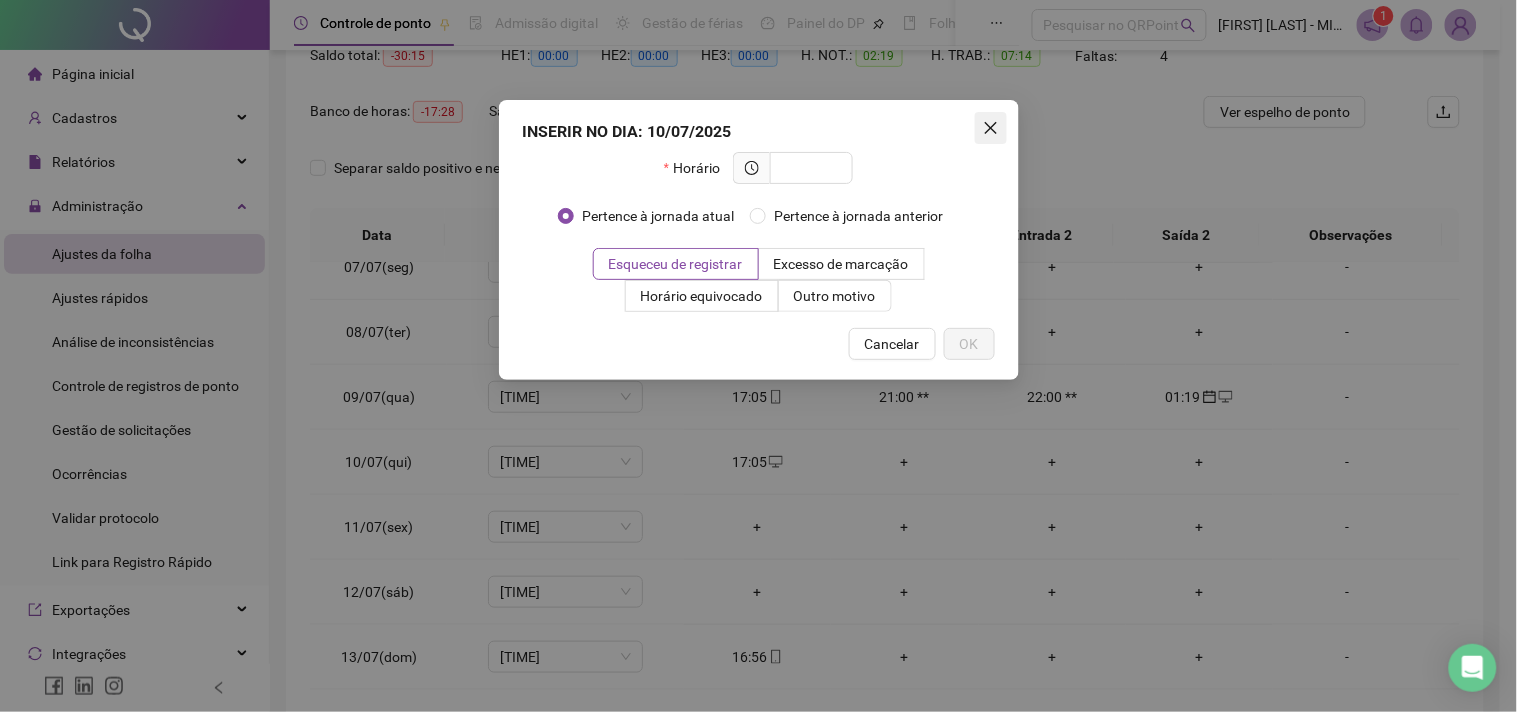 click at bounding box center [991, 128] 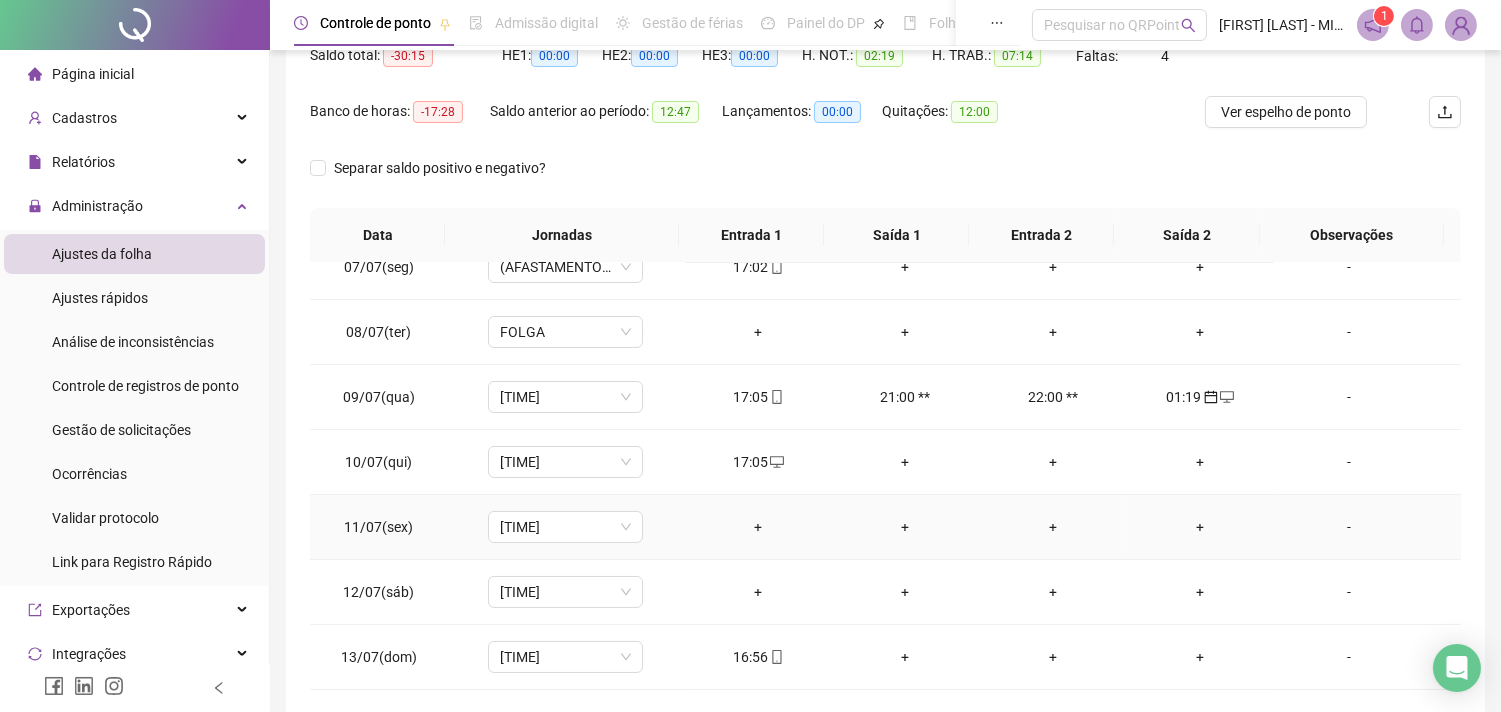 click on "+" at bounding box center (1199, 527) 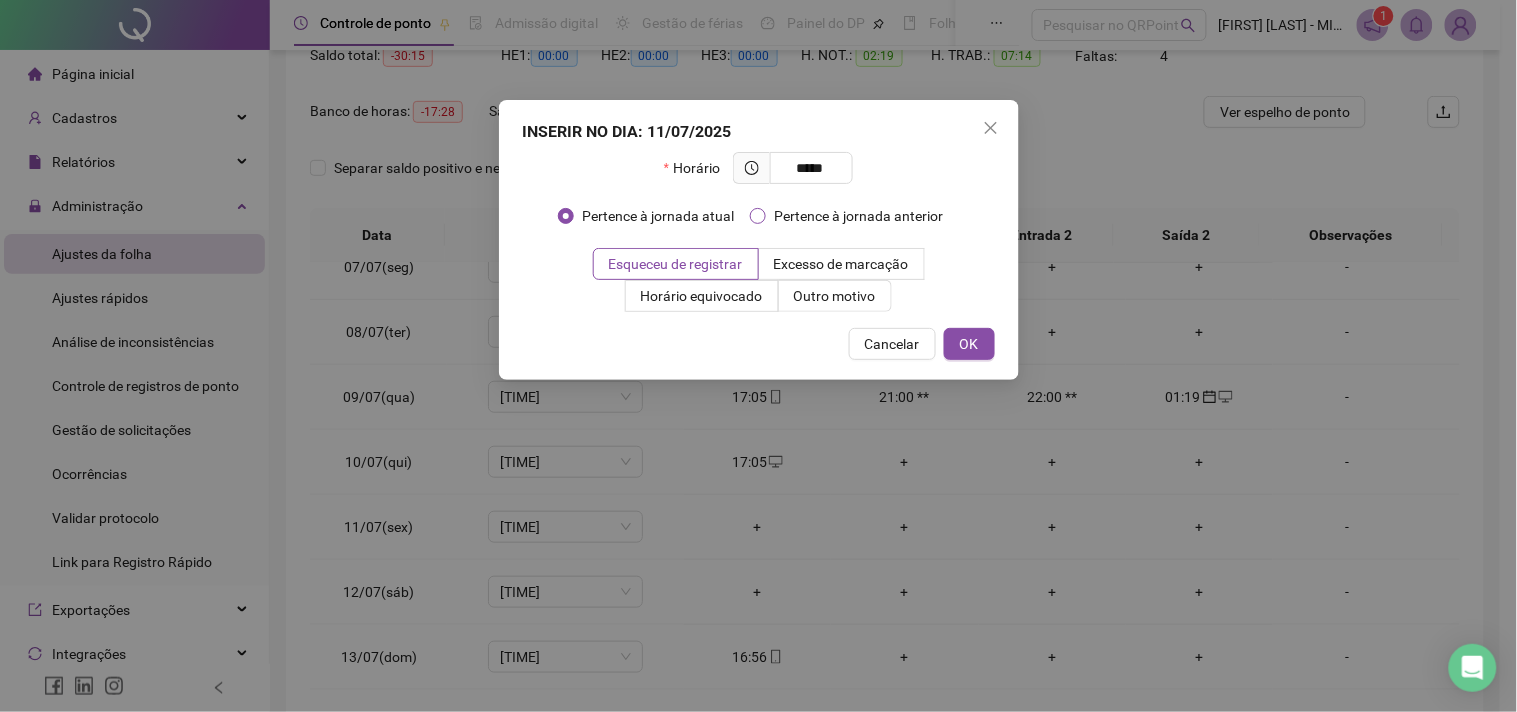 type on "*****" 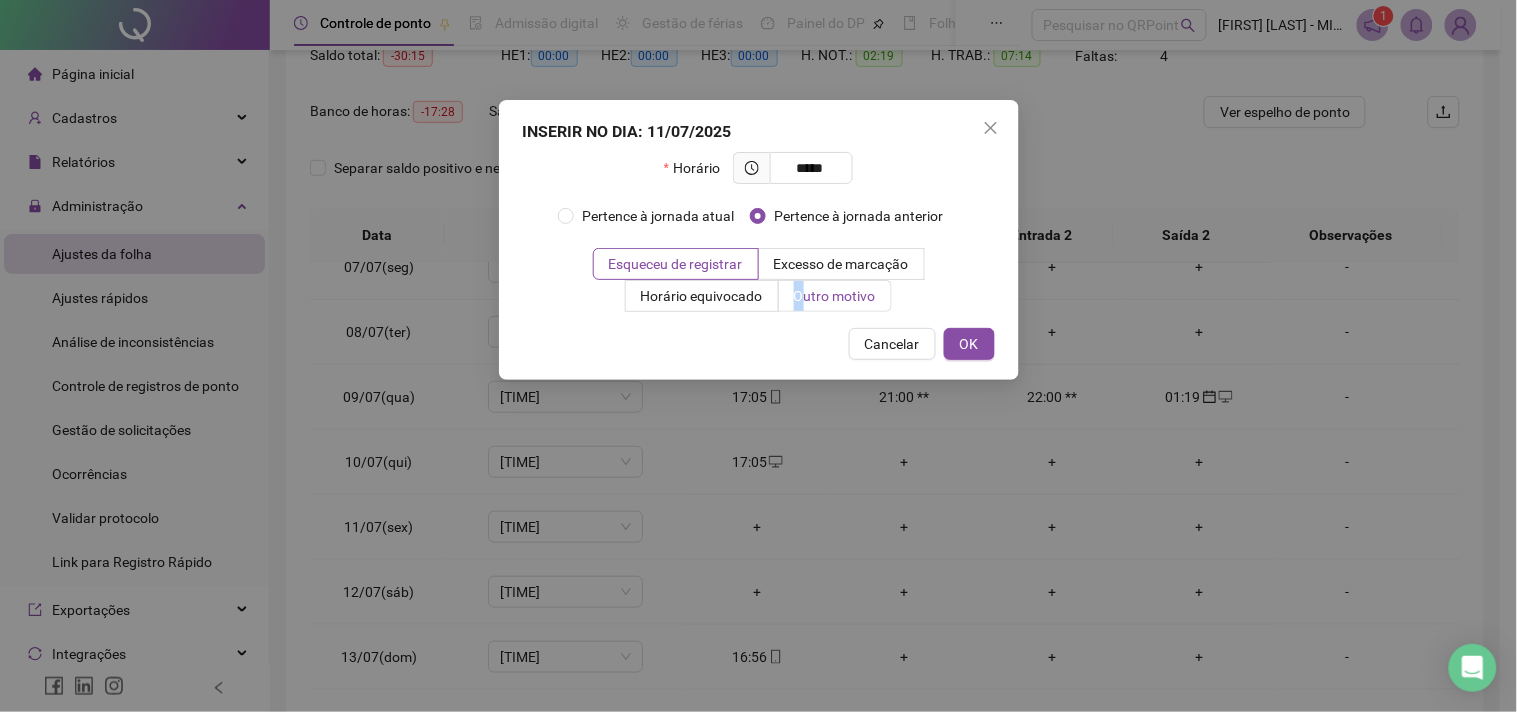 click on "Outro motivo" at bounding box center (835, 296) 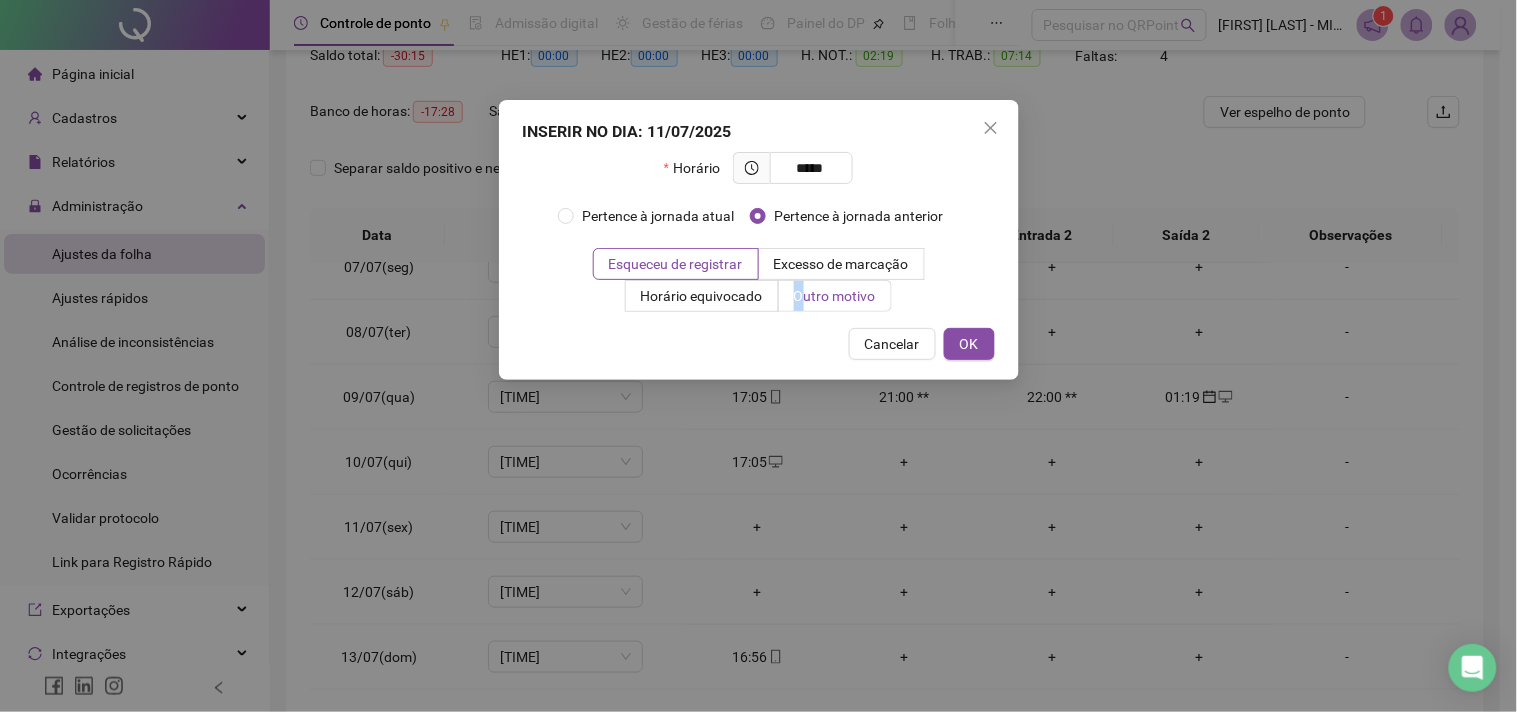 click on "Outro motivo" at bounding box center [835, 296] 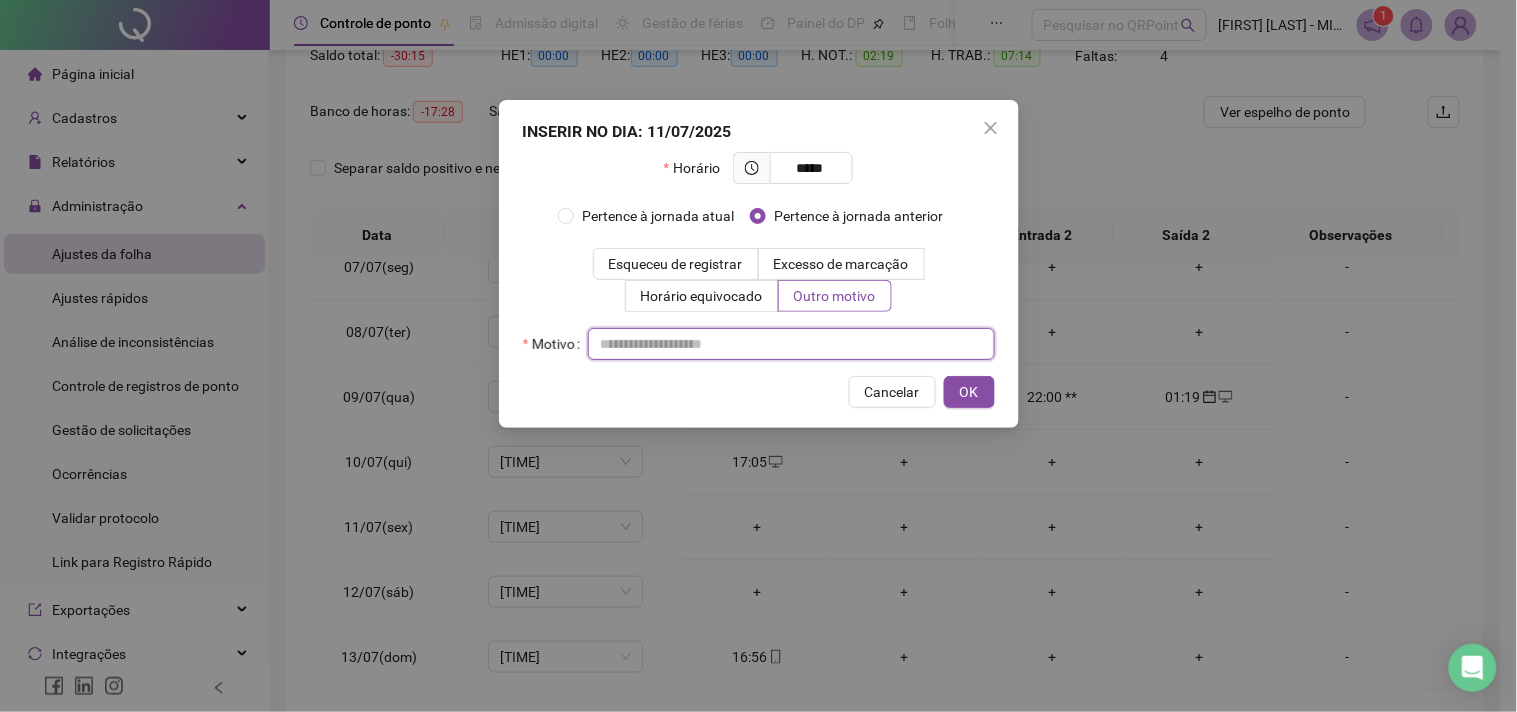 click at bounding box center (791, 344) 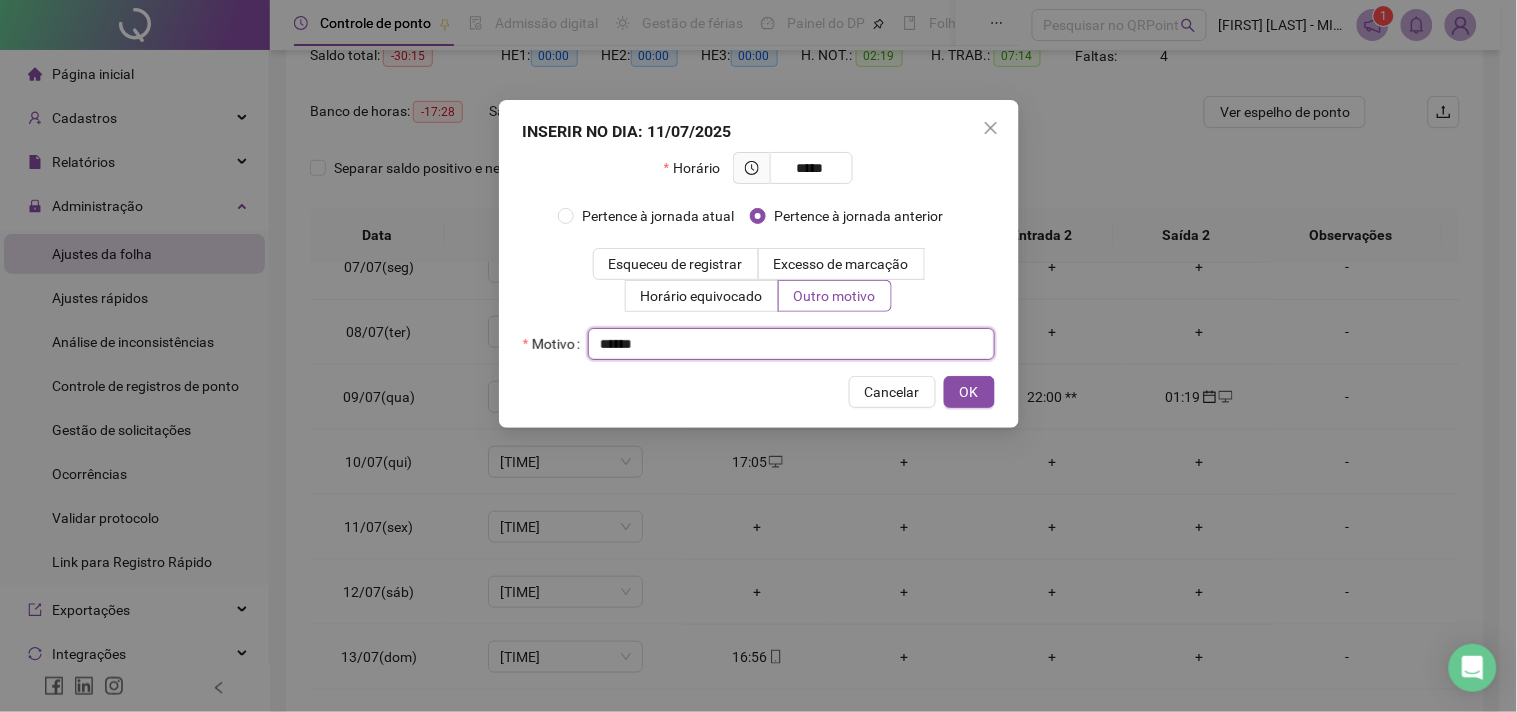 type on "*****" 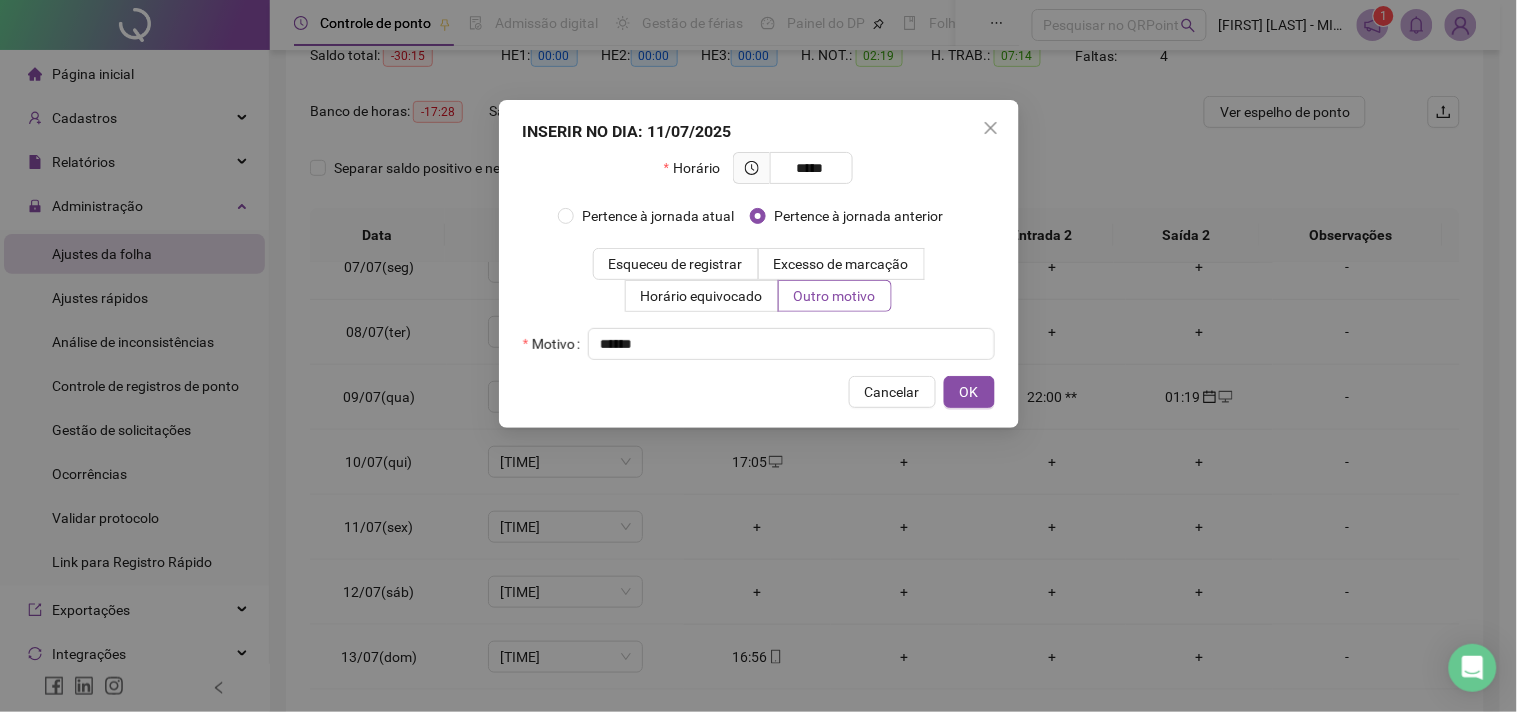 click on "Cancelar OK" at bounding box center [759, 392] 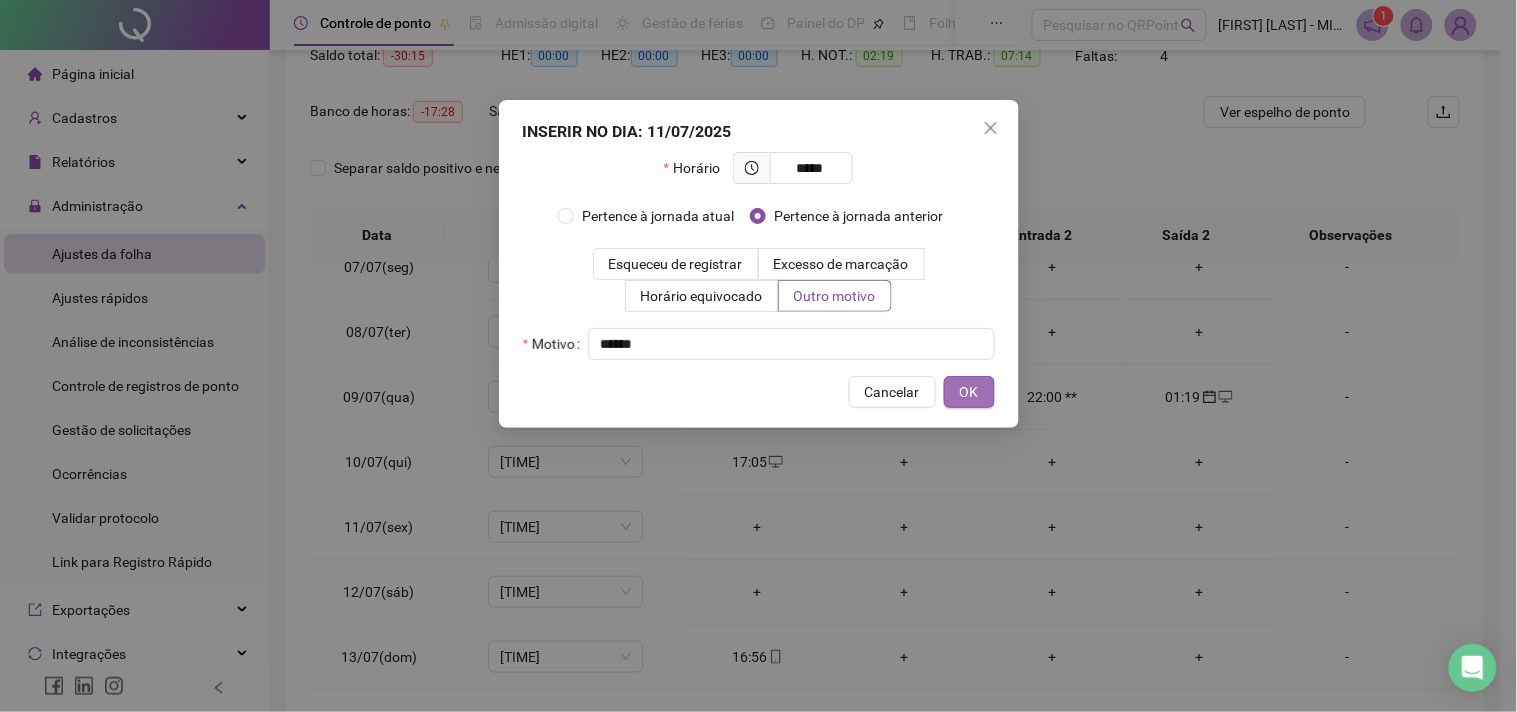 click on "OK" at bounding box center (969, 392) 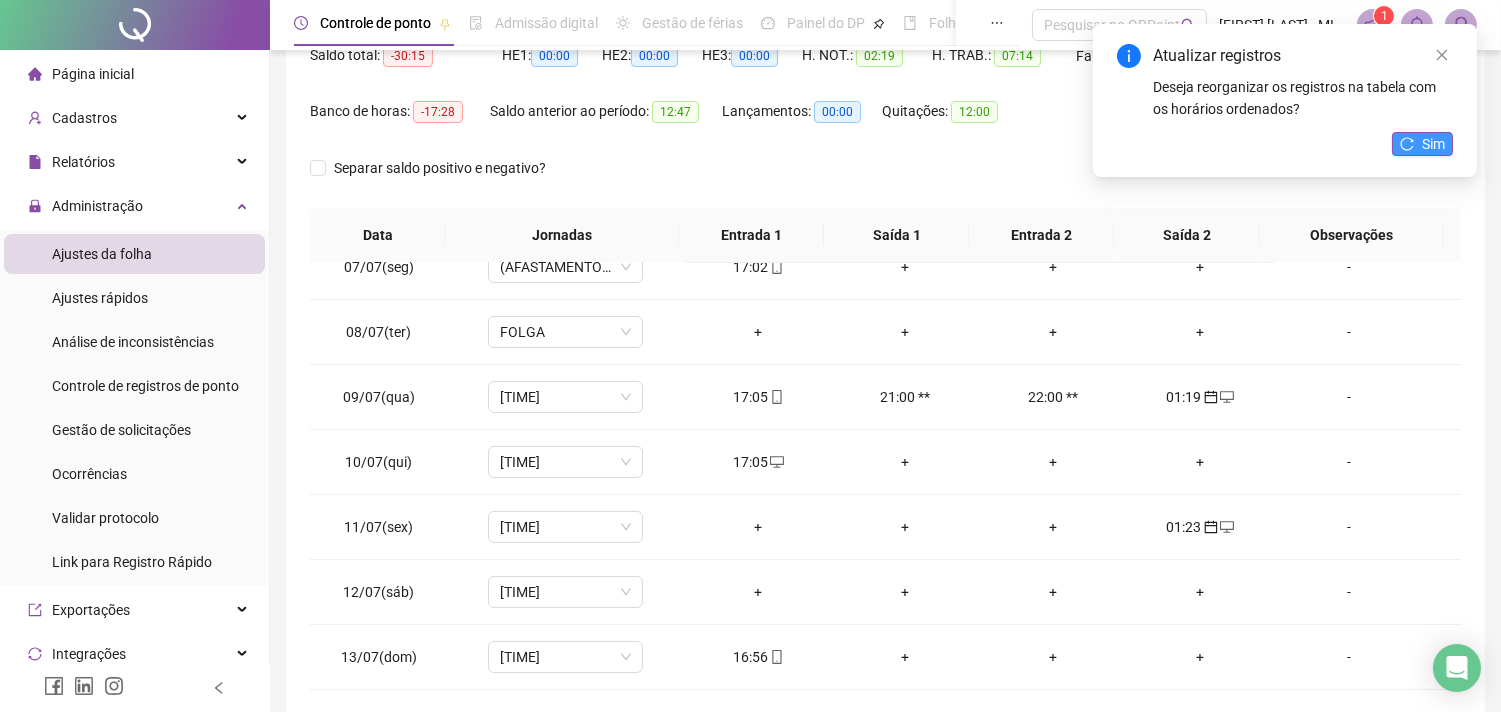 drag, startPoint x: 1431, startPoint y: 122, endPoint x: 1435, endPoint y: 133, distance: 11.7046995 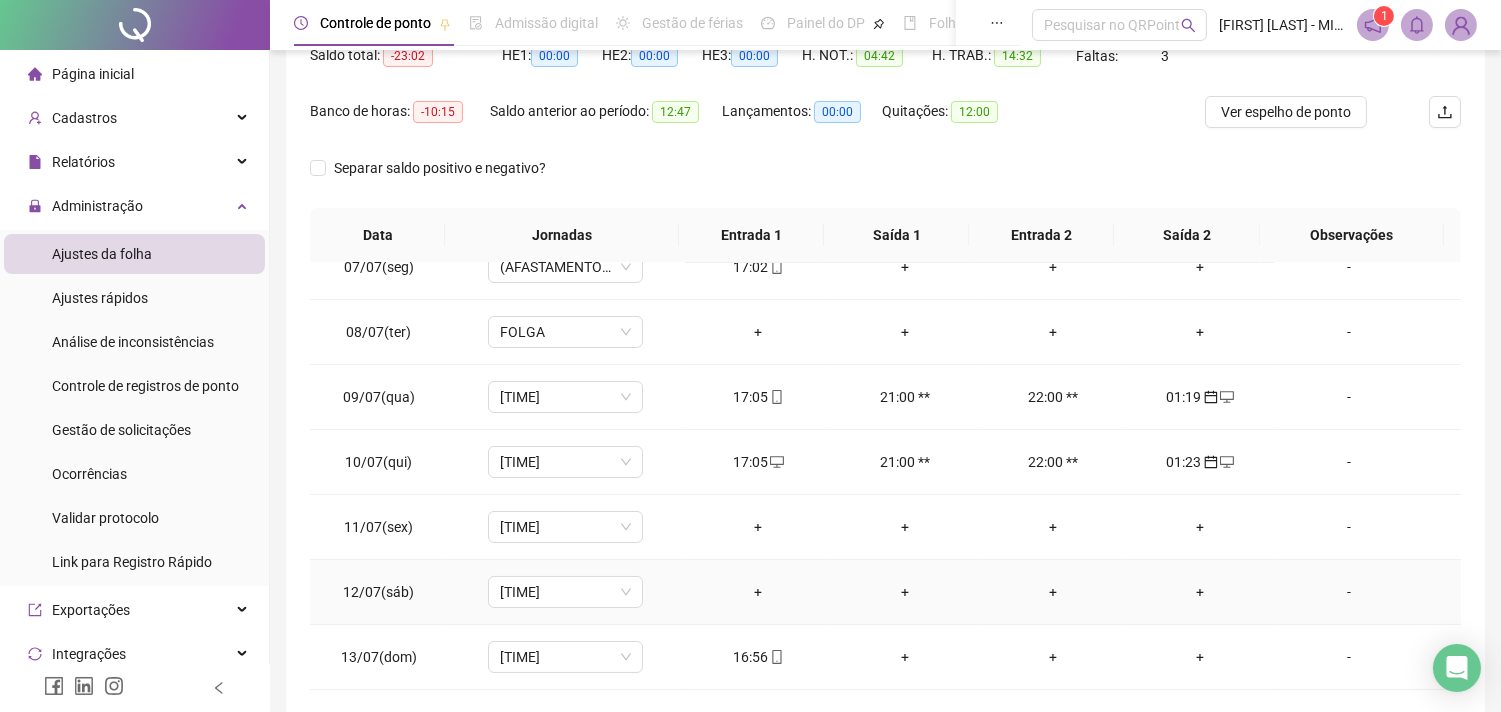 click on "+" at bounding box center (1199, 592) 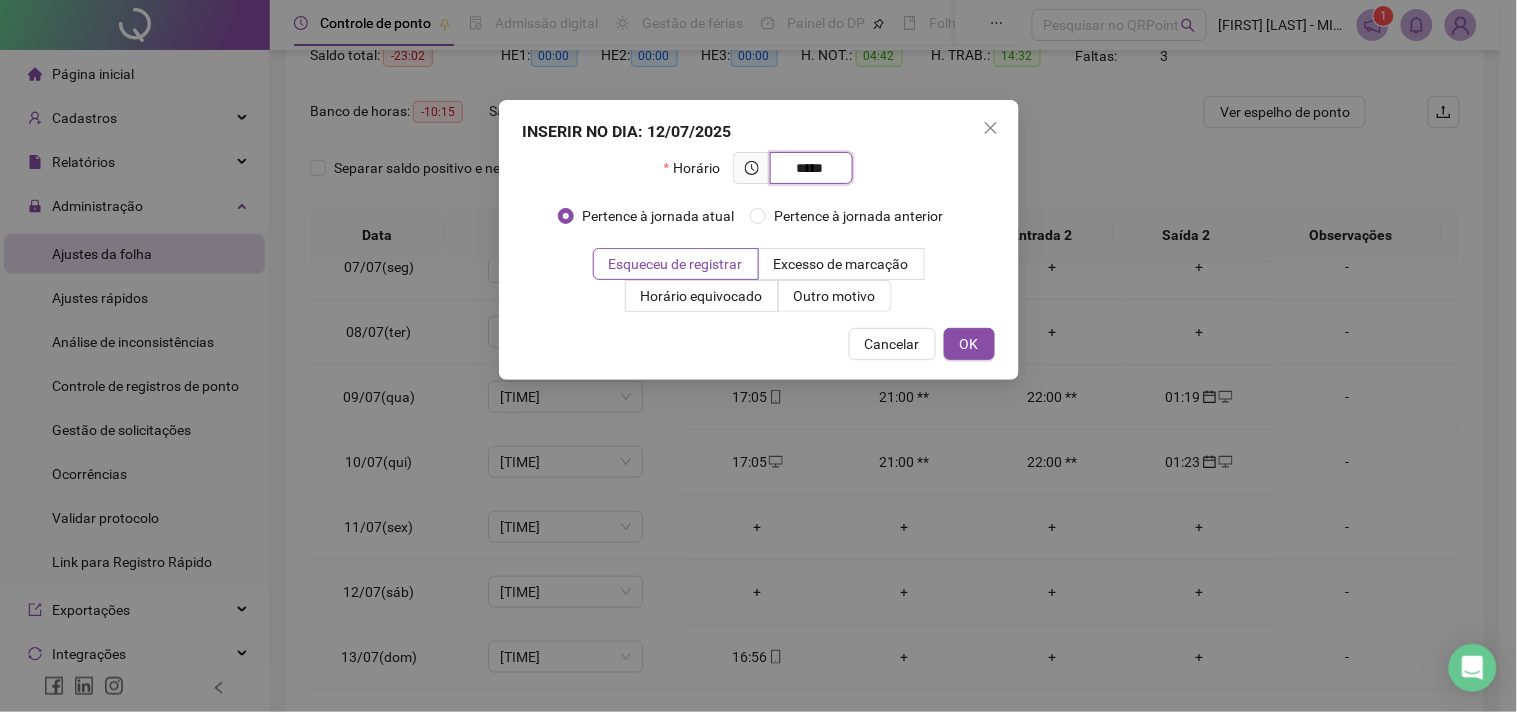 type on "*****" 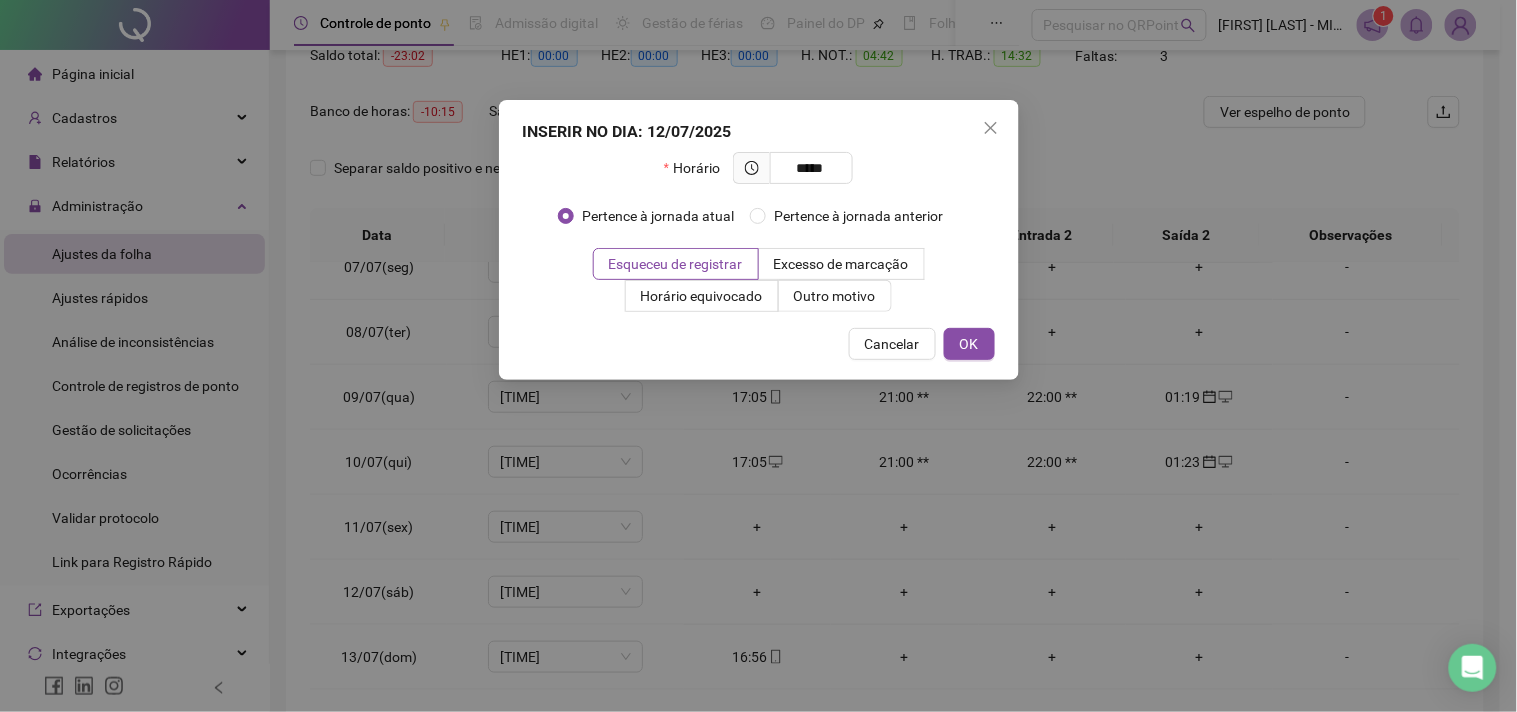 click on "Horário *****" at bounding box center [759, 176] 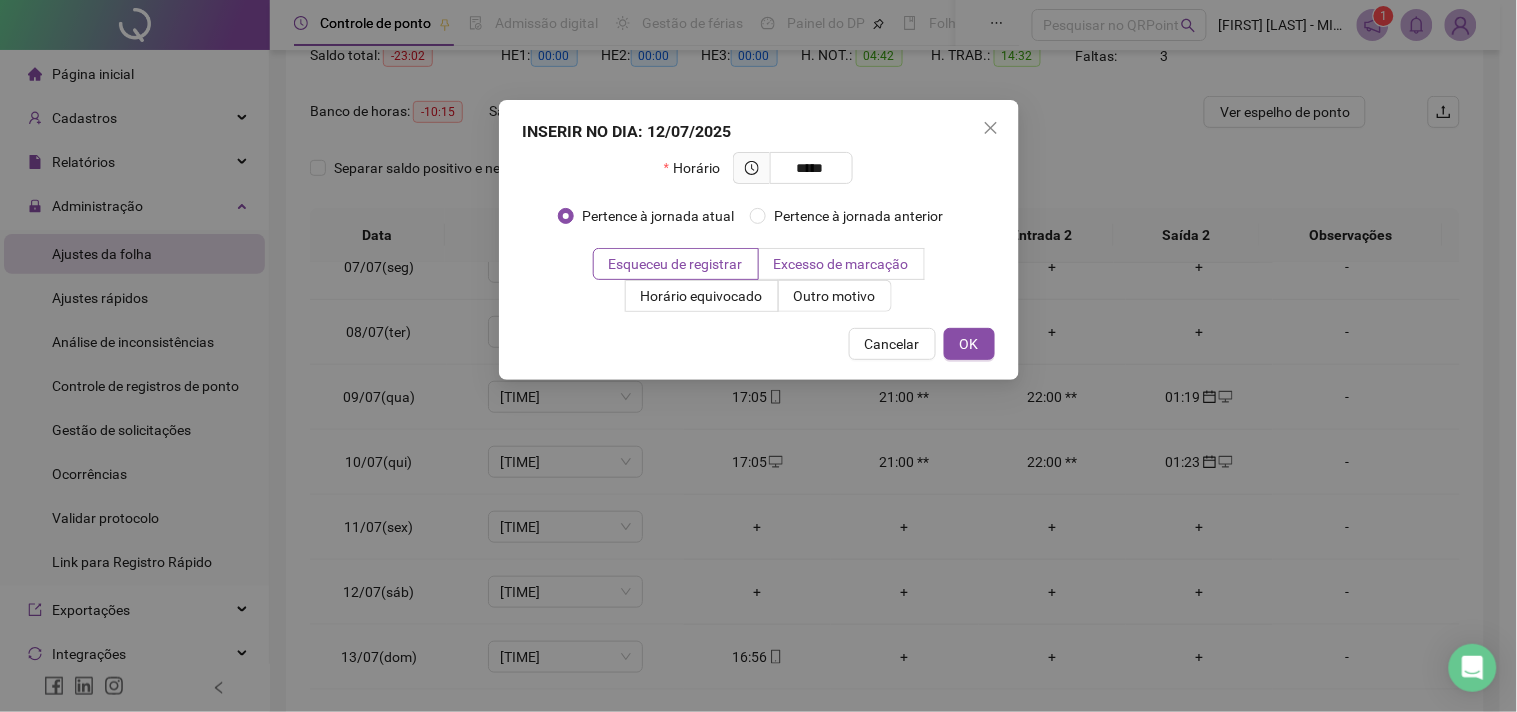 click on "Pertence à jornada anterior" at bounding box center [858, 216] 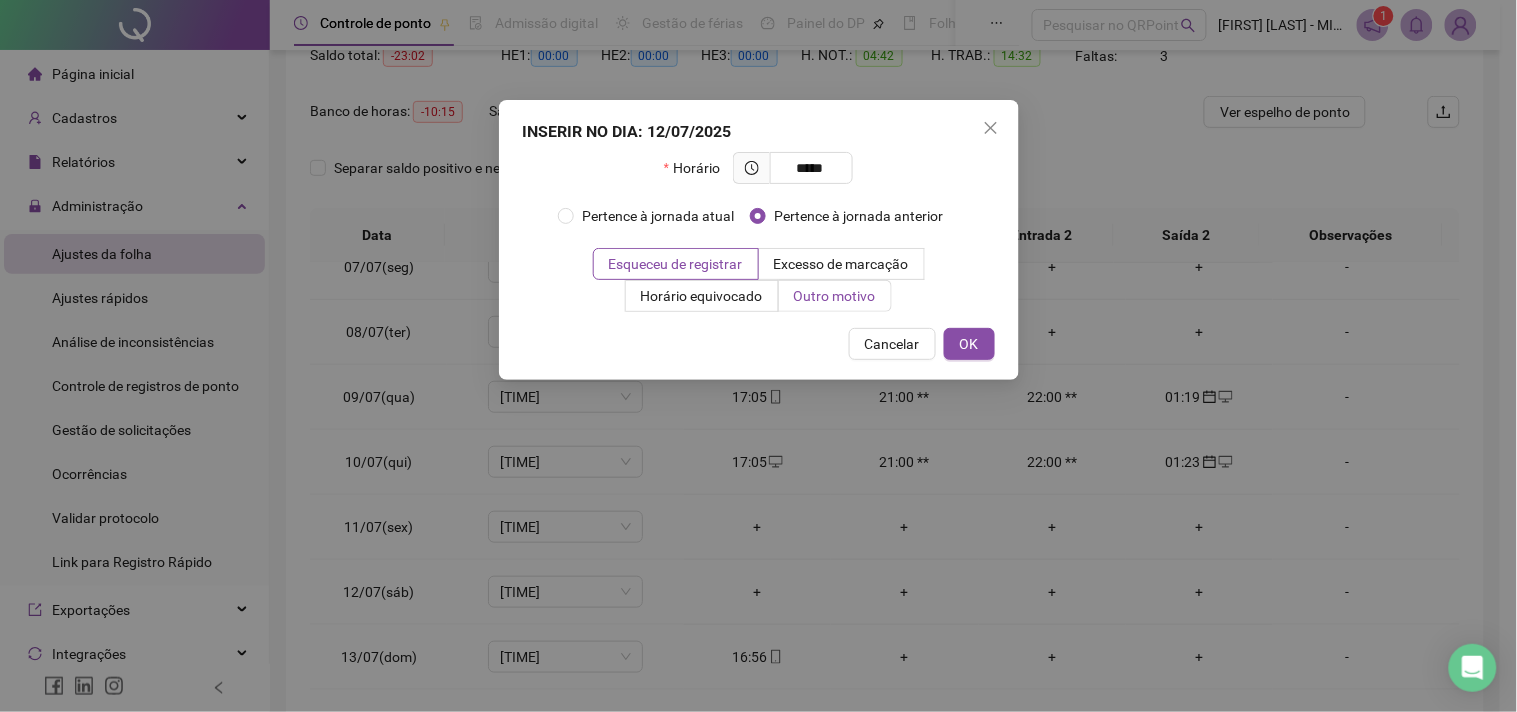 click on "Outro motivo" at bounding box center (835, 296) 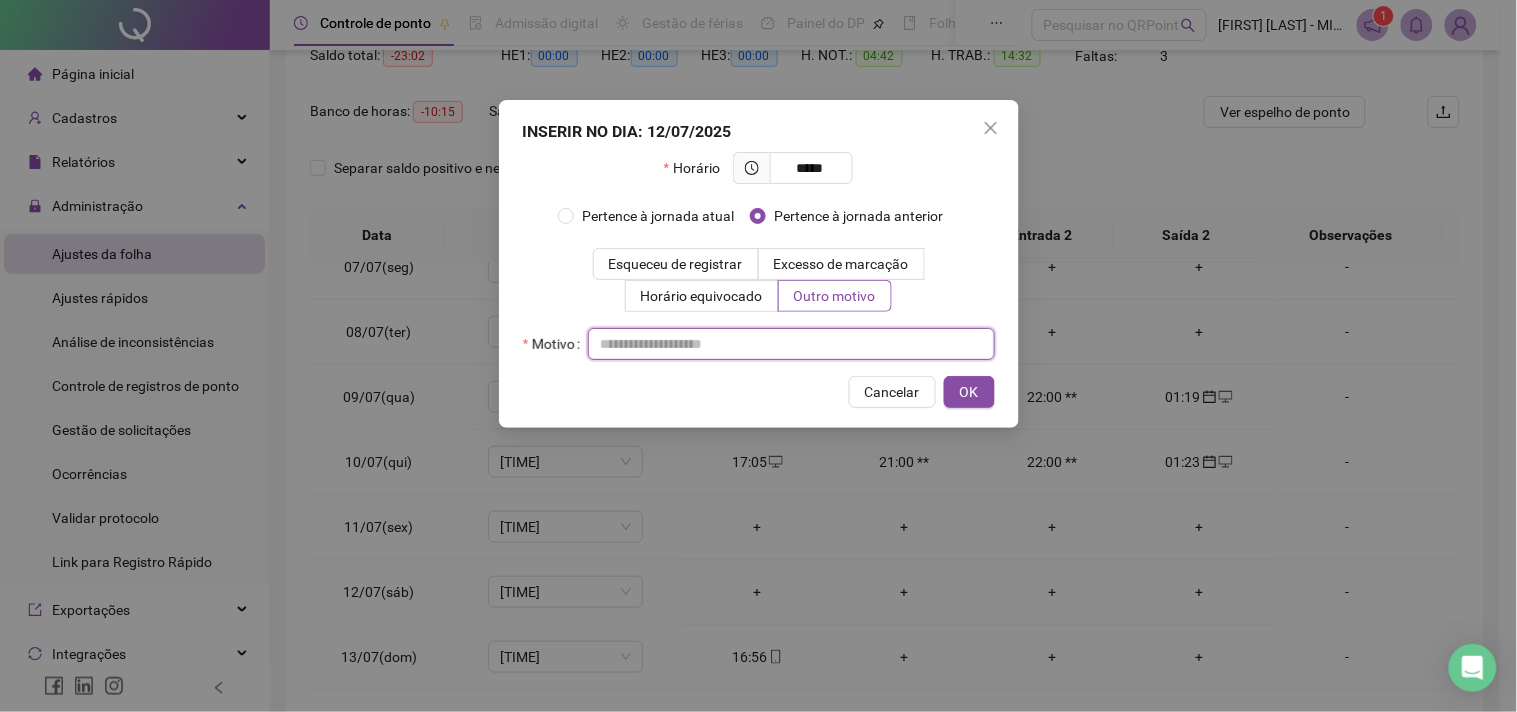 click at bounding box center (791, 344) 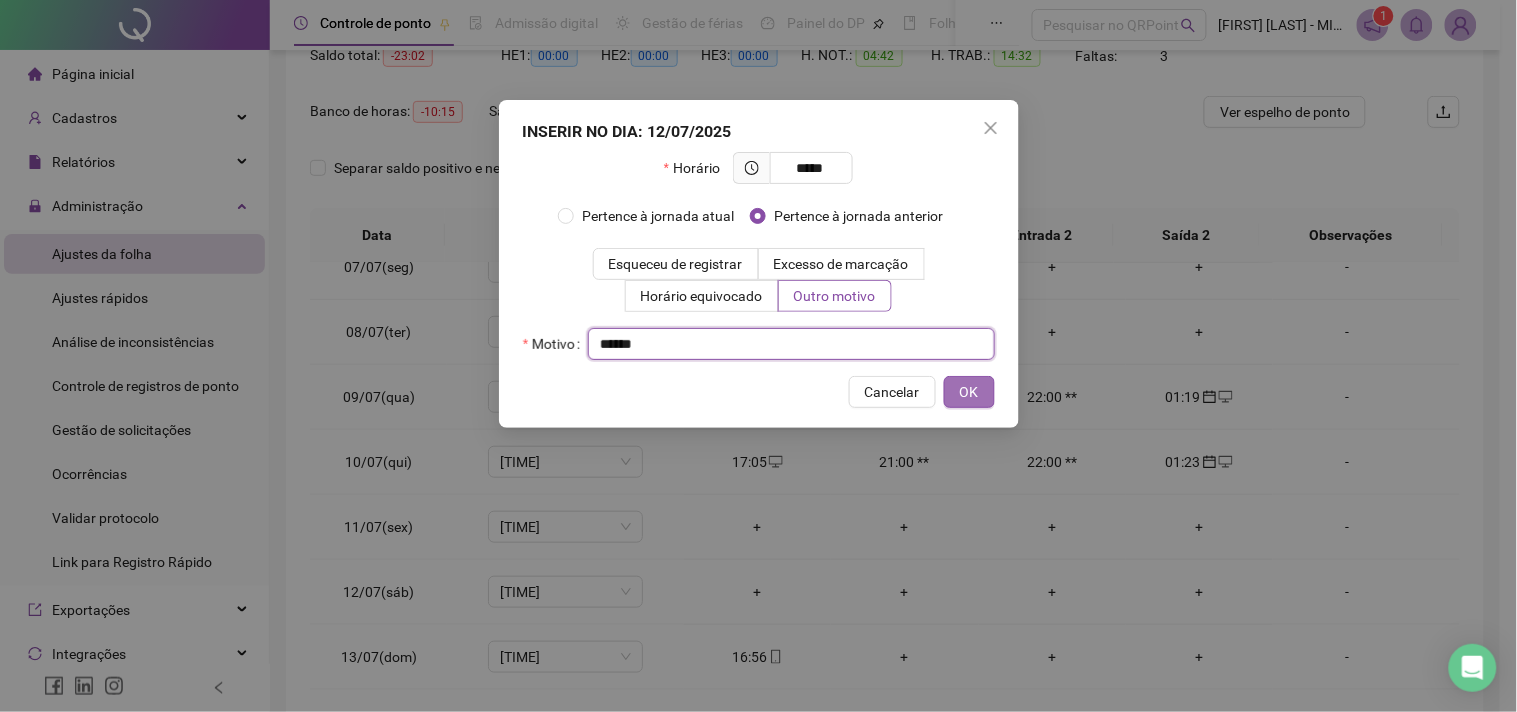 type on "*****" 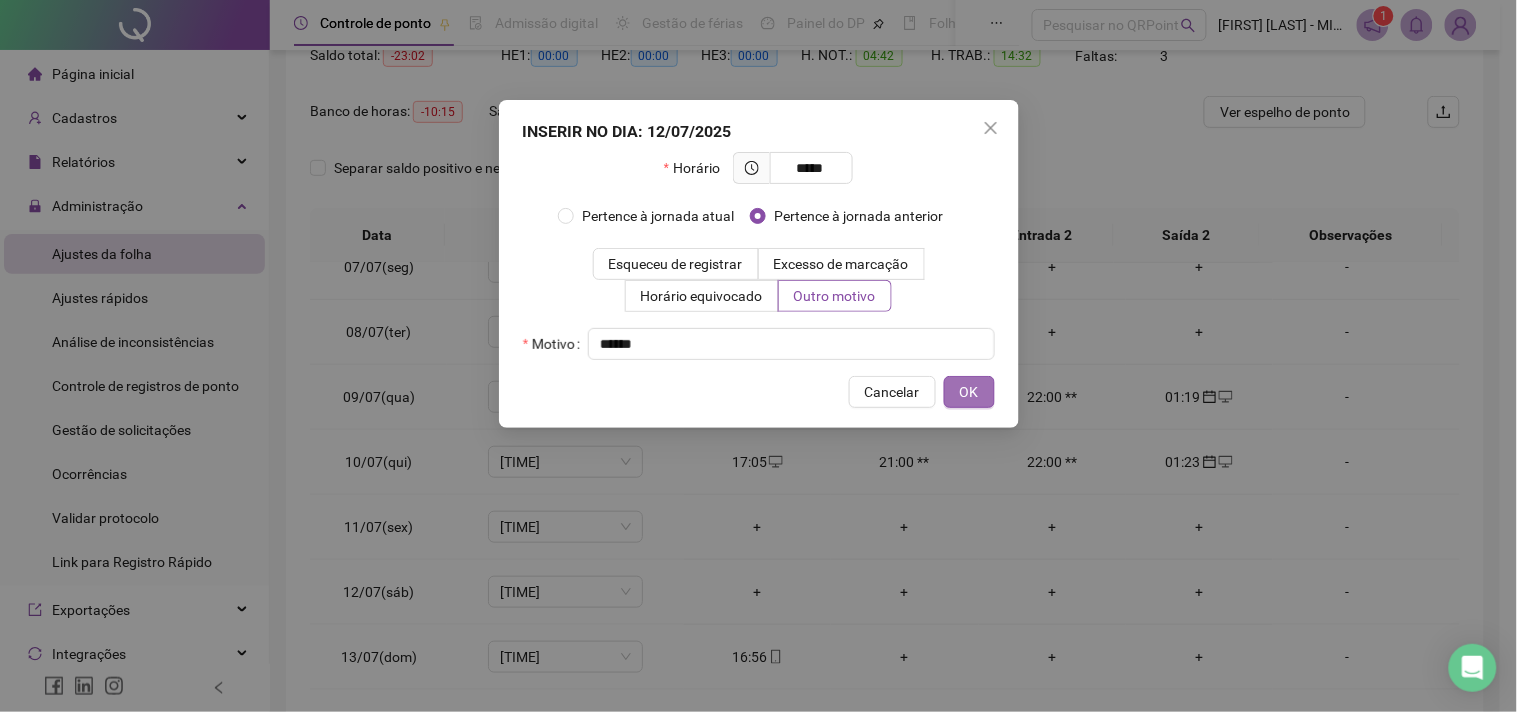 click on "OK" at bounding box center (969, 392) 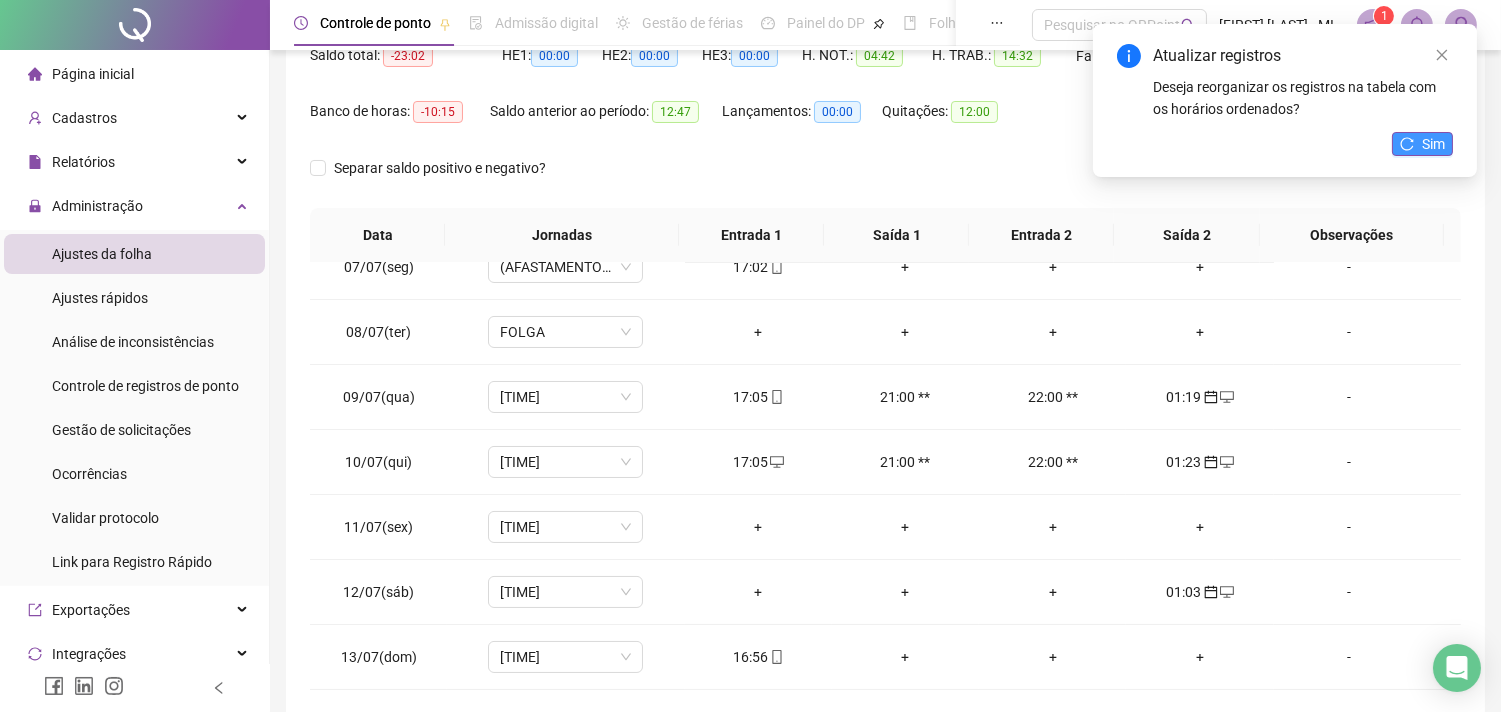 click 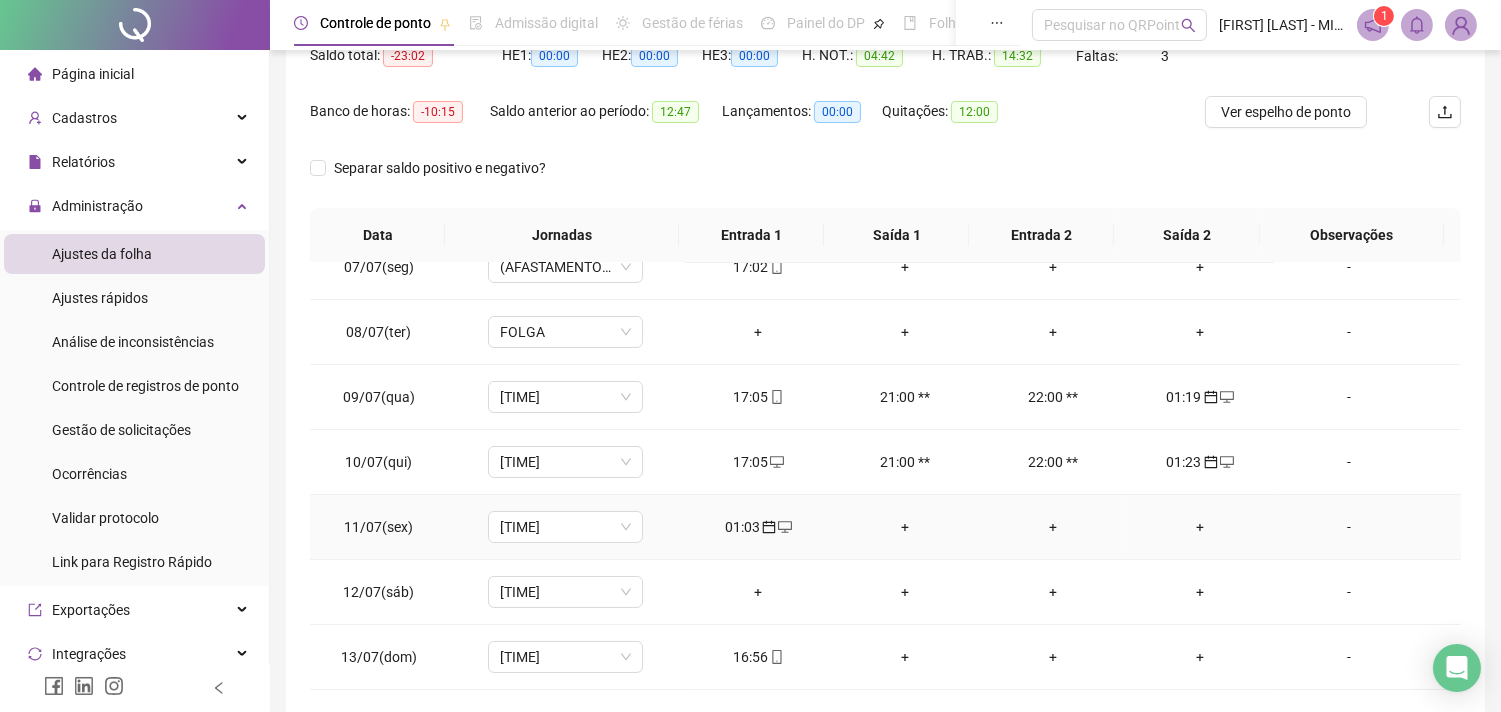 click on "-" at bounding box center [1367, 462] 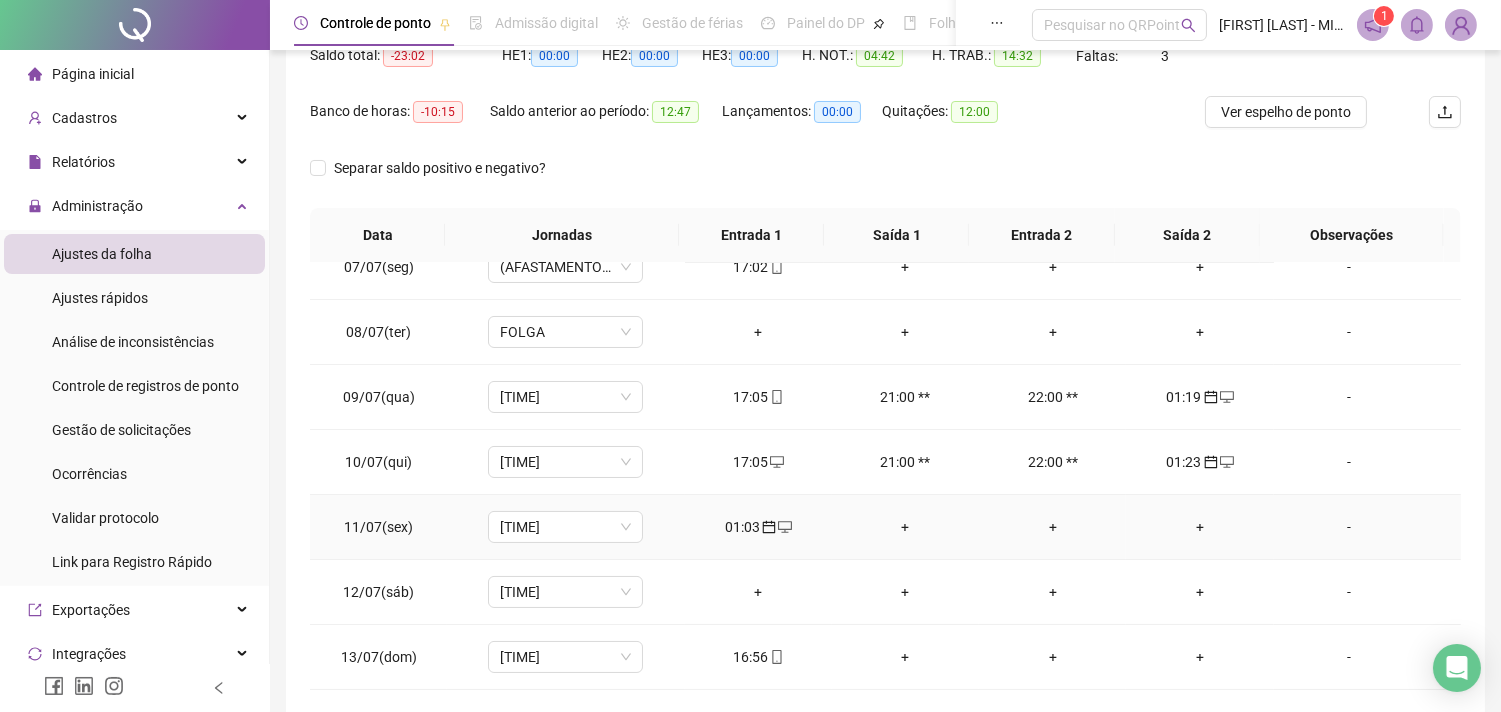 click on "01:03" at bounding box center (758, 527) 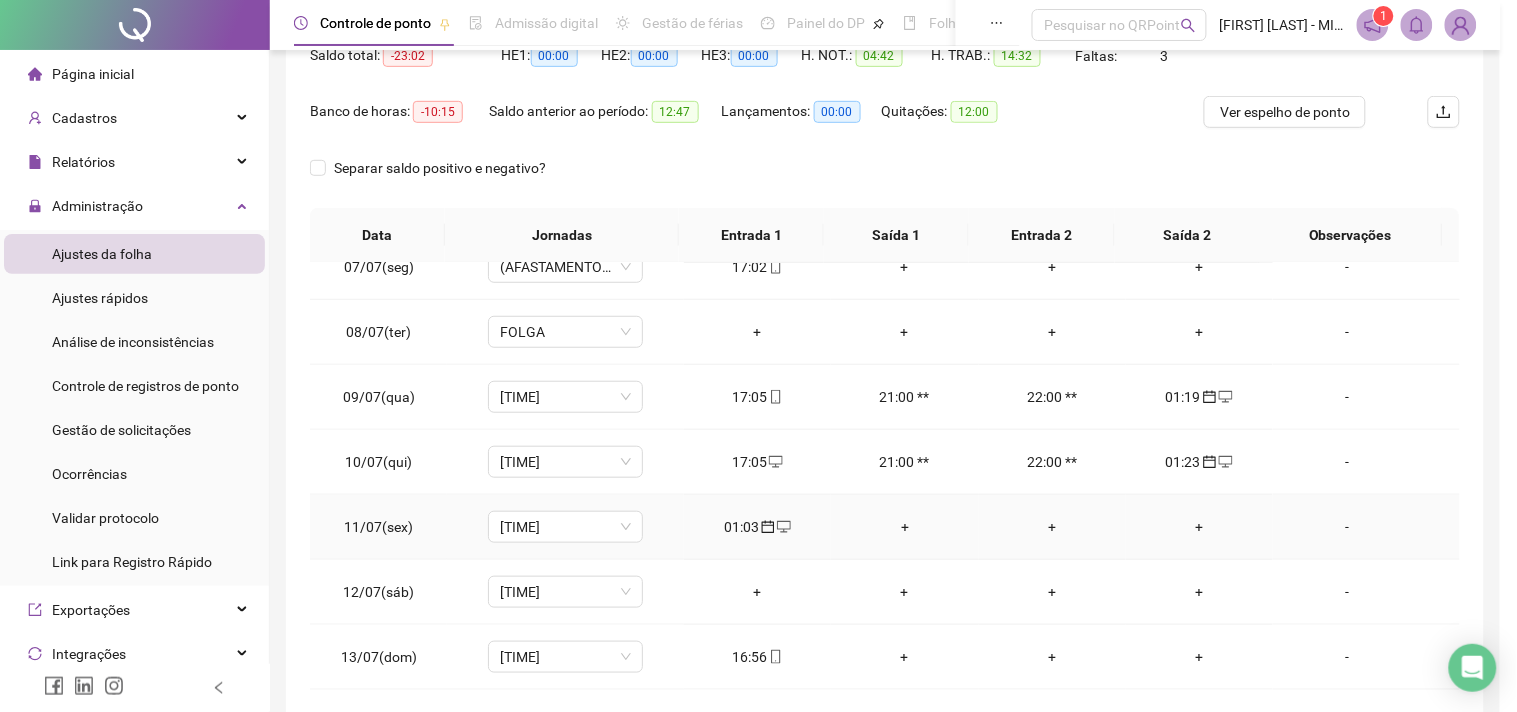 type on "**********" 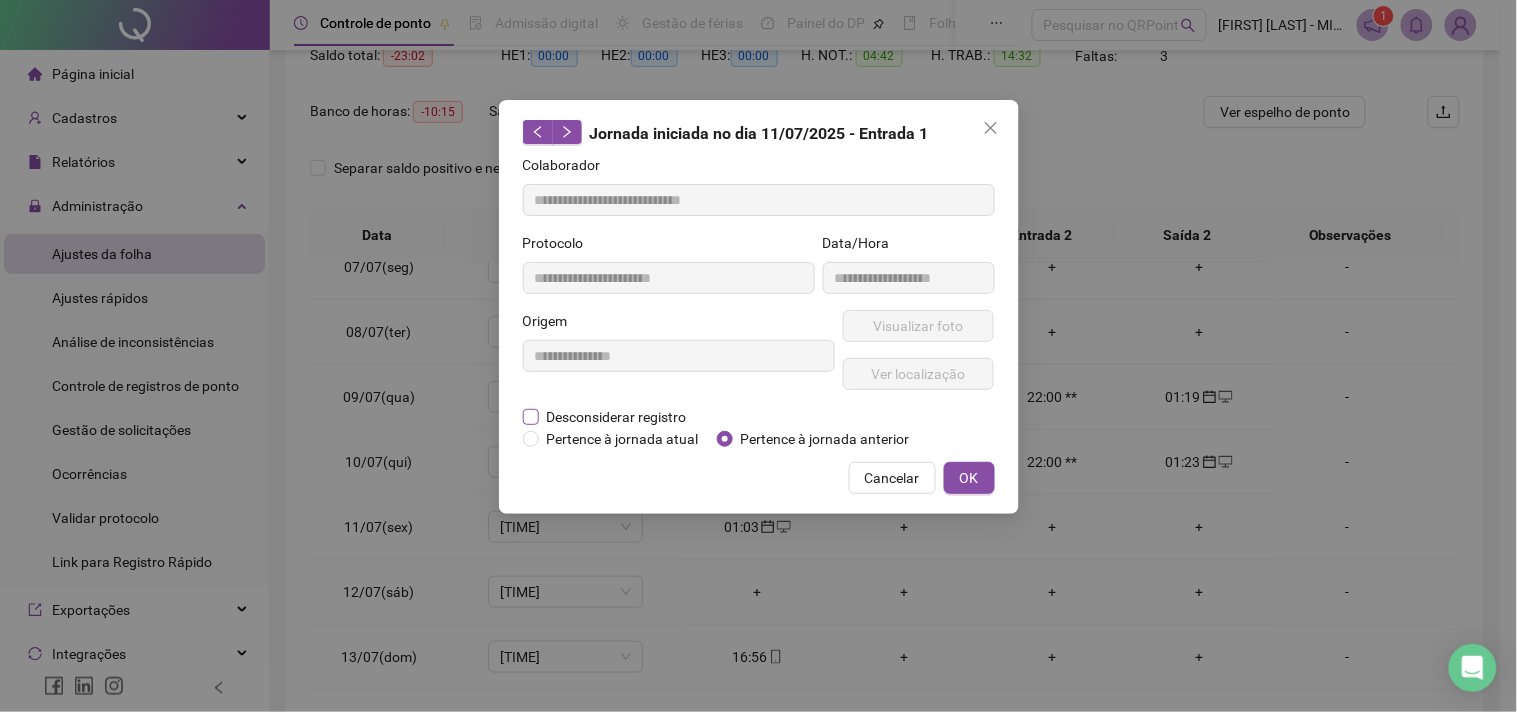 click on "Desconsiderar registro" at bounding box center [617, 417] 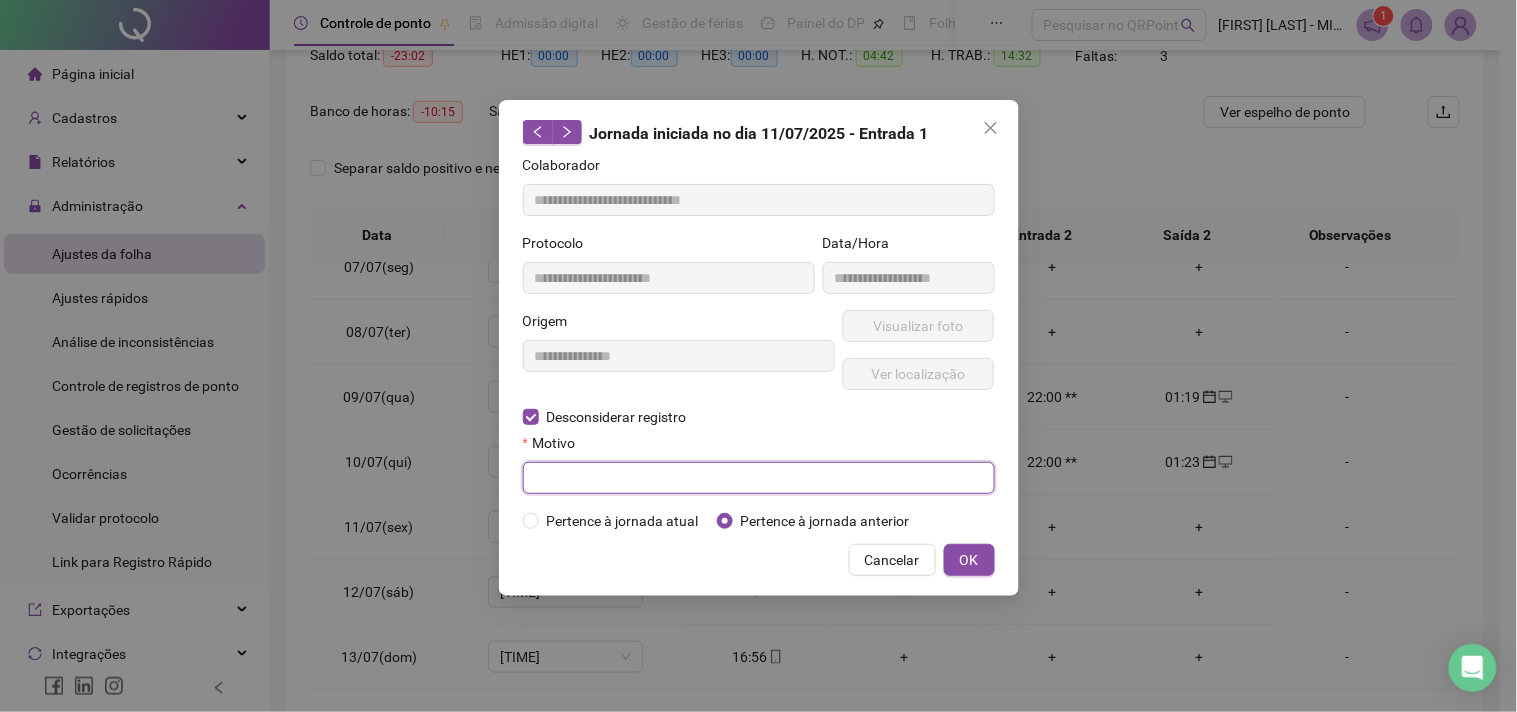 click at bounding box center [759, 478] 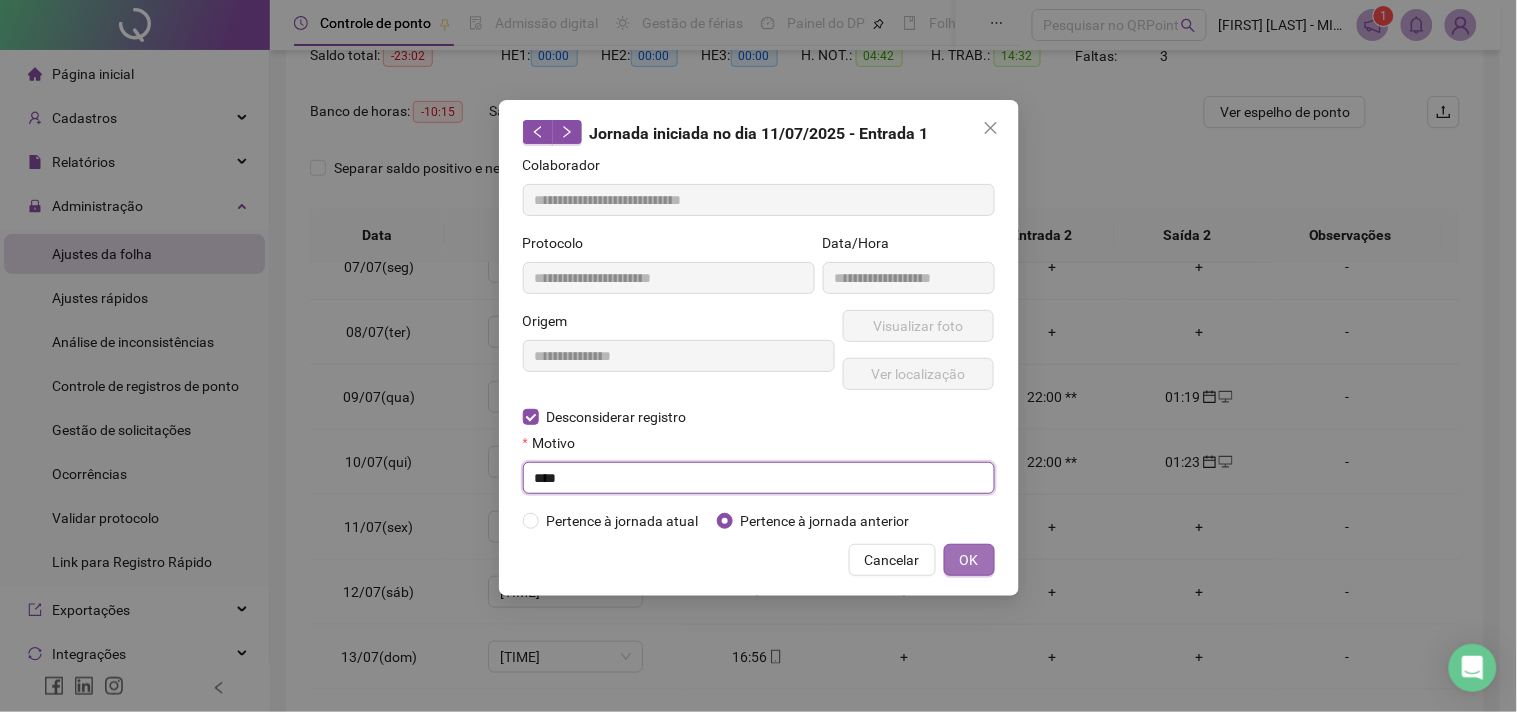 type on "****" 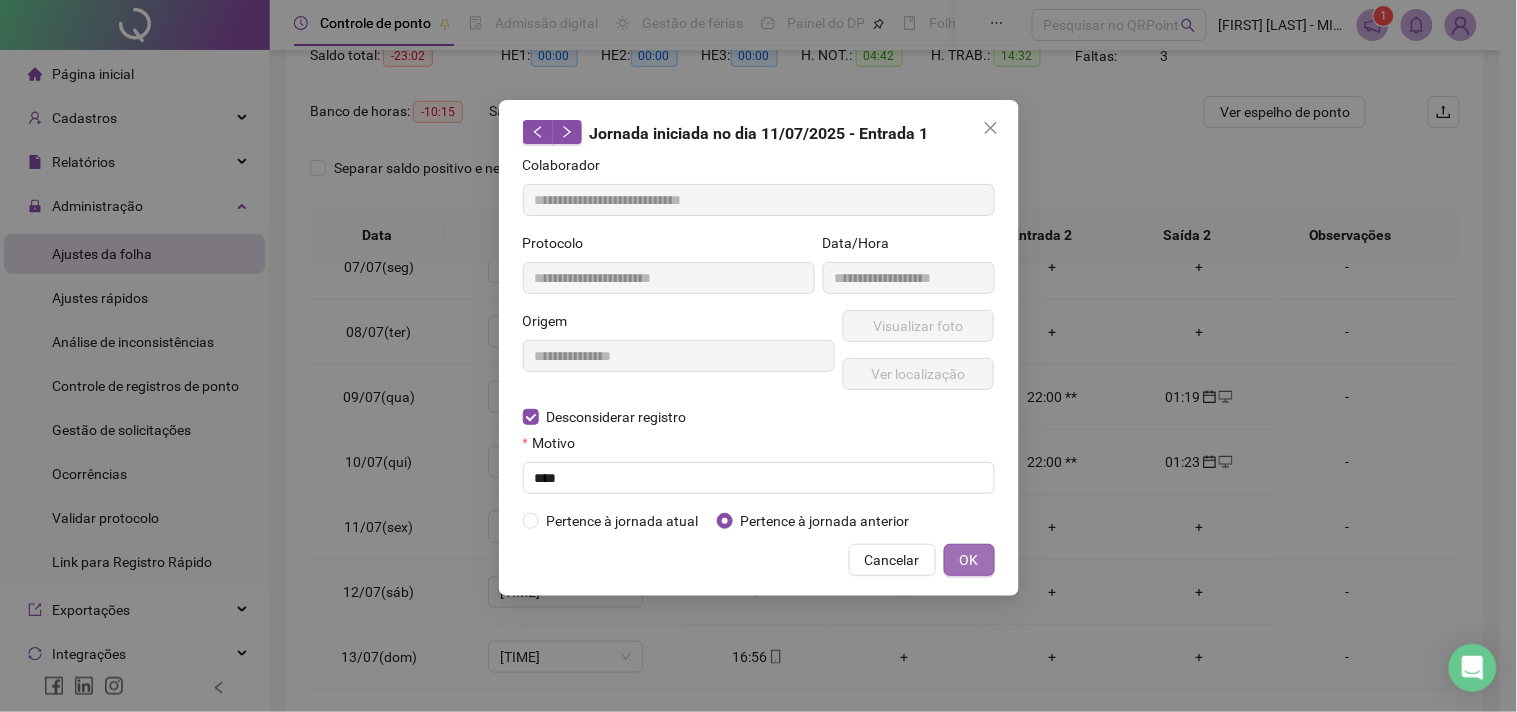 click on "OK" at bounding box center [969, 560] 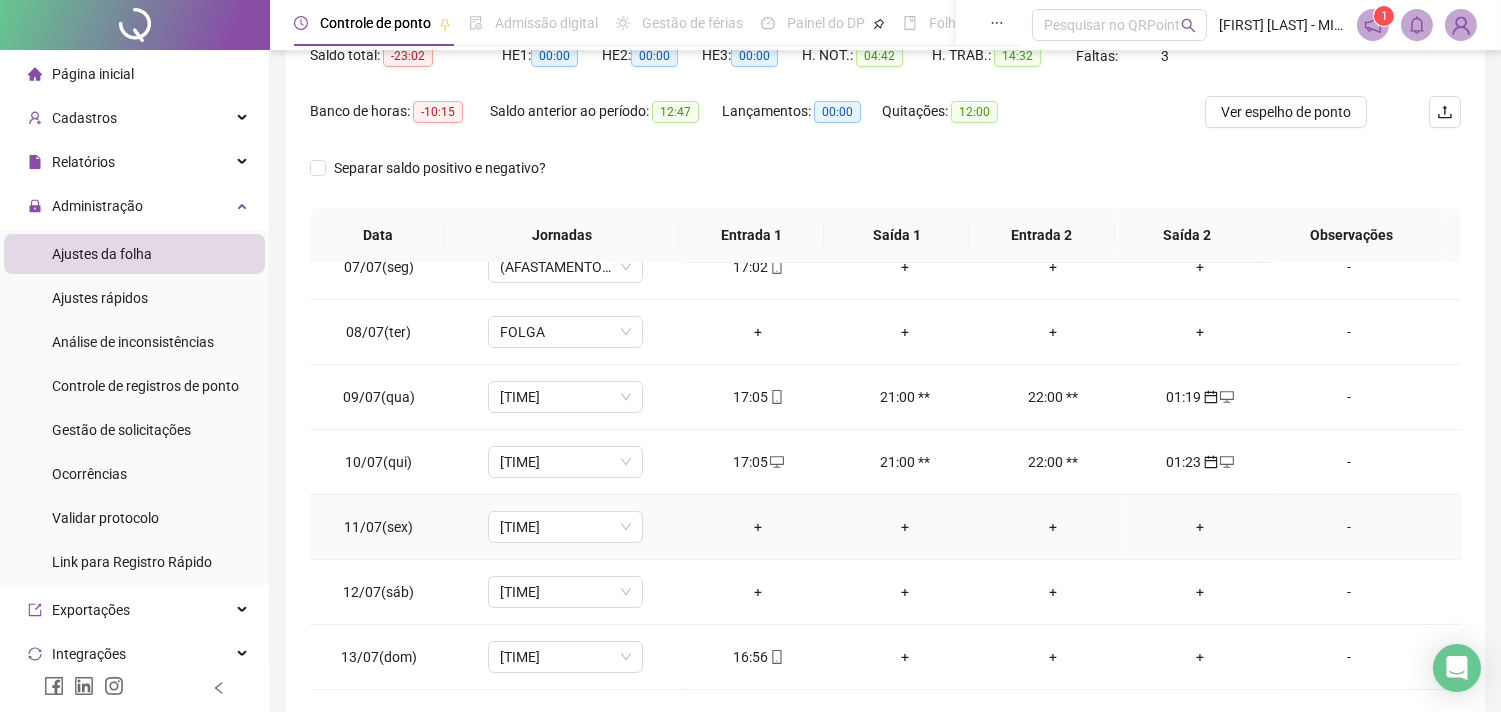 click on "+" at bounding box center (758, 527) 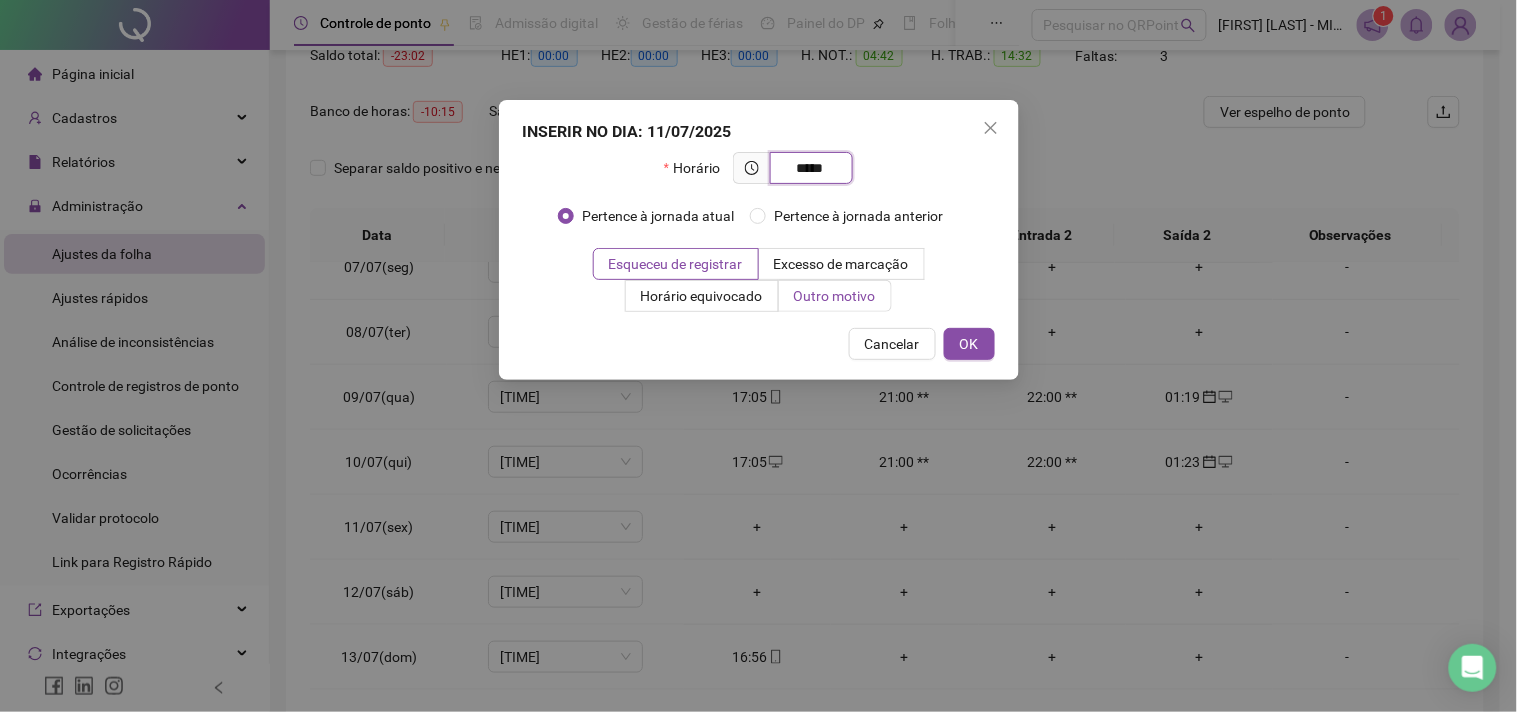 type on "*****" 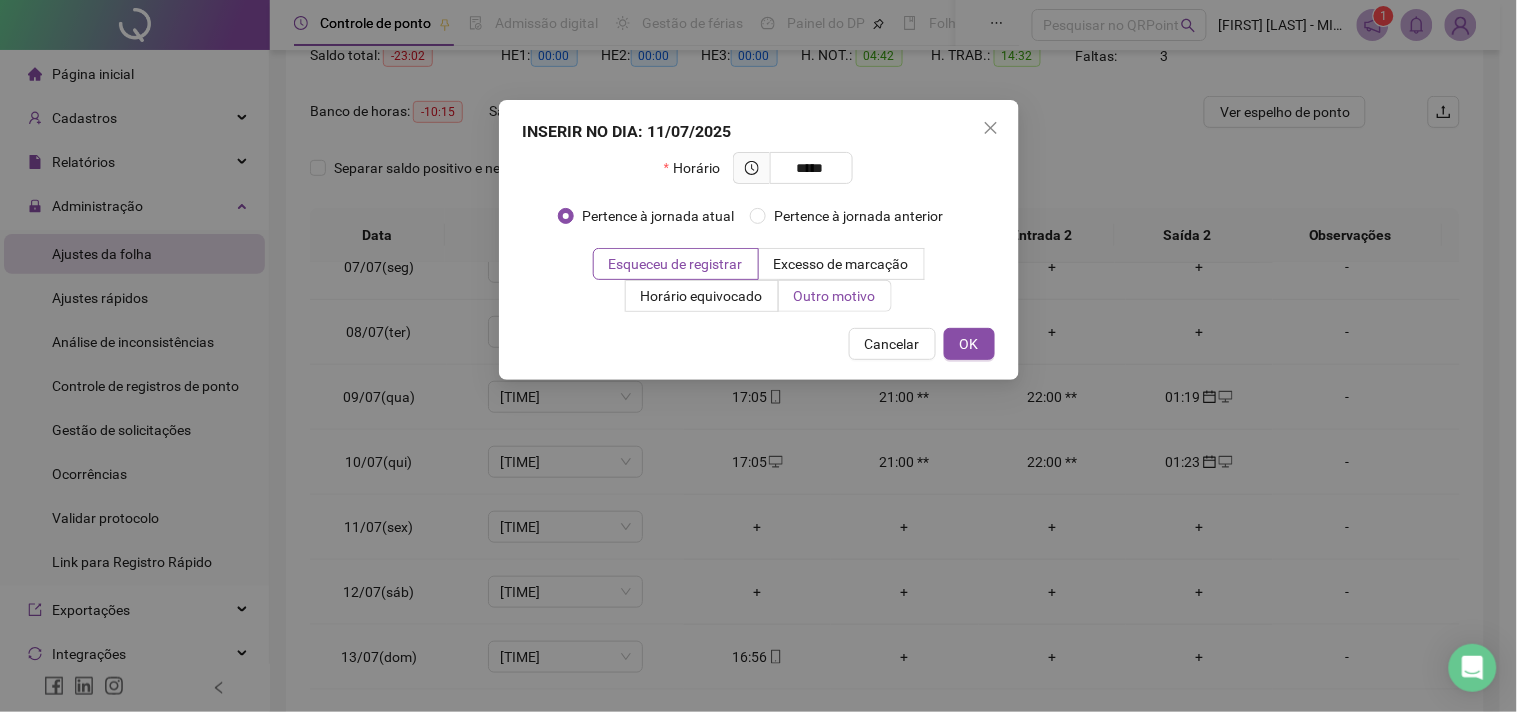 click on "Outro motivo" at bounding box center (835, 296) 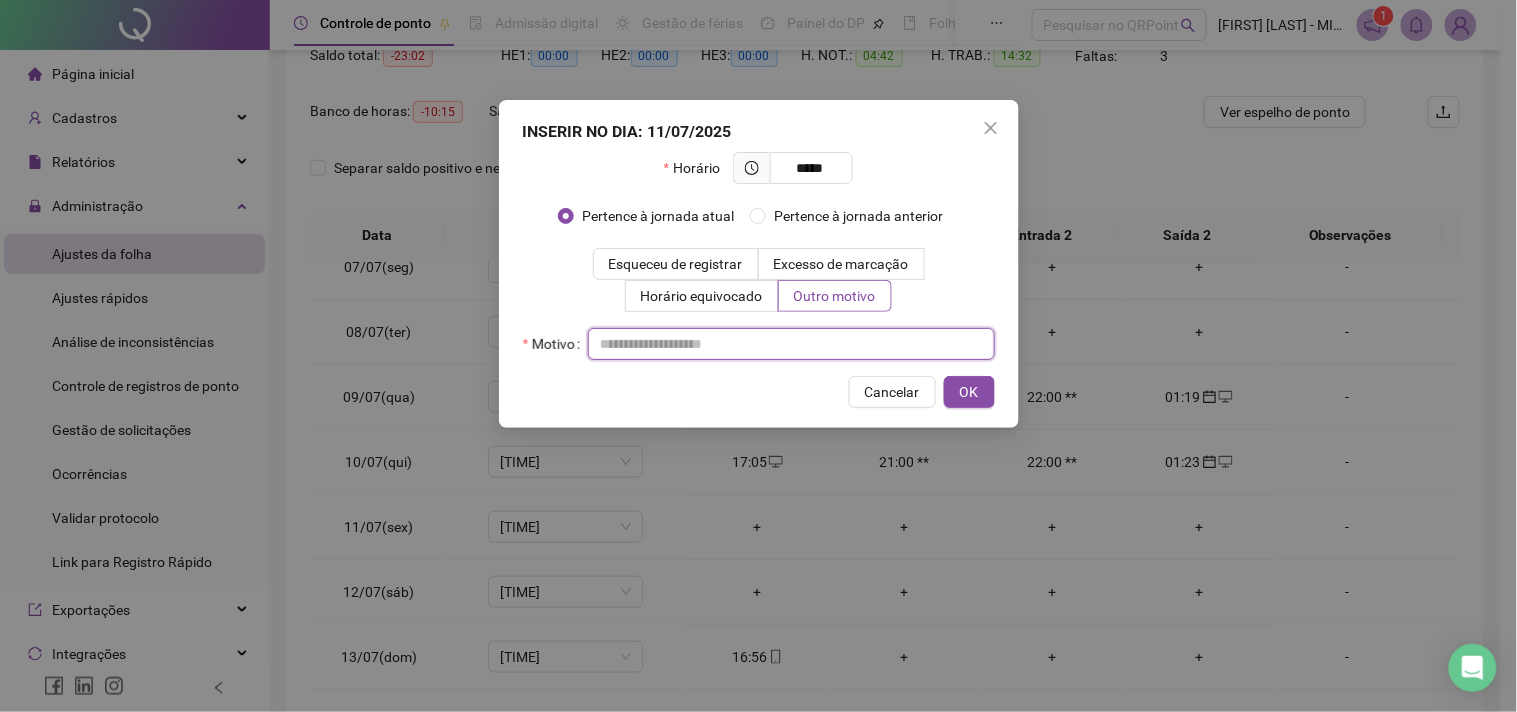 click at bounding box center [791, 344] 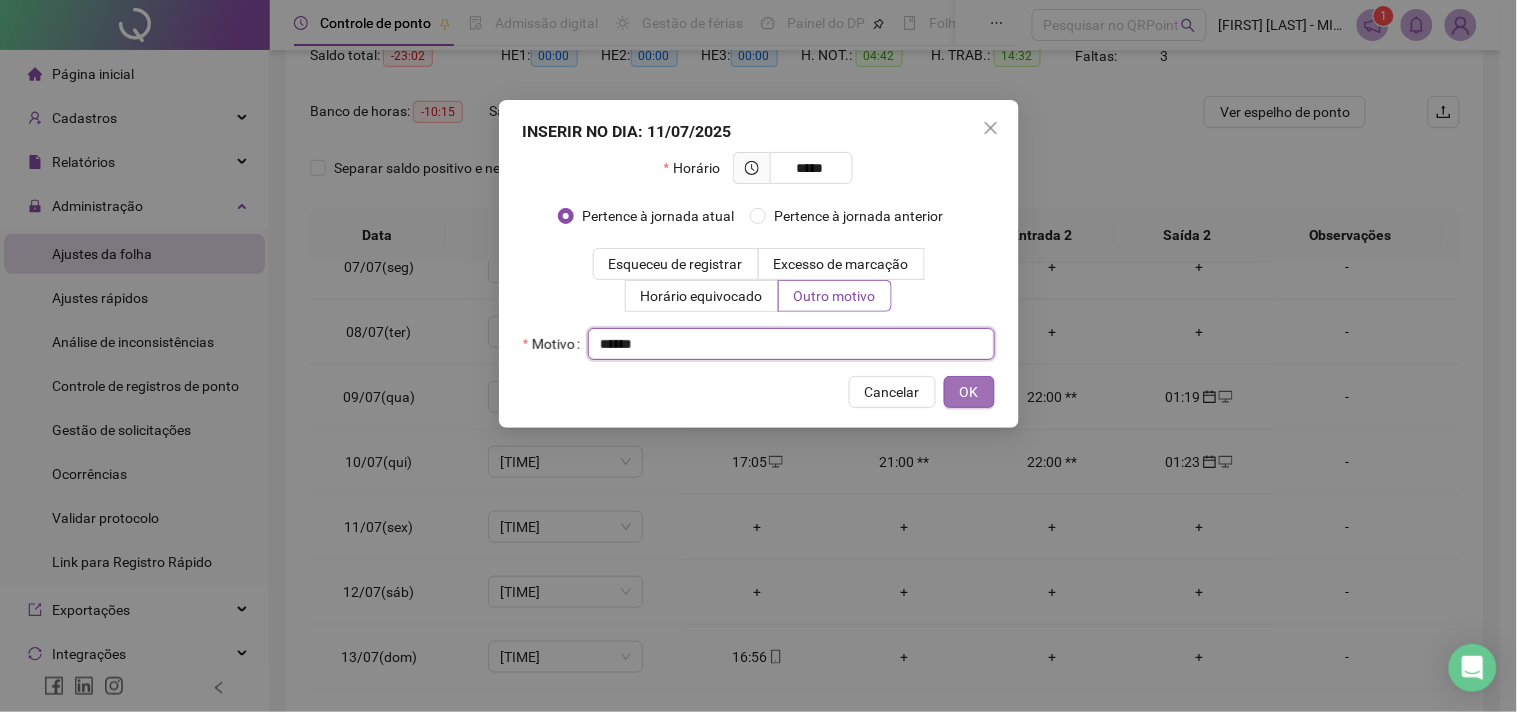 type on "*****" 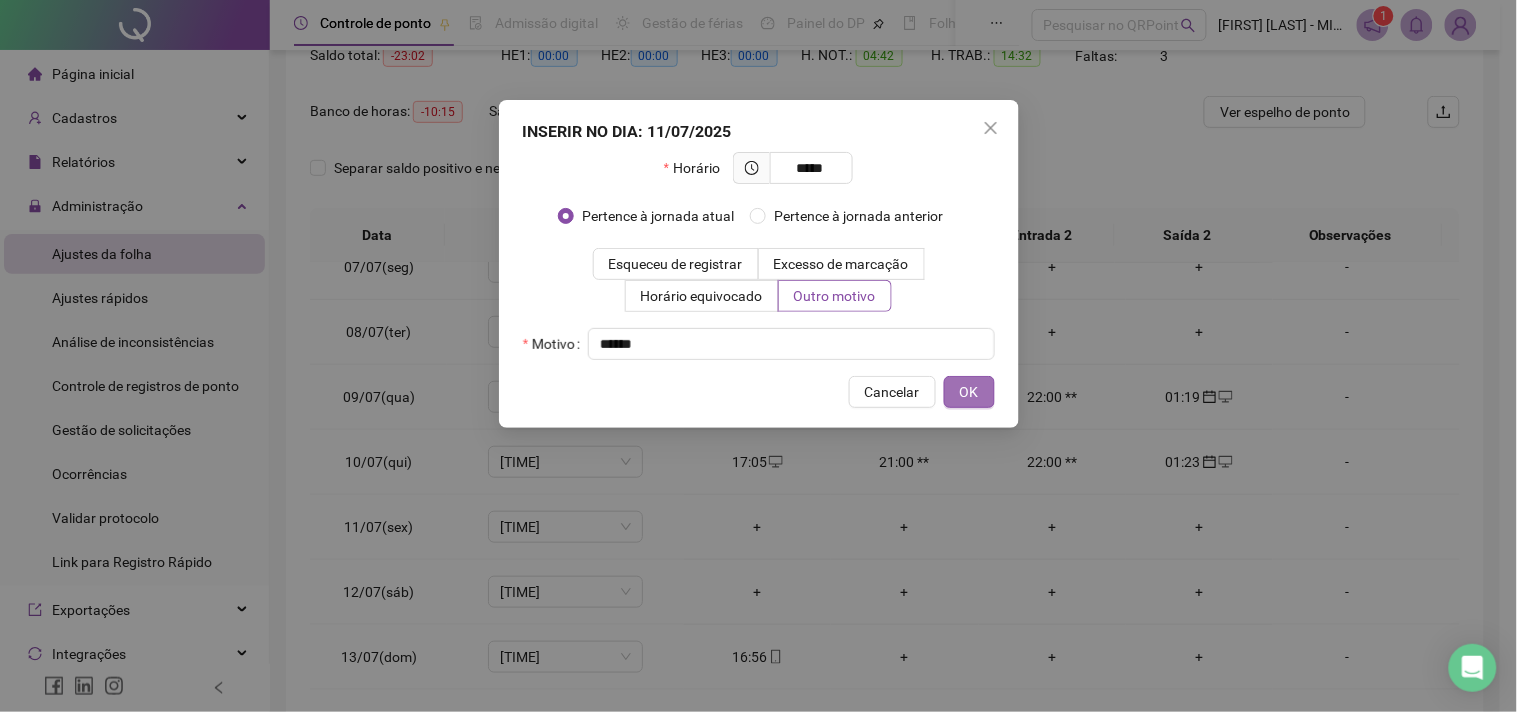 click on "OK" at bounding box center [969, 392] 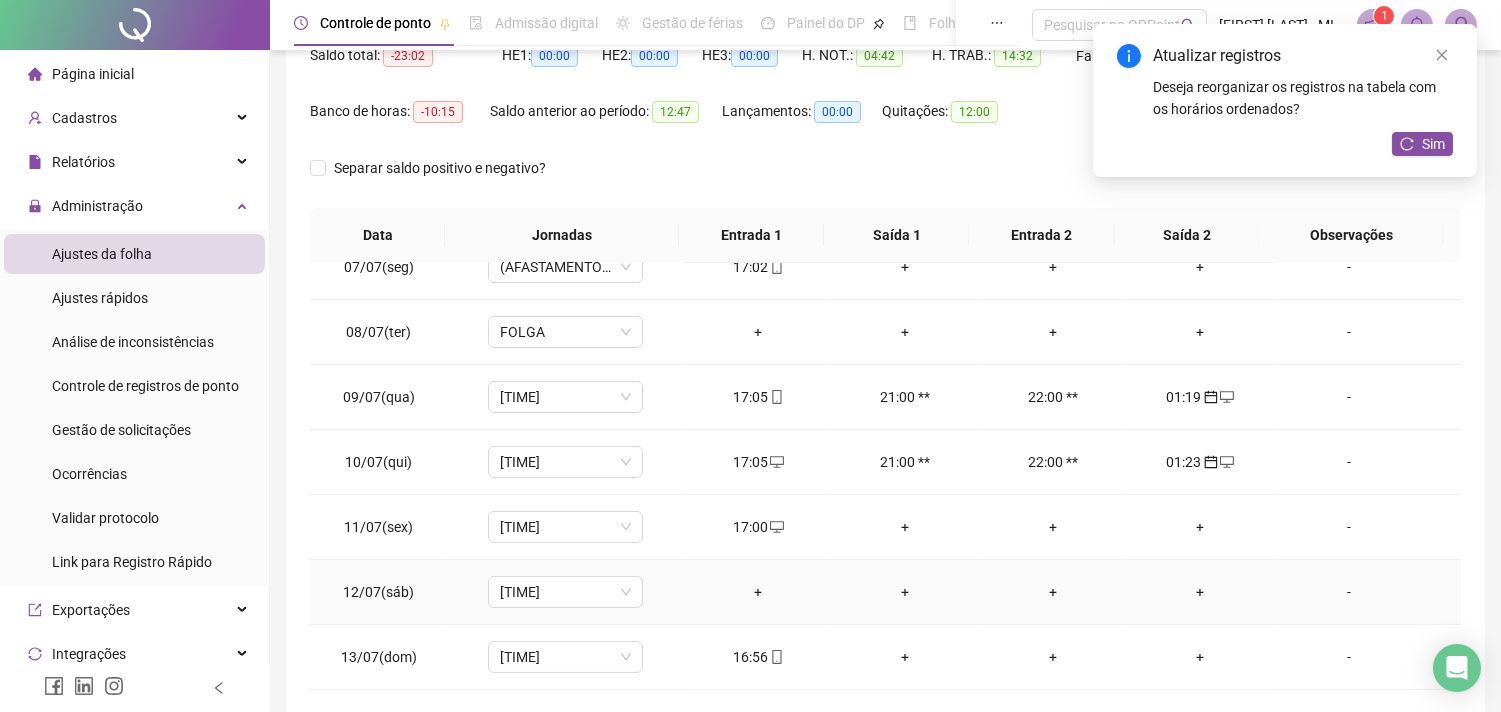 click on "+" at bounding box center (758, 592) 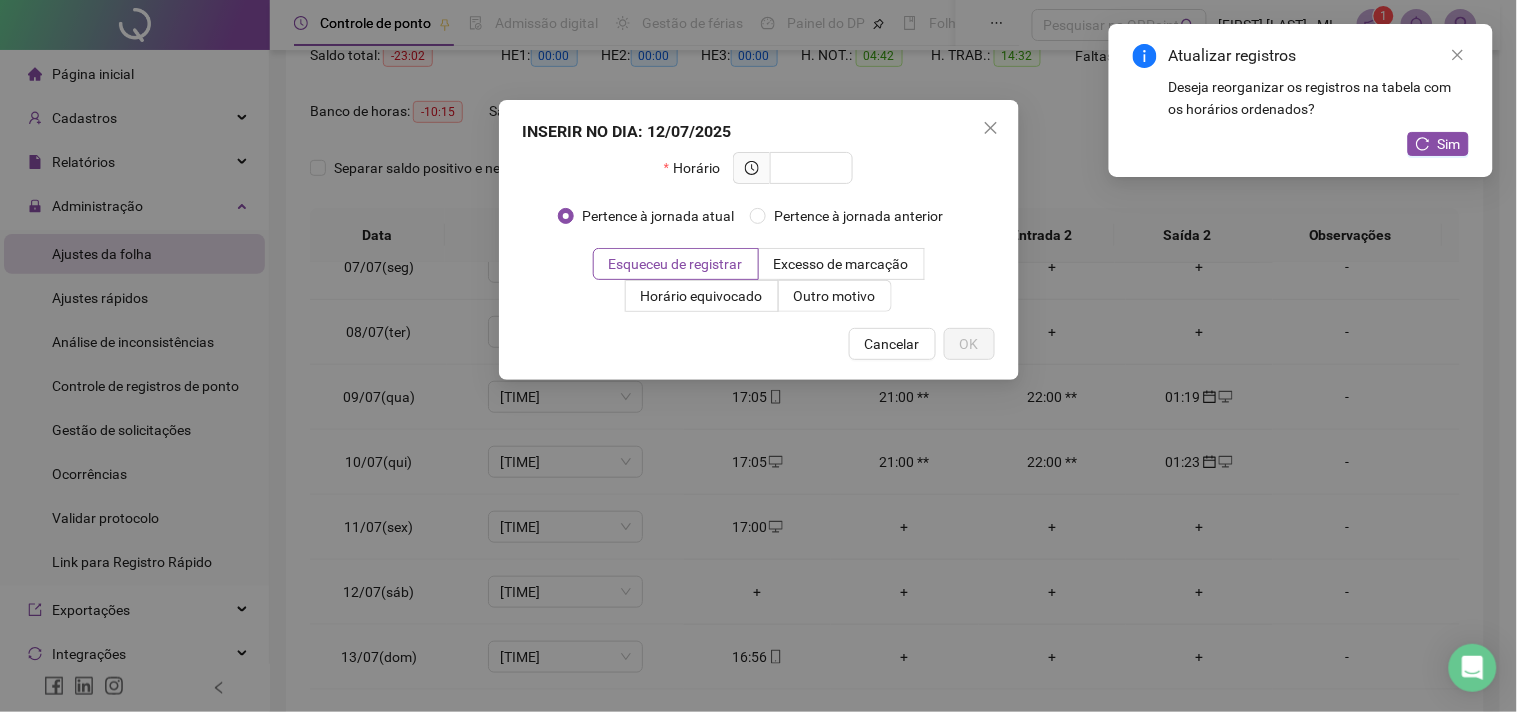 click on "INSERIR NO DIA :   [DATE] Horário Pertence à jornada atual Pertence à jornada anterior Esqueceu de registrar Excesso de marcação Horário equivocado Outro motivo Motivo Cancelar OK" at bounding box center (759, 240) 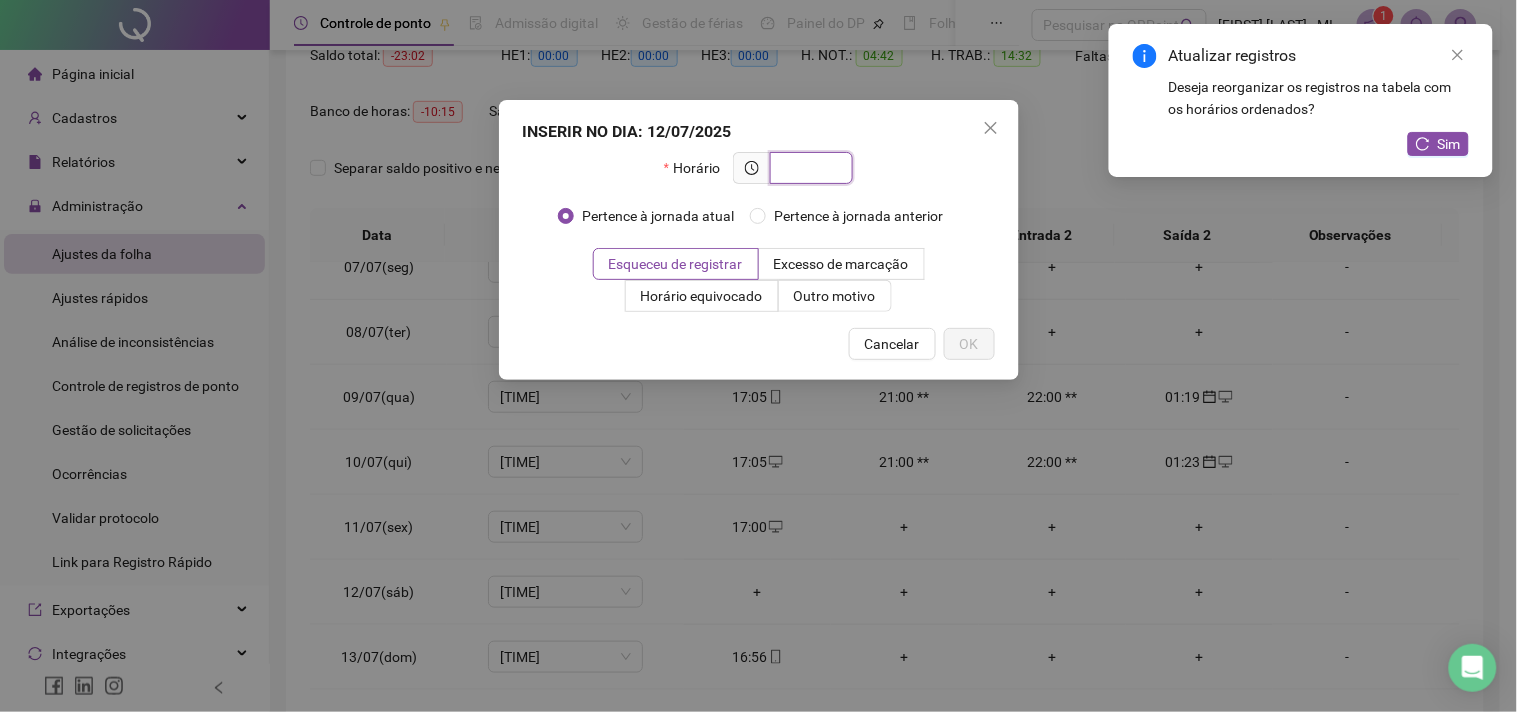 click at bounding box center (809, 168) 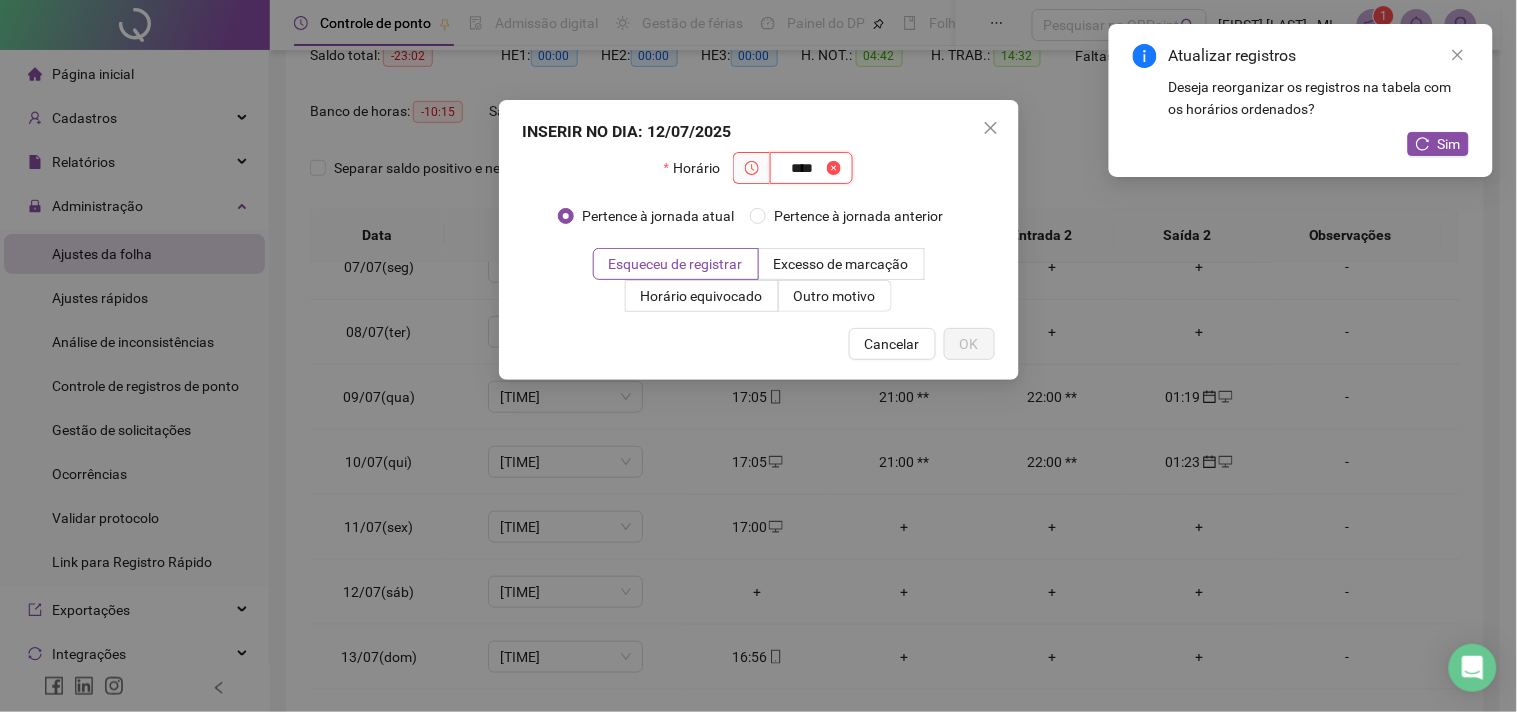 drag, startPoint x: 822, startPoint y: 160, endPoint x: 860, endPoint y: 232, distance: 81.41253 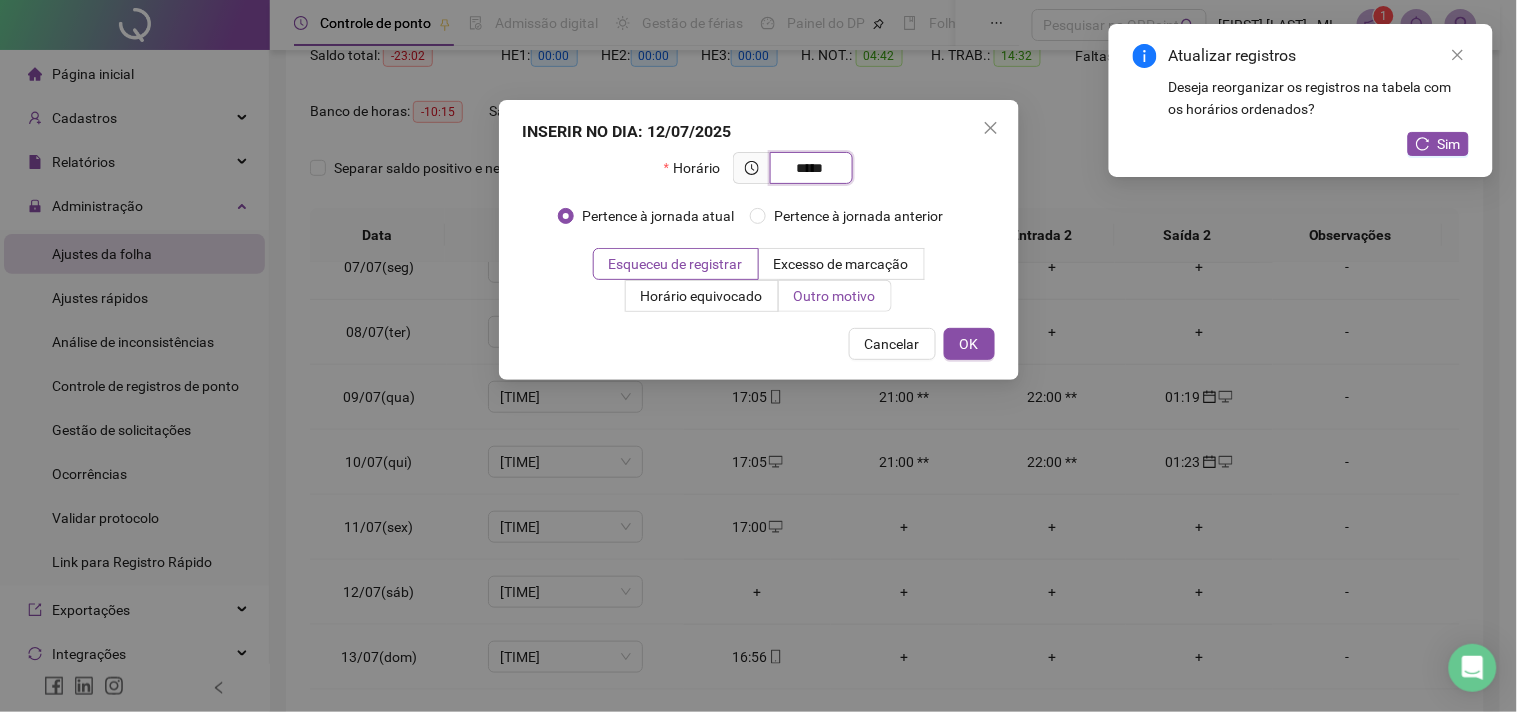 type on "*****" 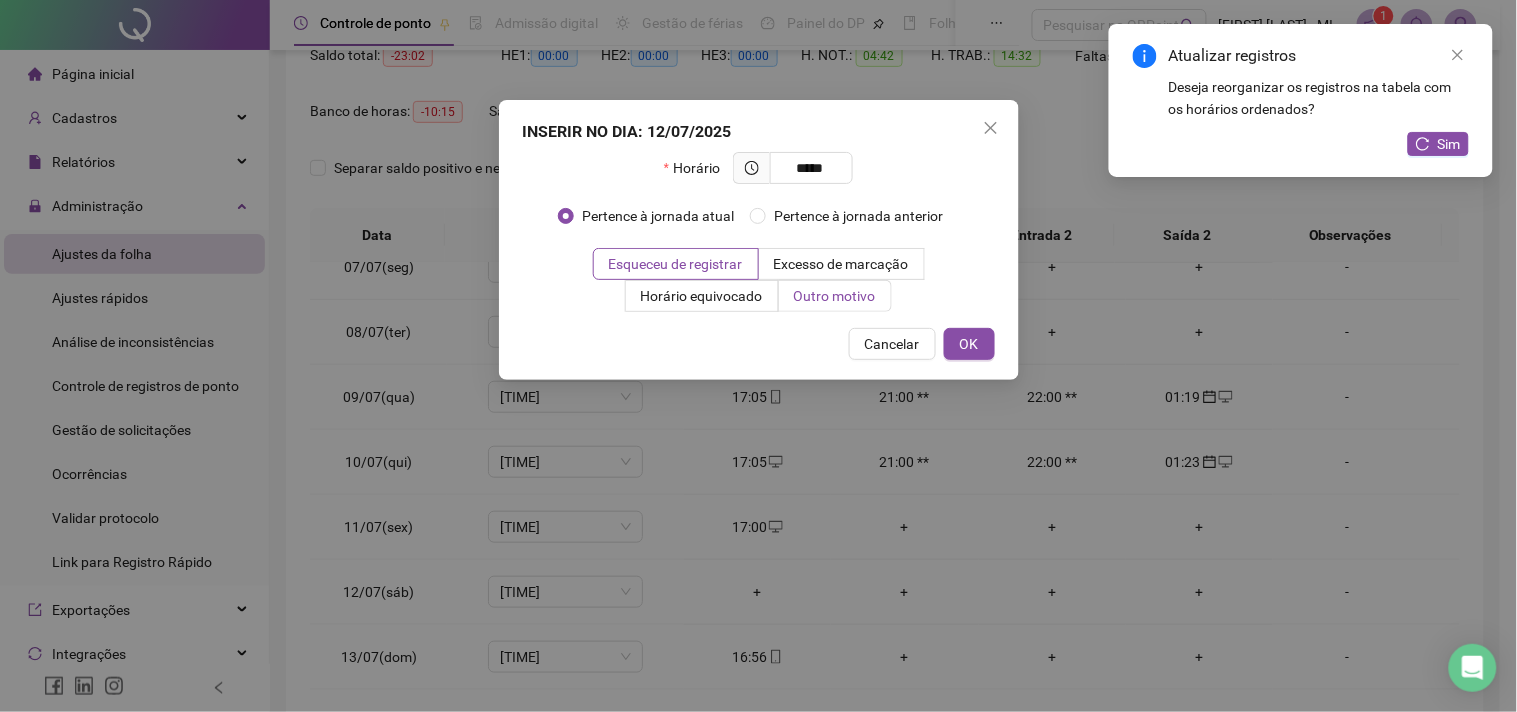 click on "Outro motivo" at bounding box center [835, 296] 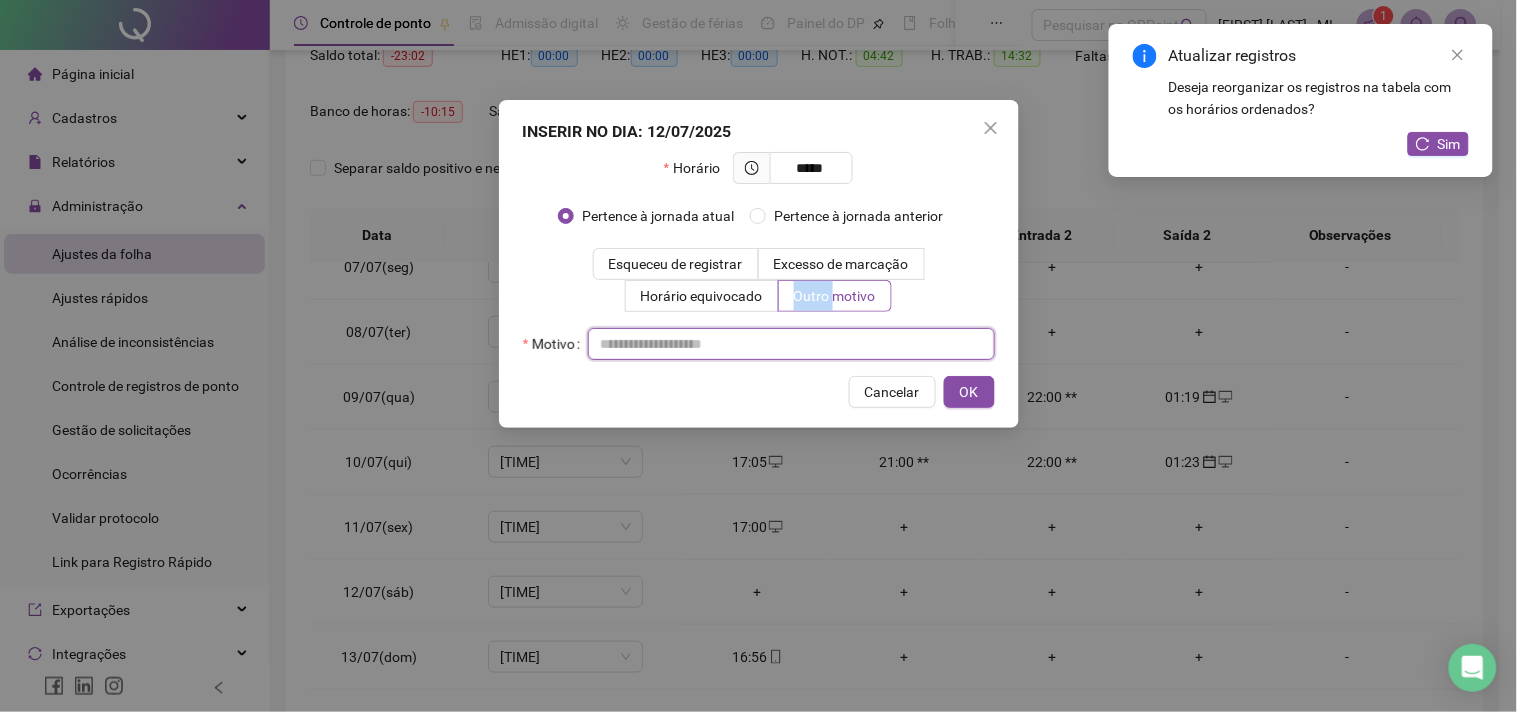 click at bounding box center (791, 344) 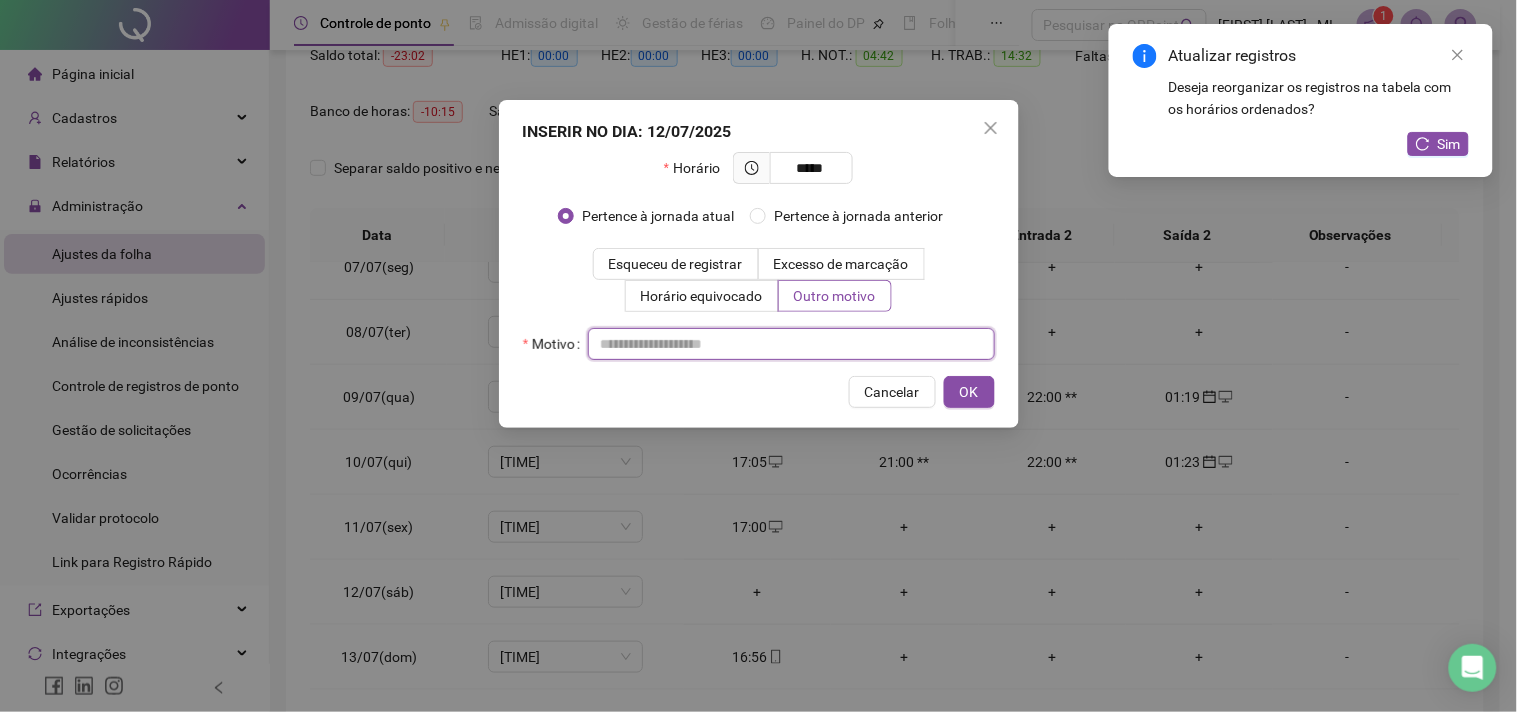 paste on "*****" 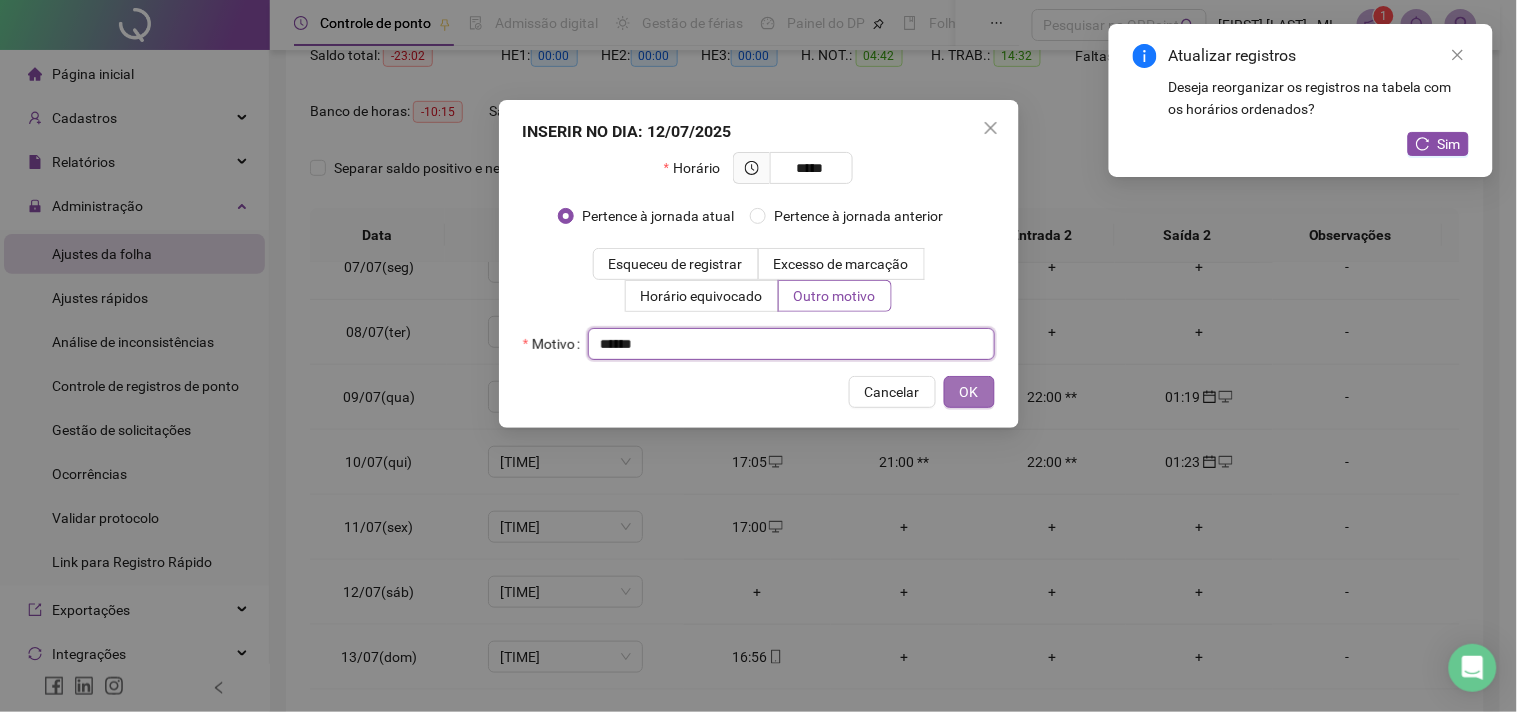 type on "*****" 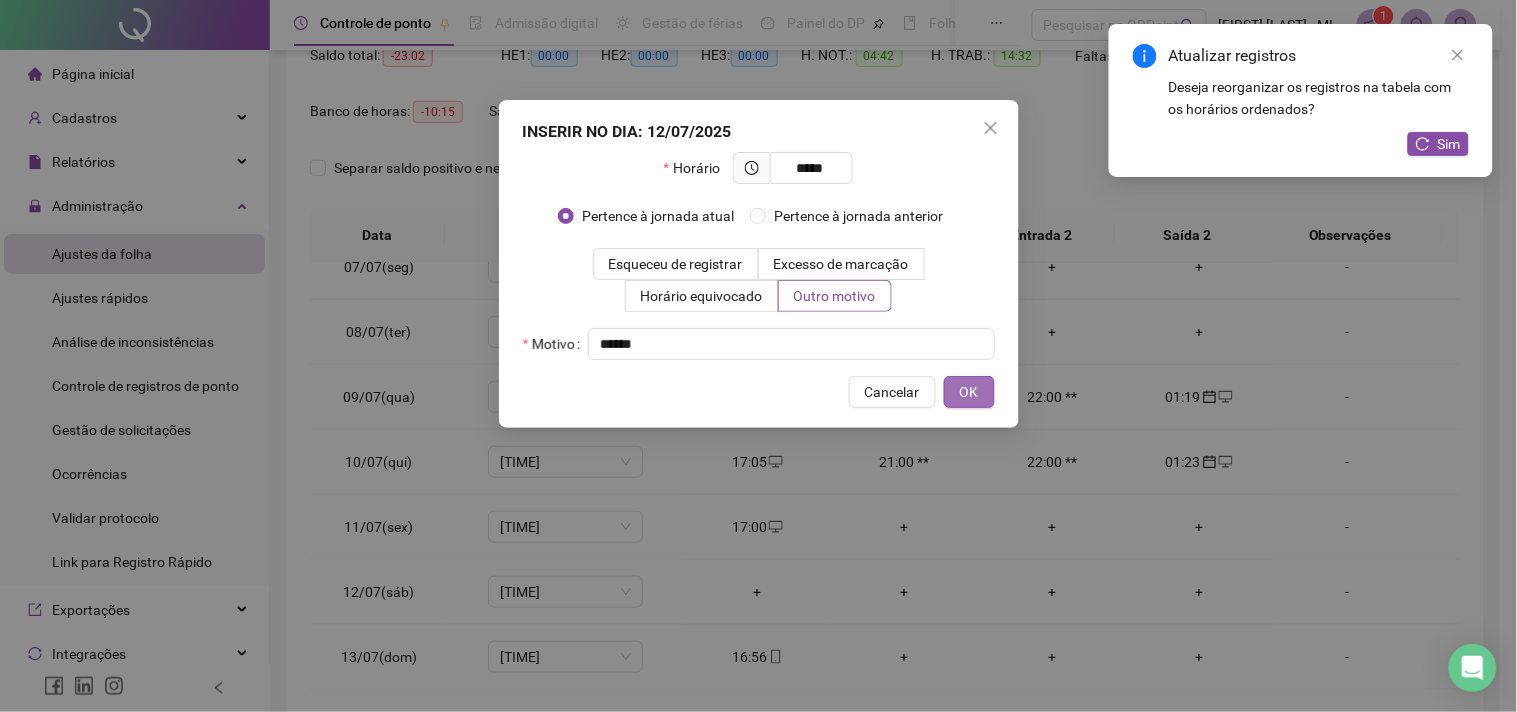 click on "OK" at bounding box center [969, 392] 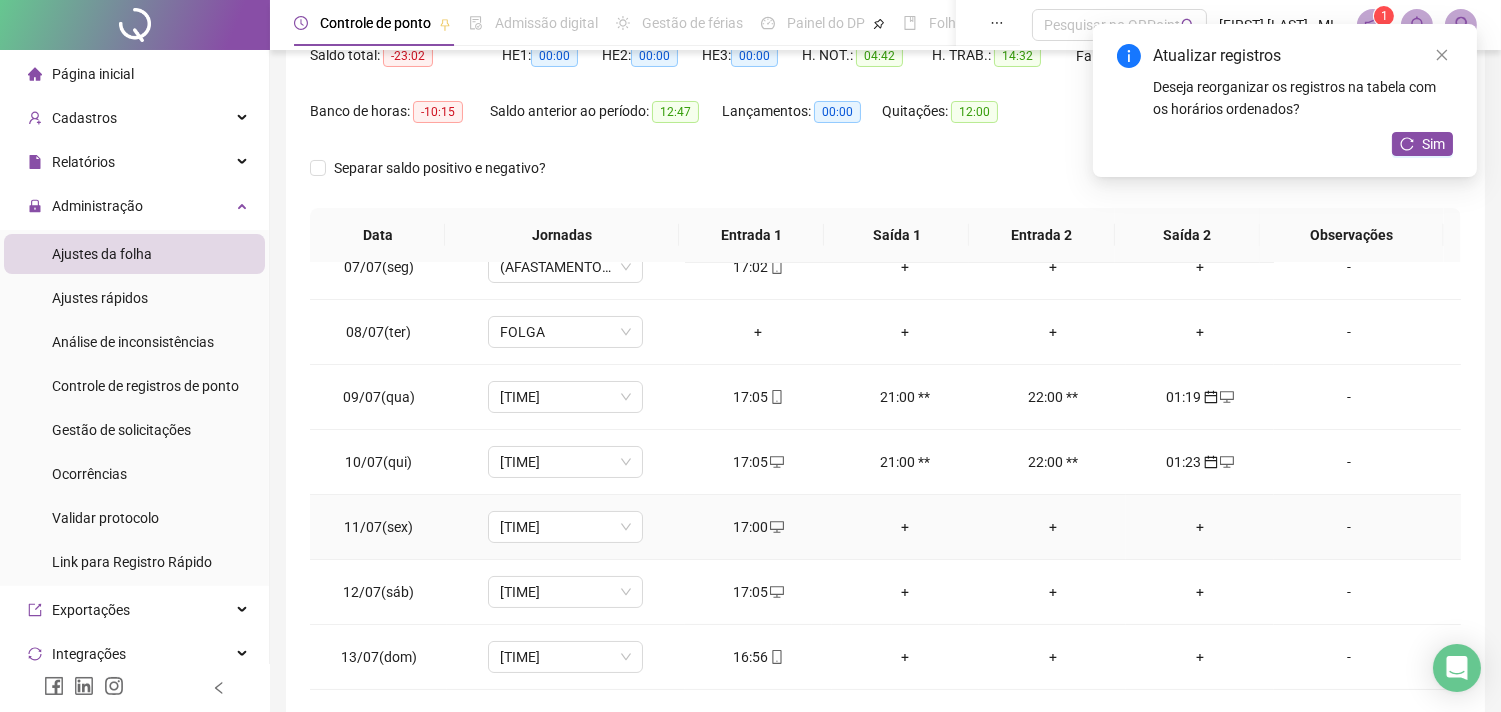 click on "+" at bounding box center (1199, 527) 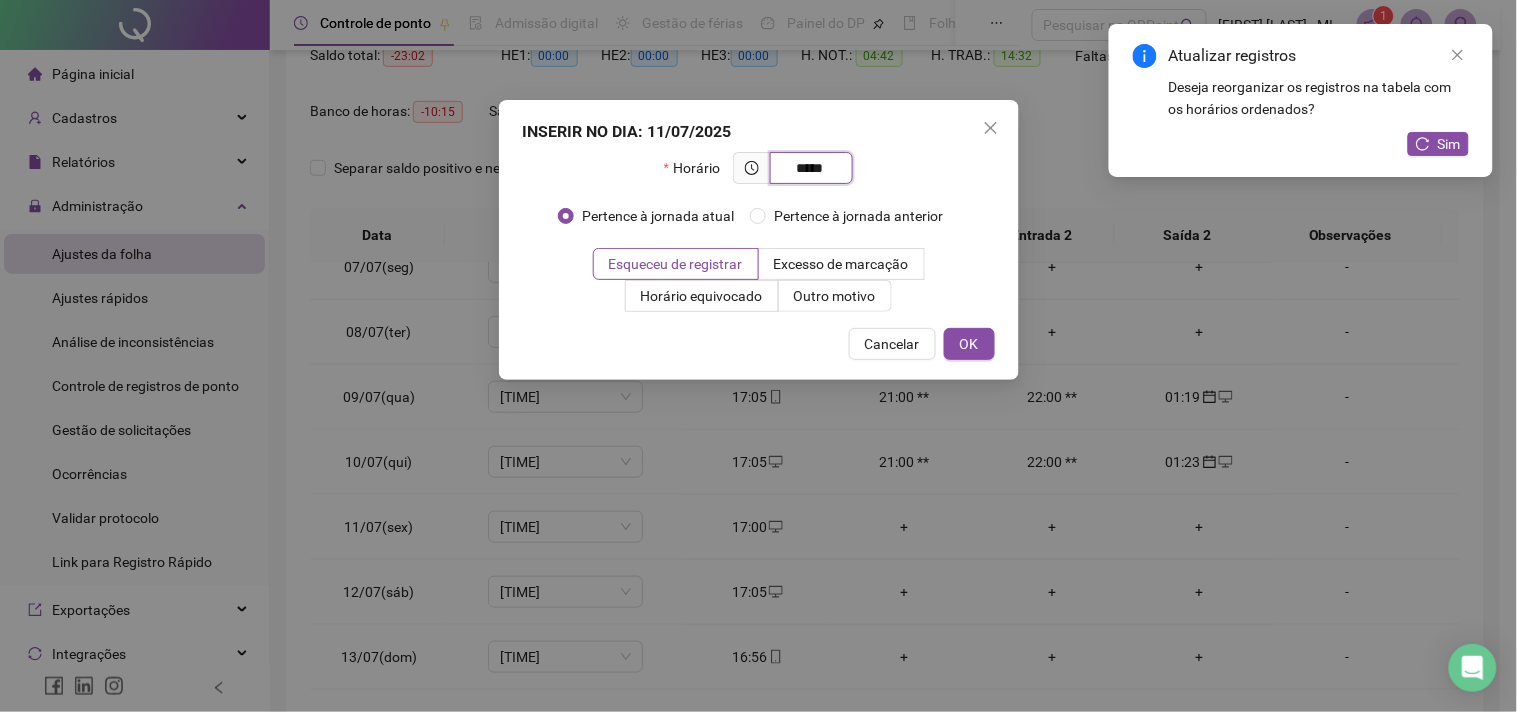 type on "*****" 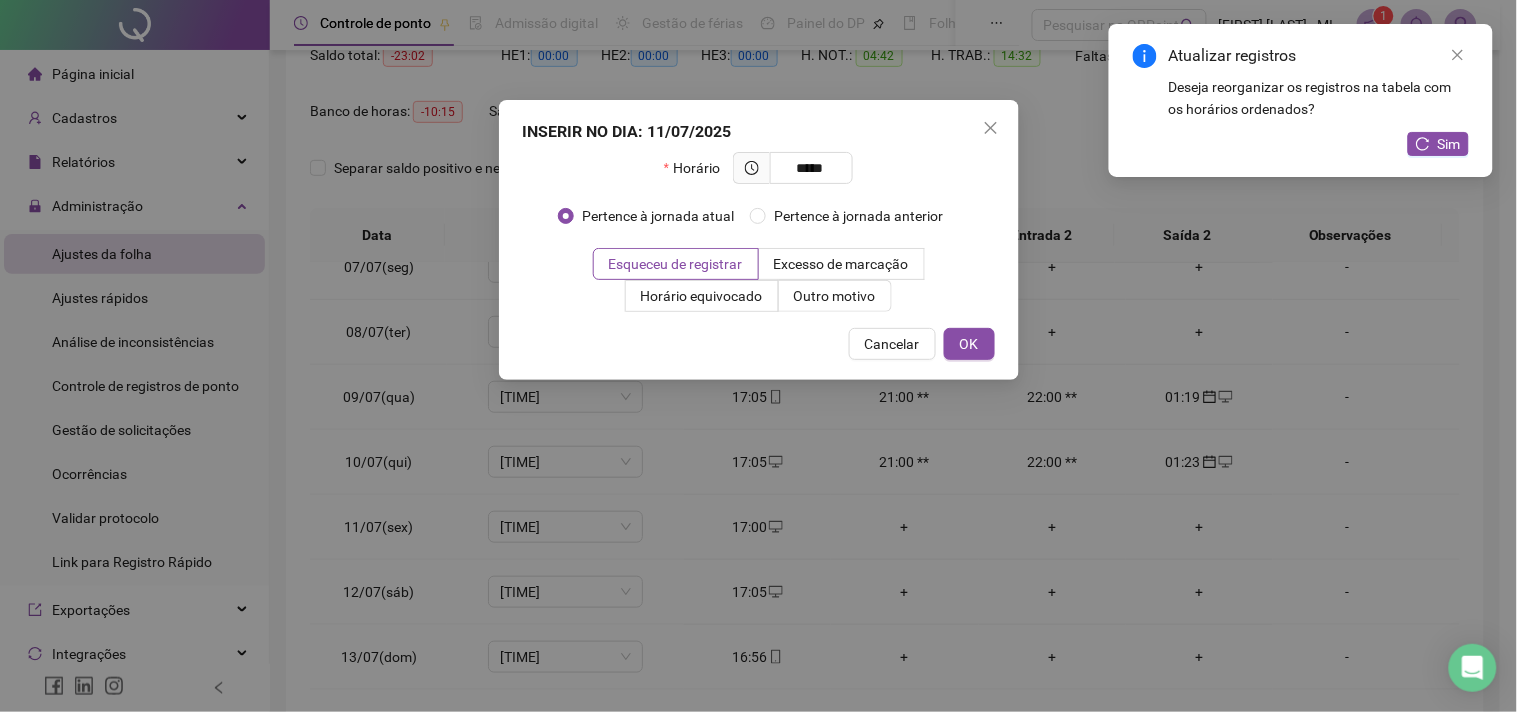 click on "Horário *****" at bounding box center (758, 176) 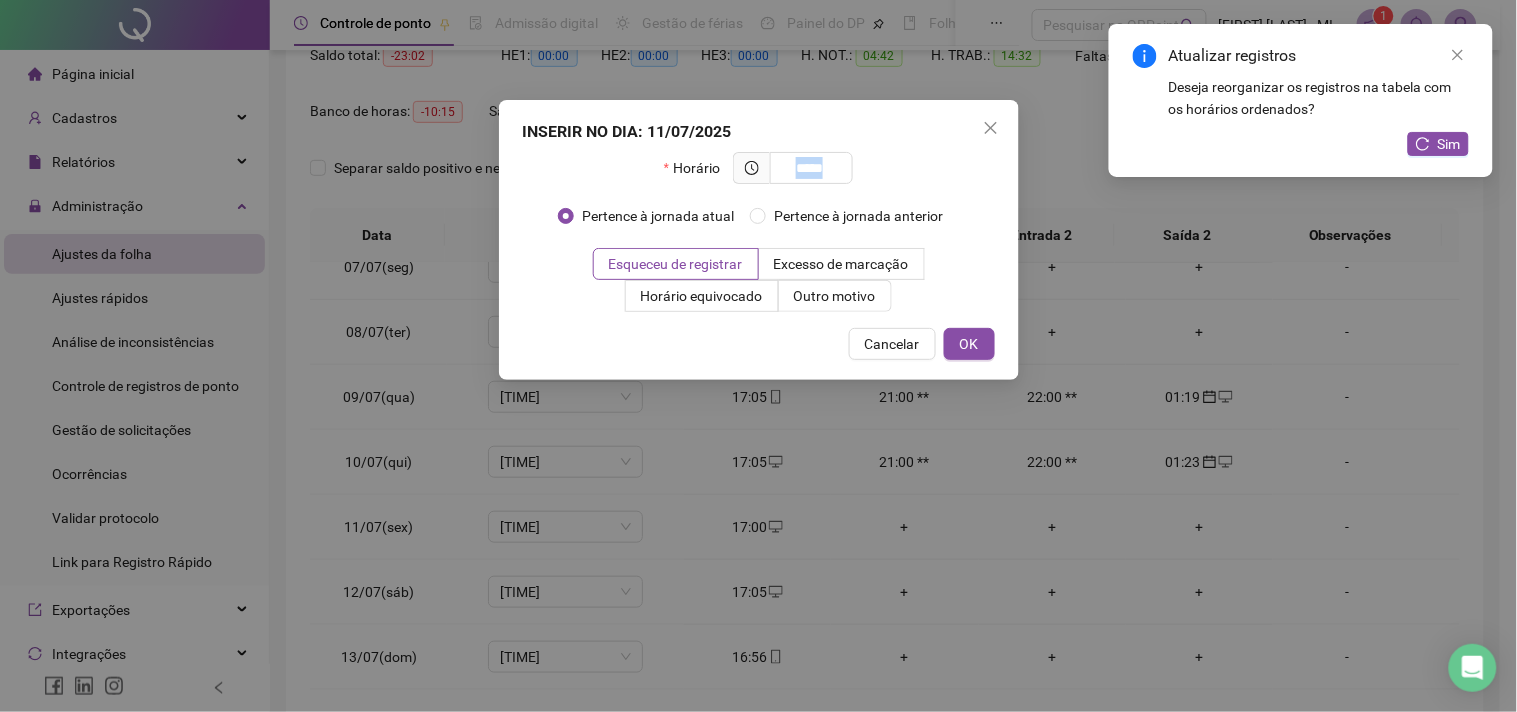 click on "Horário *****" at bounding box center (758, 176) 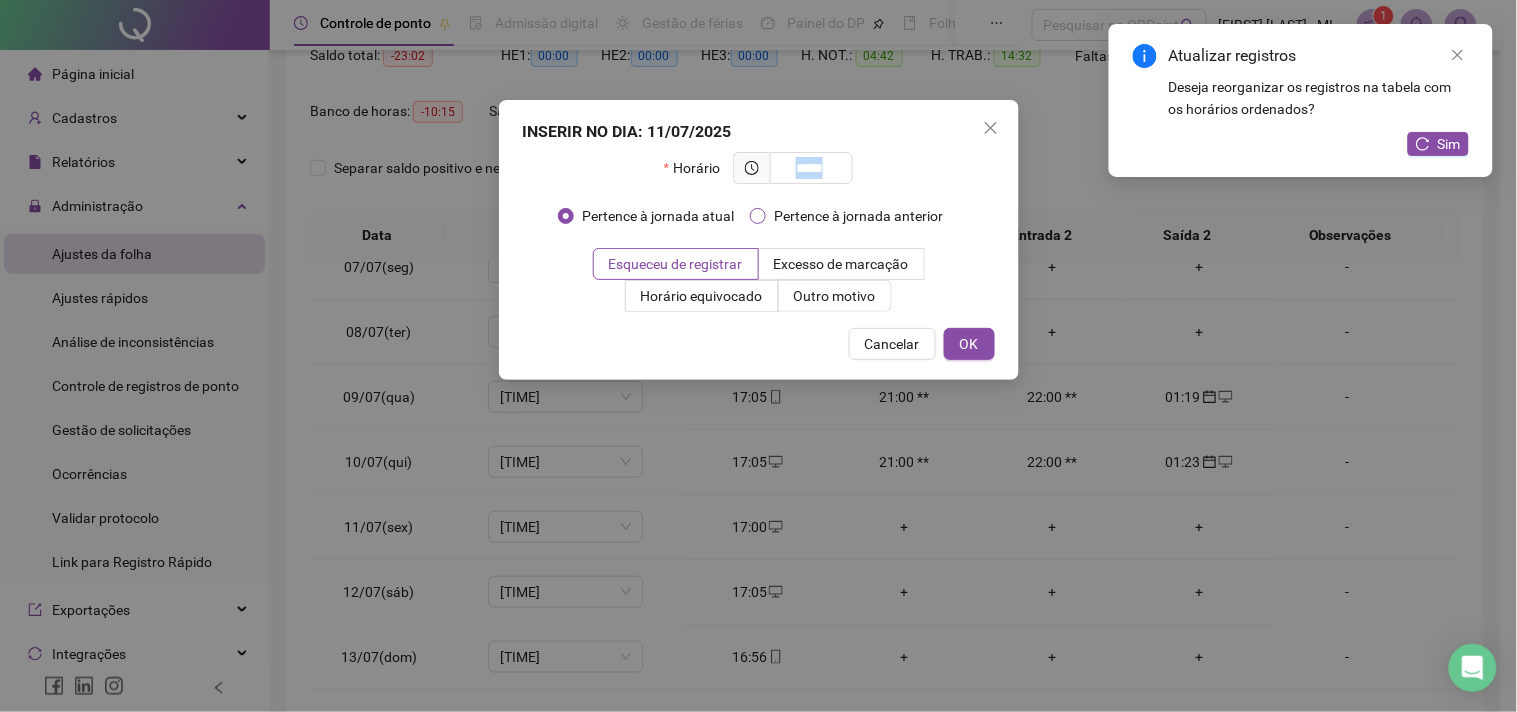click on "Pertence à jornada anterior" at bounding box center [858, 216] 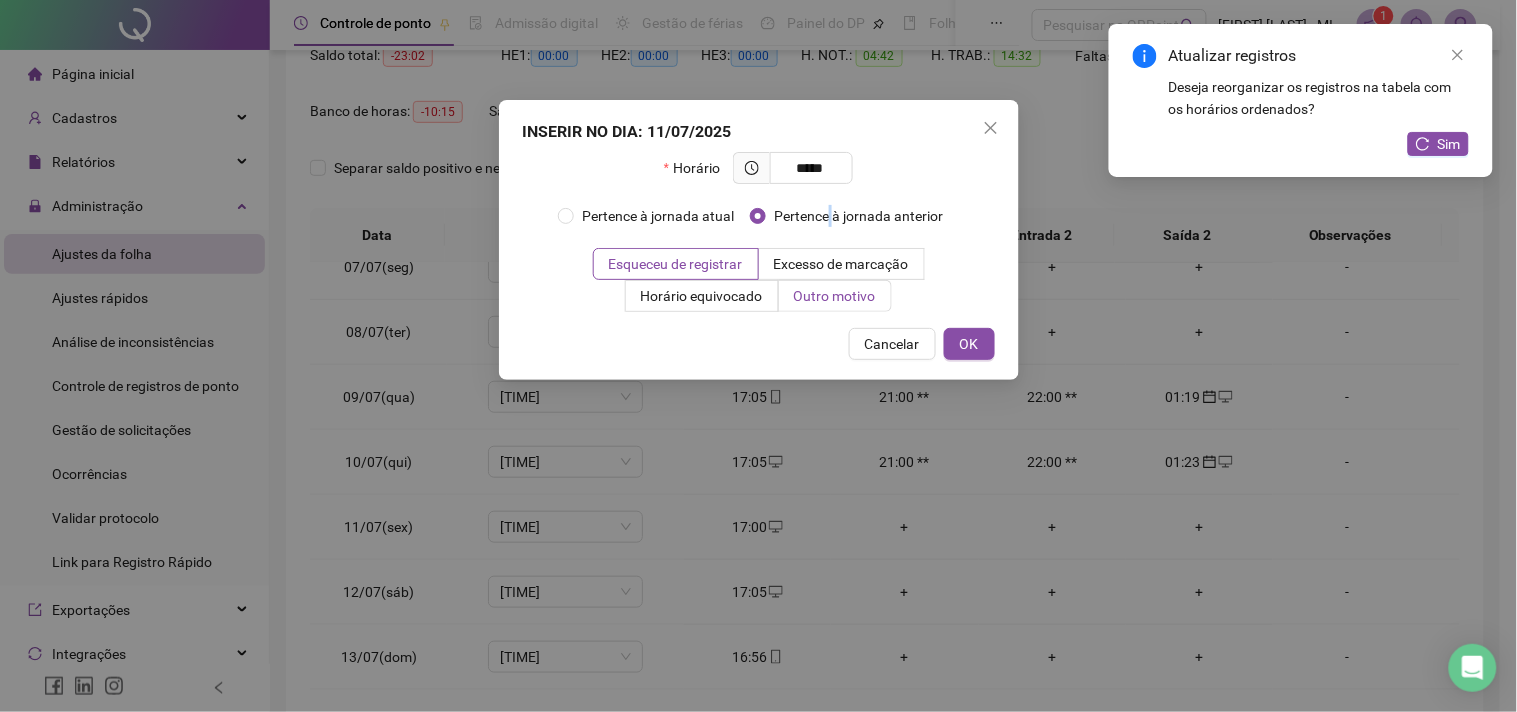 click on "Outro motivo" at bounding box center (835, 296) 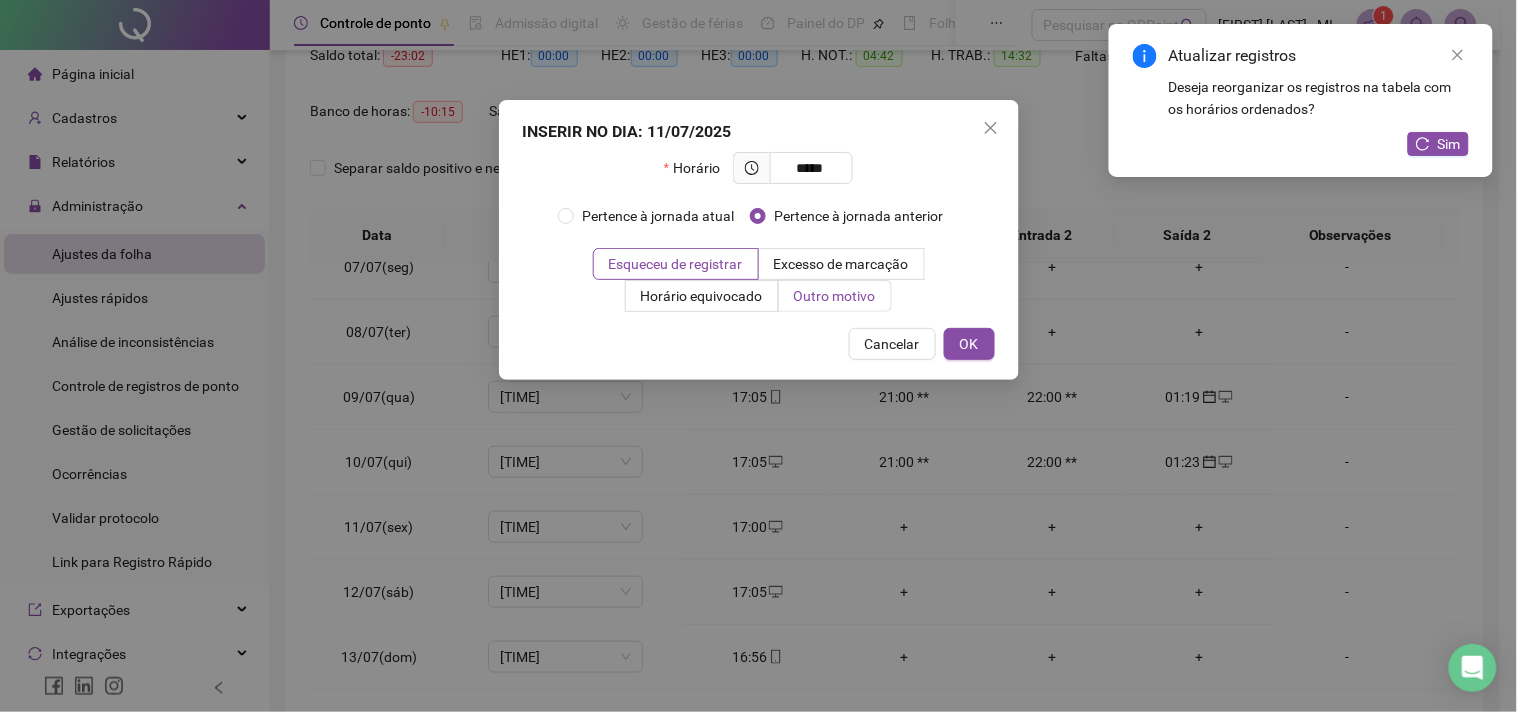 click on "Outro motivo" at bounding box center (835, 296) 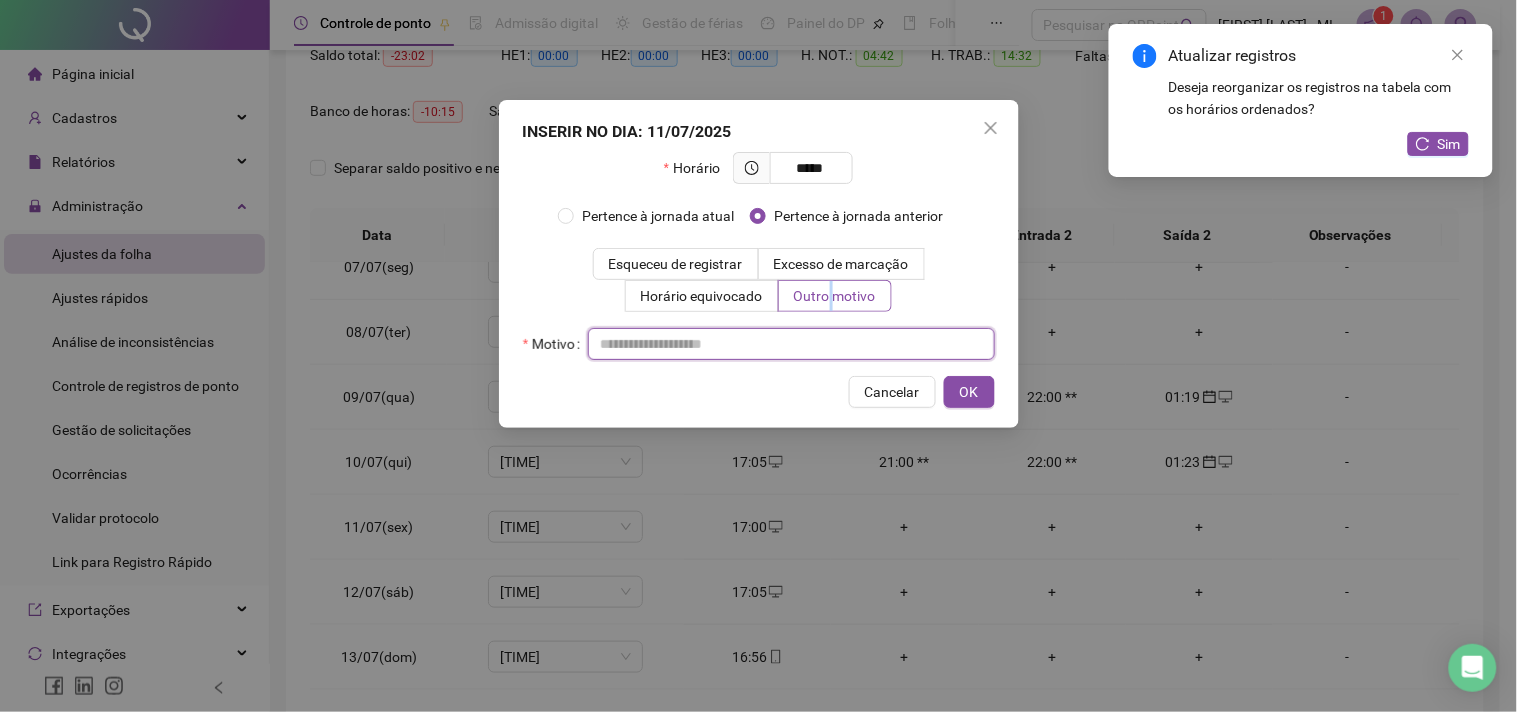click at bounding box center (791, 344) 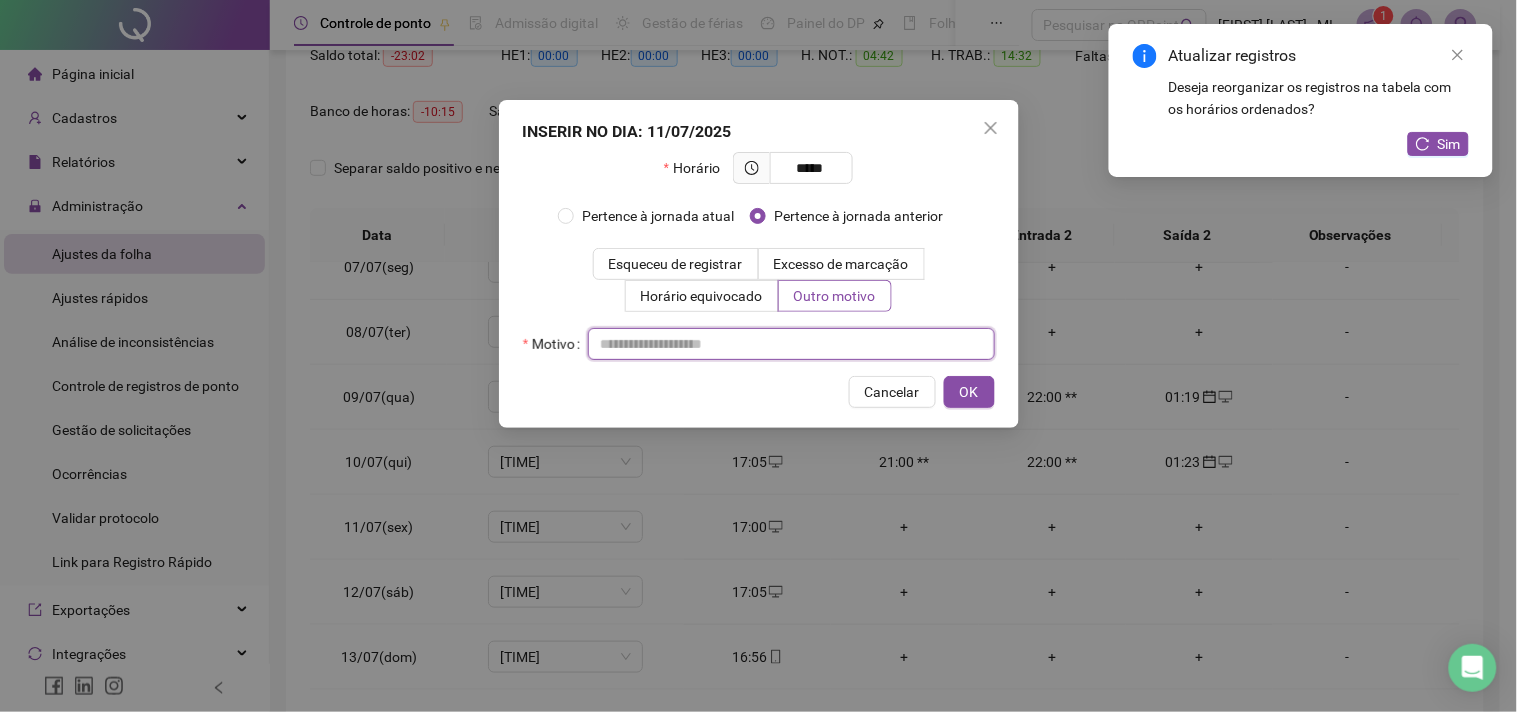 paste on "*****" 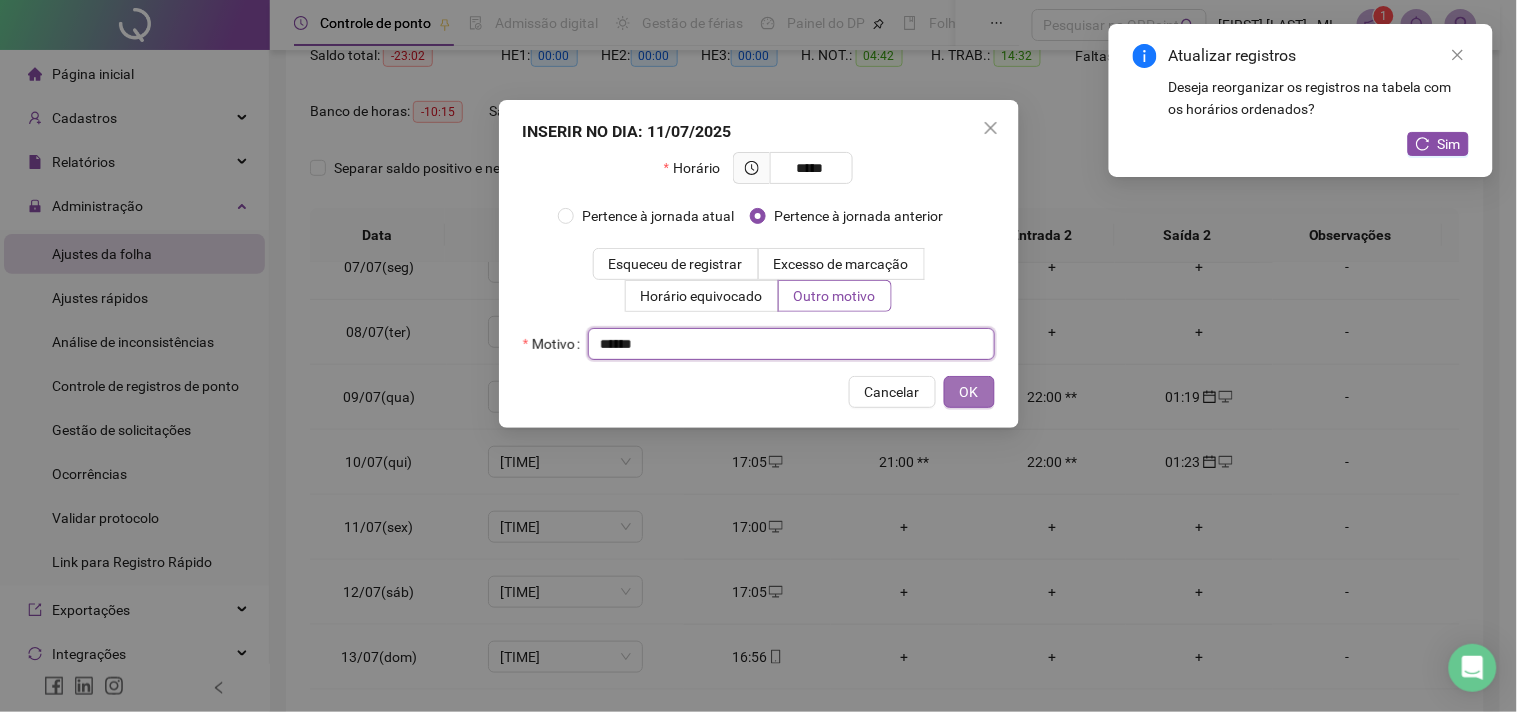 type on "*****" 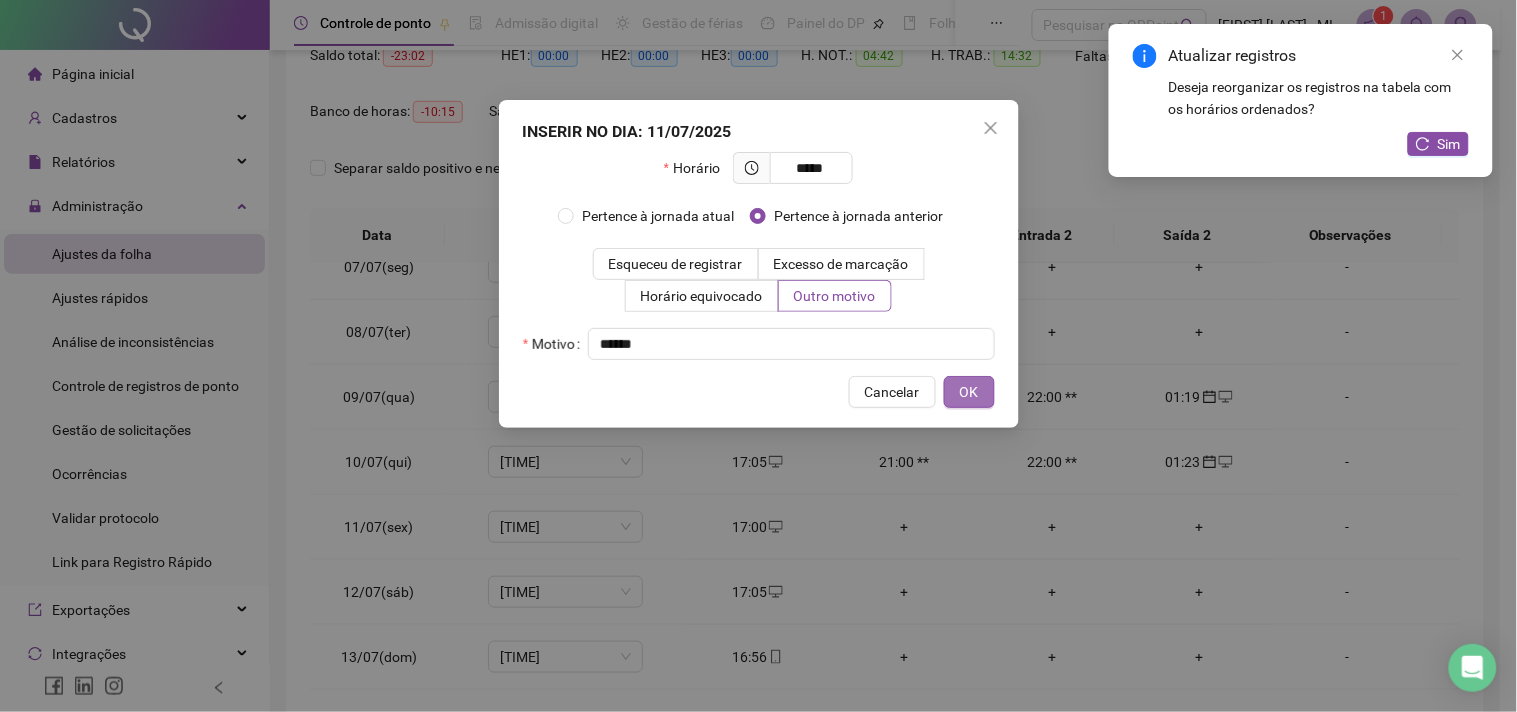 click on "OK" at bounding box center (969, 392) 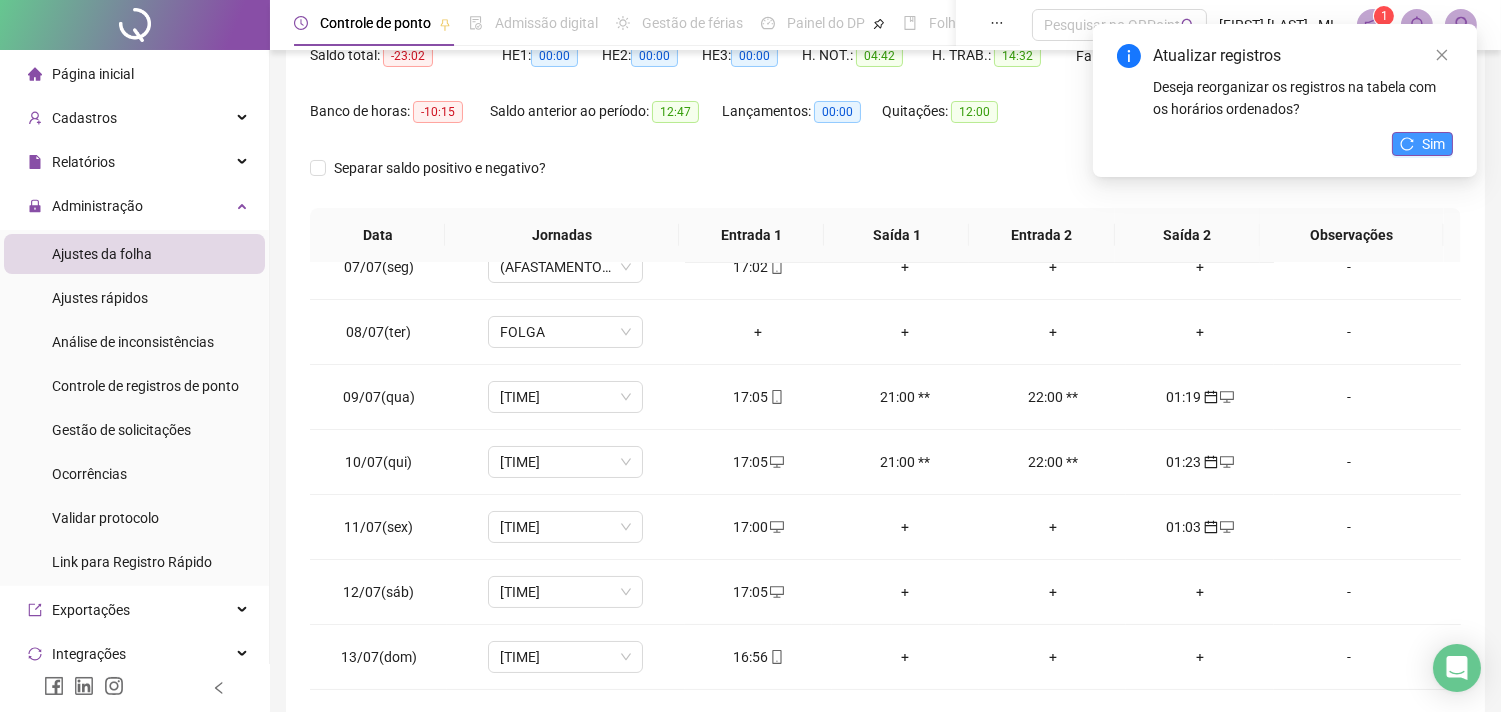 click 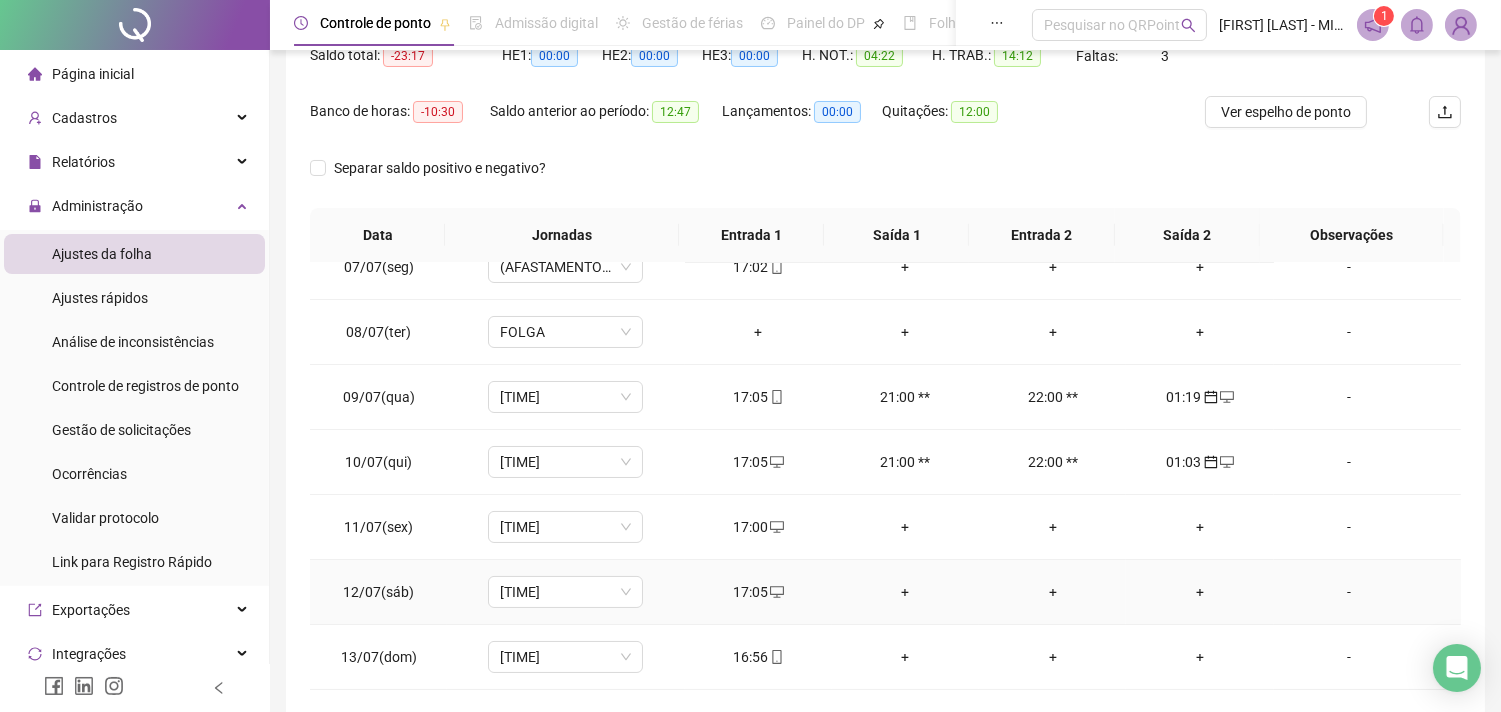 click on "+" at bounding box center (1199, 592) 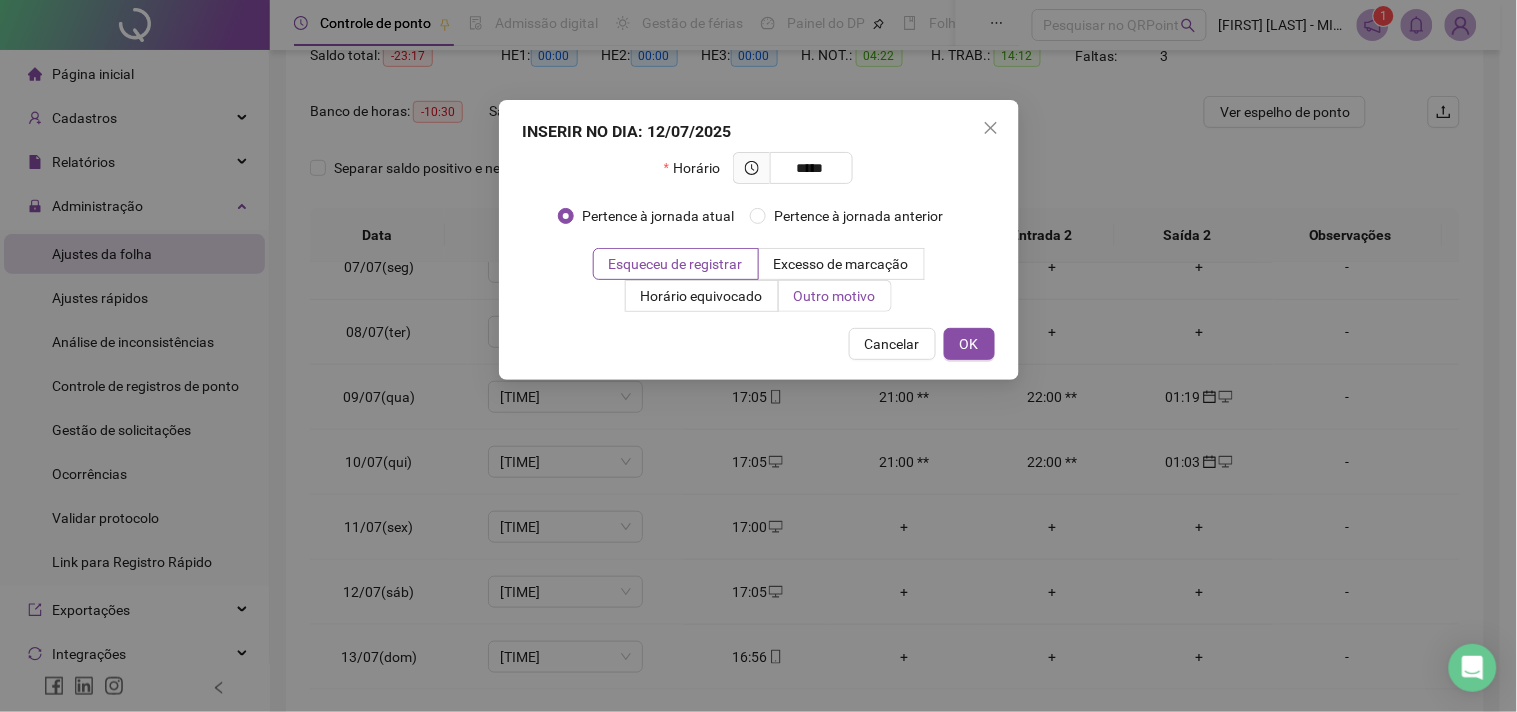 type on "*****" 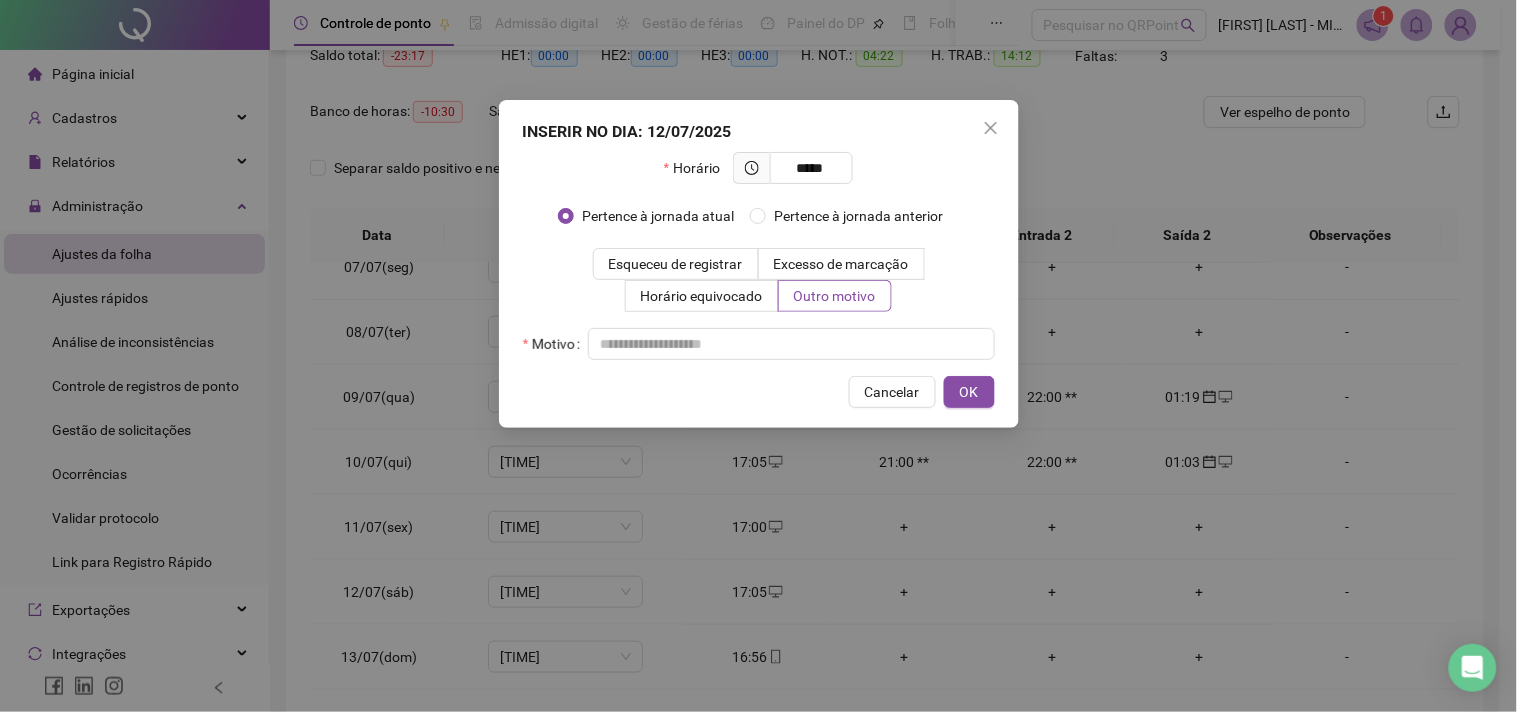 click on "Horário *****" at bounding box center [758, 176] 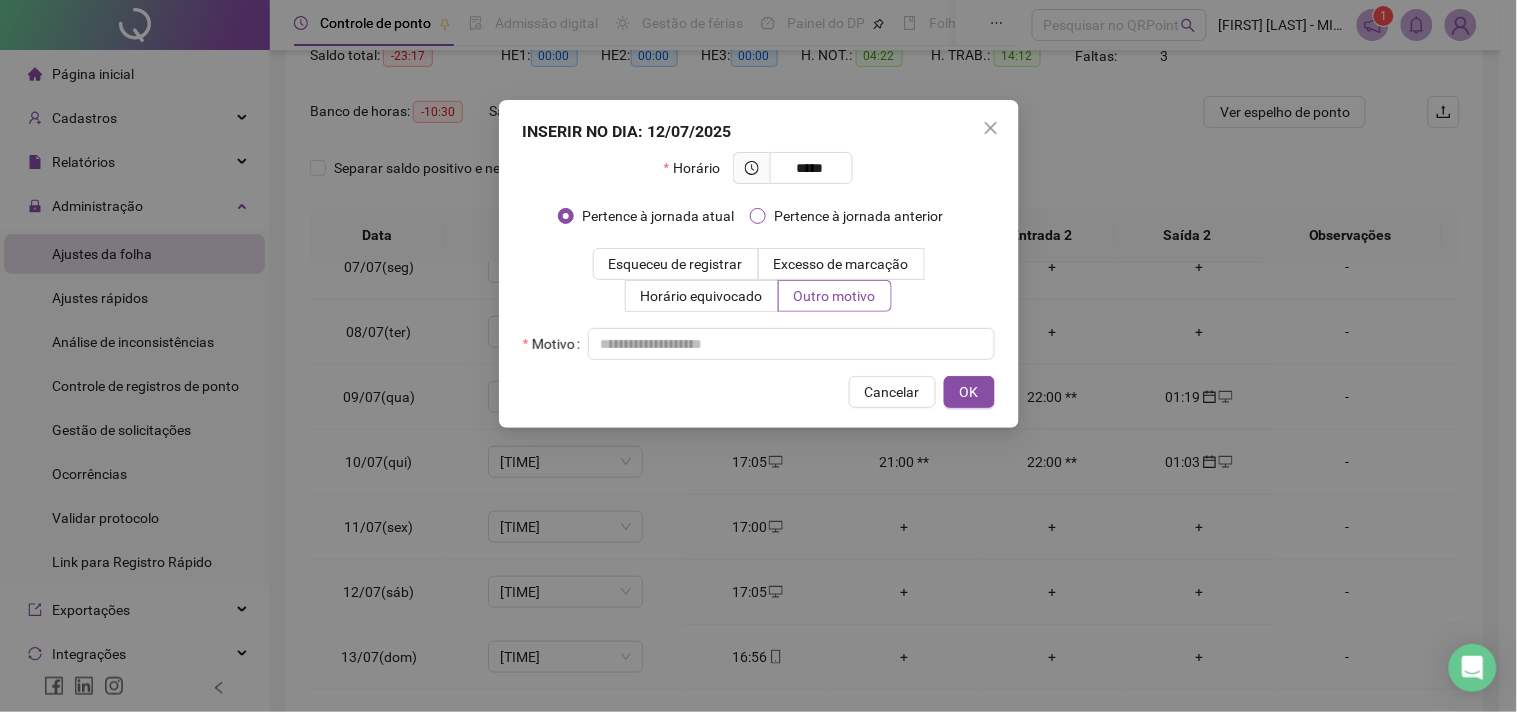 click on "Pertence à jornada anterior" at bounding box center [858, 216] 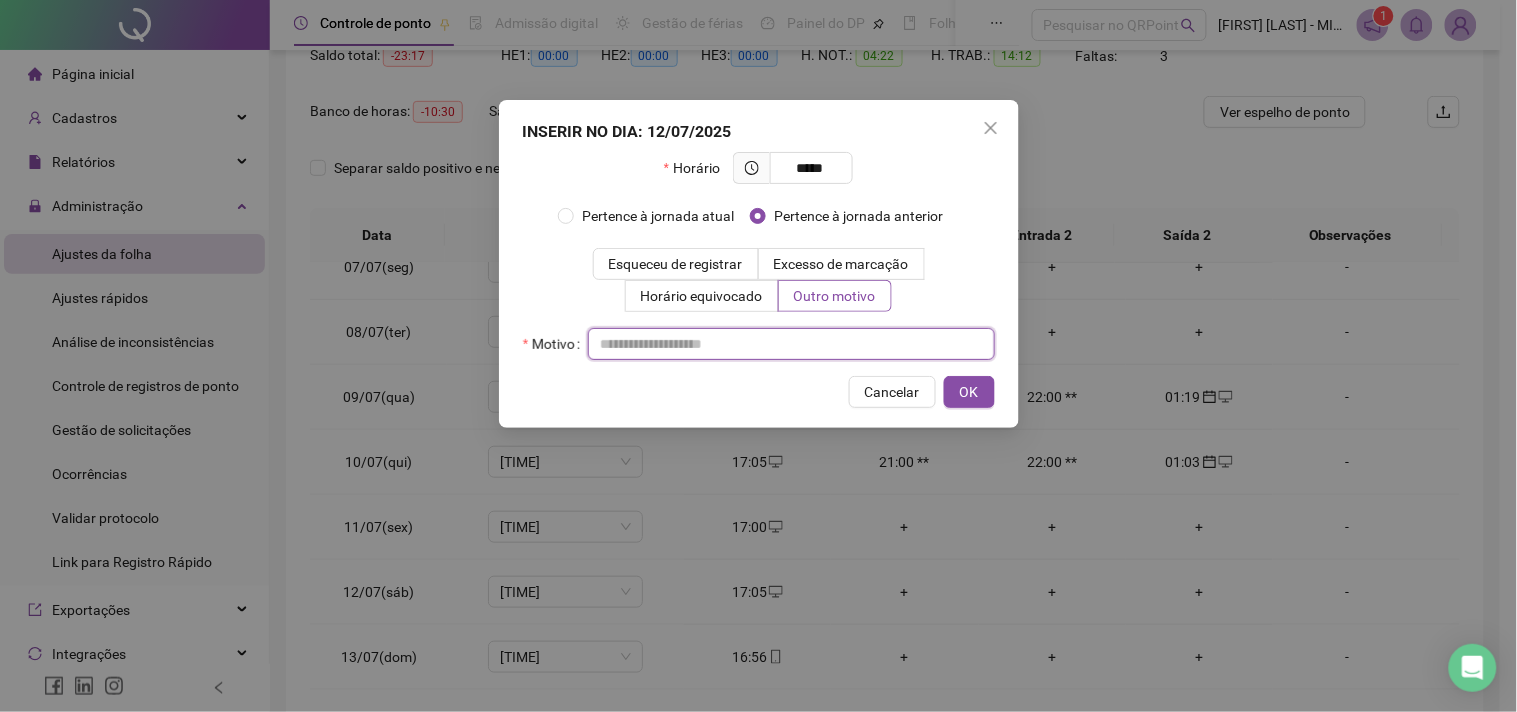 click at bounding box center [791, 344] 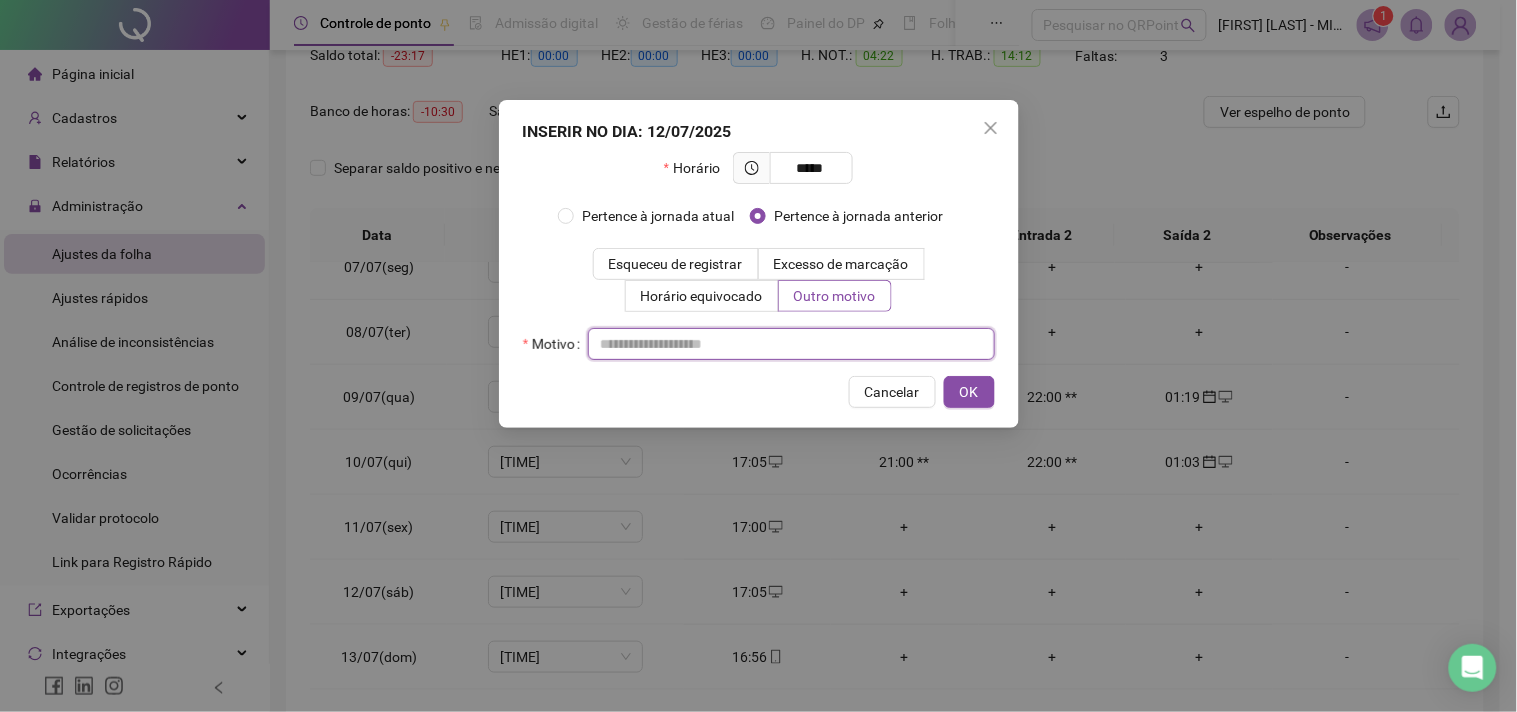 paste on "*****" 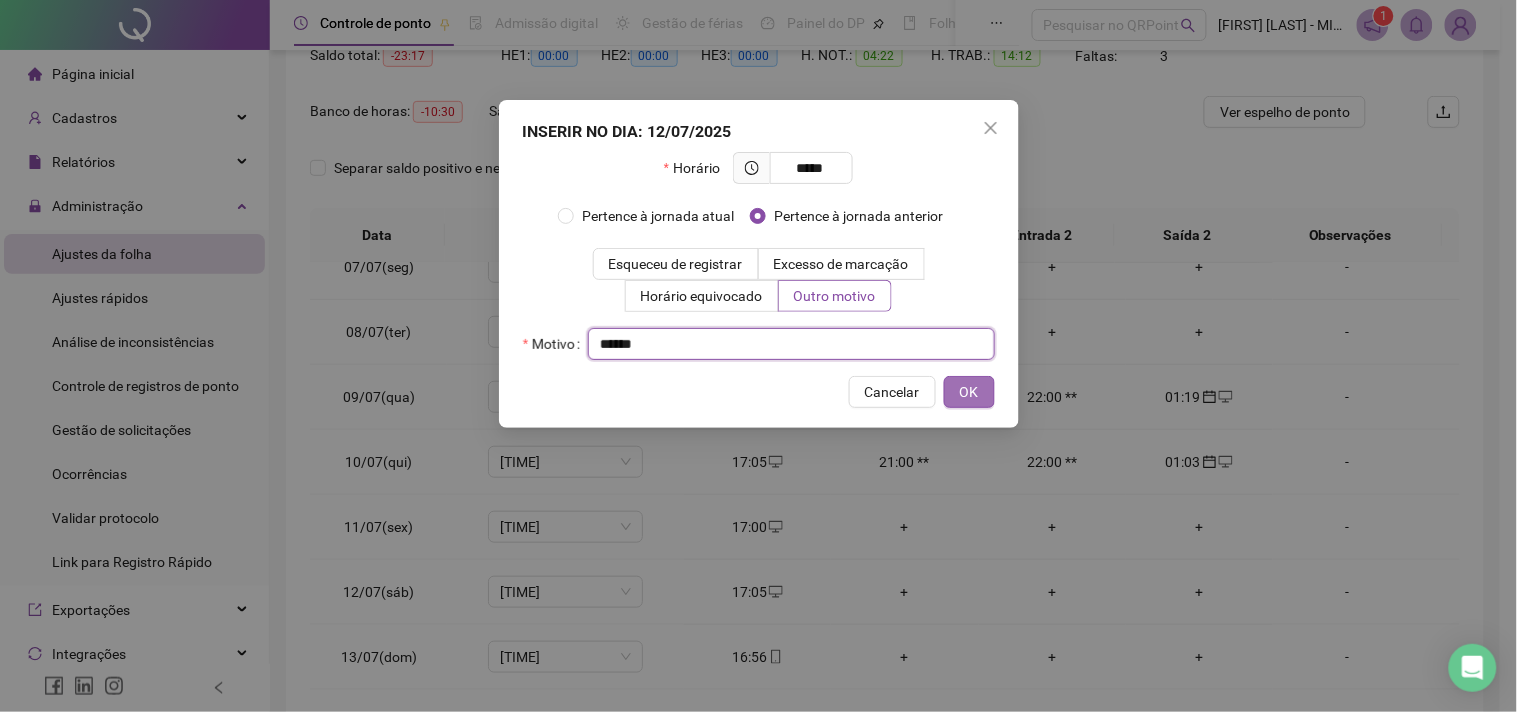 type on "*****" 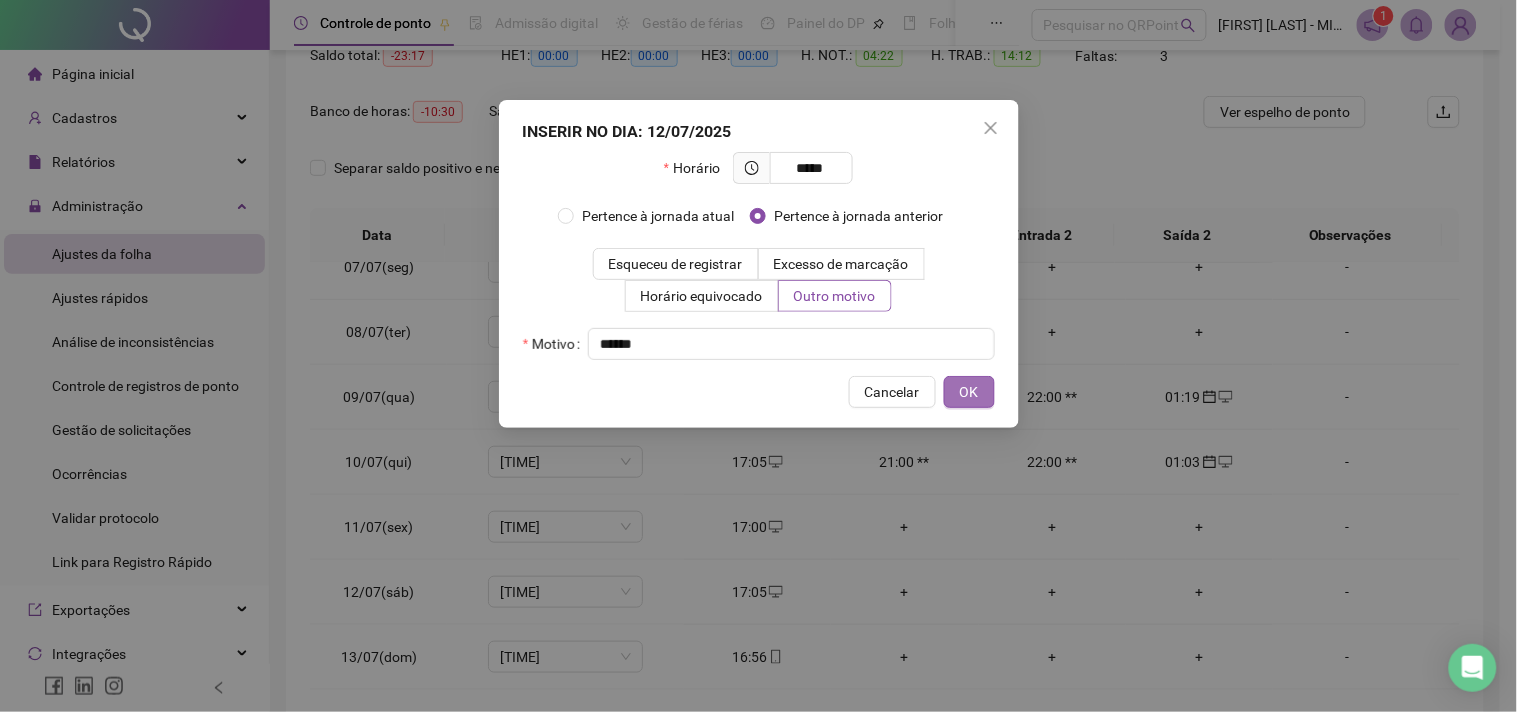 click on "OK" at bounding box center [969, 392] 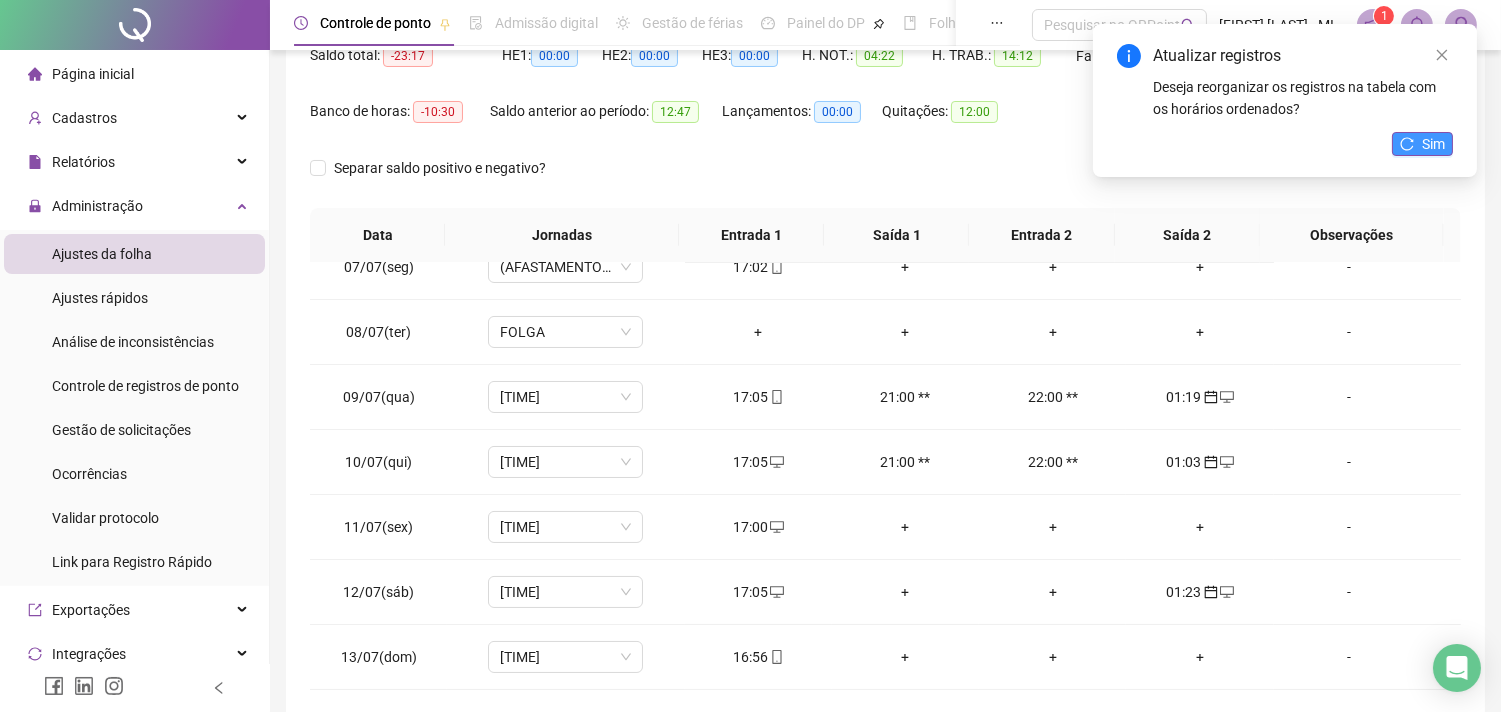 click on "Sim" at bounding box center (1433, 144) 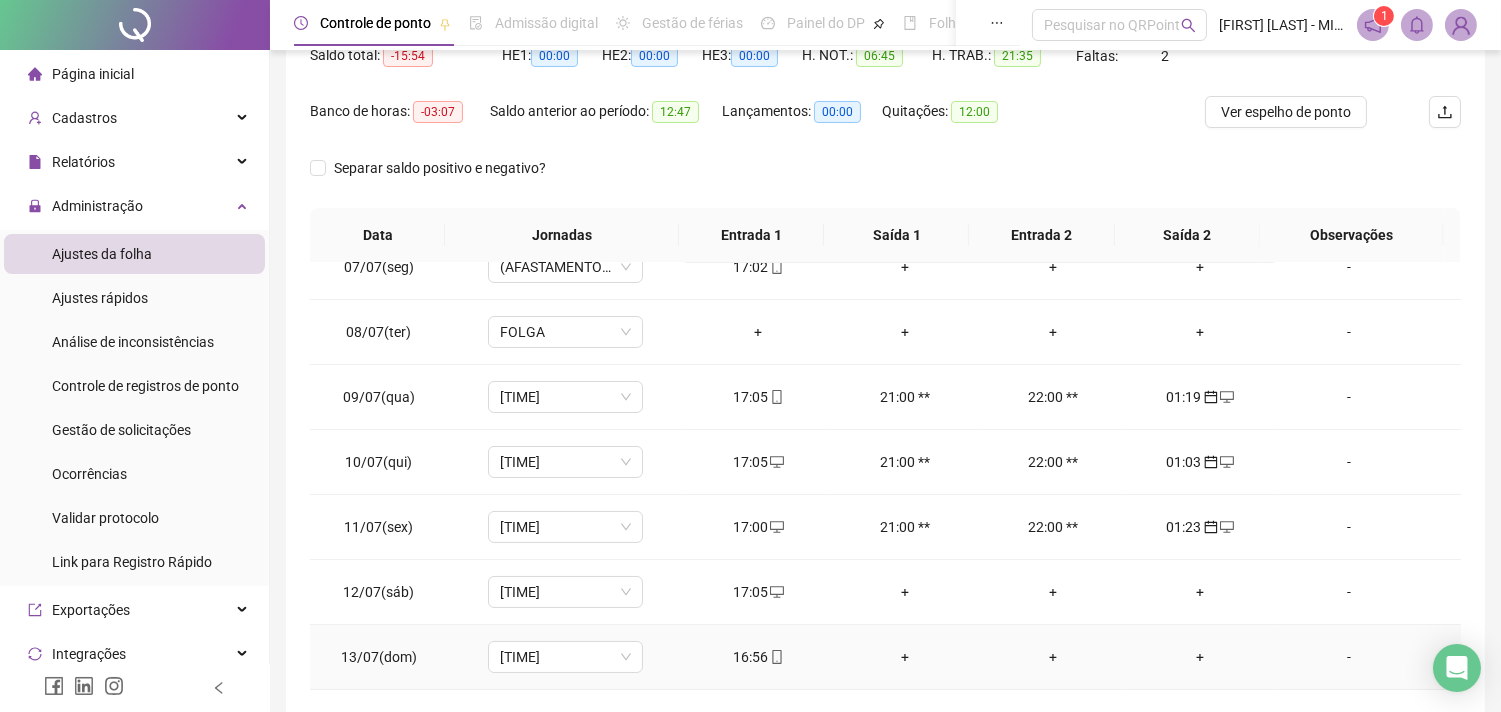click on "+" at bounding box center [1199, 657] 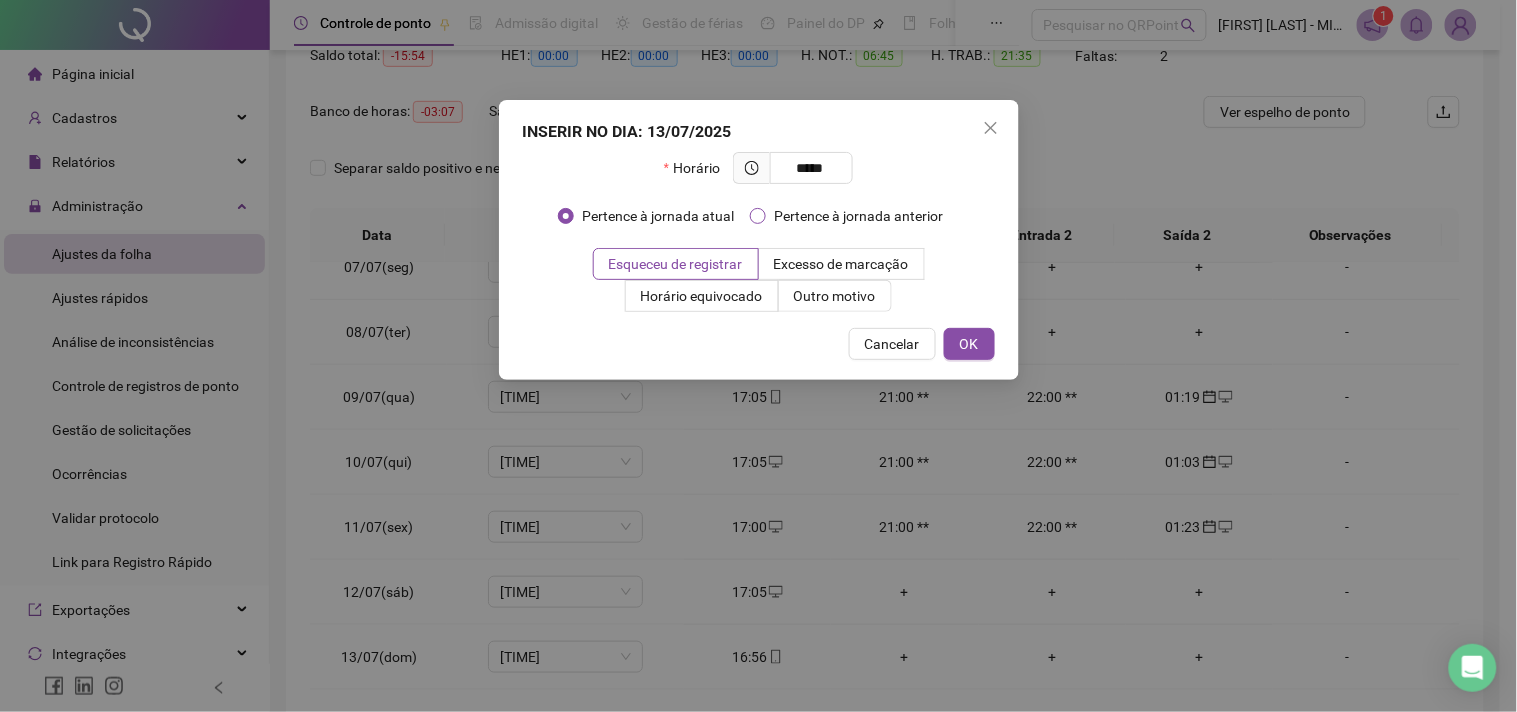 type on "*****" 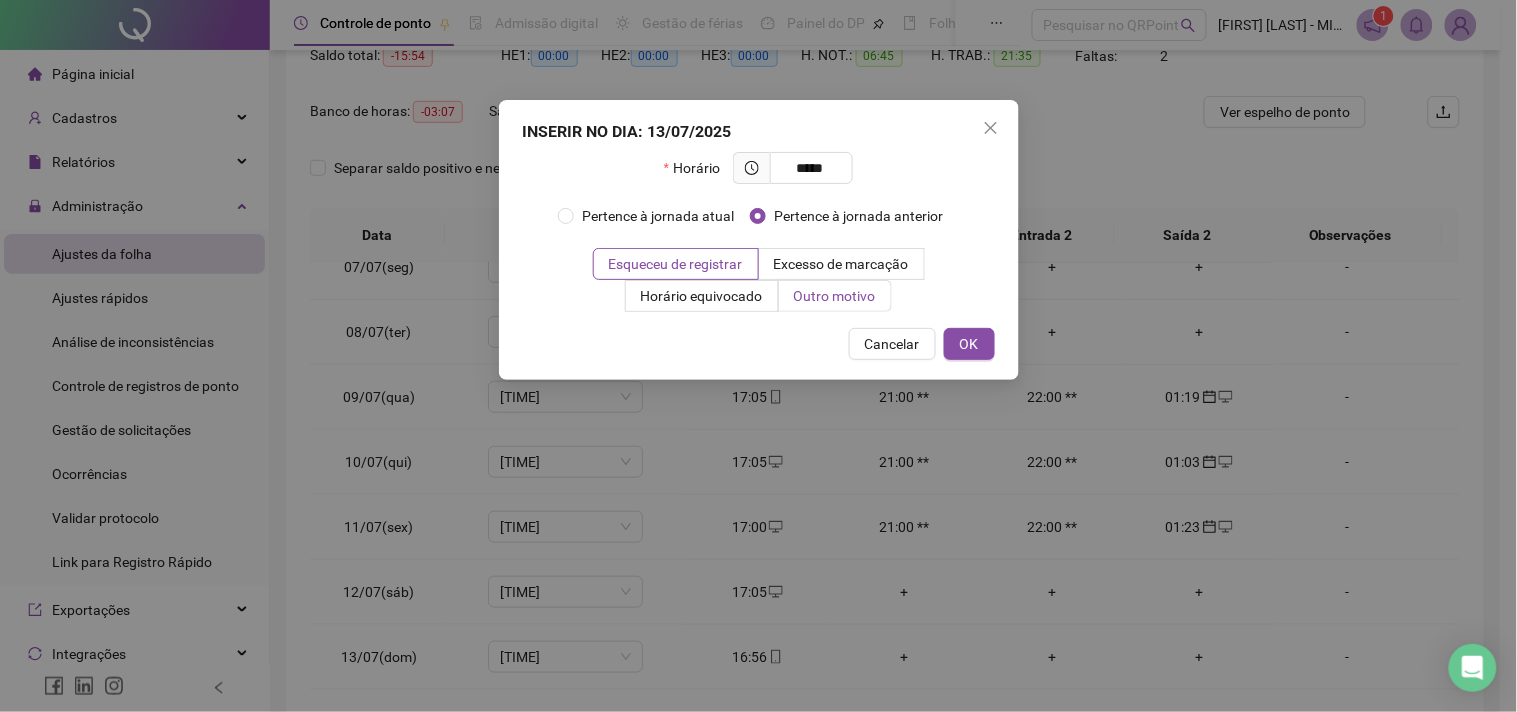 drag, startPoint x: 816, startPoint y: 285, endPoint x: 820, endPoint y: 298, distance: 13.601471 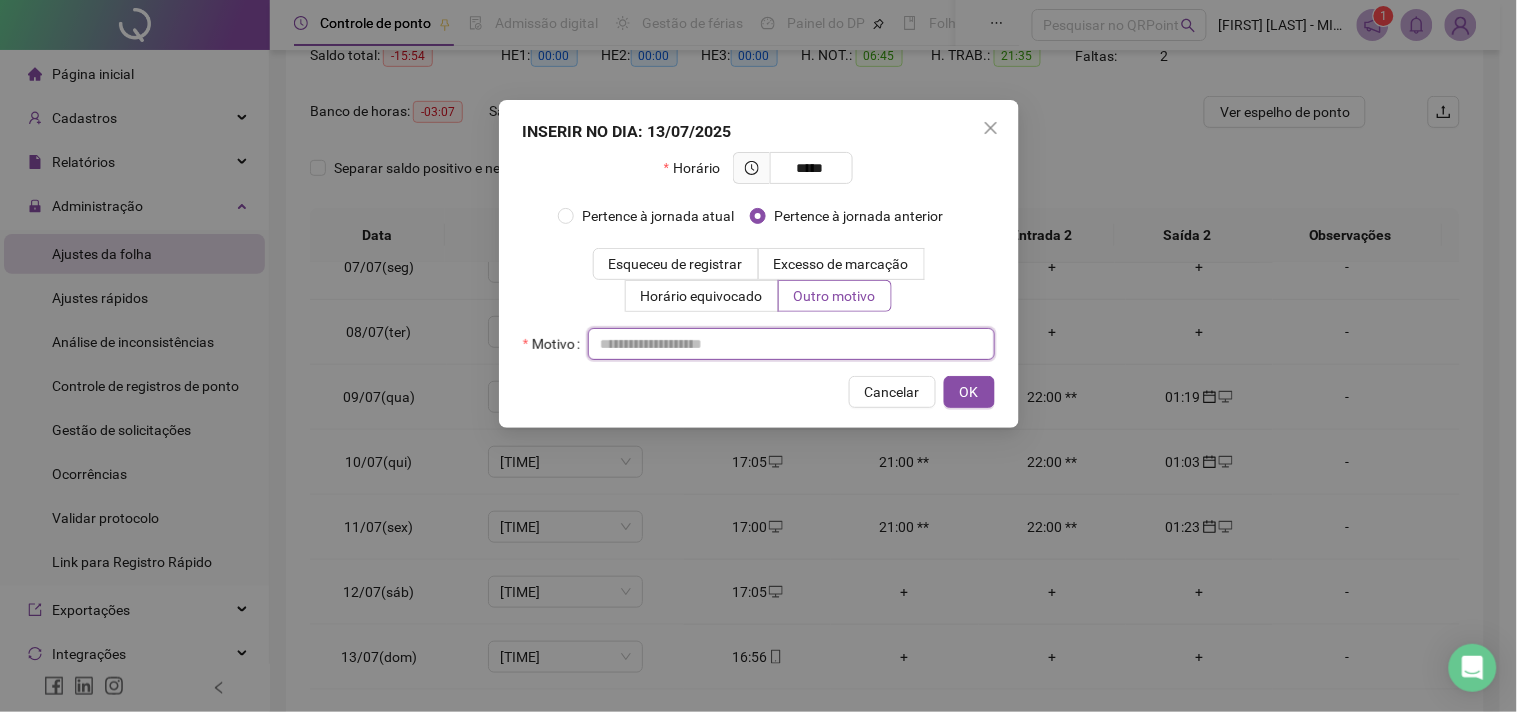 click at bounding box center [791, 344] 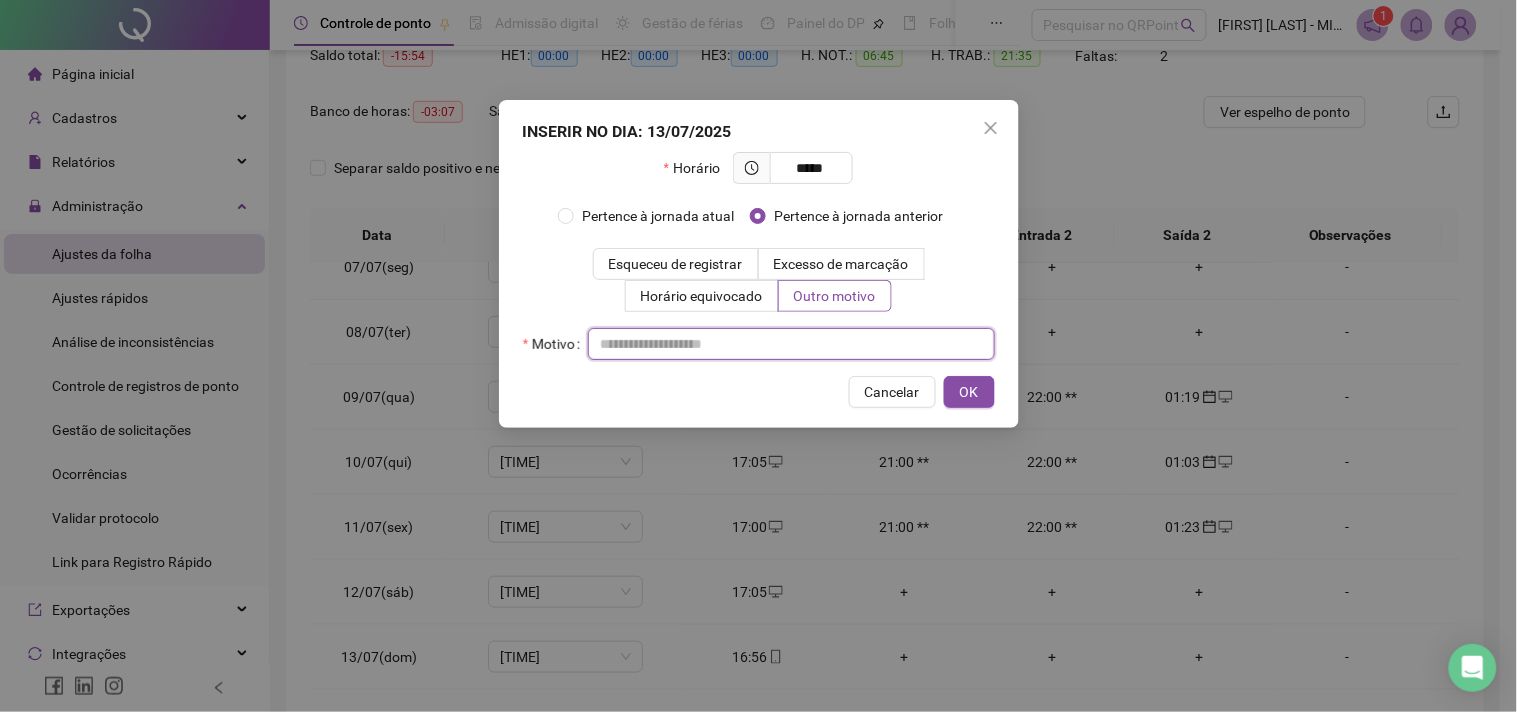 paste on "*****" 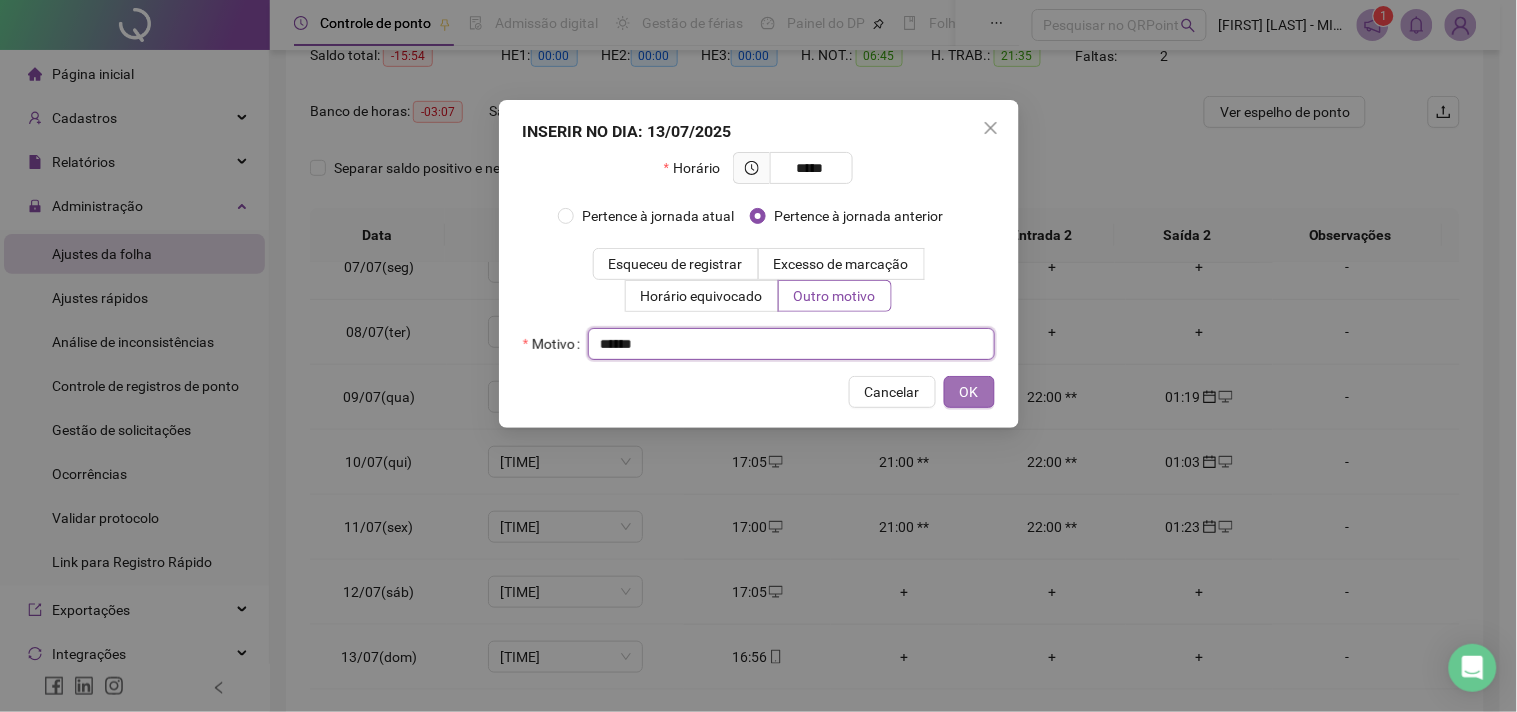 type on "*****" 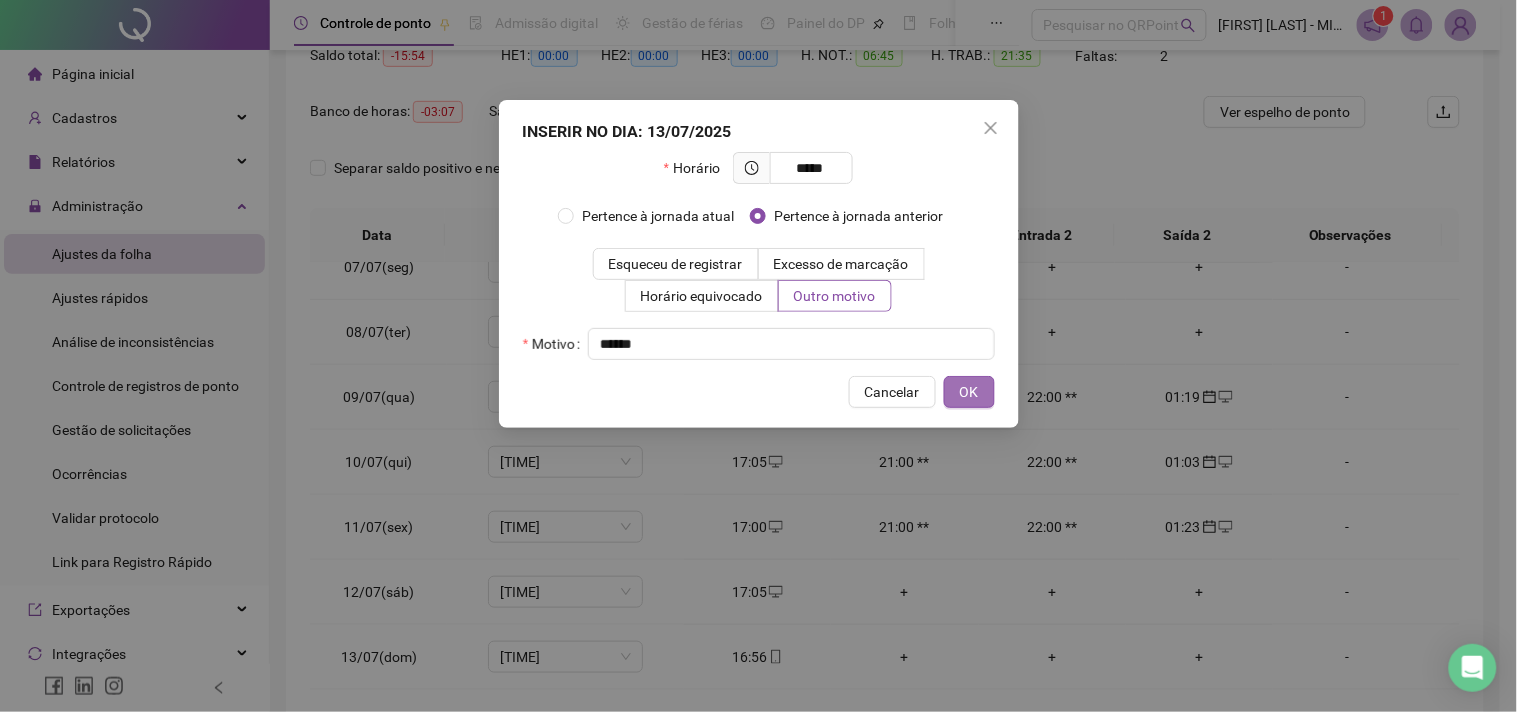 click on "OK" at bounding box center [969, 392] 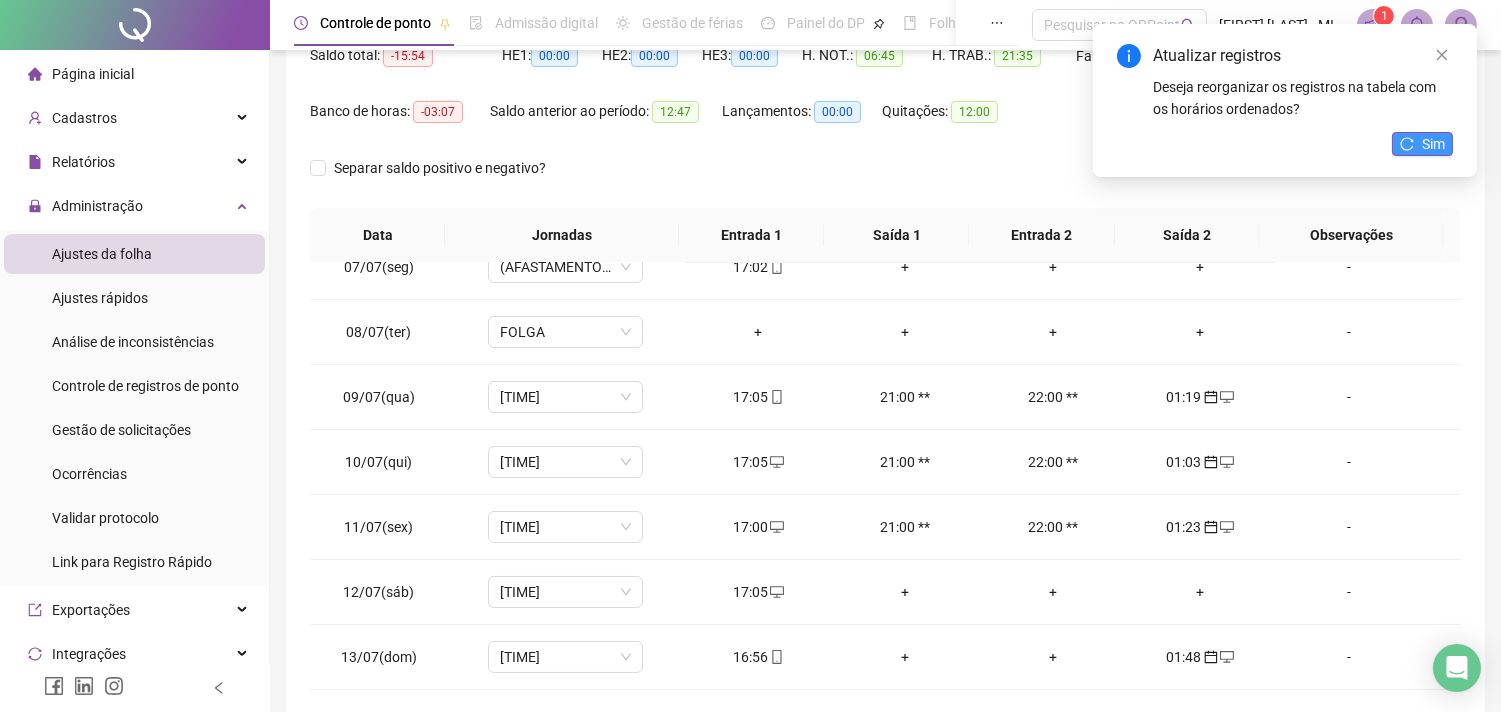 click on "Sim" at bounding box center (1422, 144) 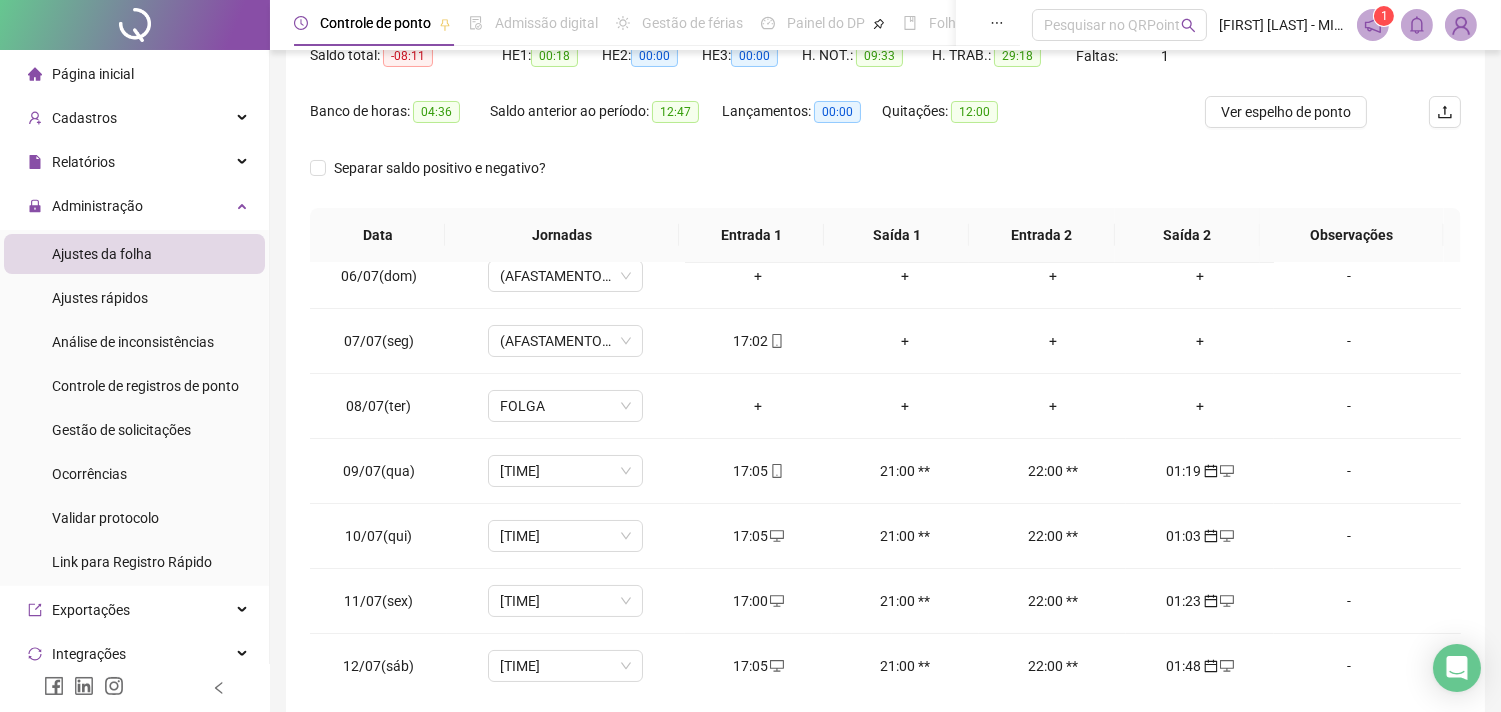 scroll, scrollTop: 196, scrollLeft: 0, axis: vertical 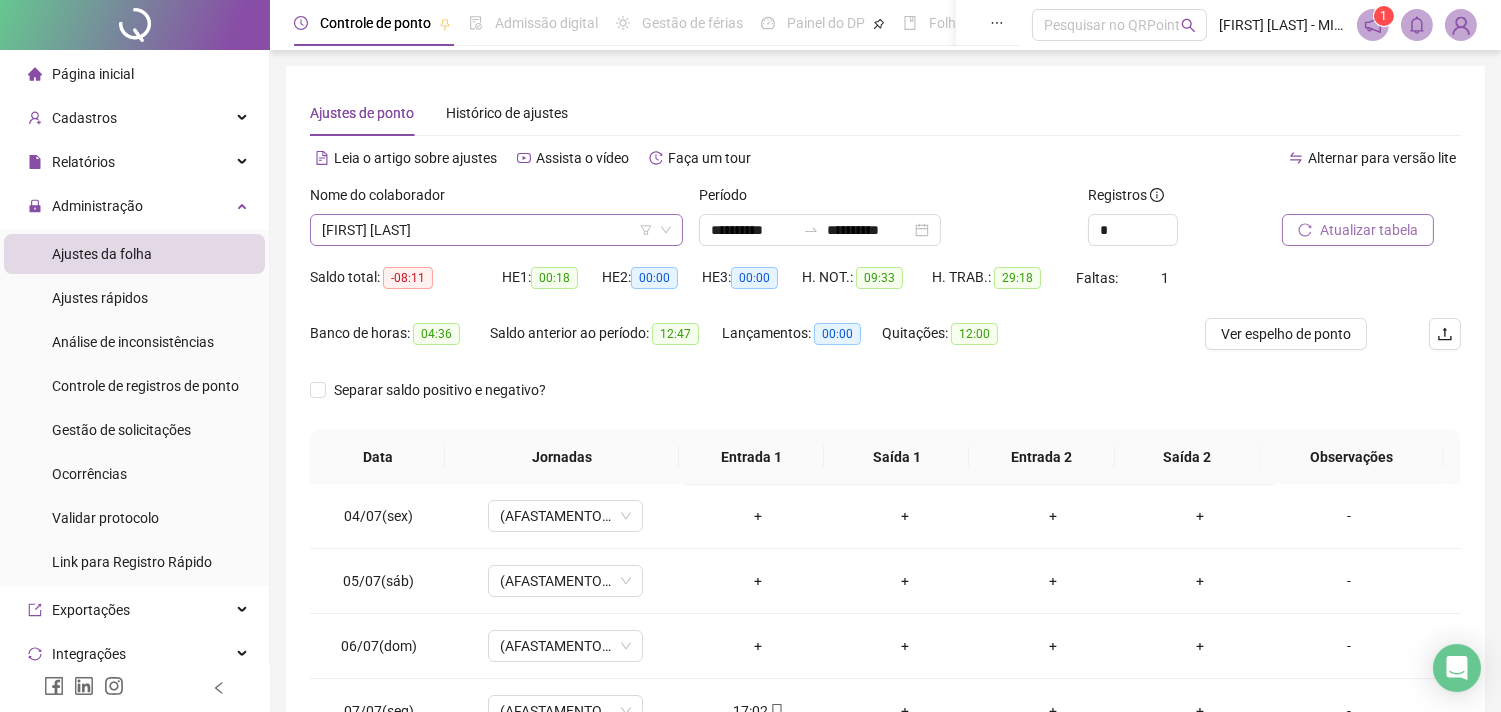 click on "[FIRST] [LAST]" at bounding box center (496, 230) 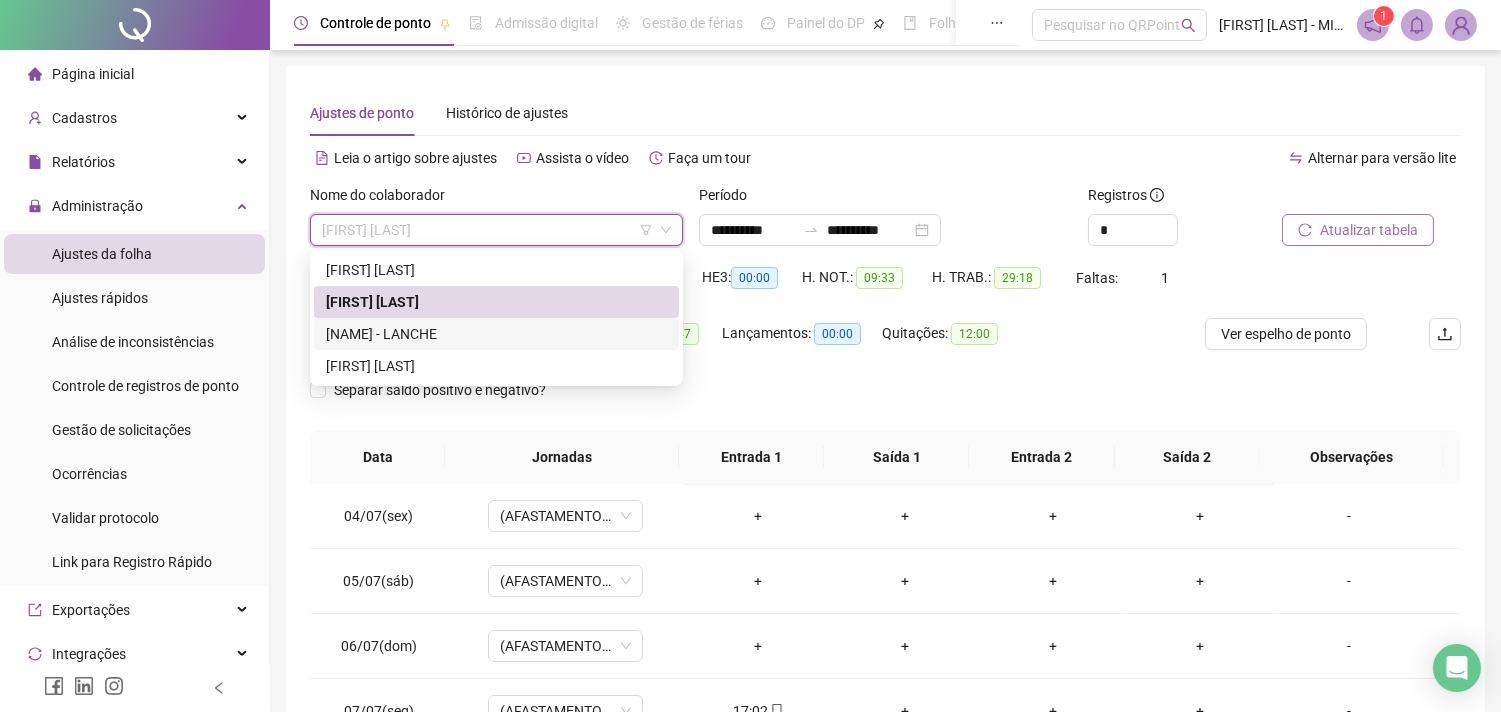 click on "[NAME] - LANCHE" at bounding box center (496, 334) 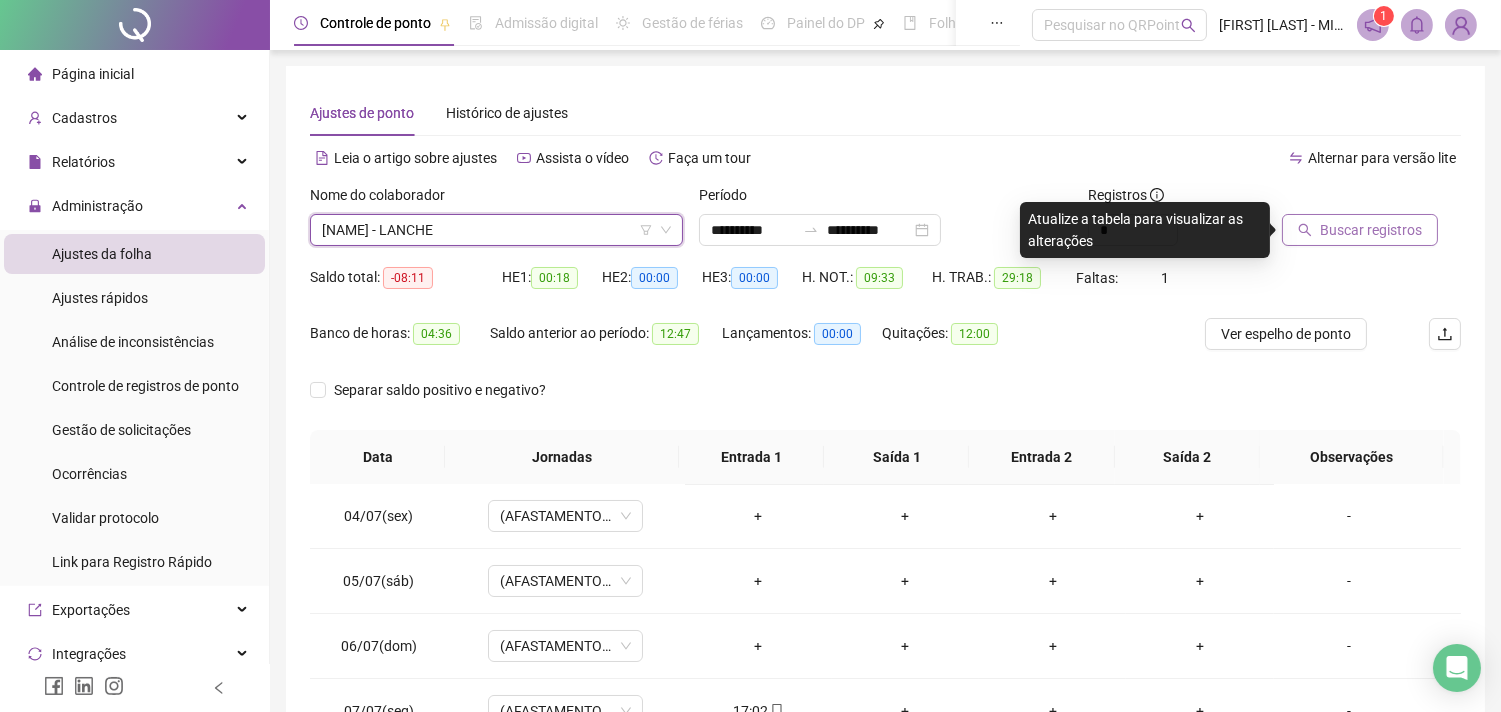 click on "**********" at bounding box center (885, 501) 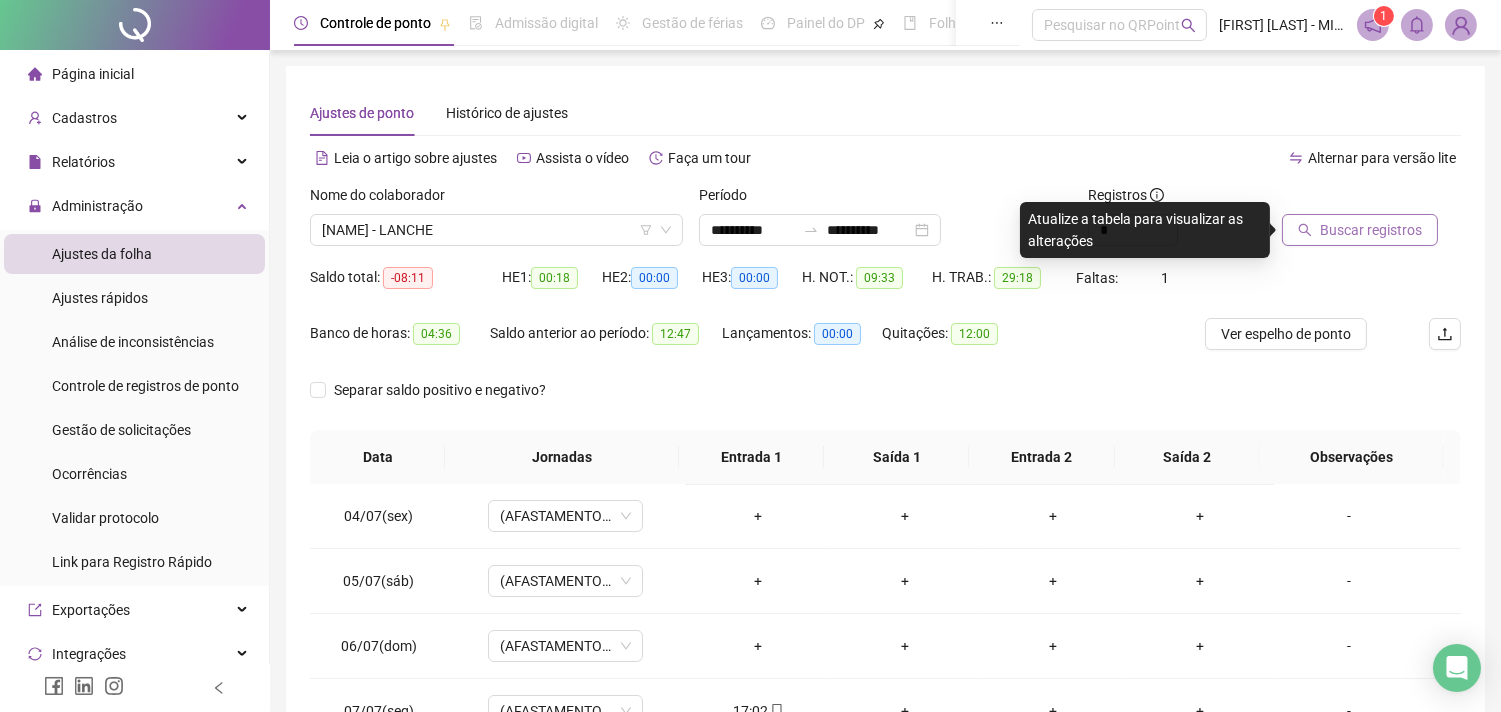click on "Buscar registros" at bounding box center [1371, 230] 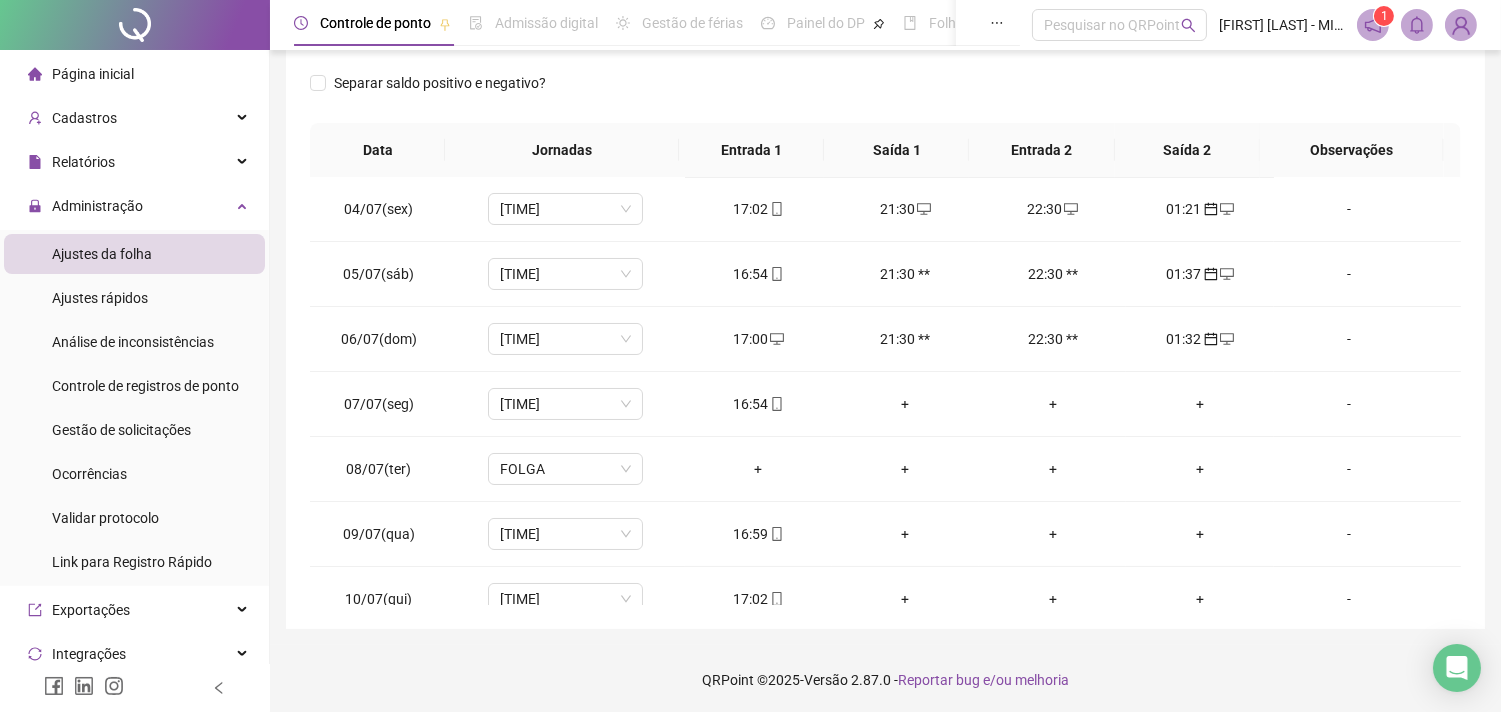 scroll, scrollTop: 310, scrollLeft: 0, axis: vertical 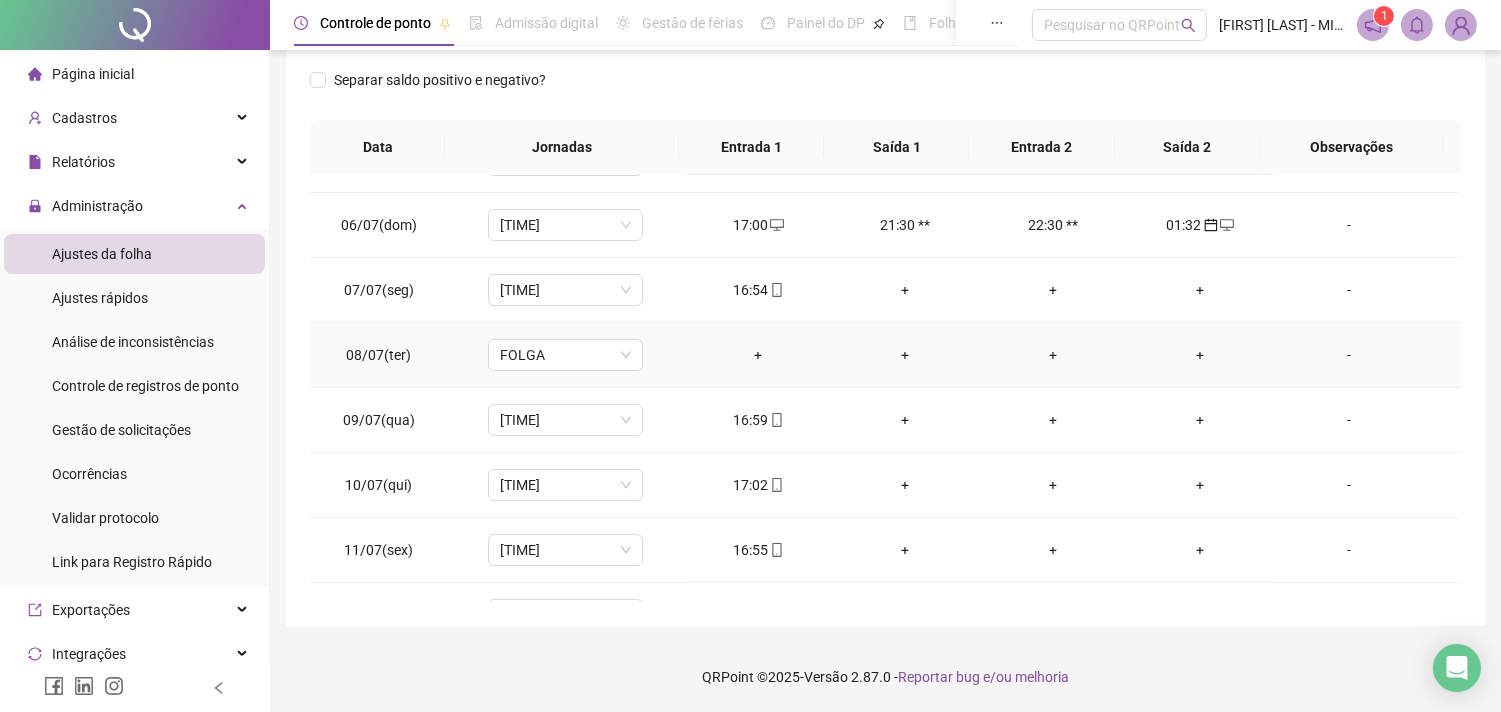 click on "+" at bounding box center (1199, 355) 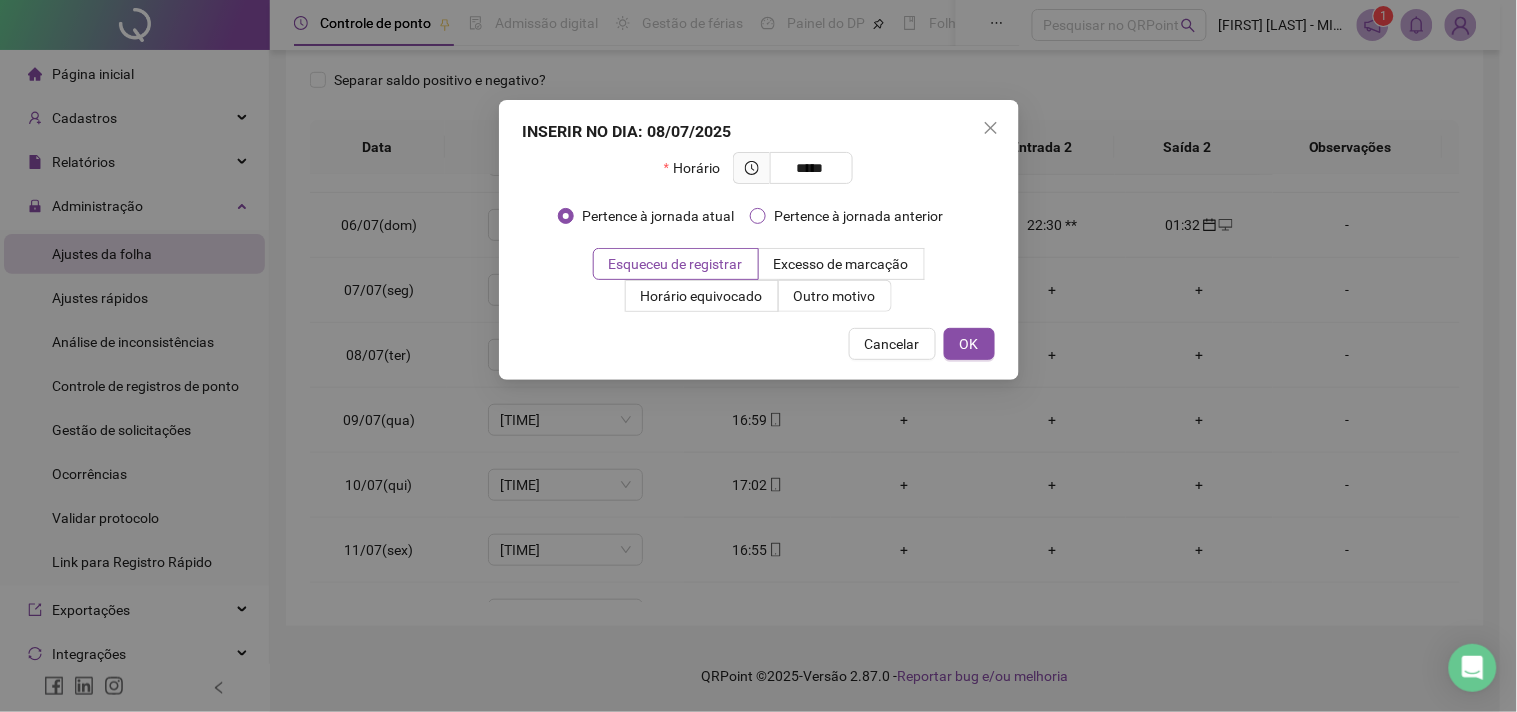 type on "*****" 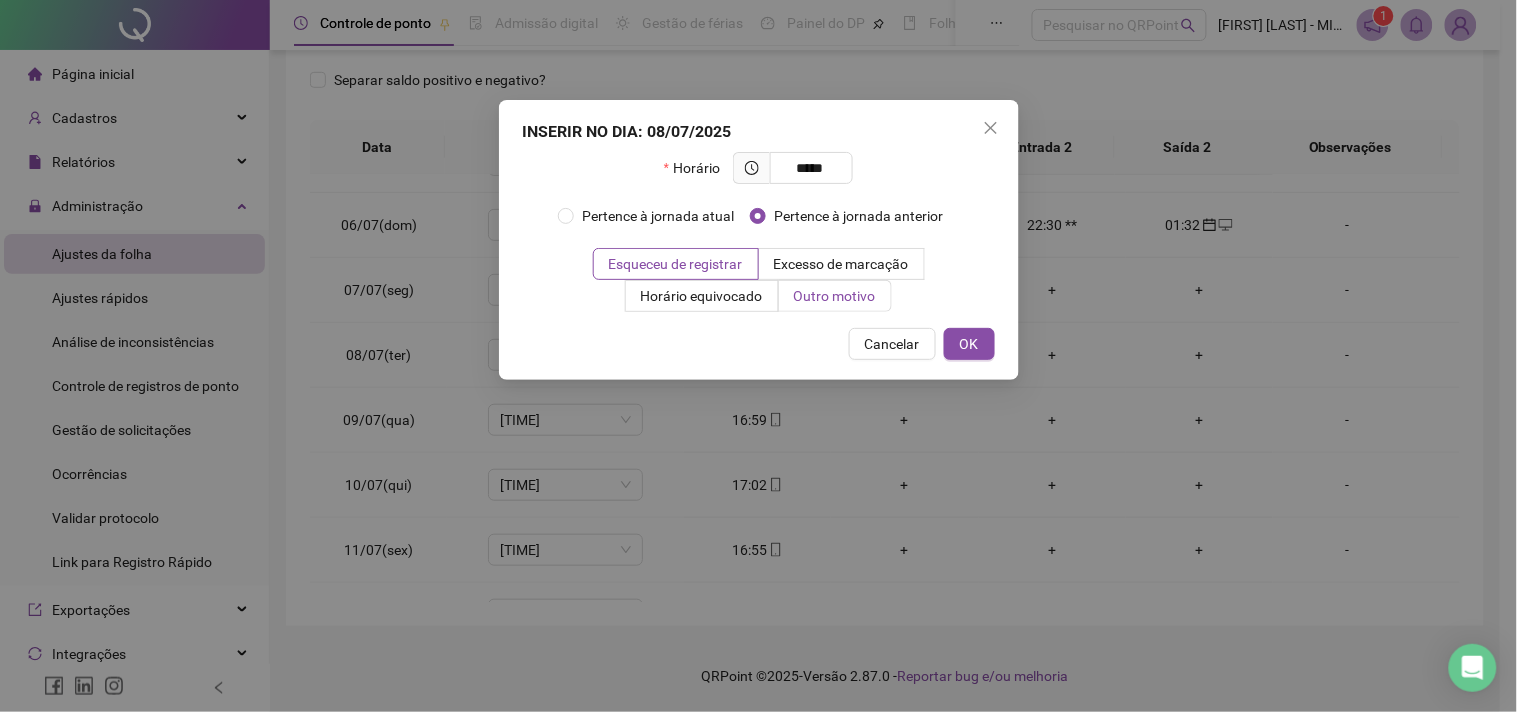 click on "Outro motivo" at bounding box center (835, 296) 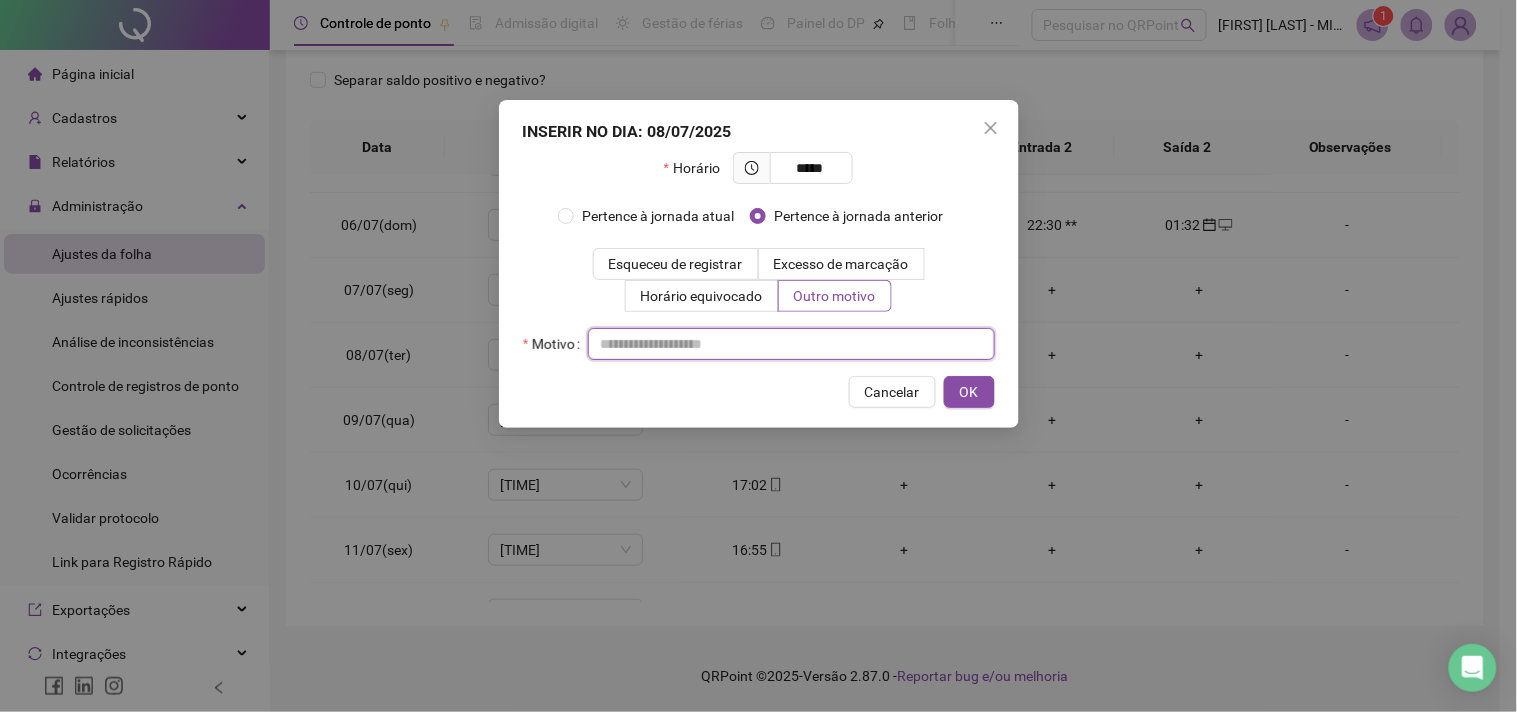 click at bounding box center (791, 344) 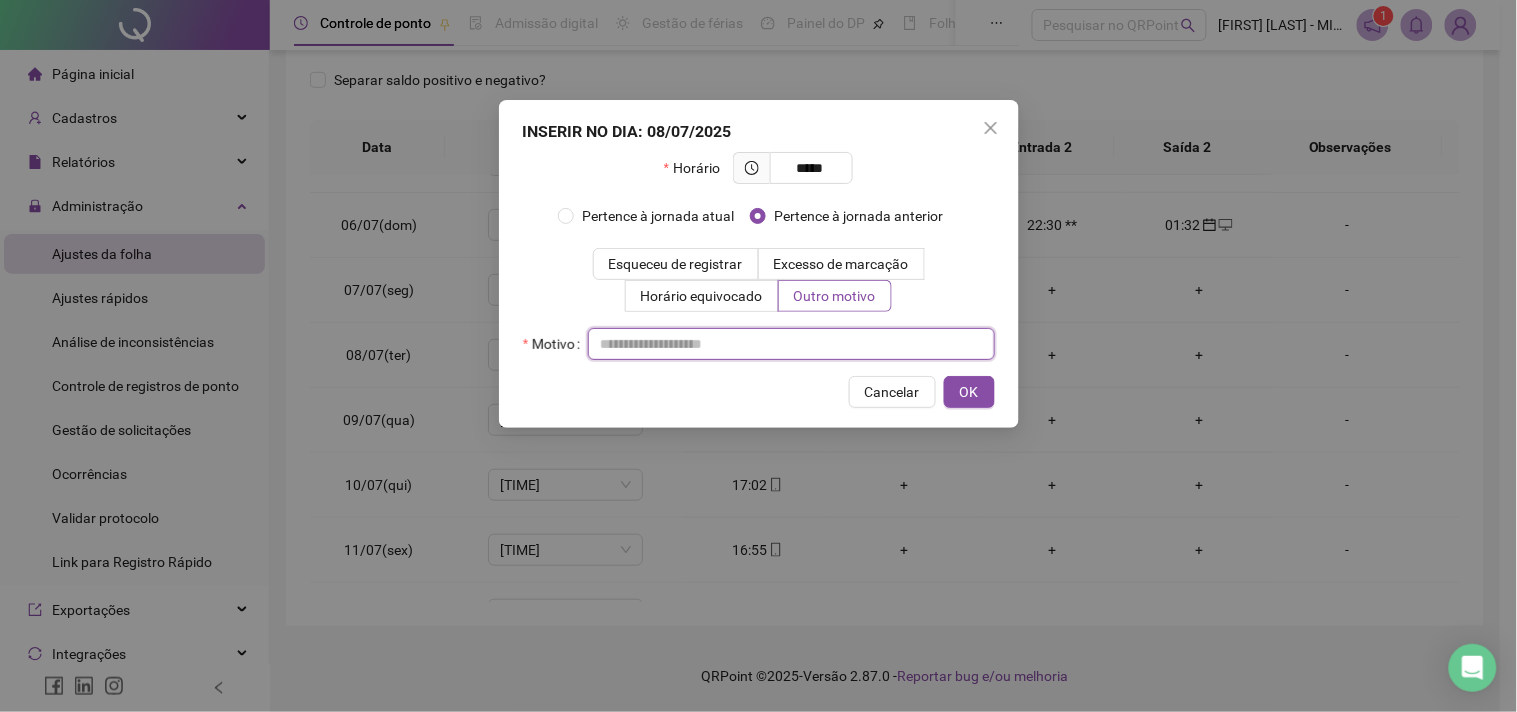 click at bounding box center [791, 344] 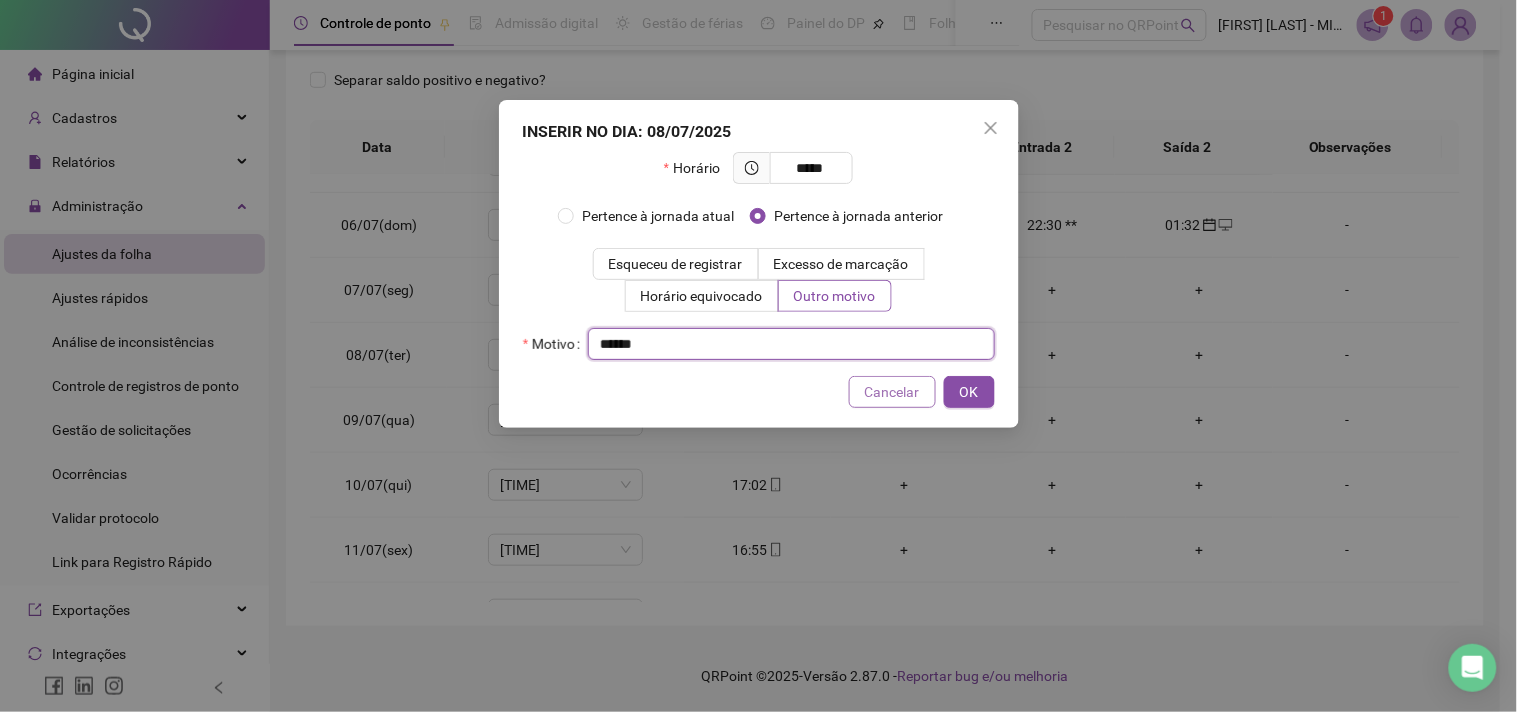 drag, startPoint x: 902, startPoint y: 396, endPoint x: 932, endPoint y: 400, distance: 30.265491 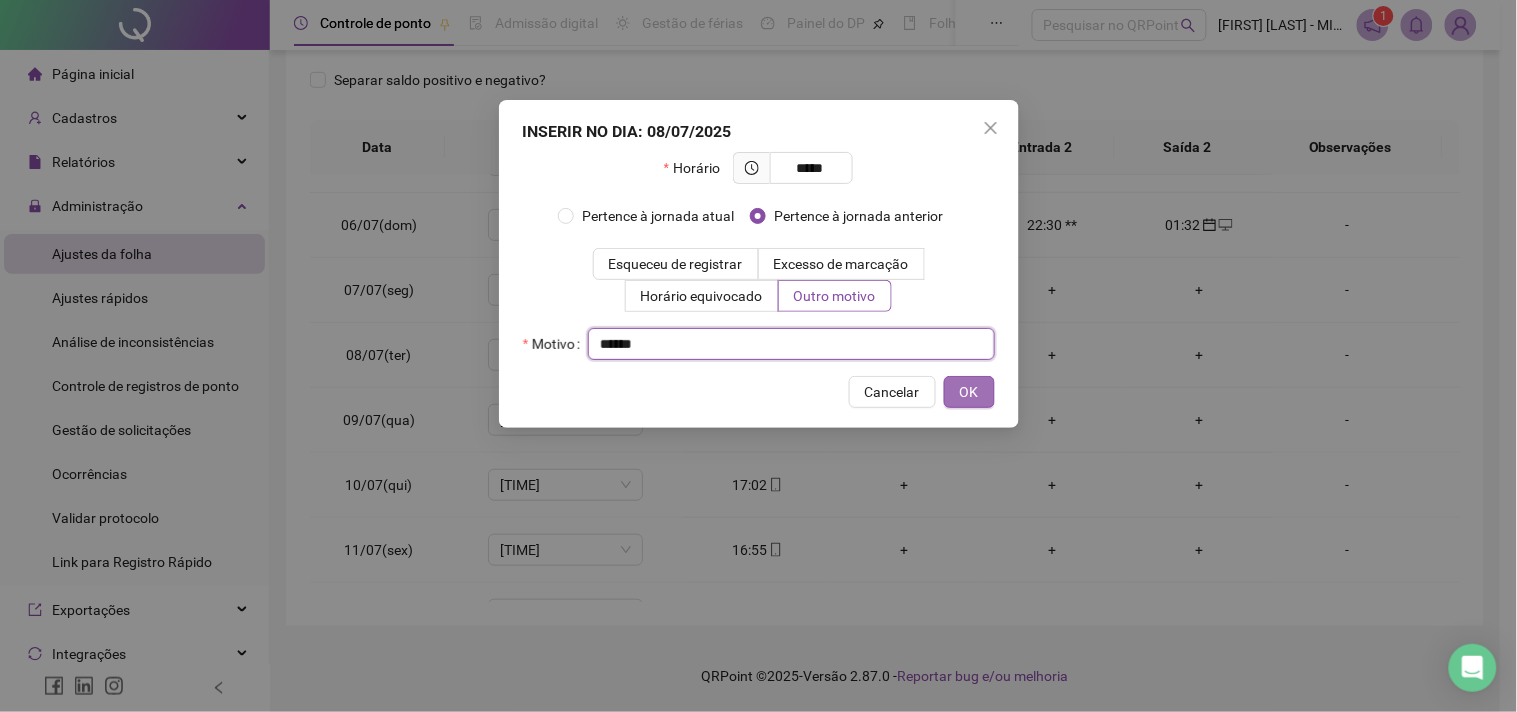 type on "*****" 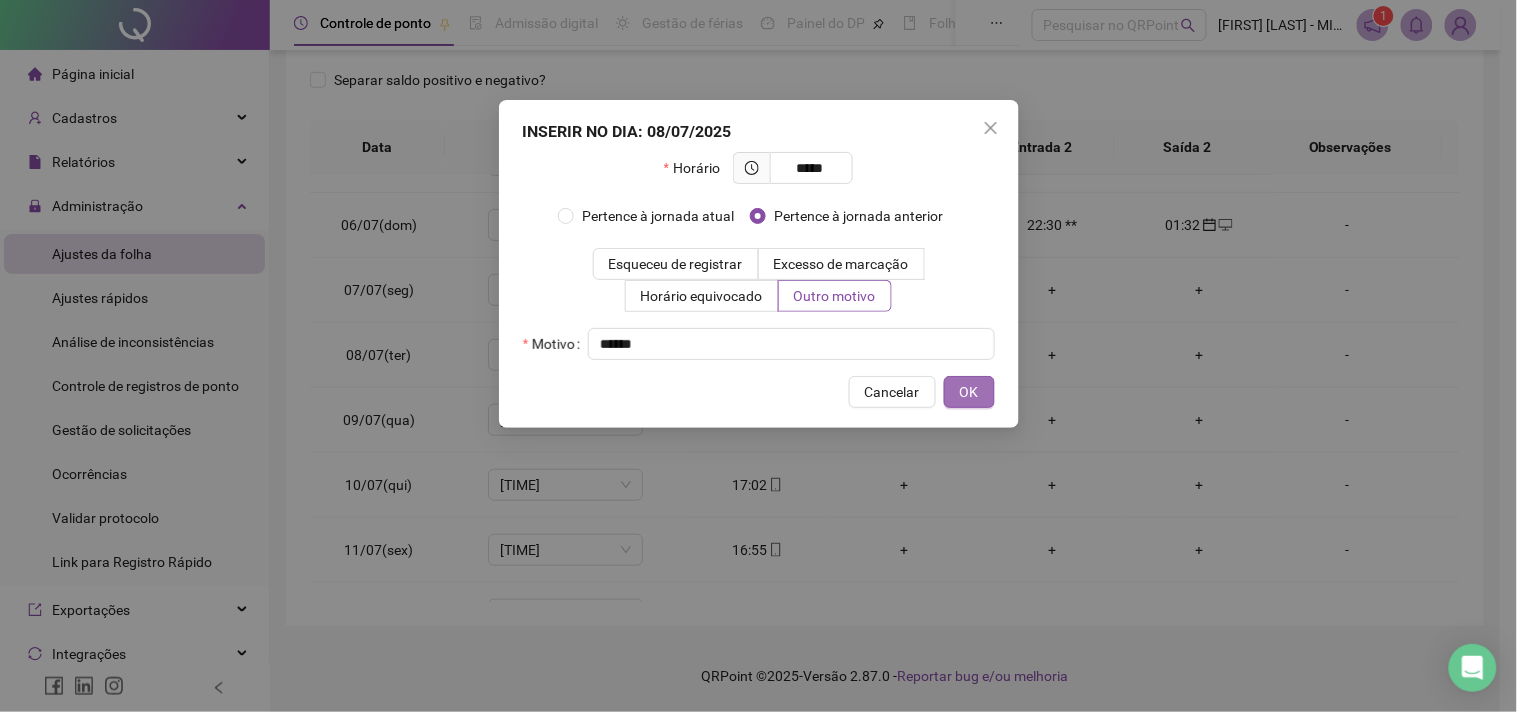 click on "OK" at bounding box center [969, 392] 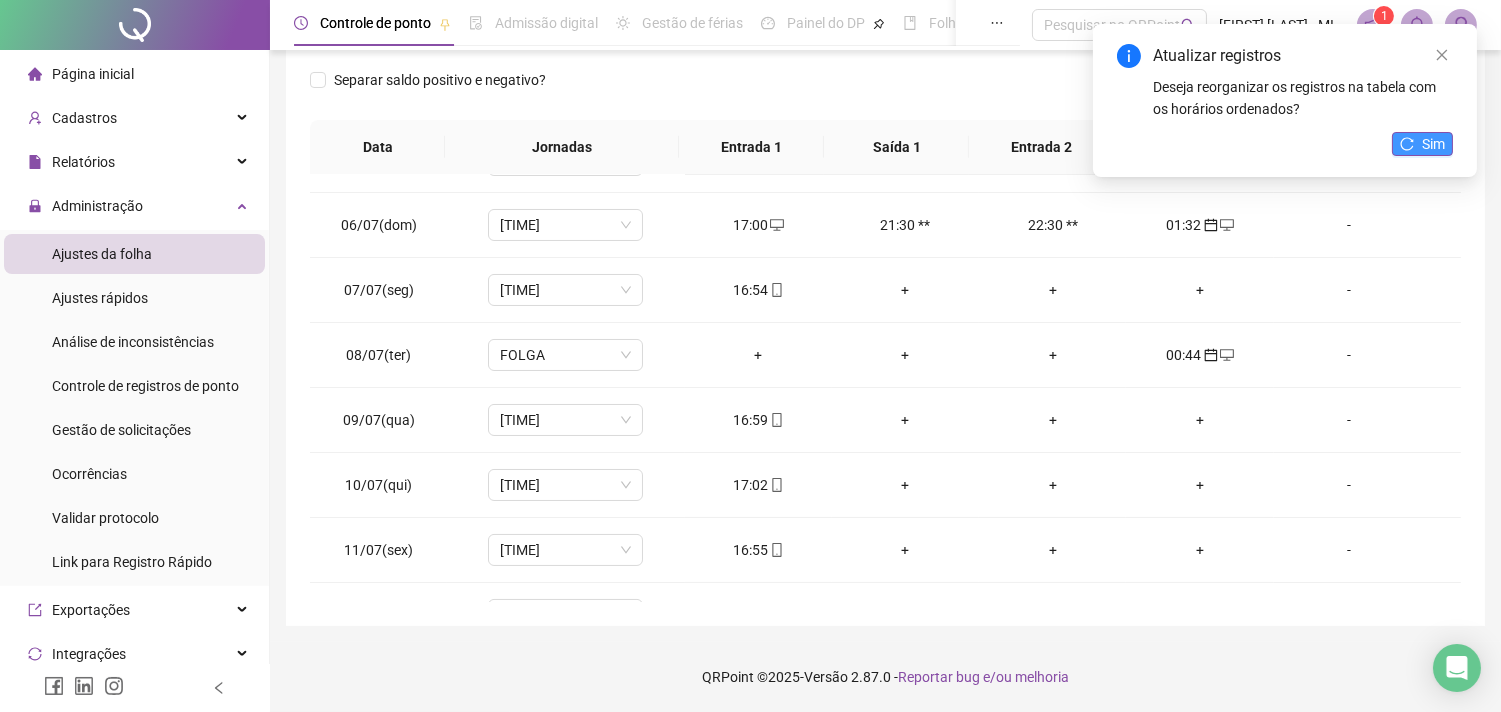 click on "Sim" at bounding box center [1433, 144] 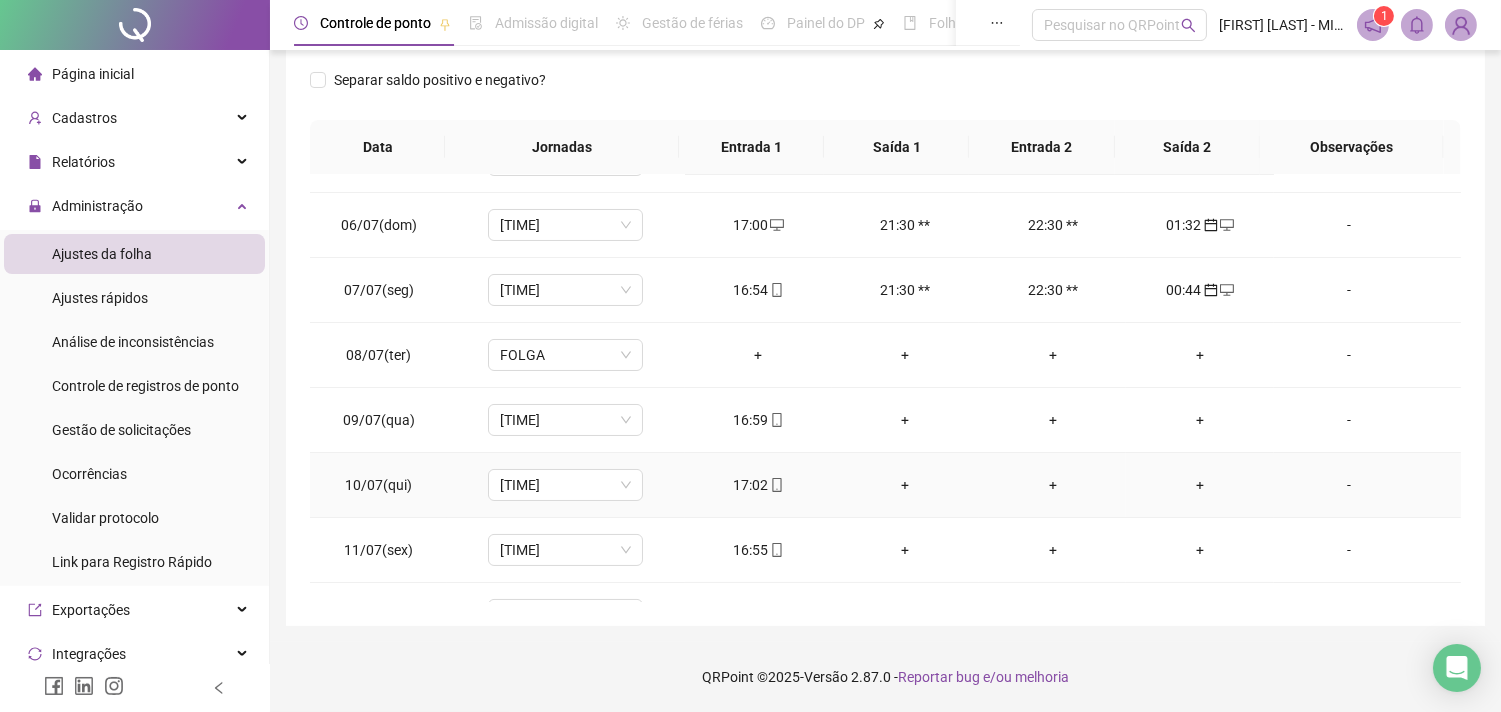 click on "+" at bounding box center [1199, 485] 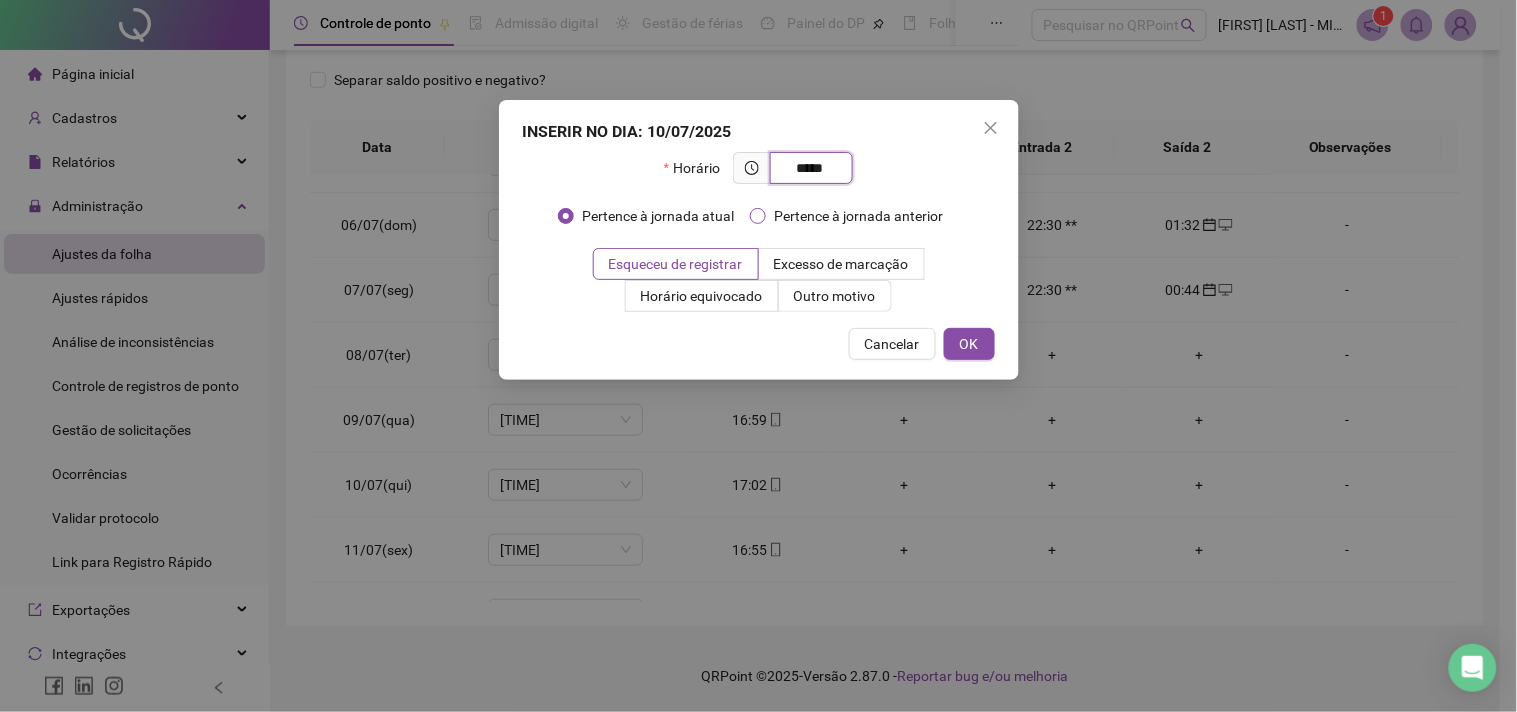 type on "*****" 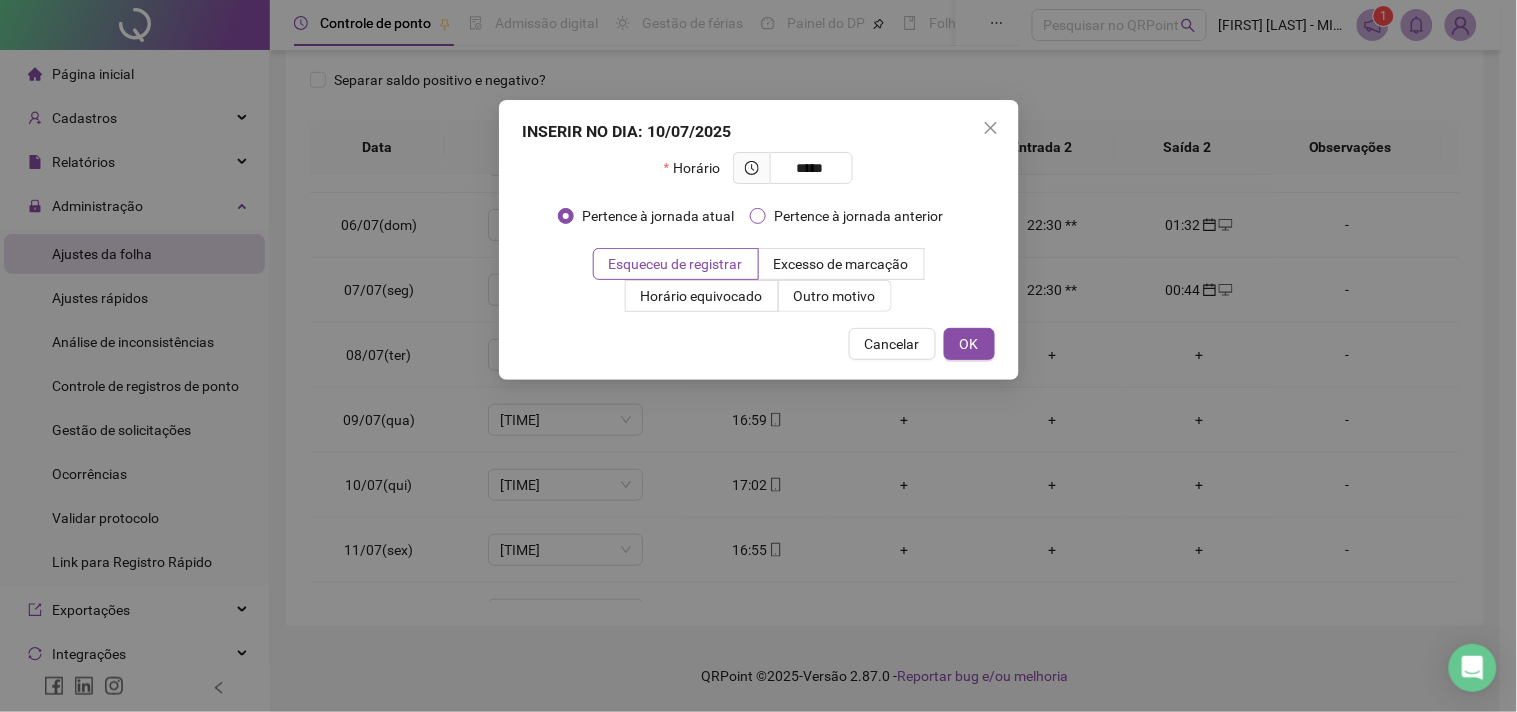 click on "Pertence à jornada anterior" at bounding box center (858, 216) 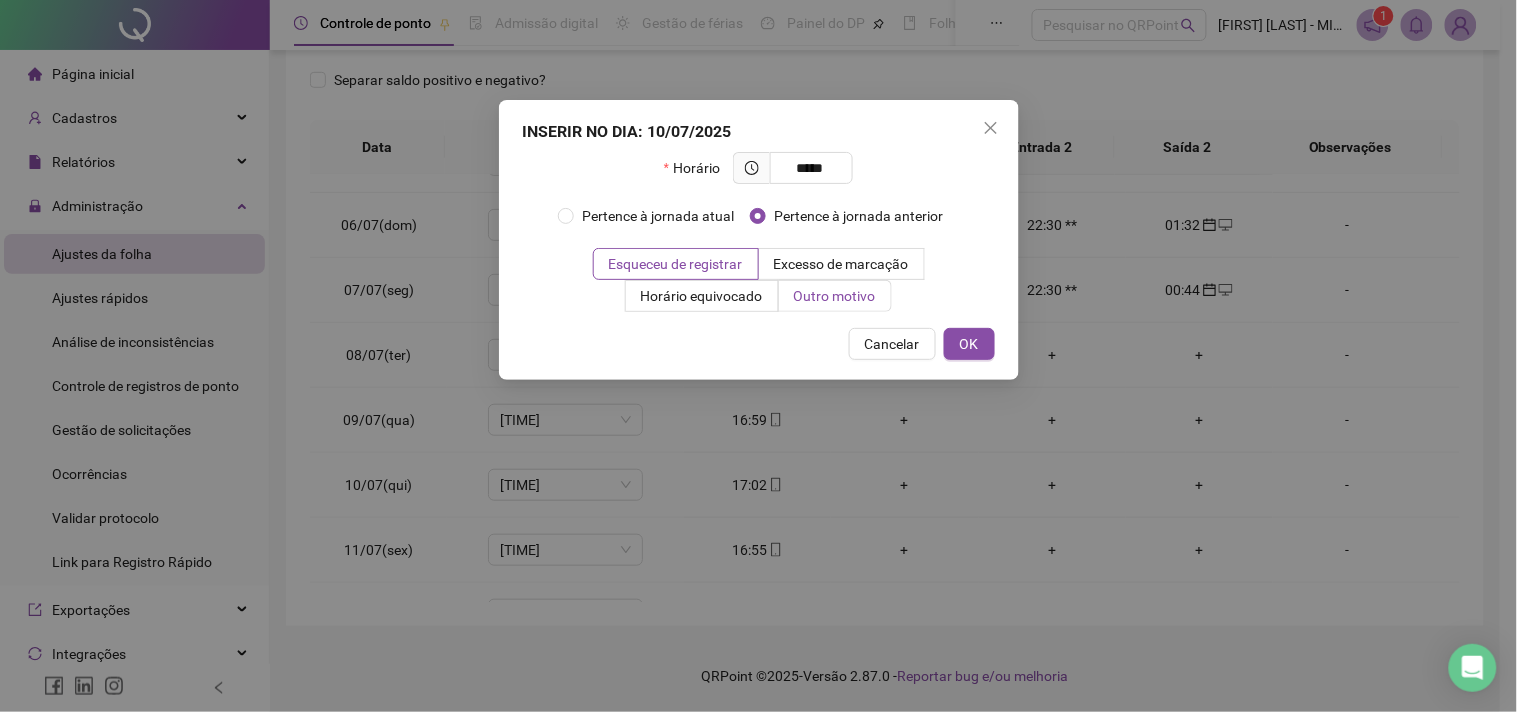 click on "Outro motivo" at bounding box center [835, 296] 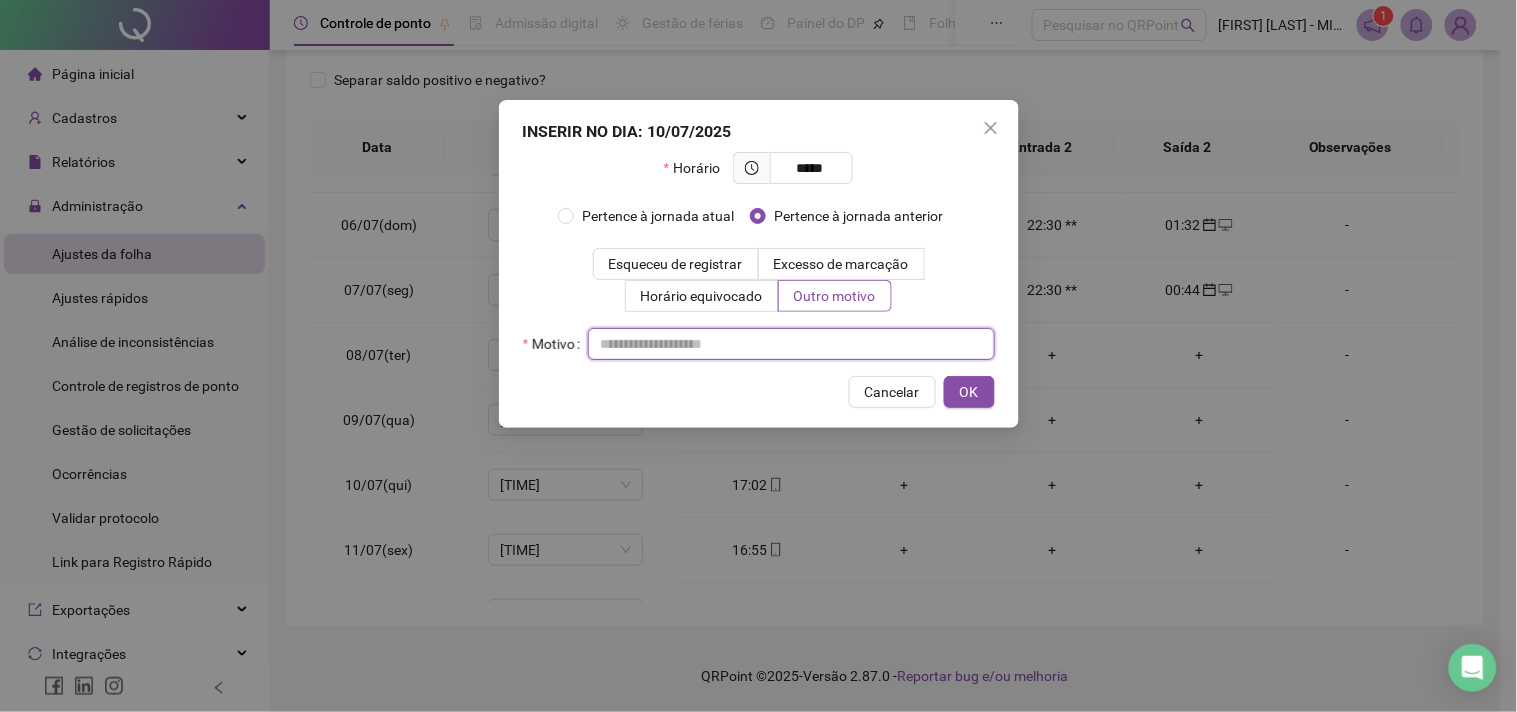 click at bounding box center (791, 344) 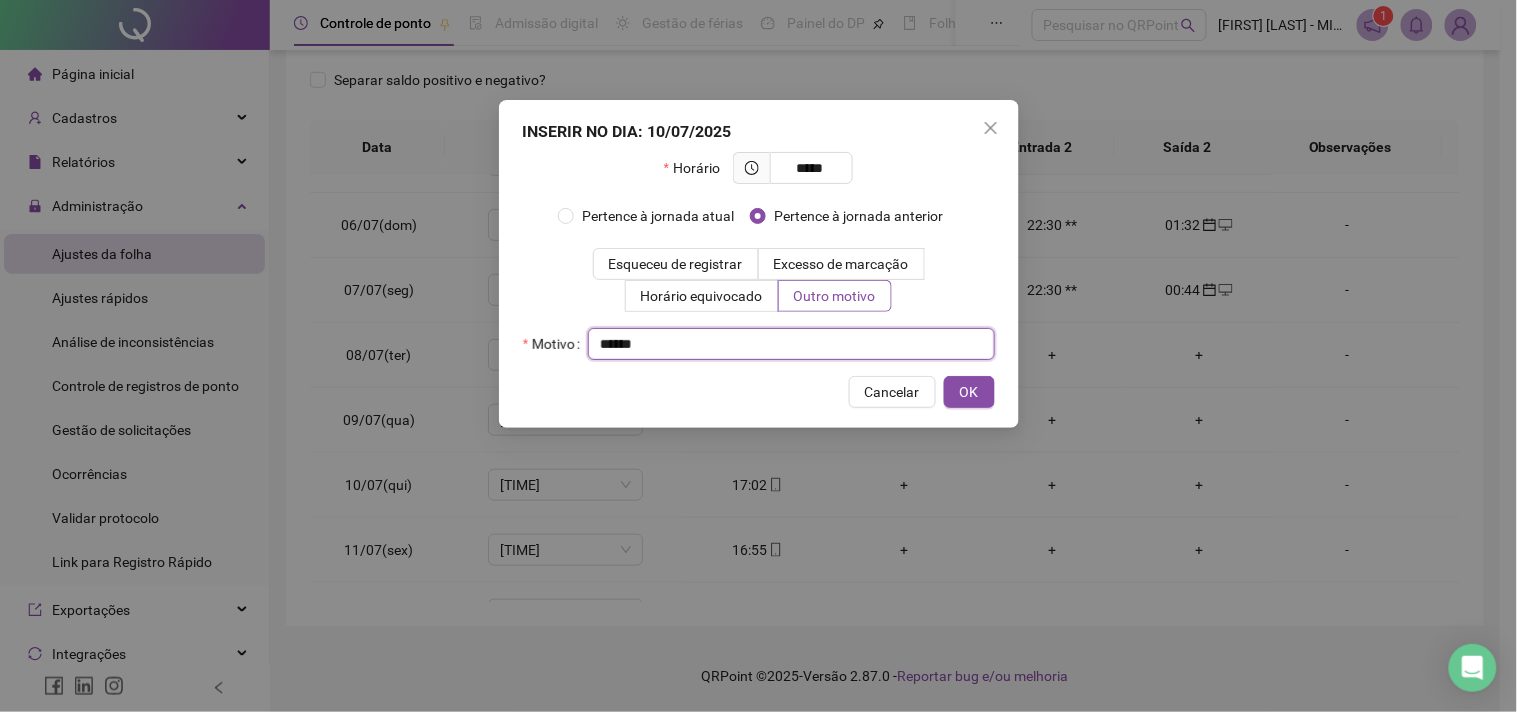 type on "*****" 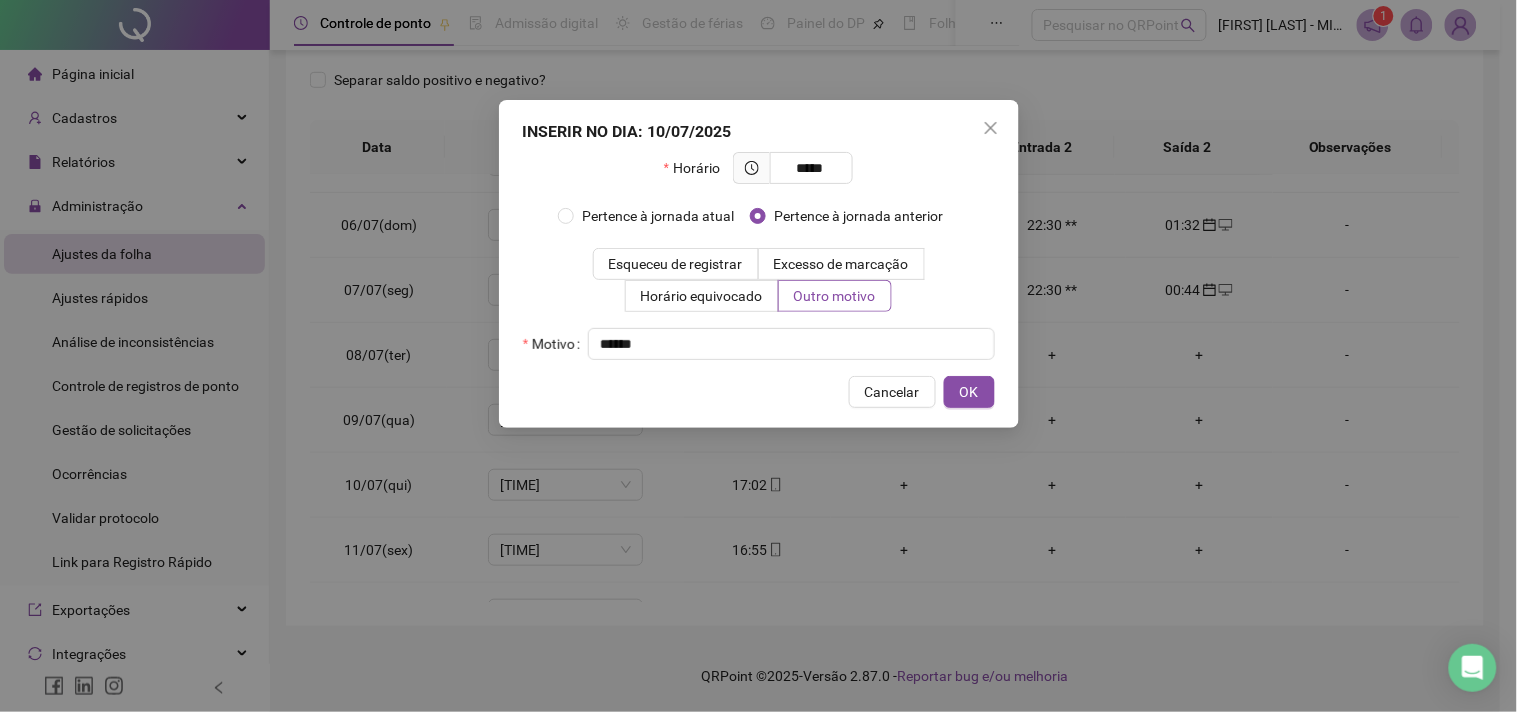 click on "OK" at bounding box center (969, 392) 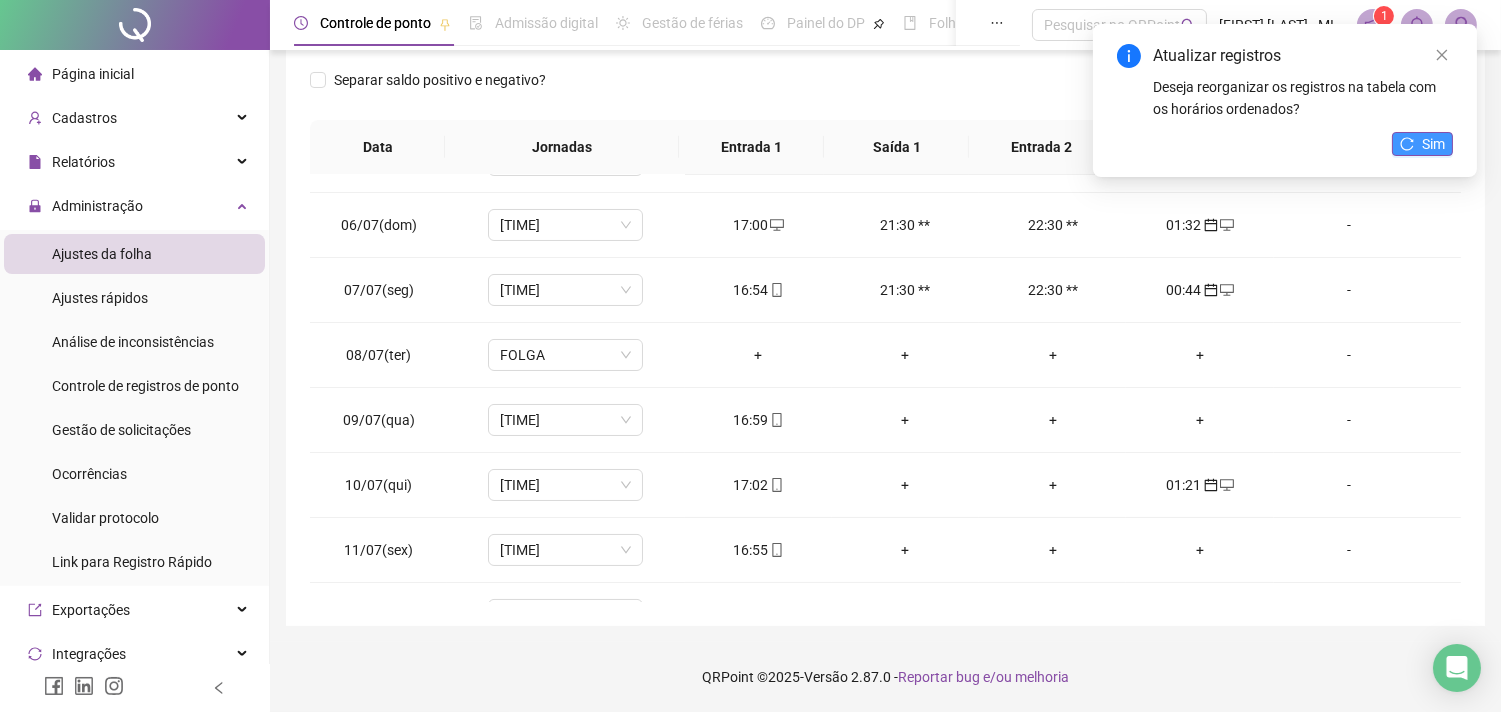 click on "Sim" at bounding box center (1422, 144) 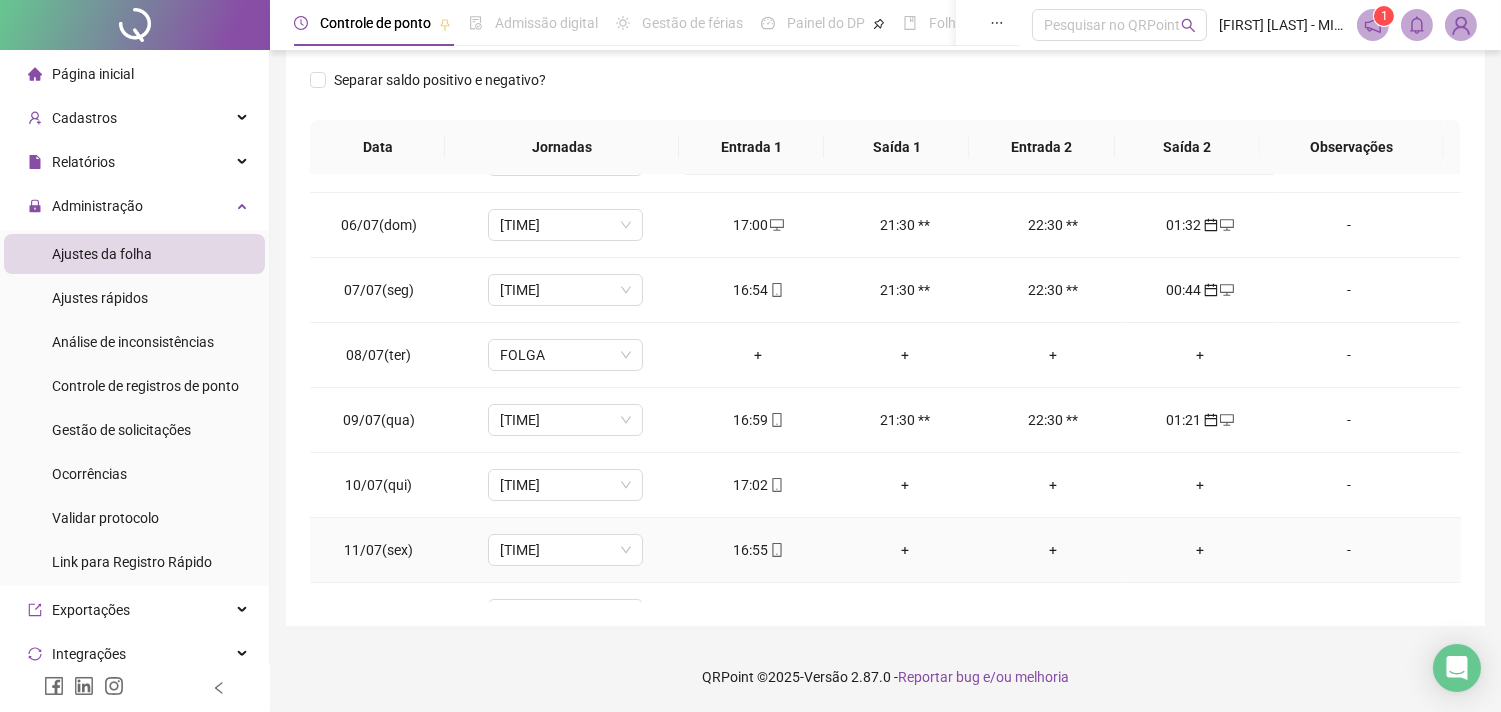 click on "+" at bounding box center (1199, 550) 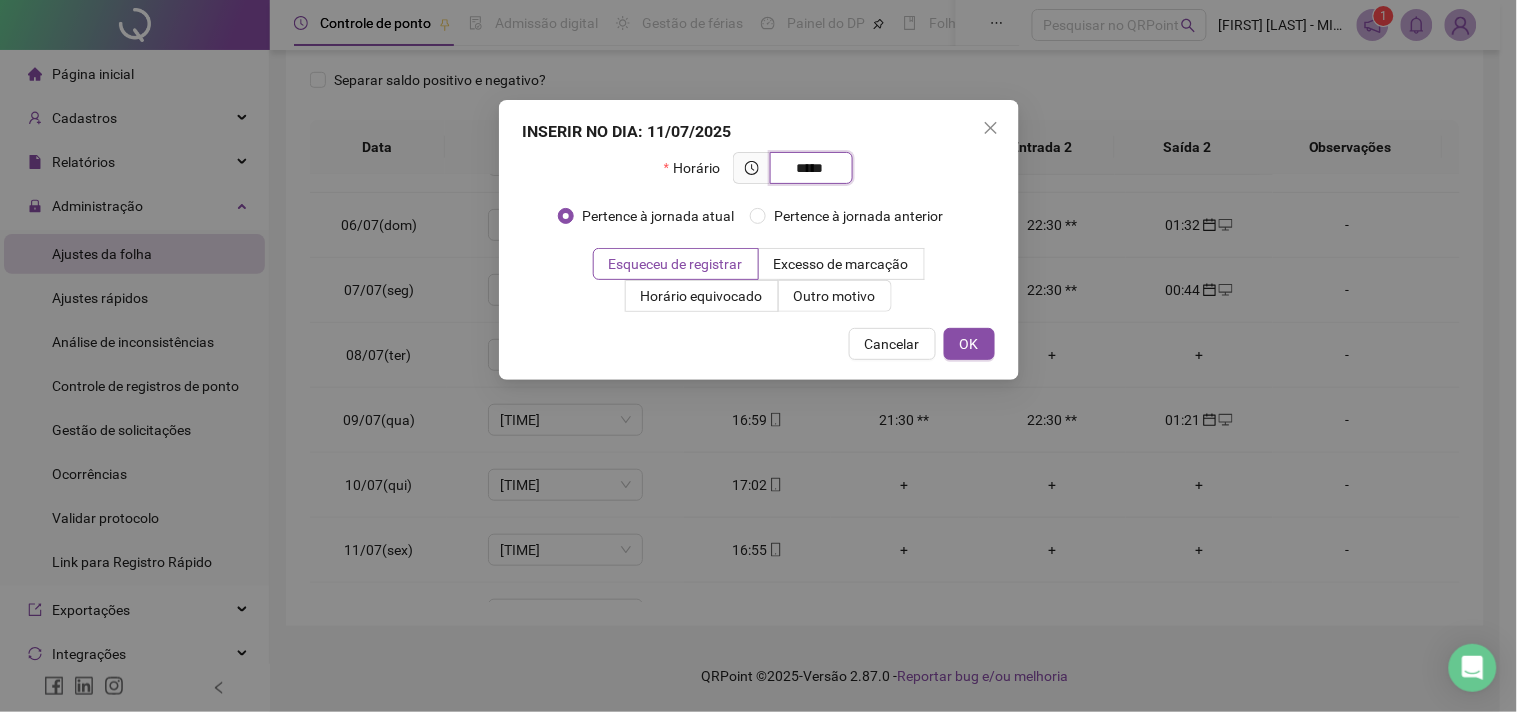 click on "*****" at bounding box center [809, 168] 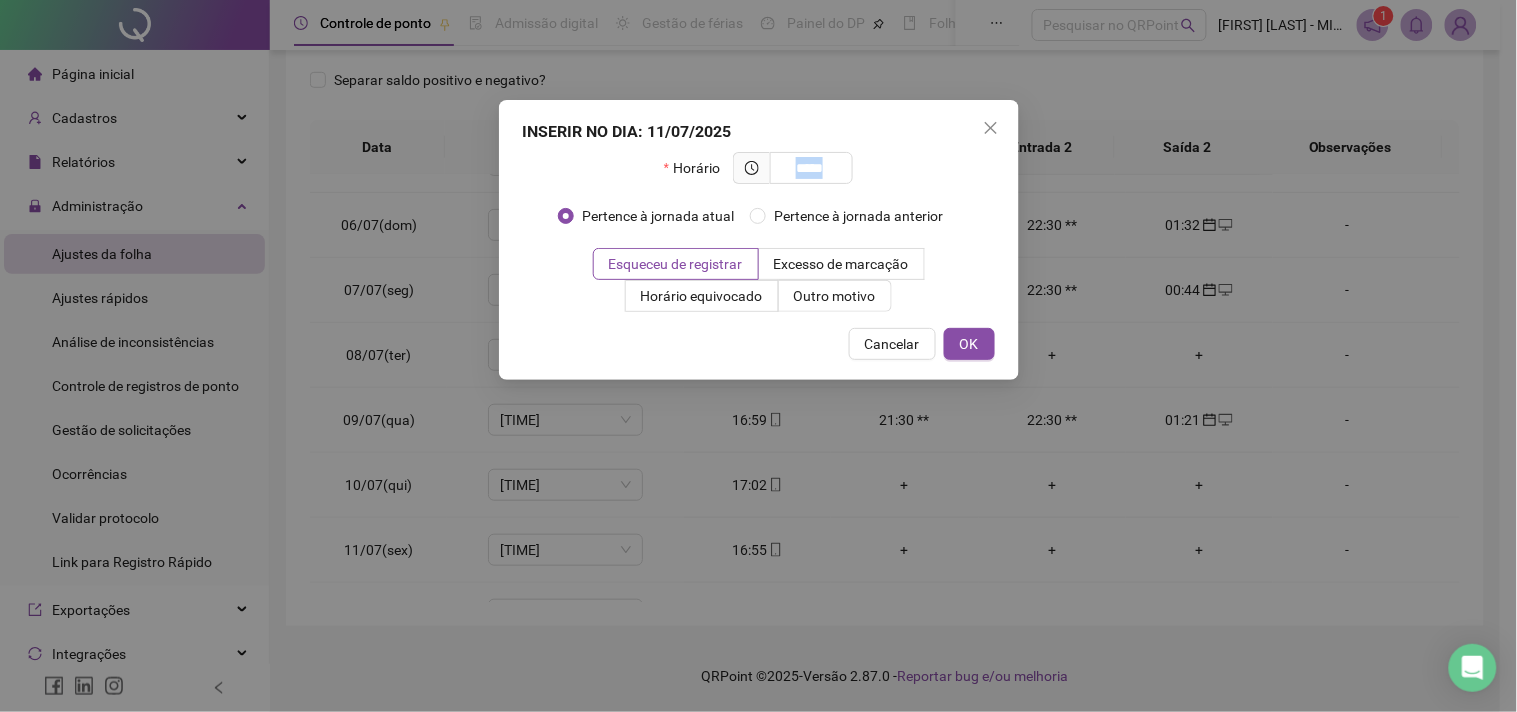 drag, startPoint x: 852, startPoint y: 168, endPoint x: 755, endPoint y: 170, distance: 97.020615 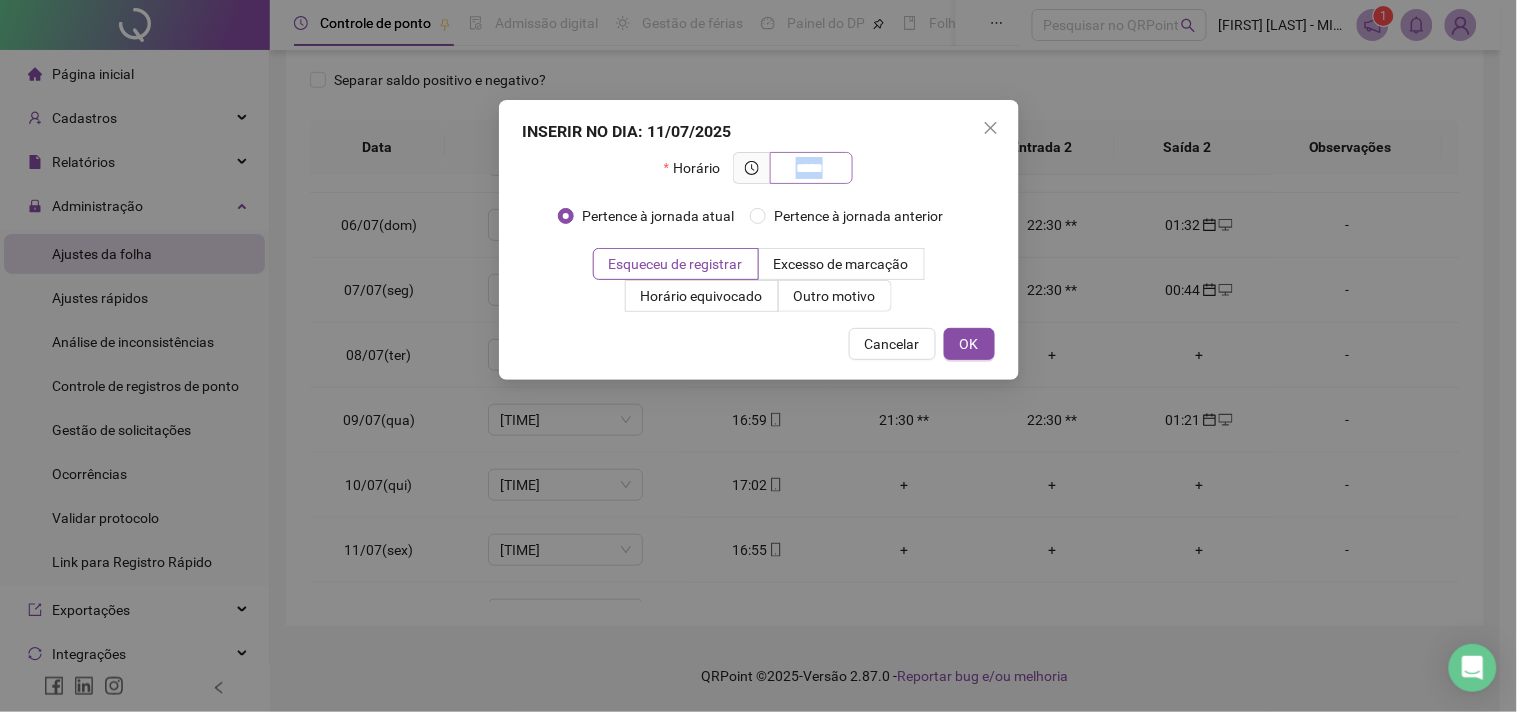click on "*****" at bounding box center [811, 168] 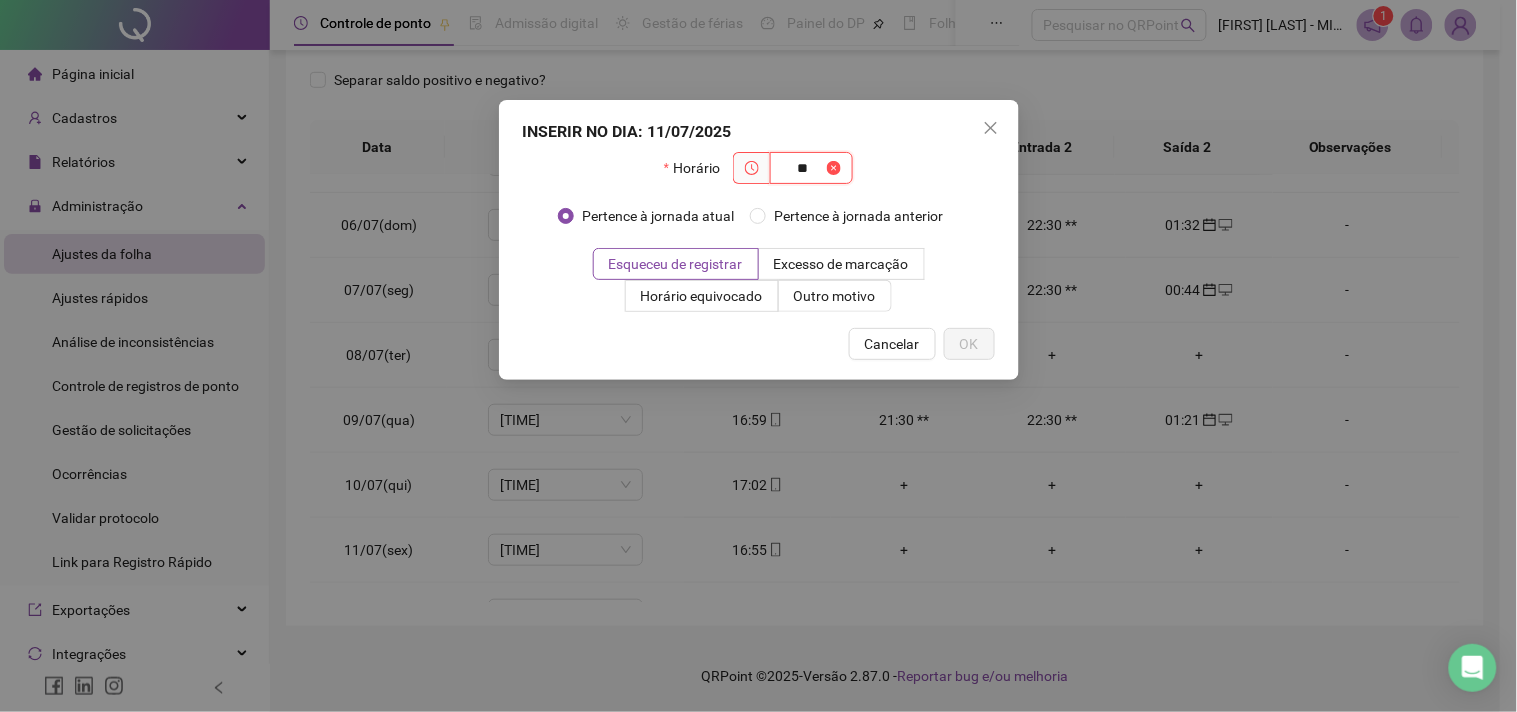 type on "*" 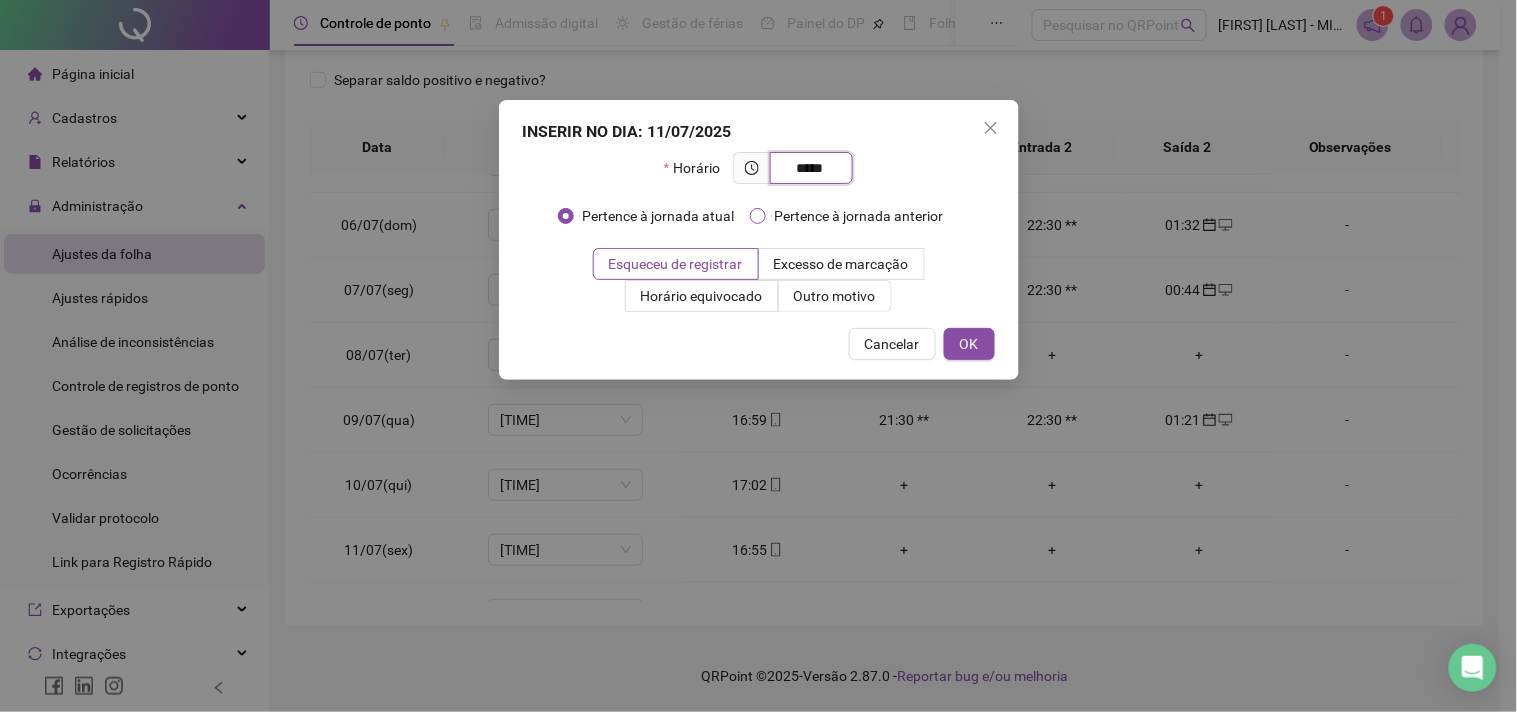 type on "*****" 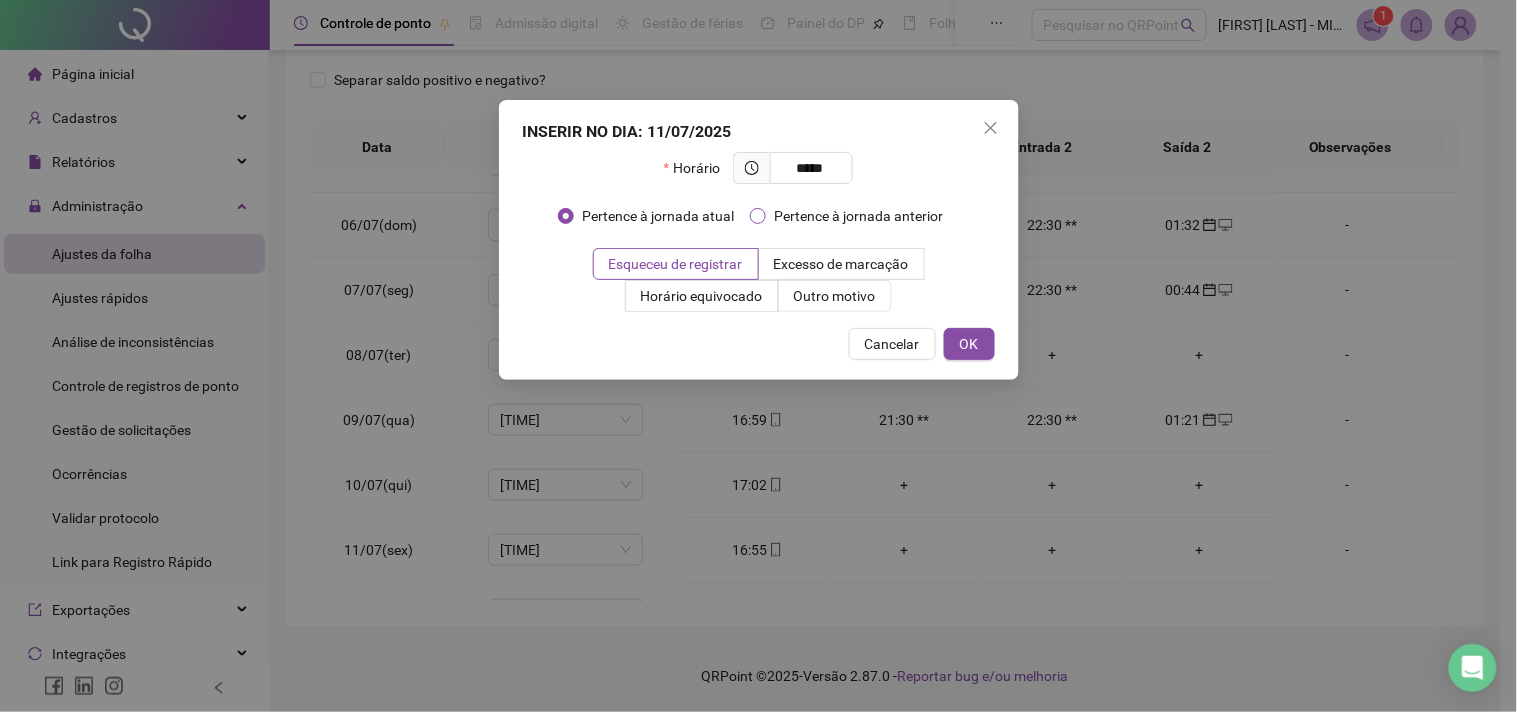 click on "Pertence à jornada anterior" at bounding box center [858, 216] 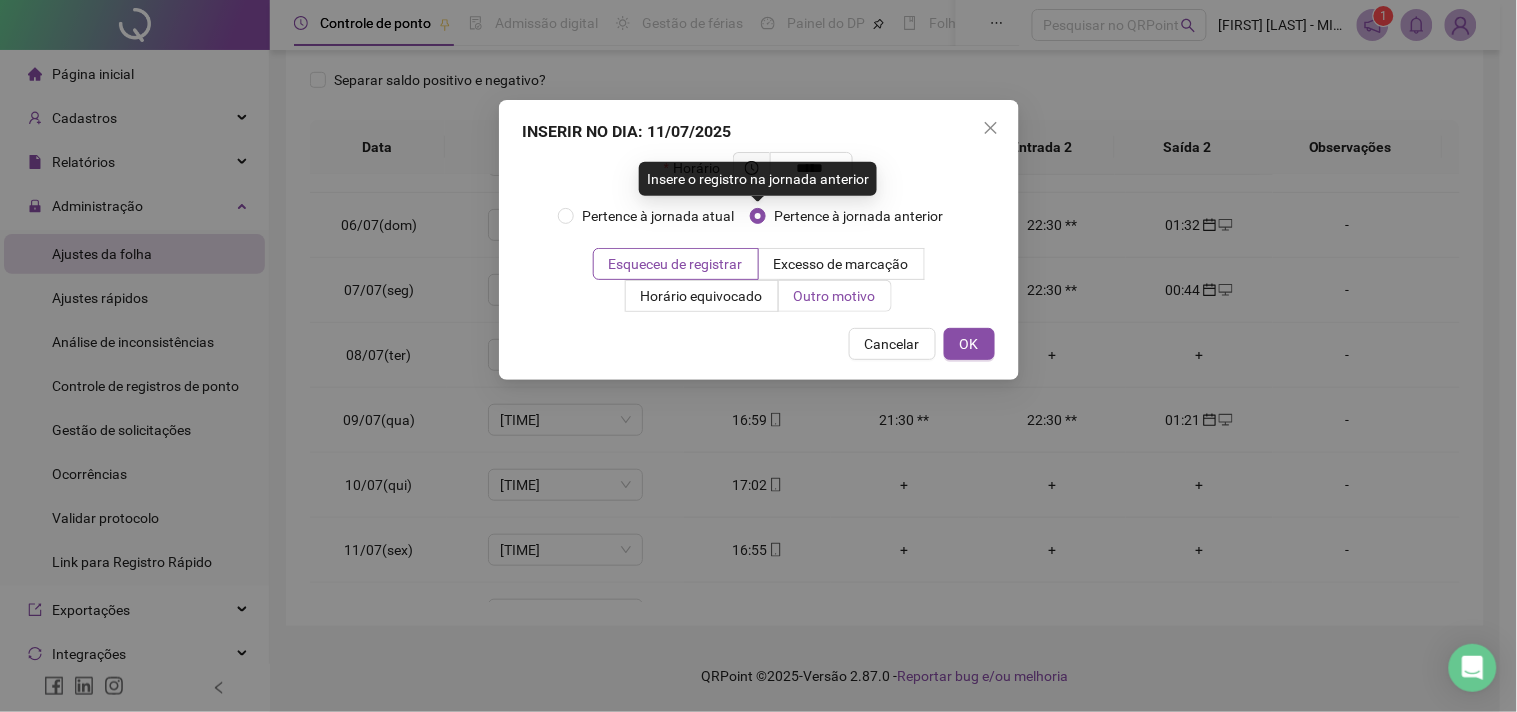 click on "Outro motivo" at bounding box center [835, 296] 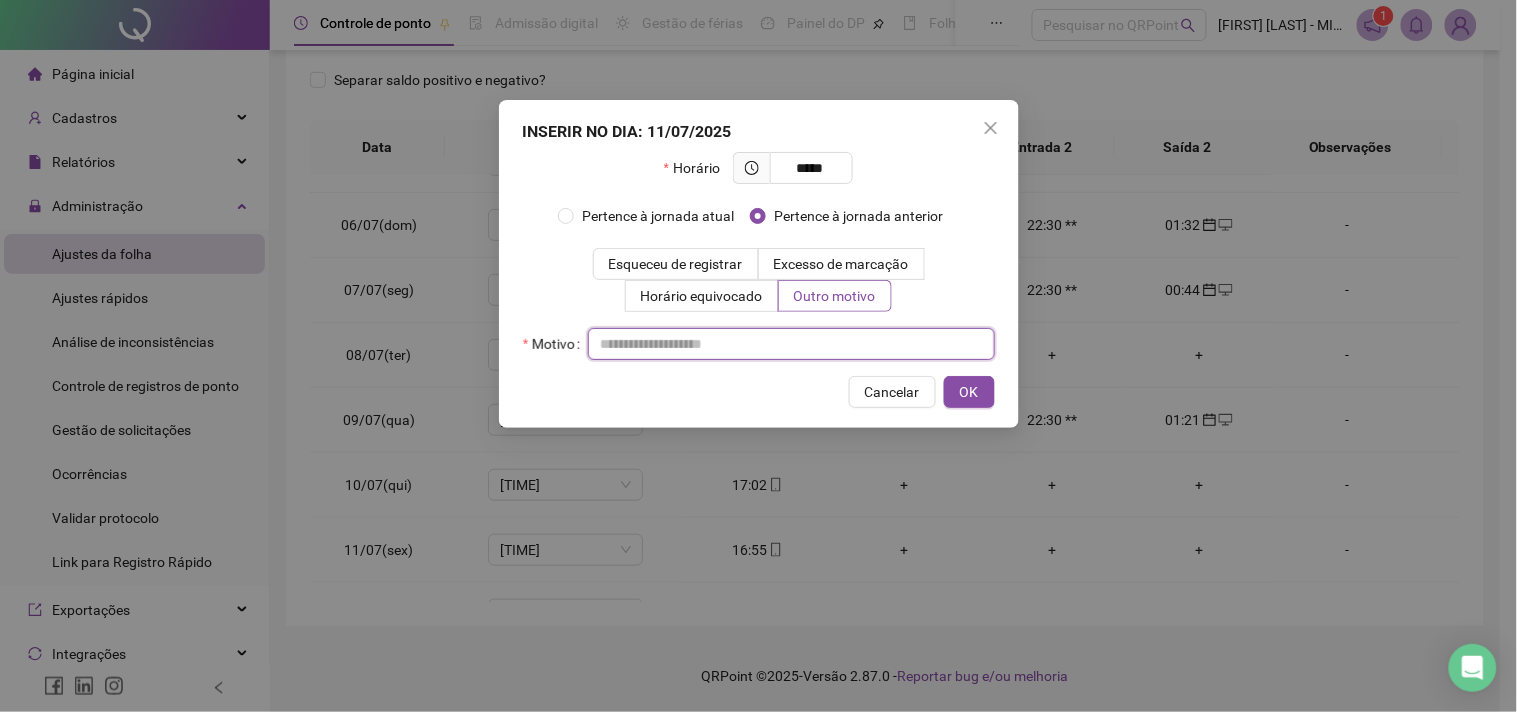 click at bounding box center [791, 344] 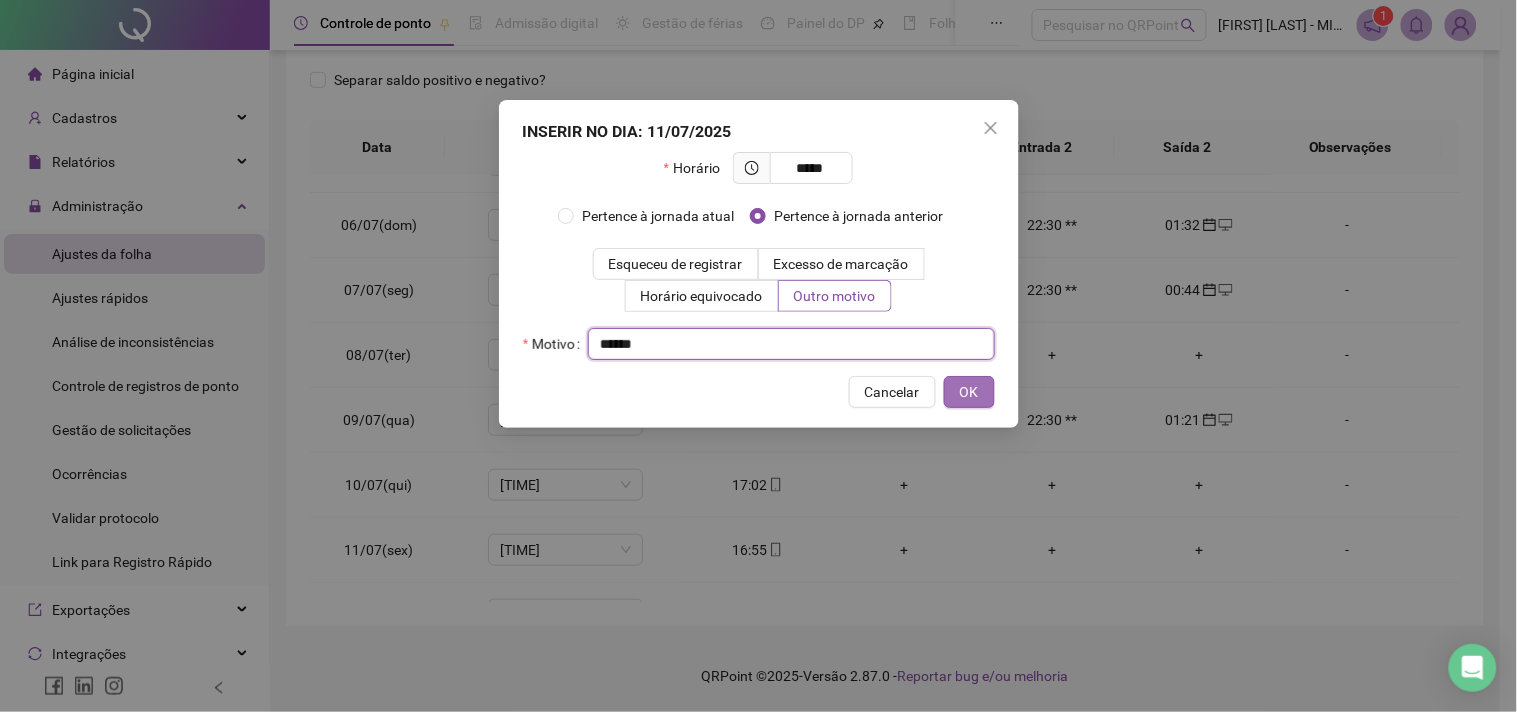 type on "*****" 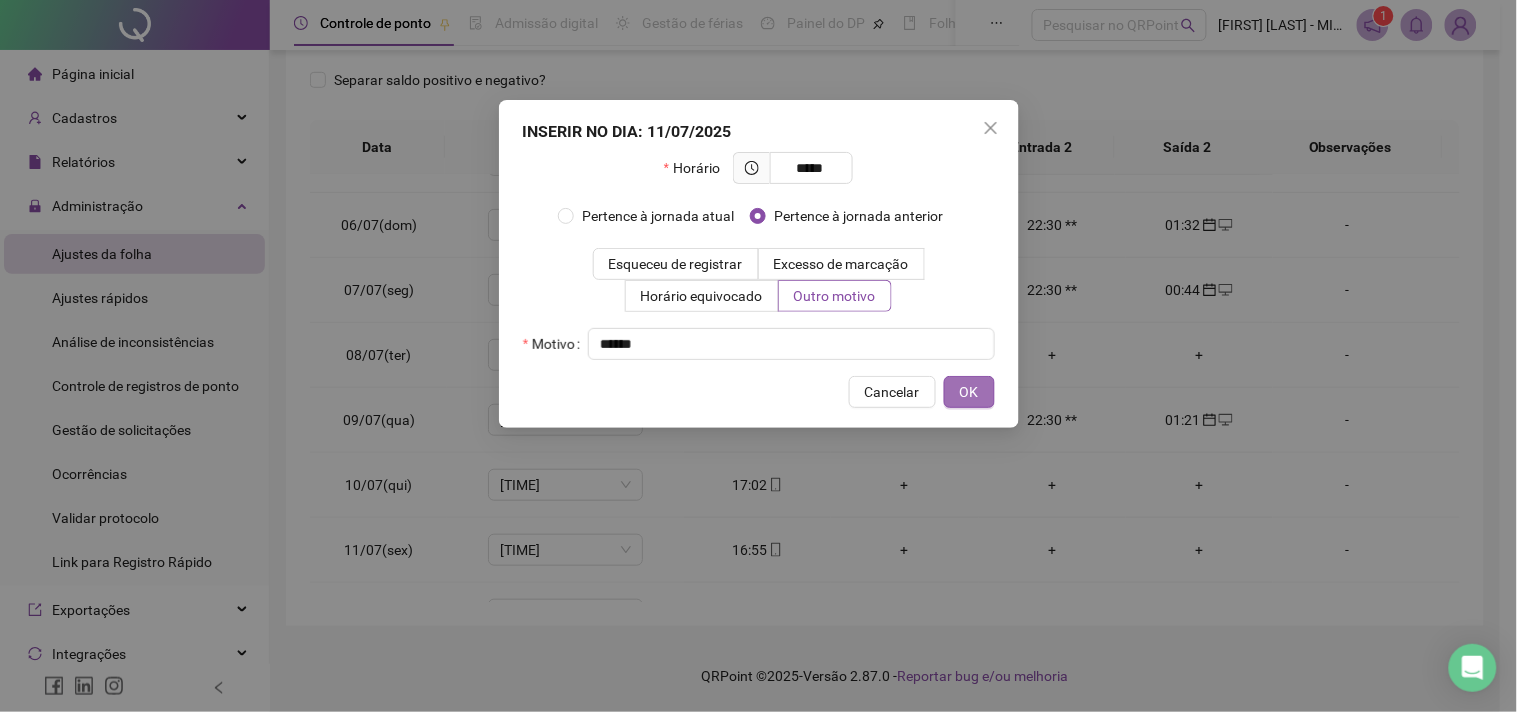 click on "OK" at bounding box center [969, 392] 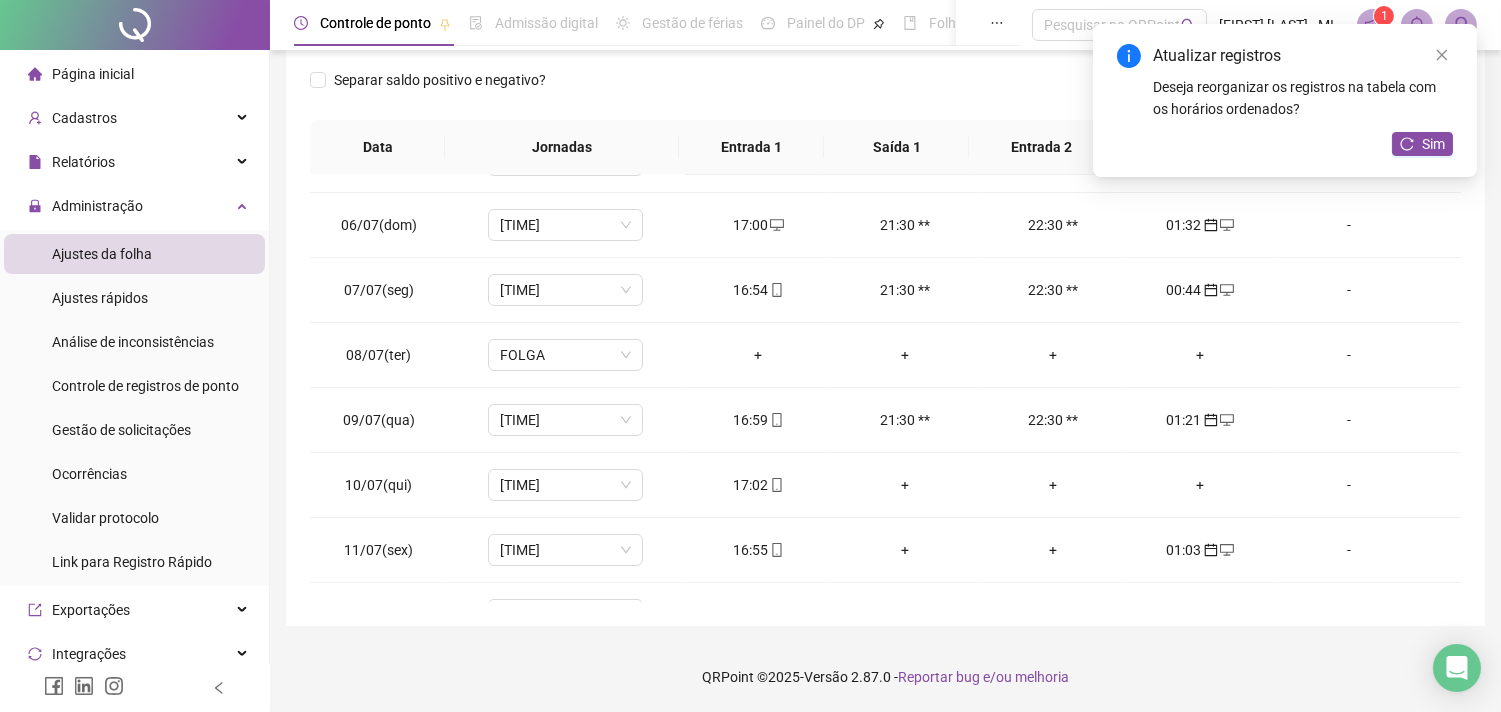 click on "Atualizar registros Deseja reorganizar os registros na tabela com os horários ordenados? Sim" at bounding box center (1285, 100) 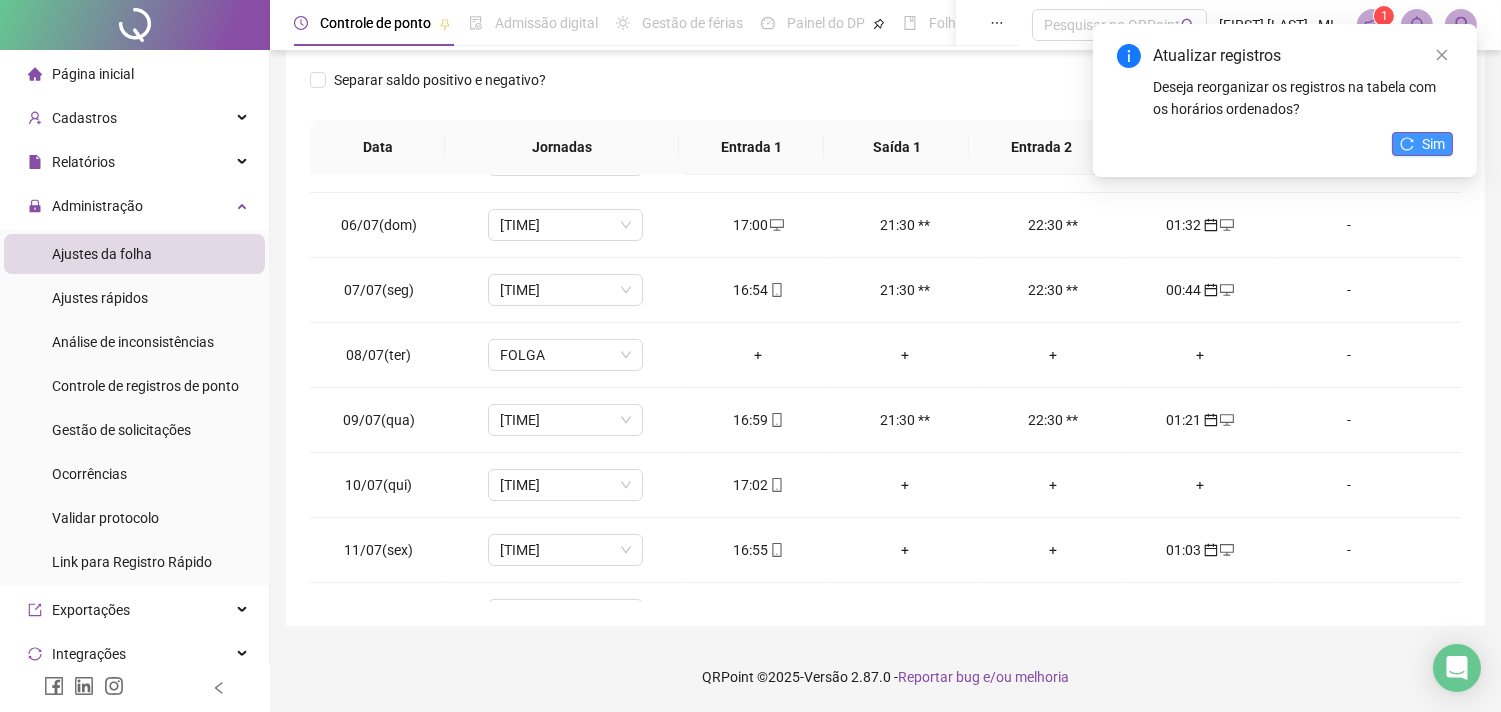 click on "Sim" at bounding box center (1433, 144) 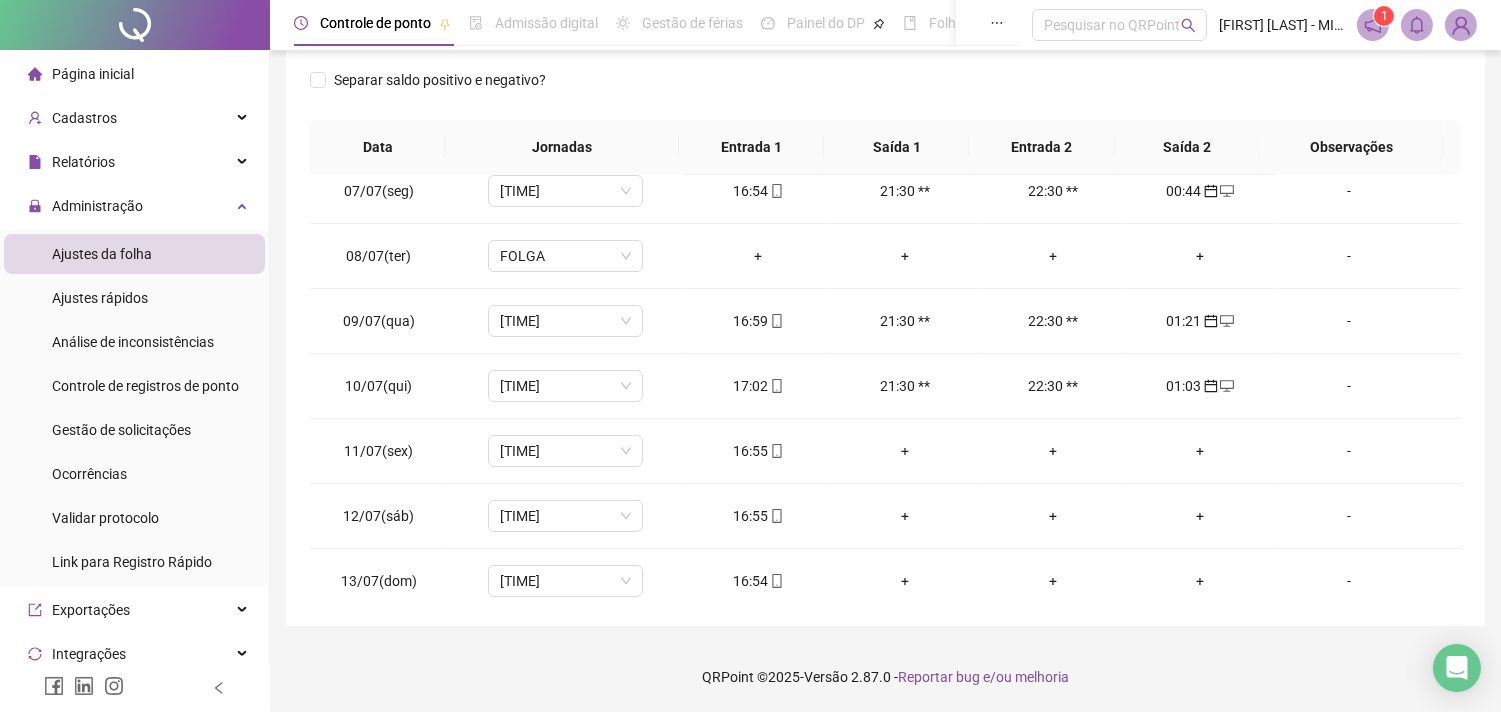 scroll, scrollTop: 418, scrollLeft: 0, axis: vertical 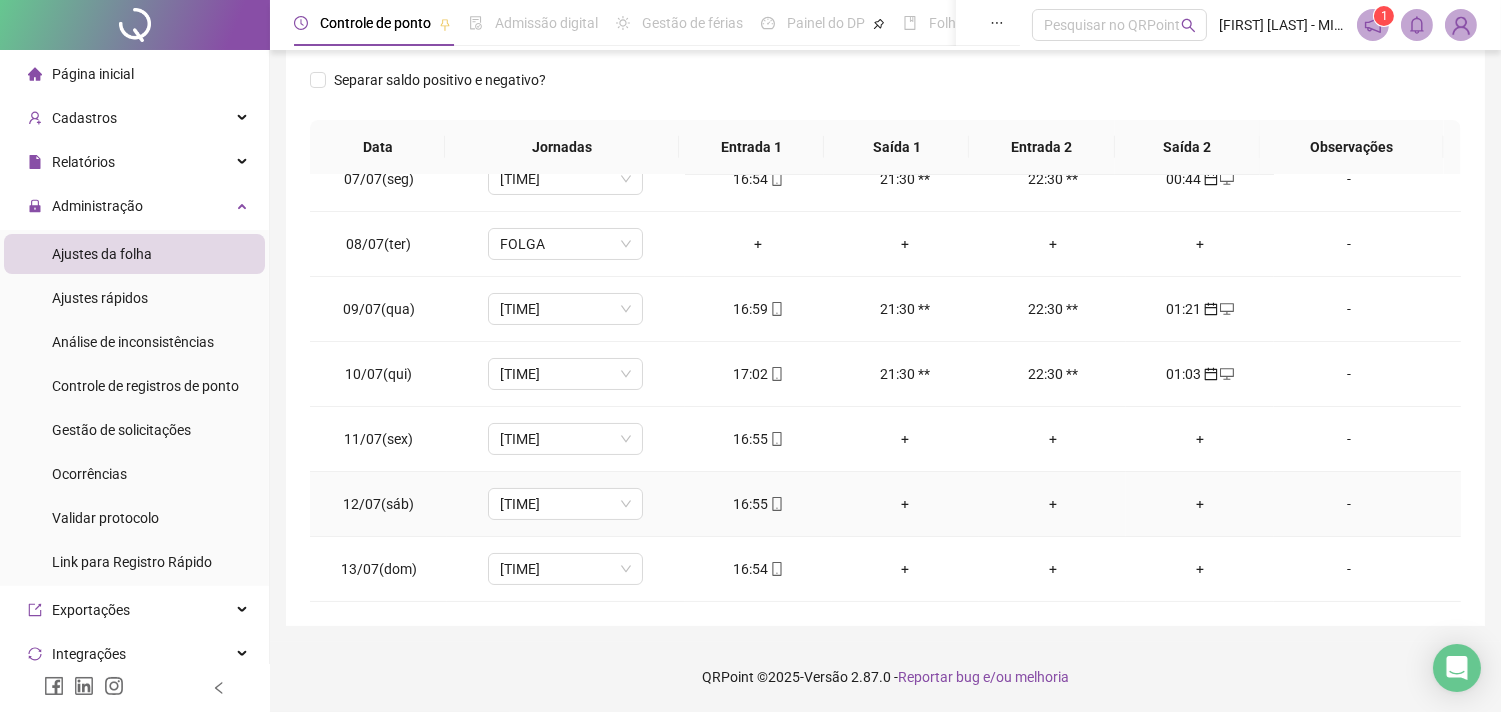 click on "+" at bounding box center (1199, 504) 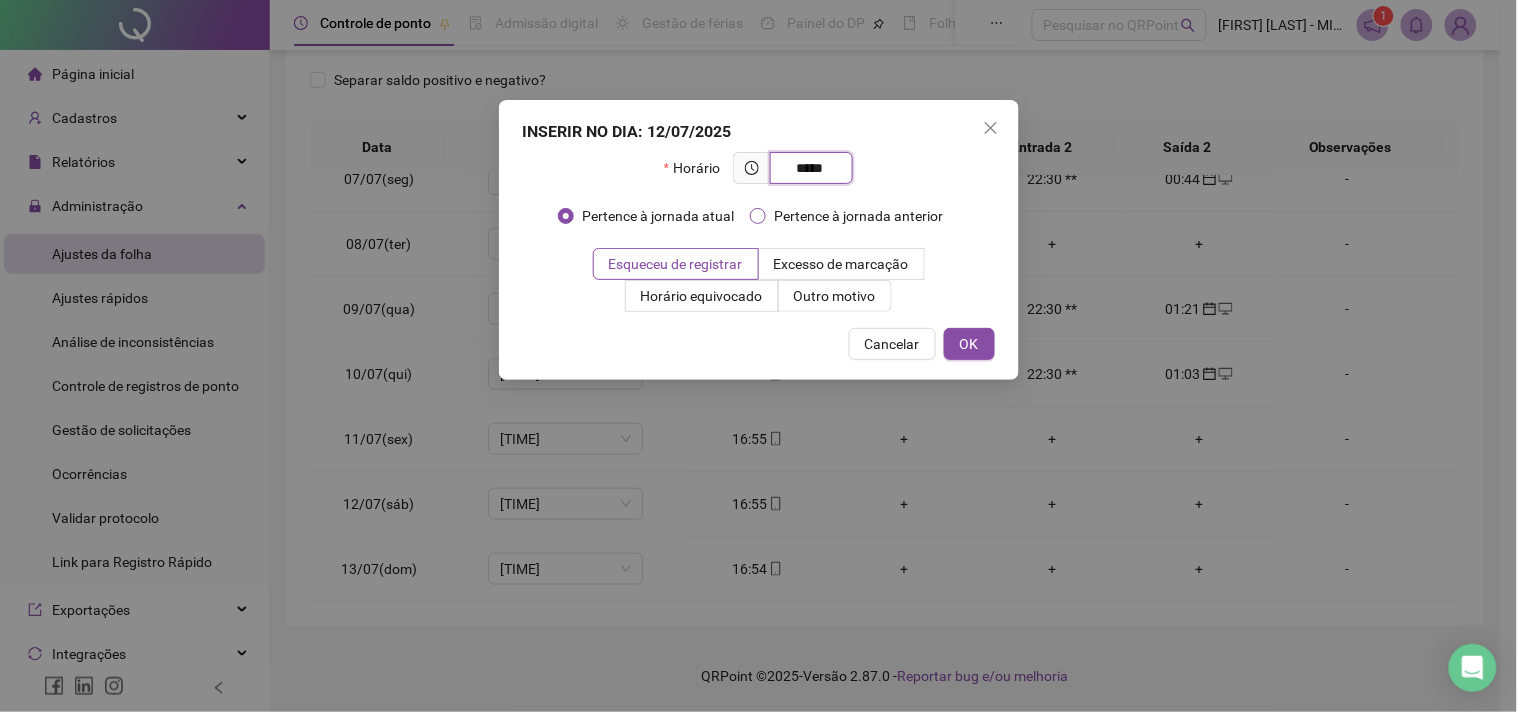 type on "*****" 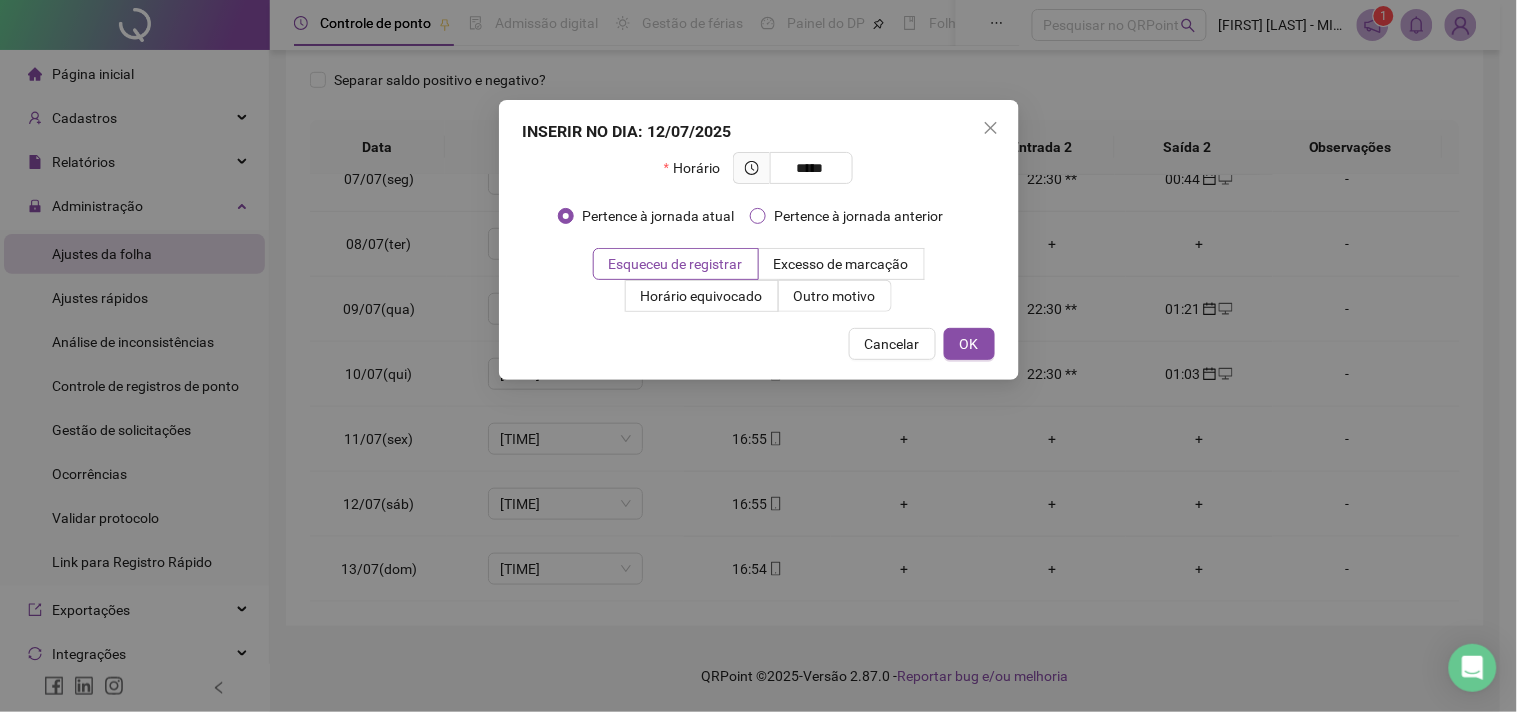 click on "Pertence à jornada anterior" at bounding box center [858, 216] 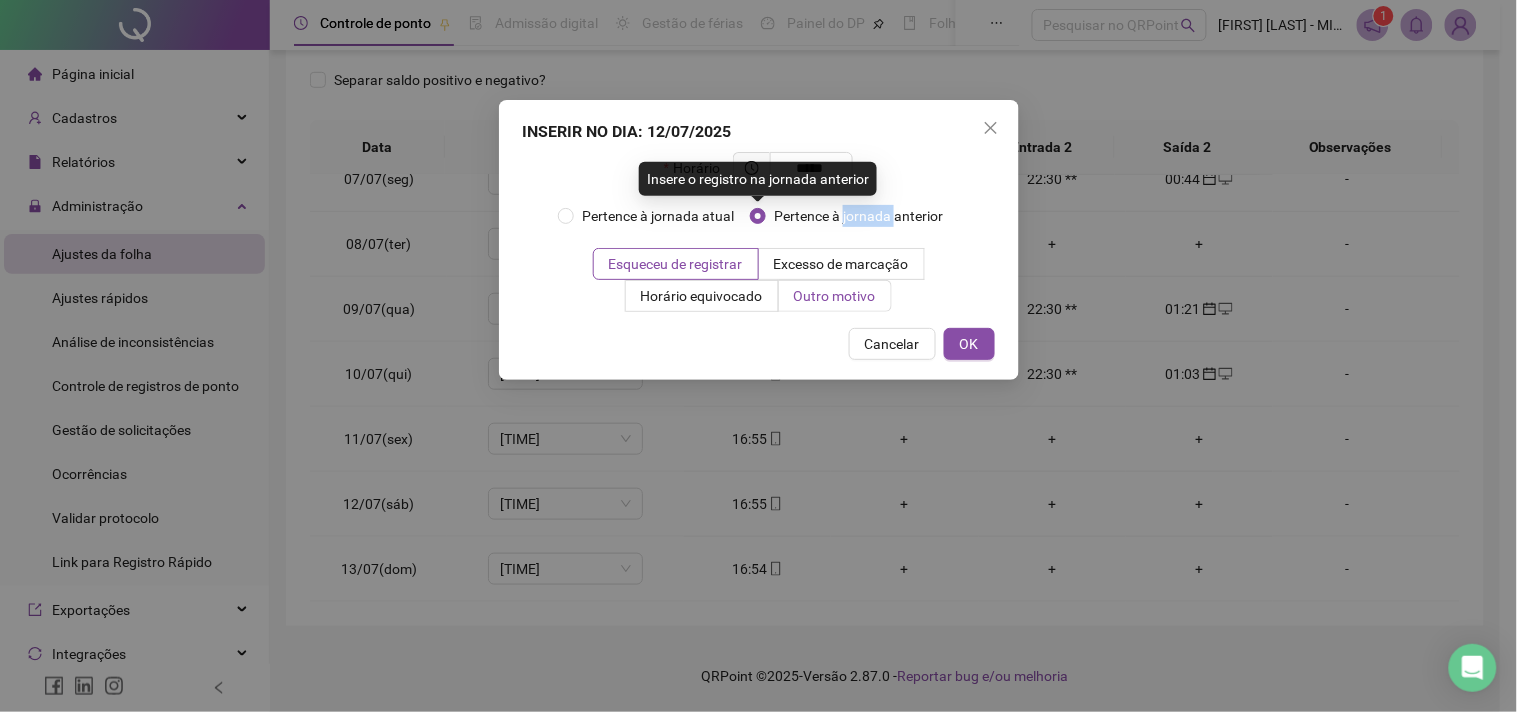 click on "Outro motivo" at bounding box center [835, 296] 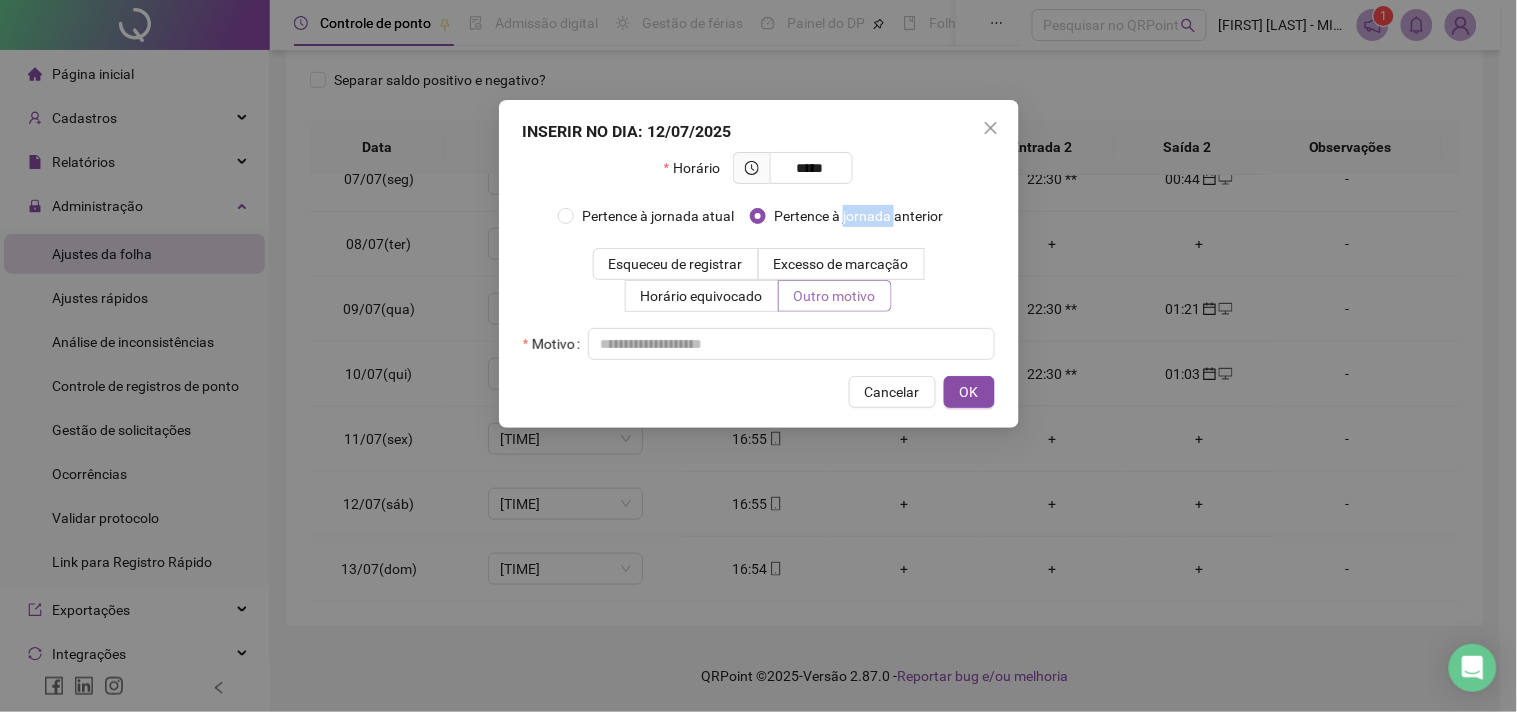 click on "Outro motivo" at bounding box center [835, 296] 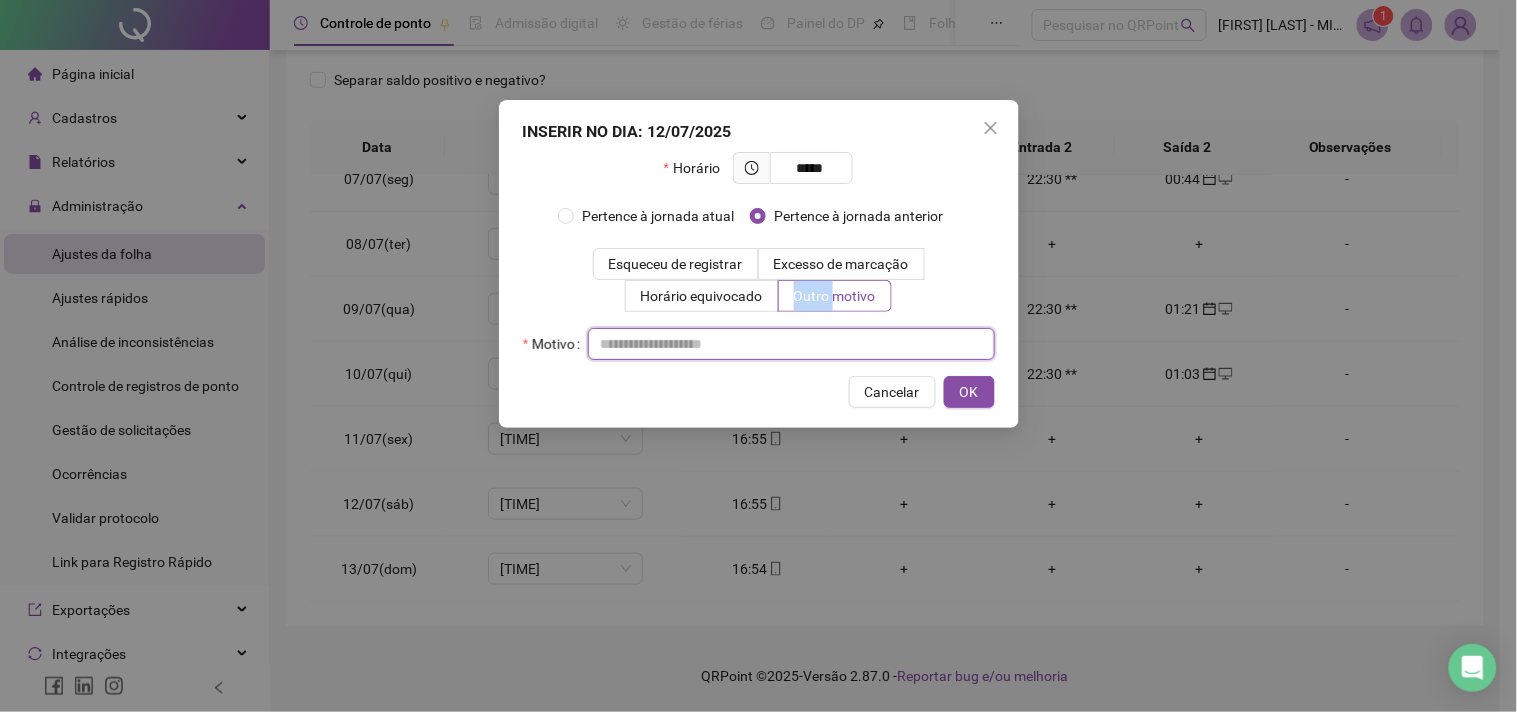 click at bounding box center (791, 344) 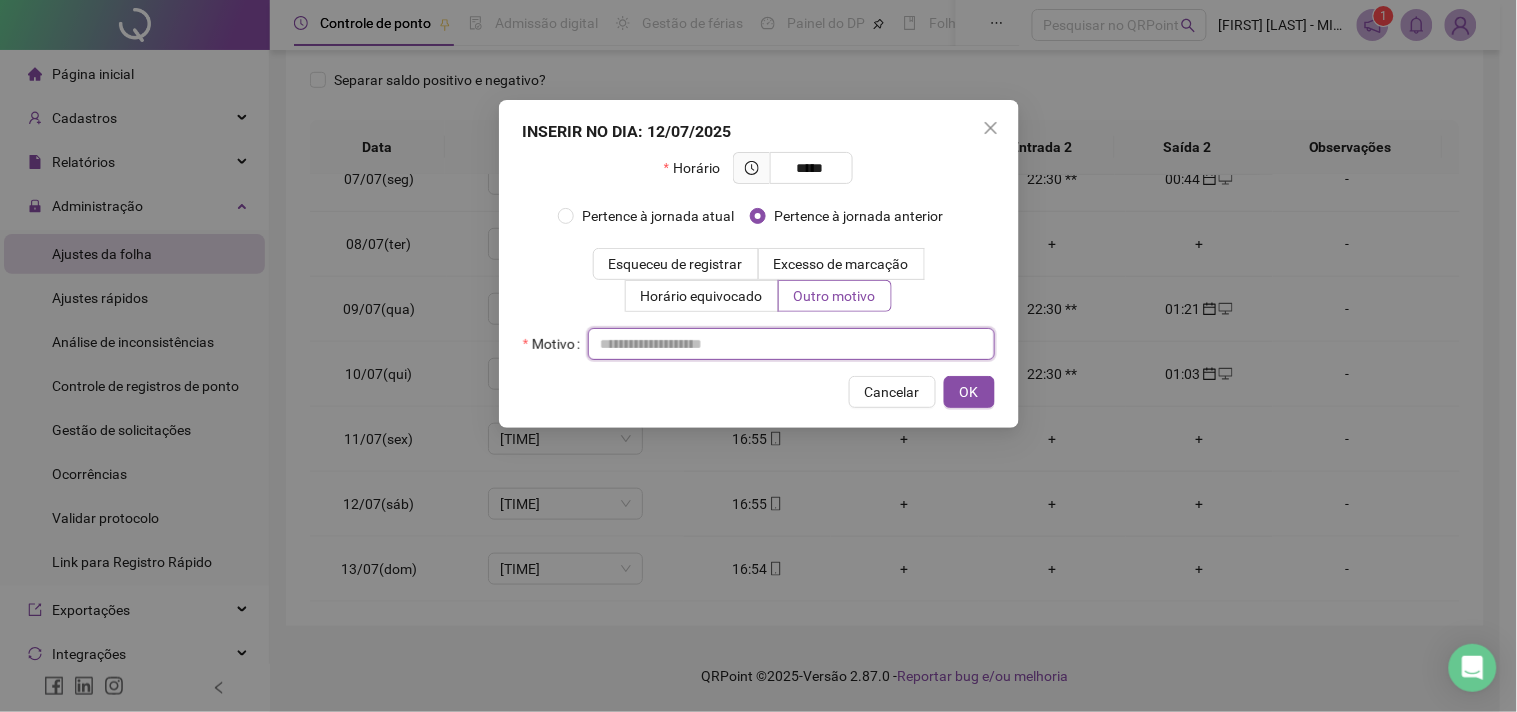 click at bounding box center [791, 344] 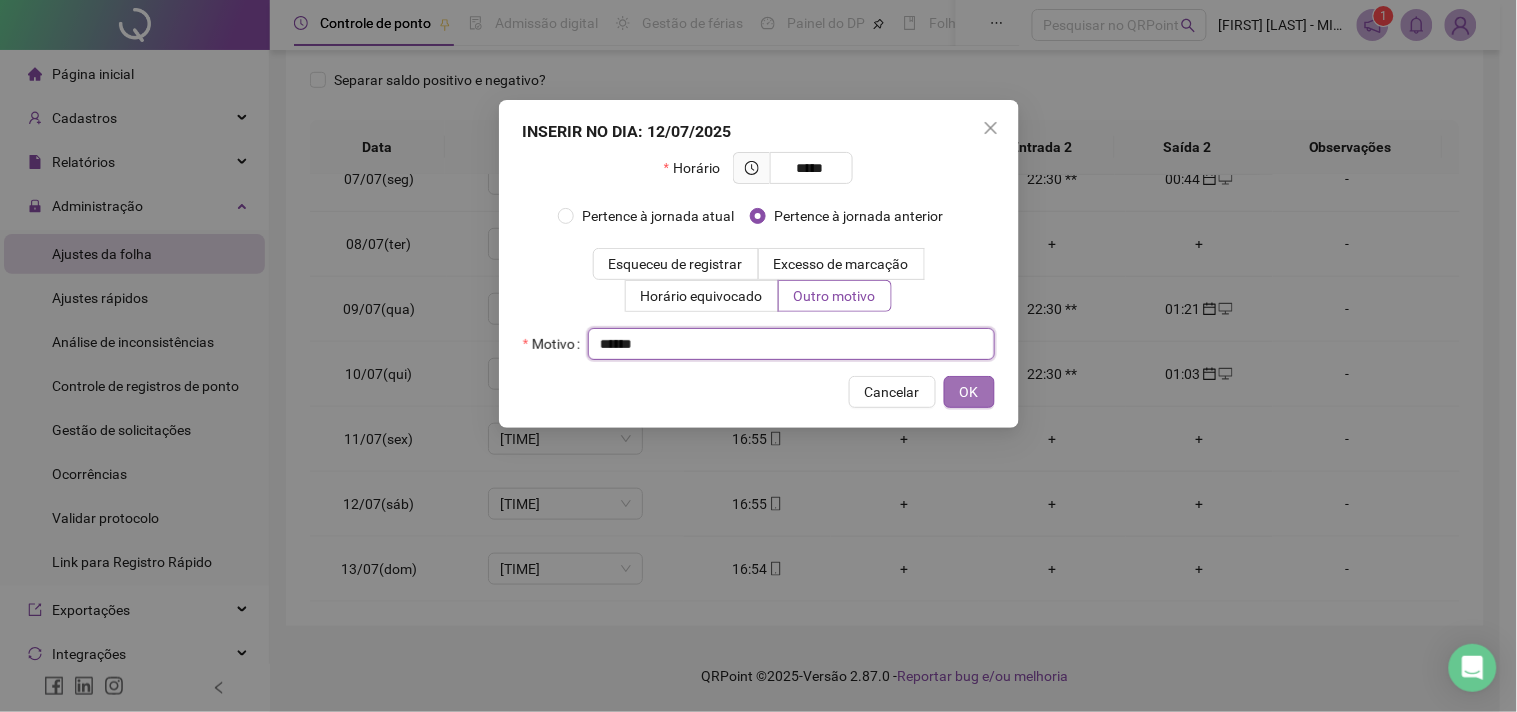 type on "*****" 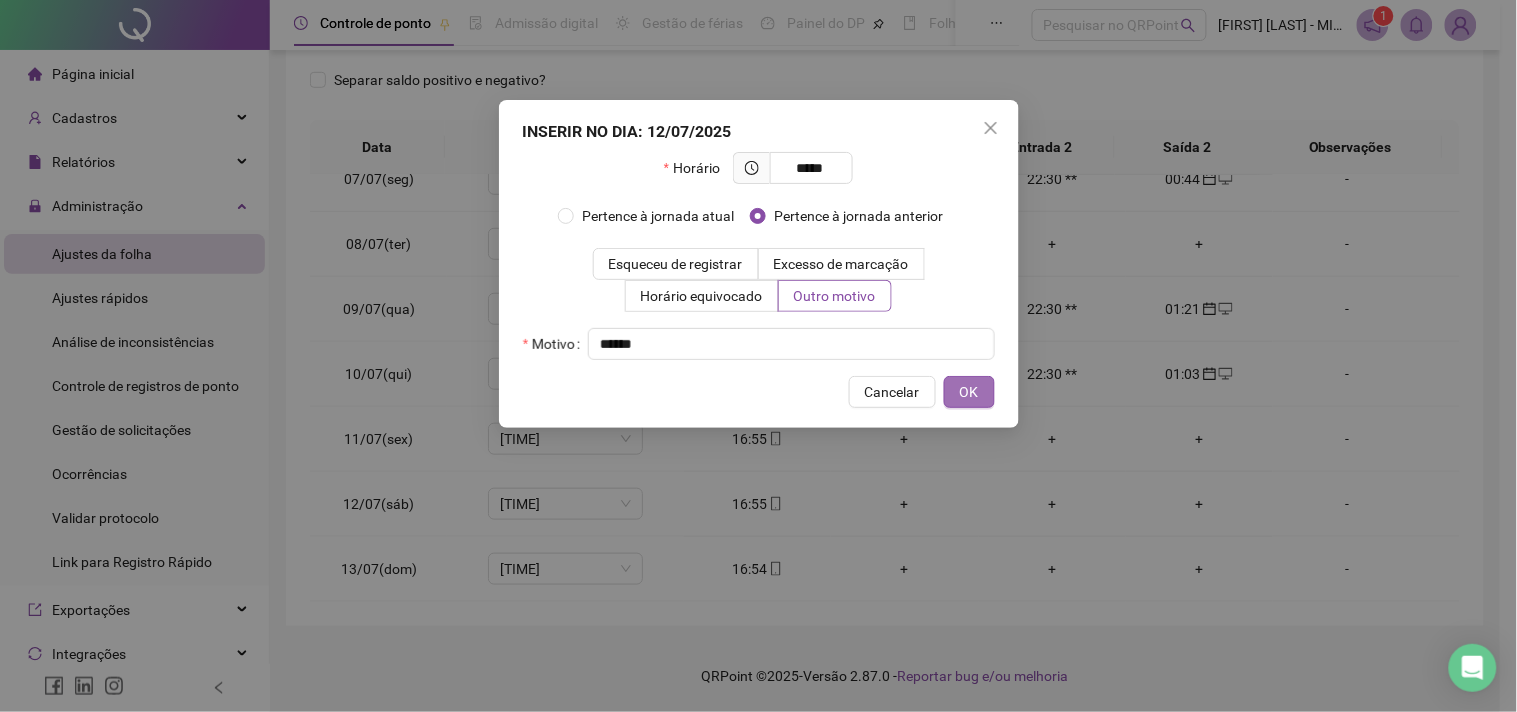 click on "OK" at bounding box center [969, 392] 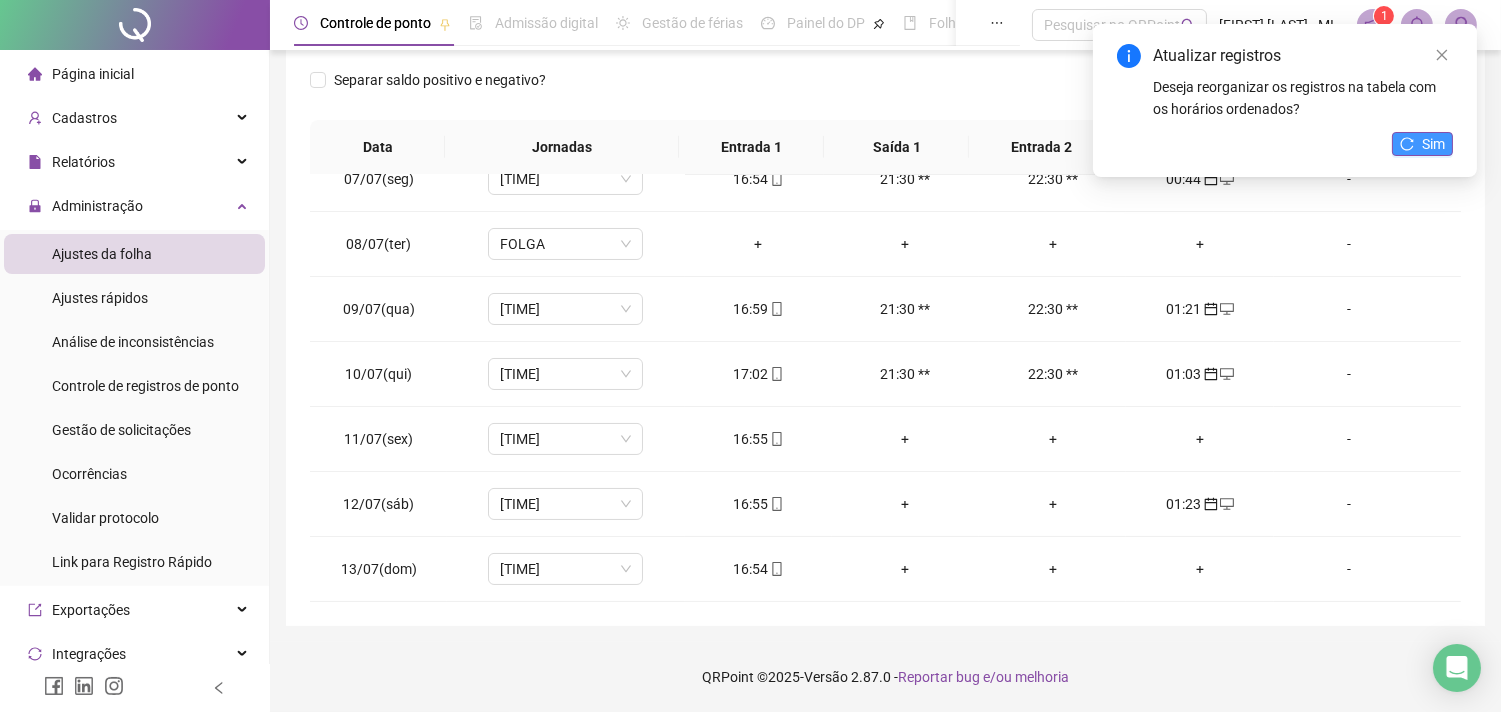 click on "Sim" at bounding box center (1422, 144) 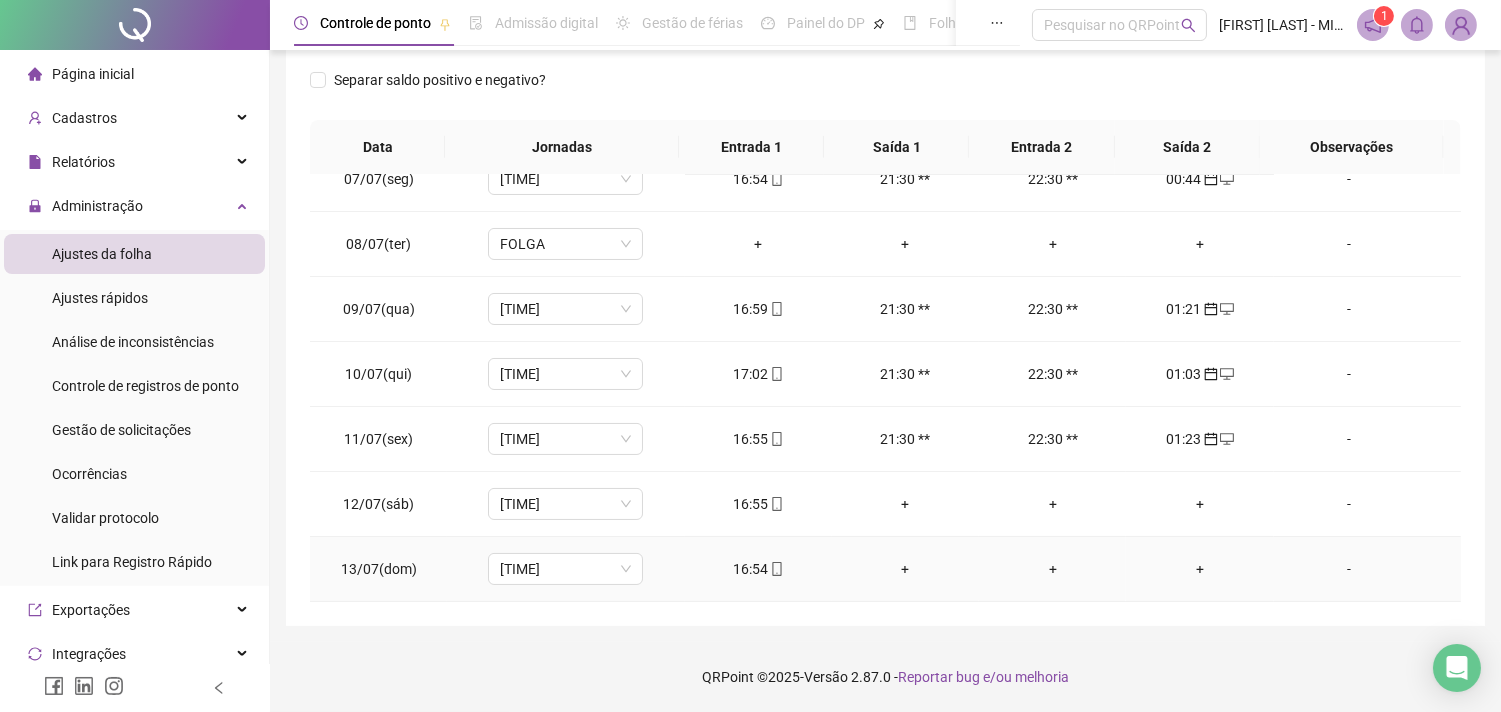 click on "+" at bounding box center [1199, 569] 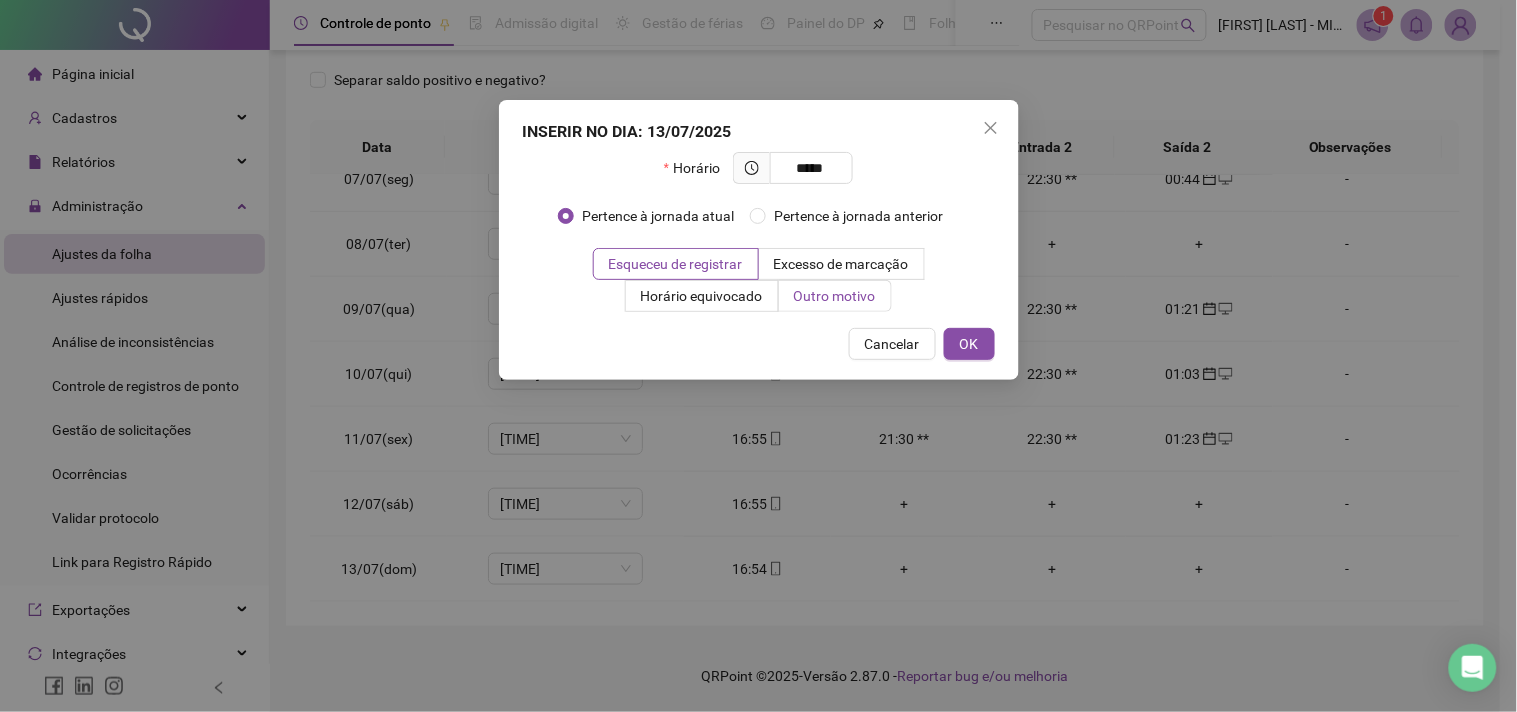 type on "*****" 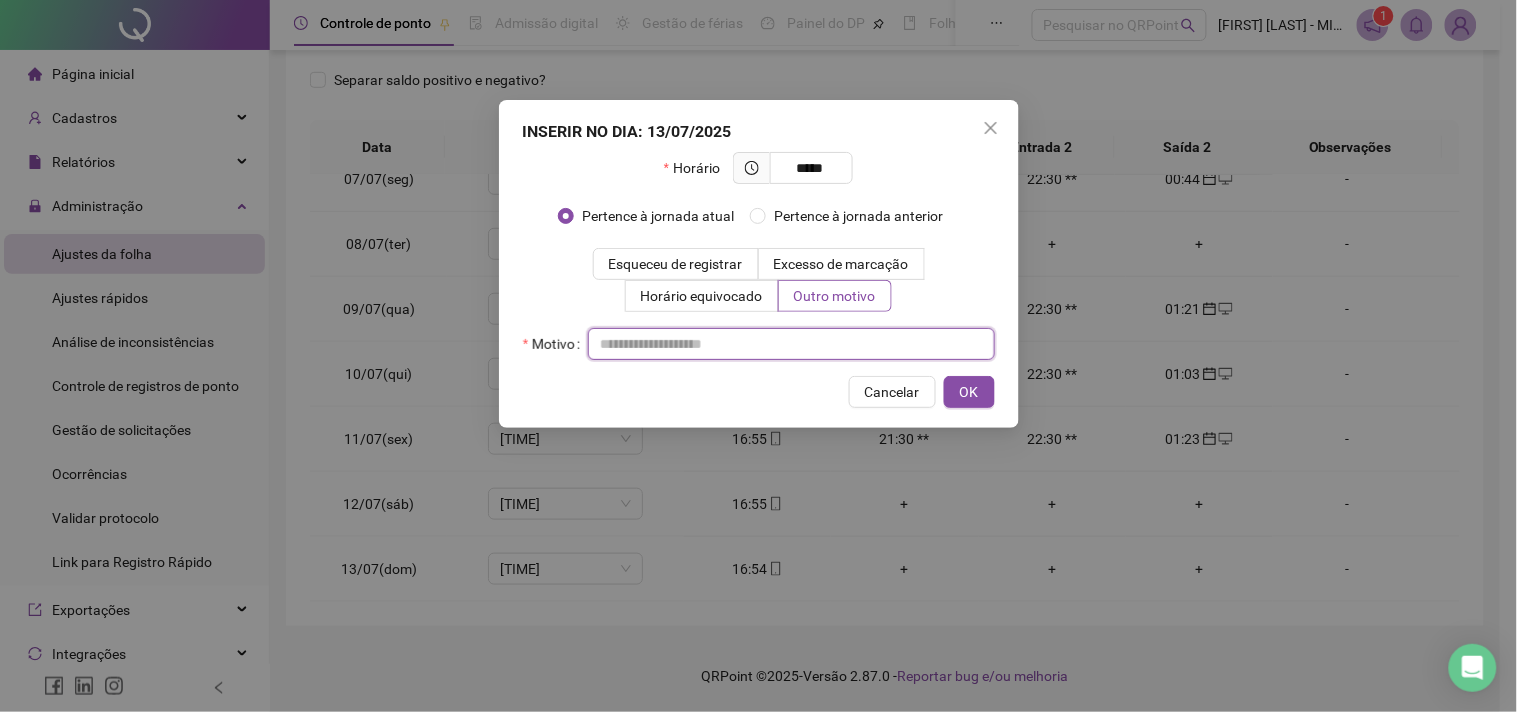 click at bounding box center [791, 344] 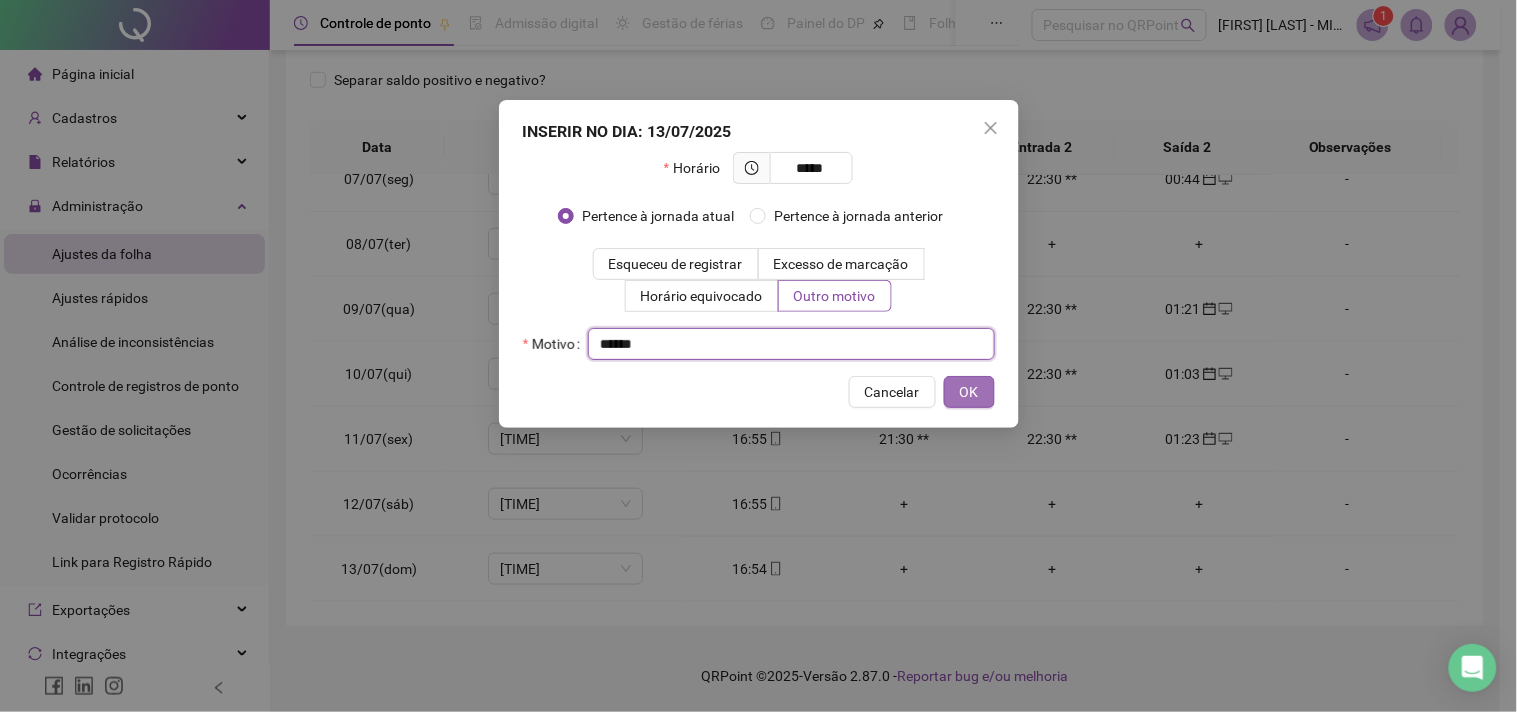 type on "*****" 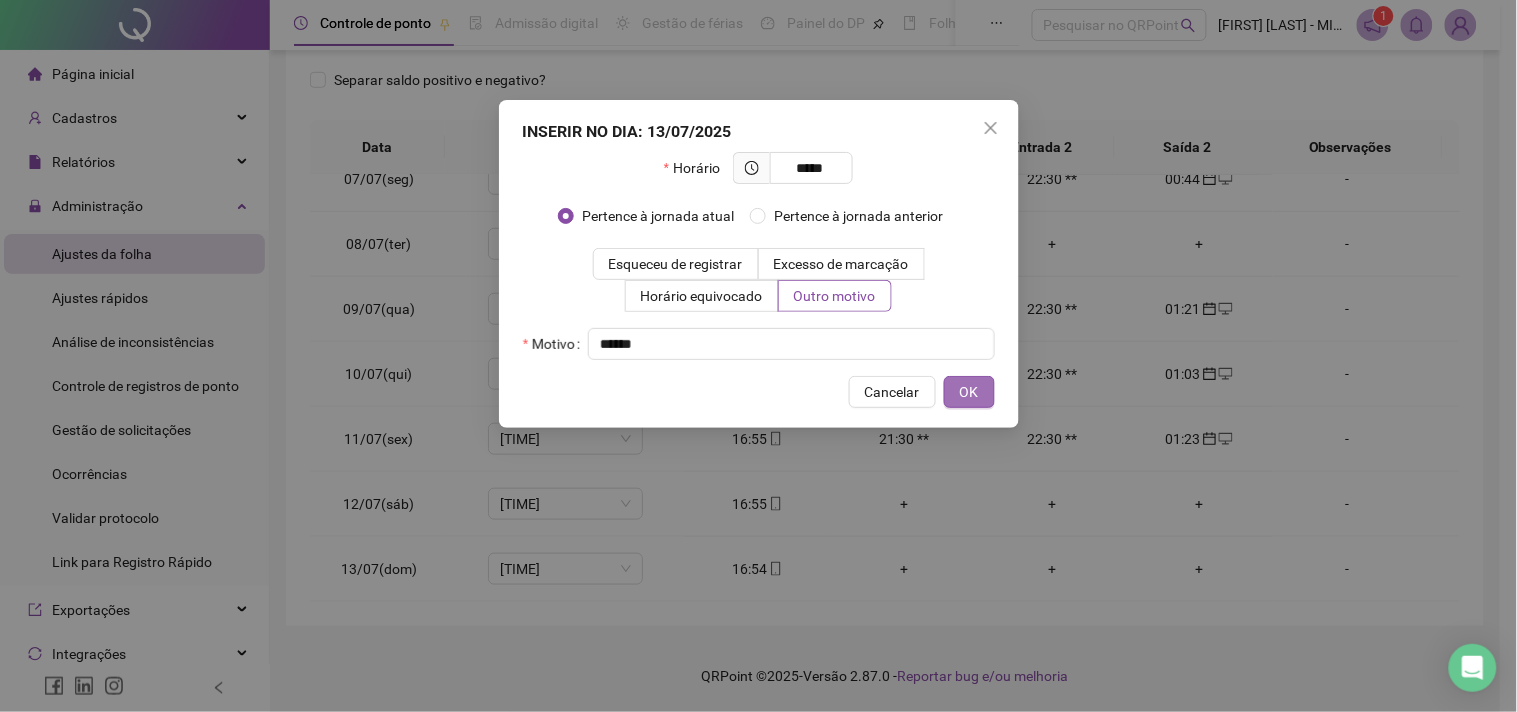 click on "OK" at bounding box center [969, 392] 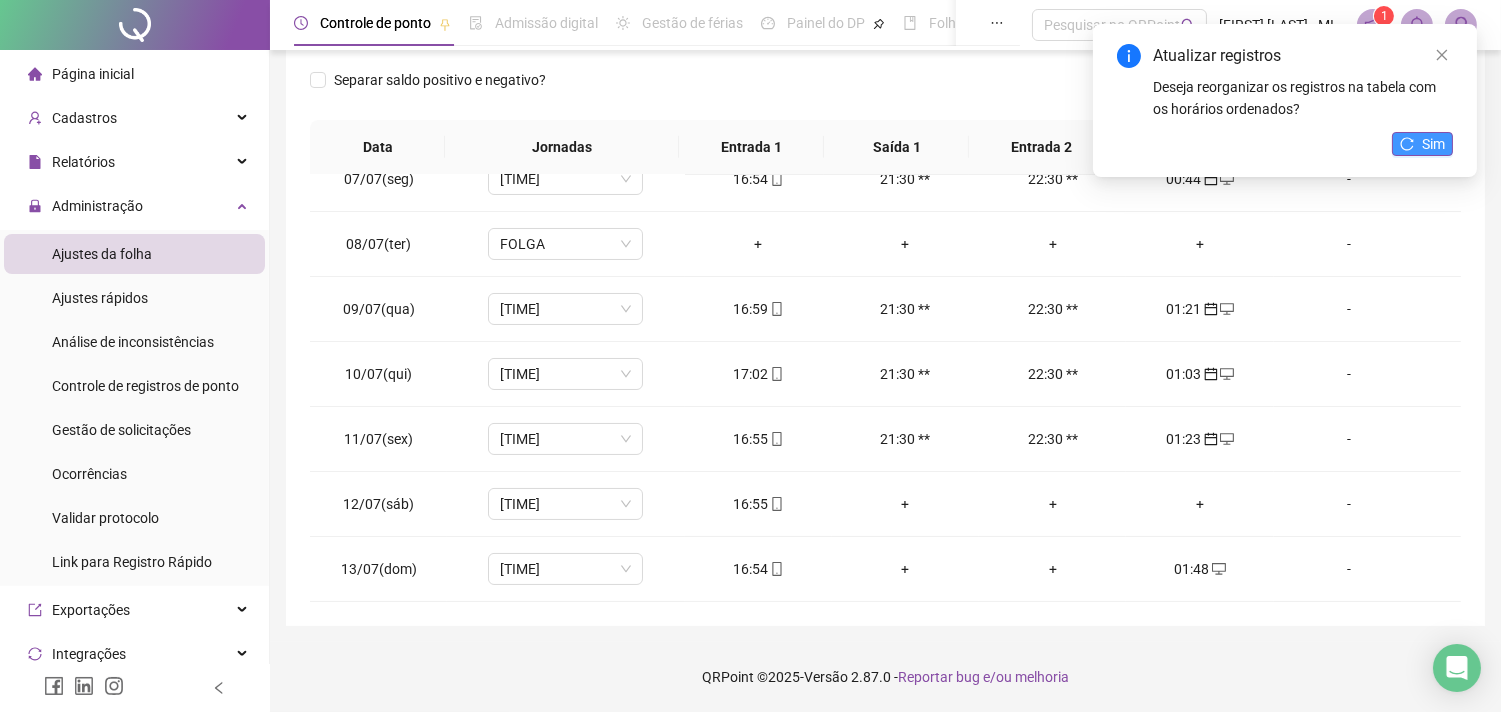 click on "Sim" at bounding box center (1433, 144) 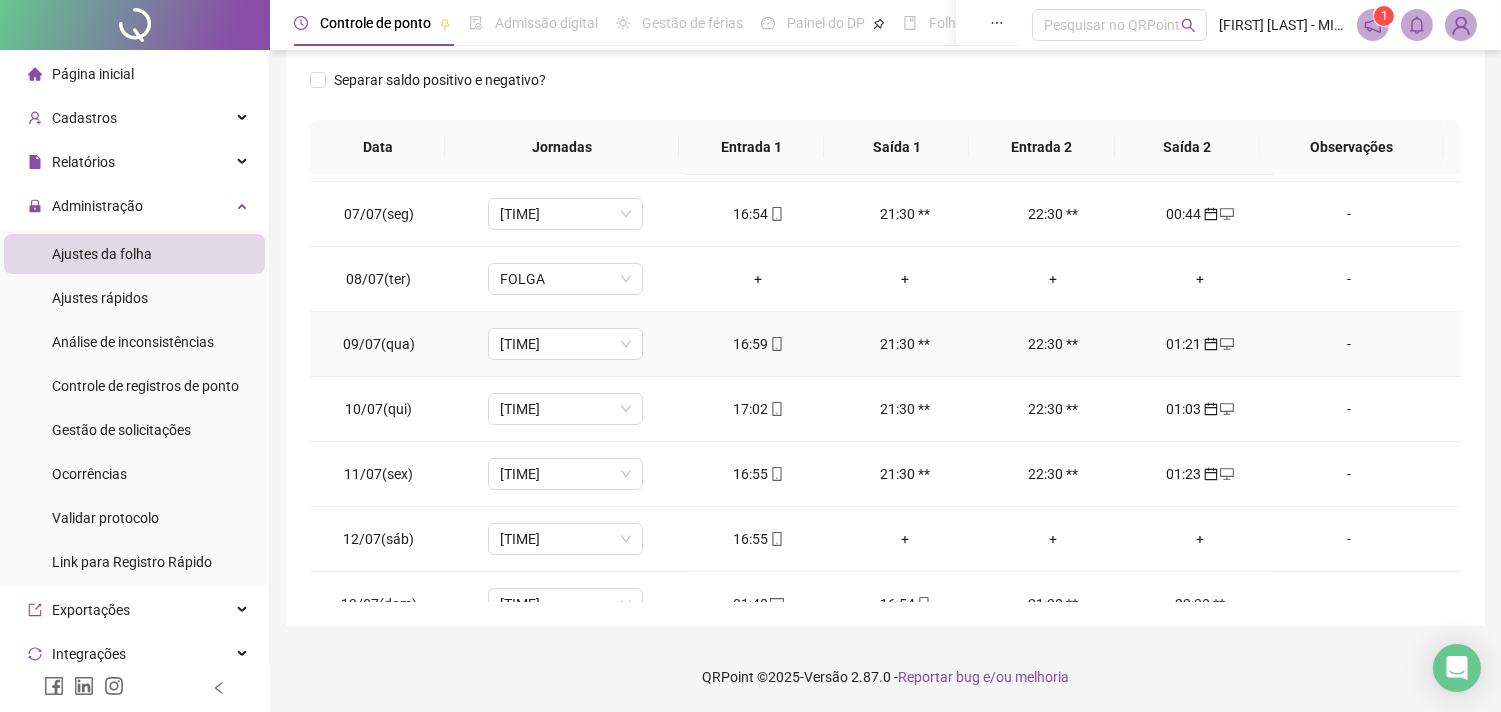 scroll, scrollTop: 418, scrollLeft: 0, axis: vertical 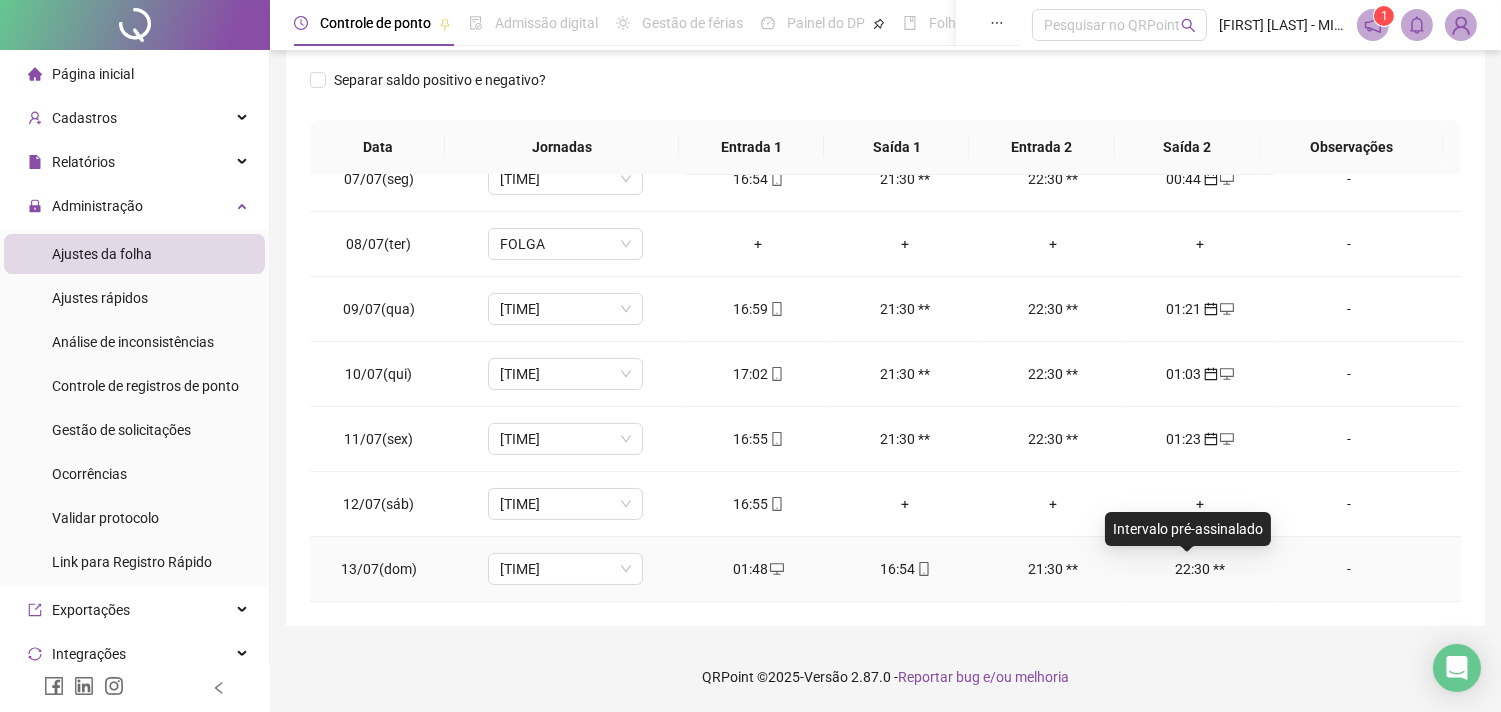 drag, startPoint x: 1166, startPoint y: 570, endPoint x: 874, endPoint y: 612, distance: 295.0051 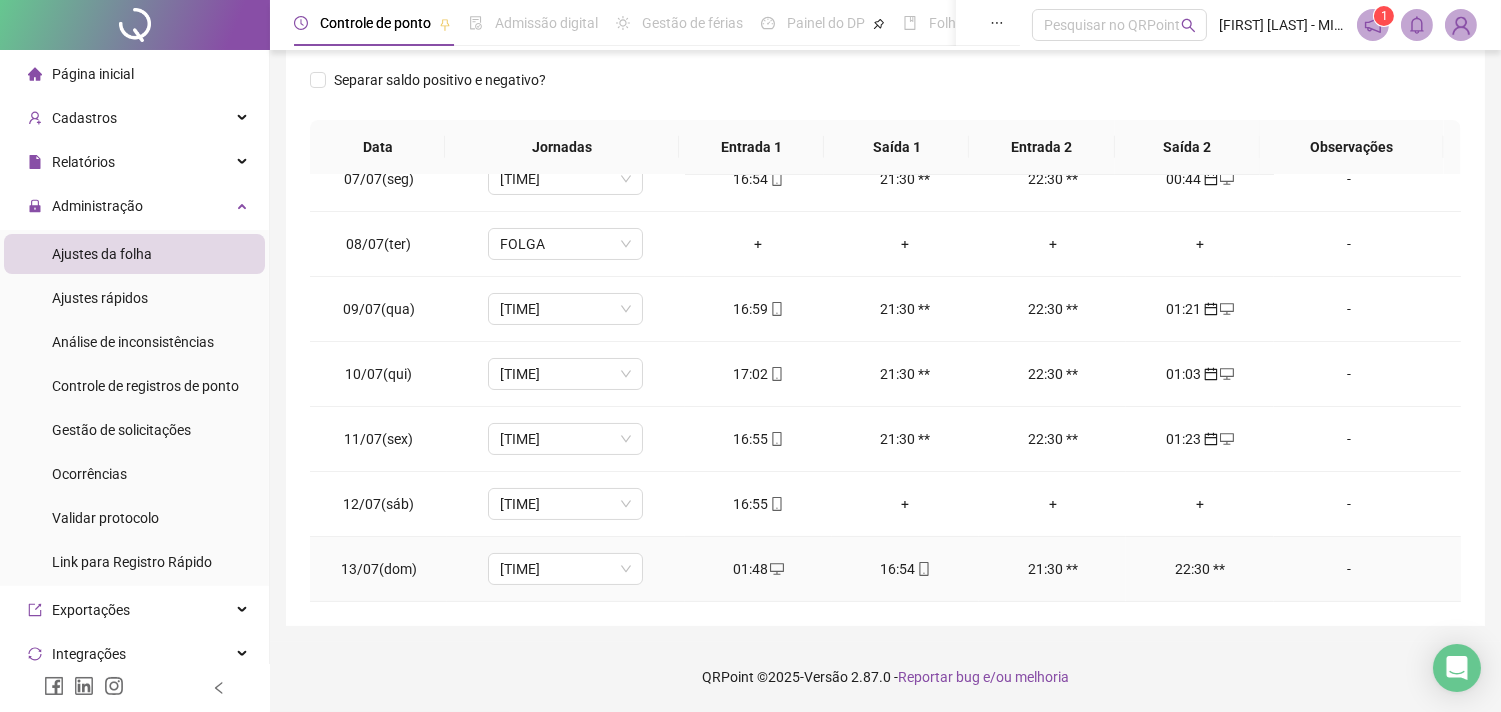 click on "16:54" at bounding box center (905, 569) 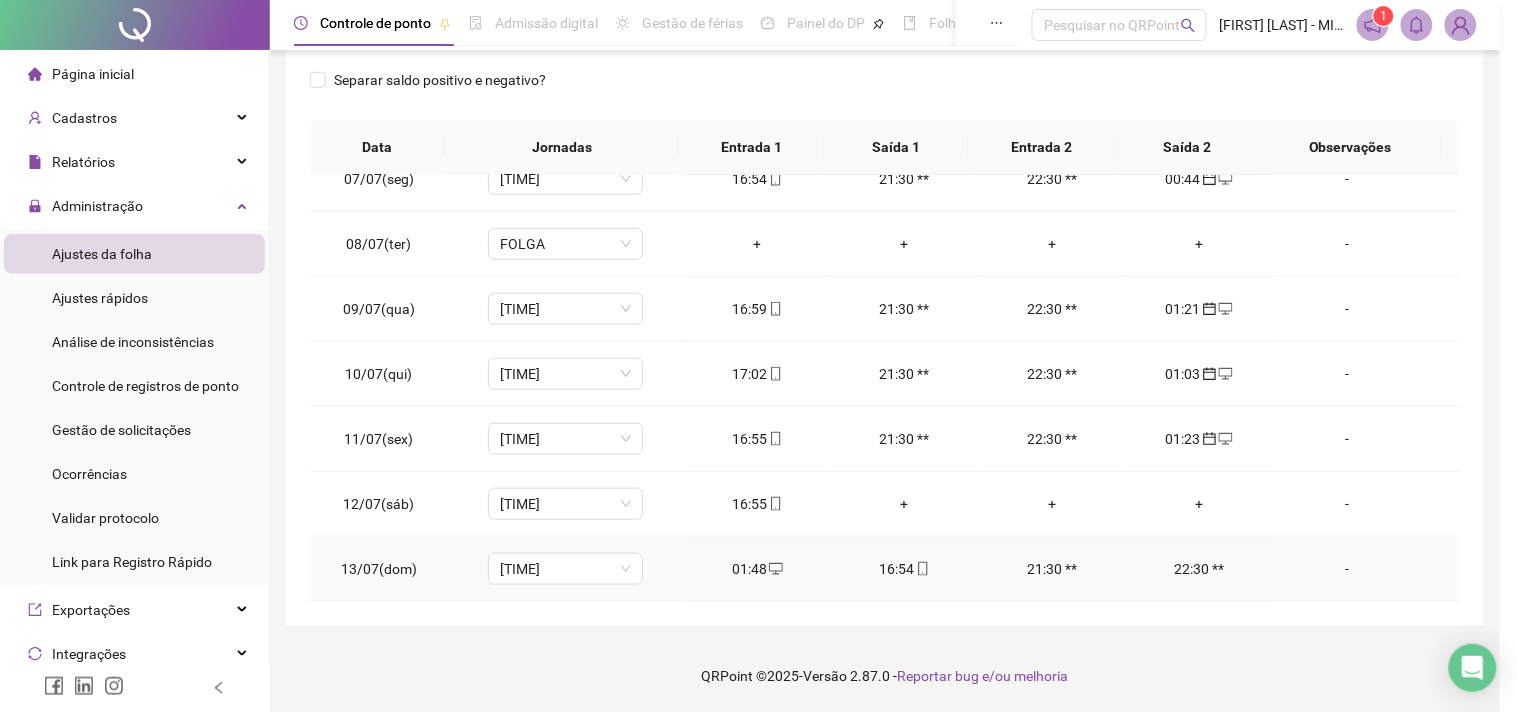 type on "**********" 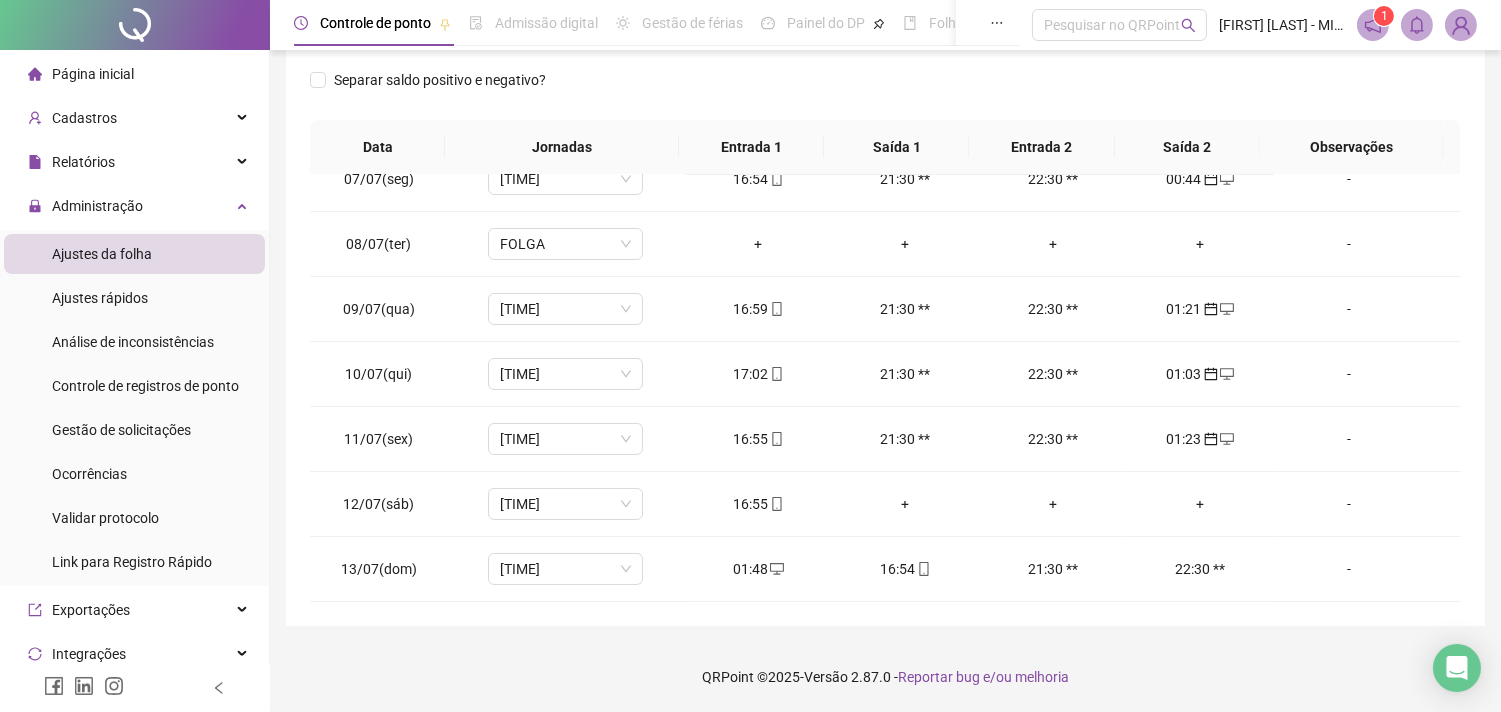 click on "01:48" at bounding box center (758, 569) 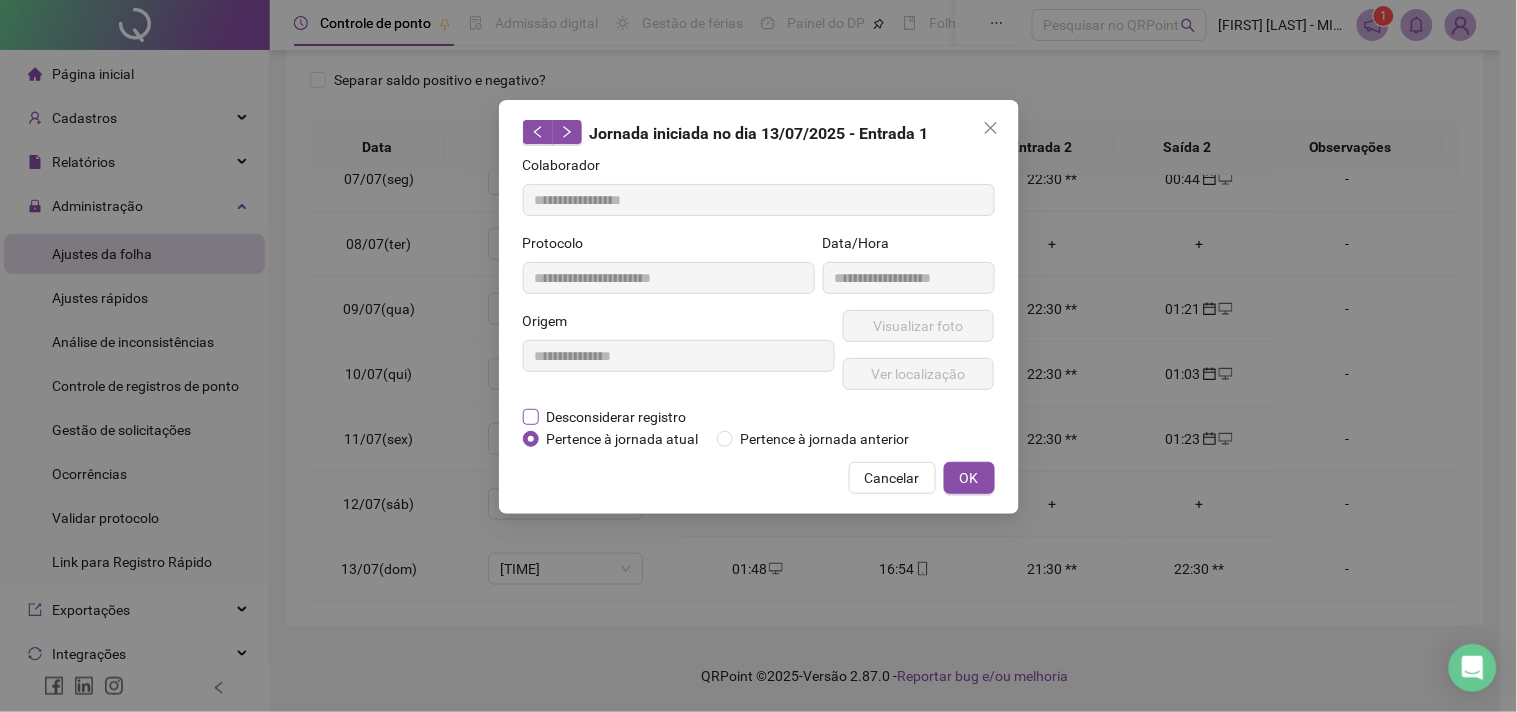 click on "Desconsiderar registro" at bounding box center (617, 417) 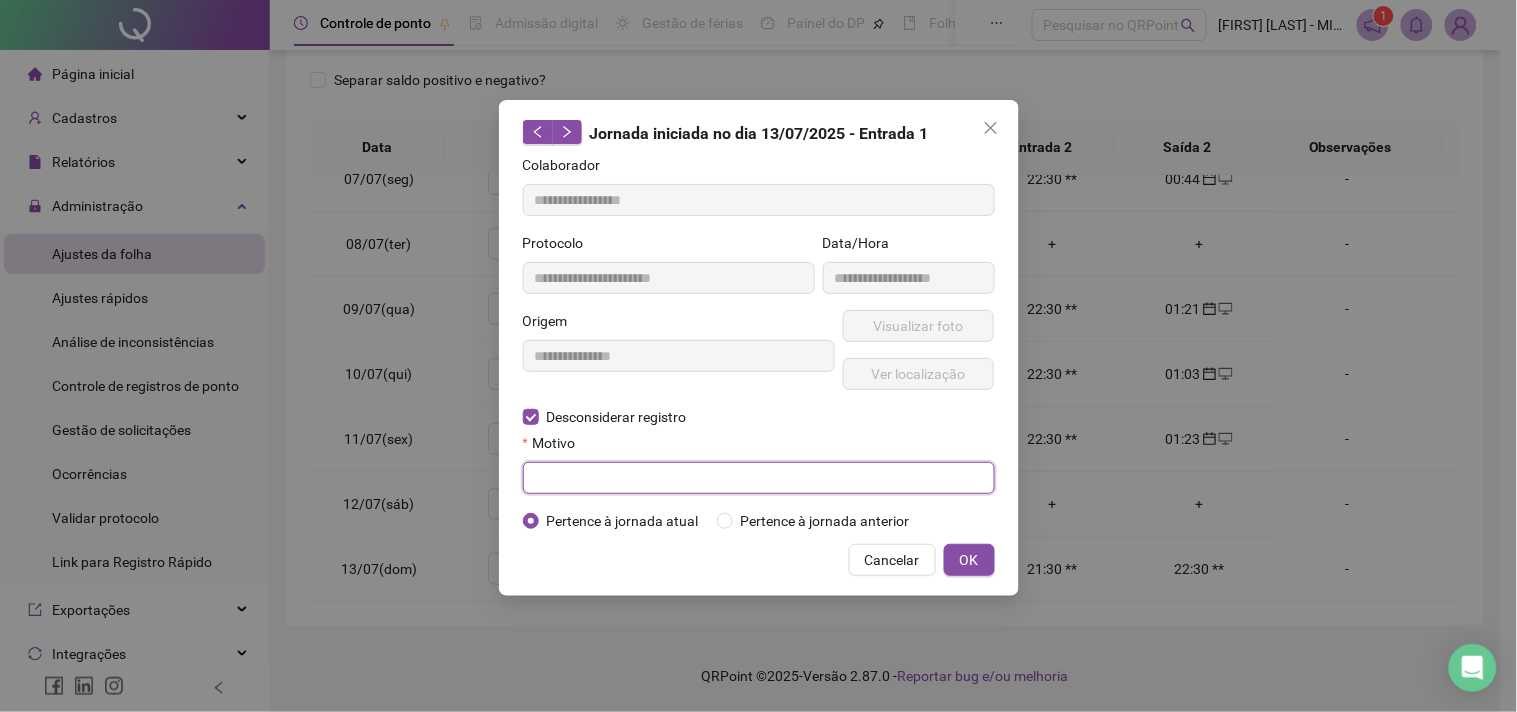 click at bounding box center (759, 478) 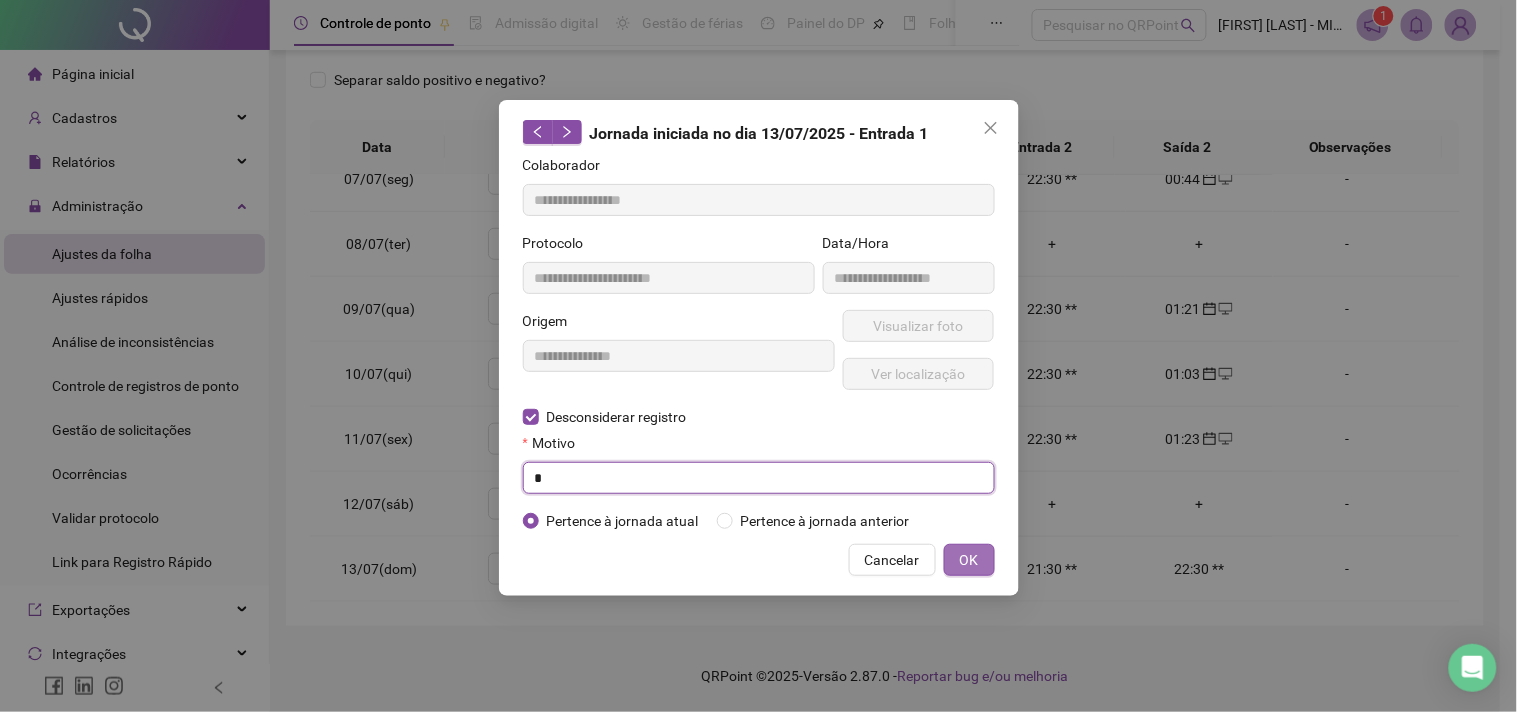type on "*" 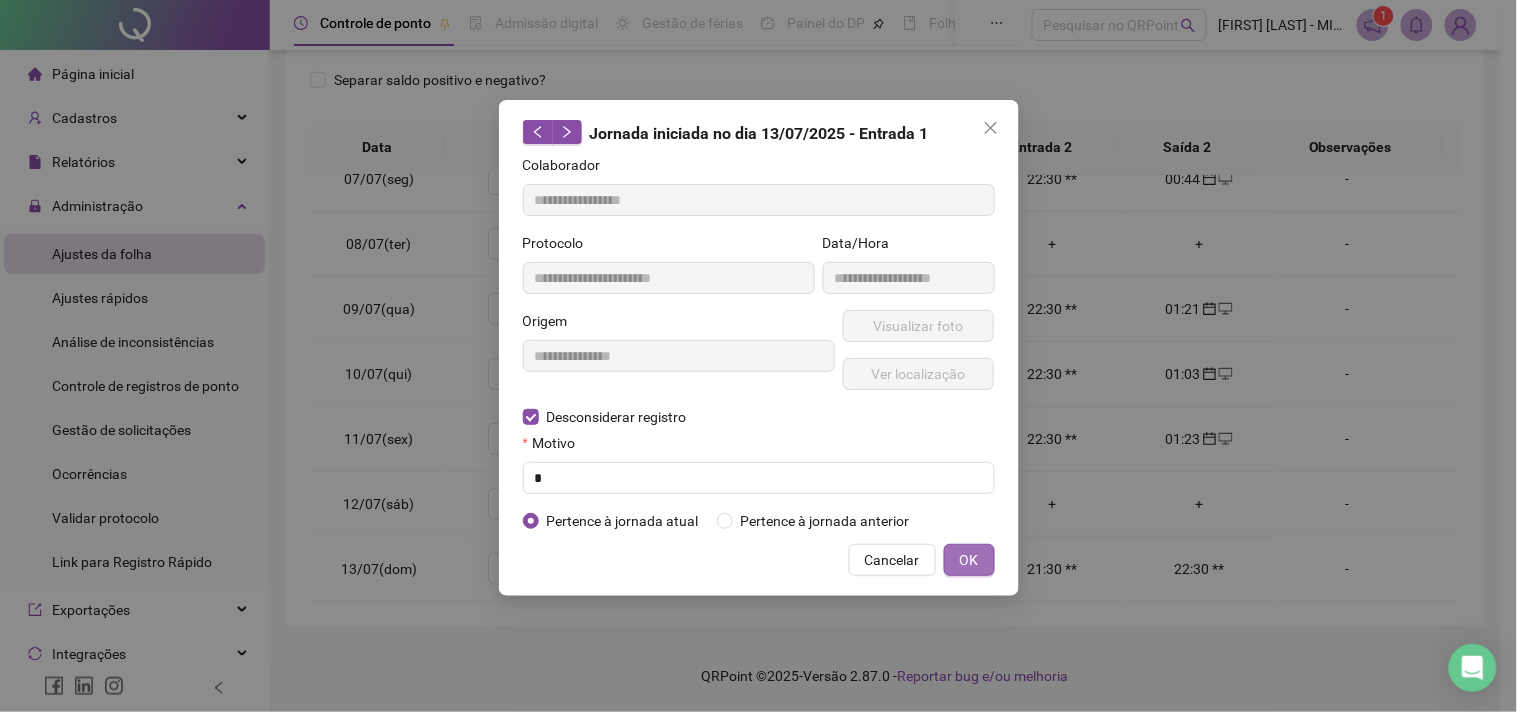 click on "OK" at bounding box center [969, 560] 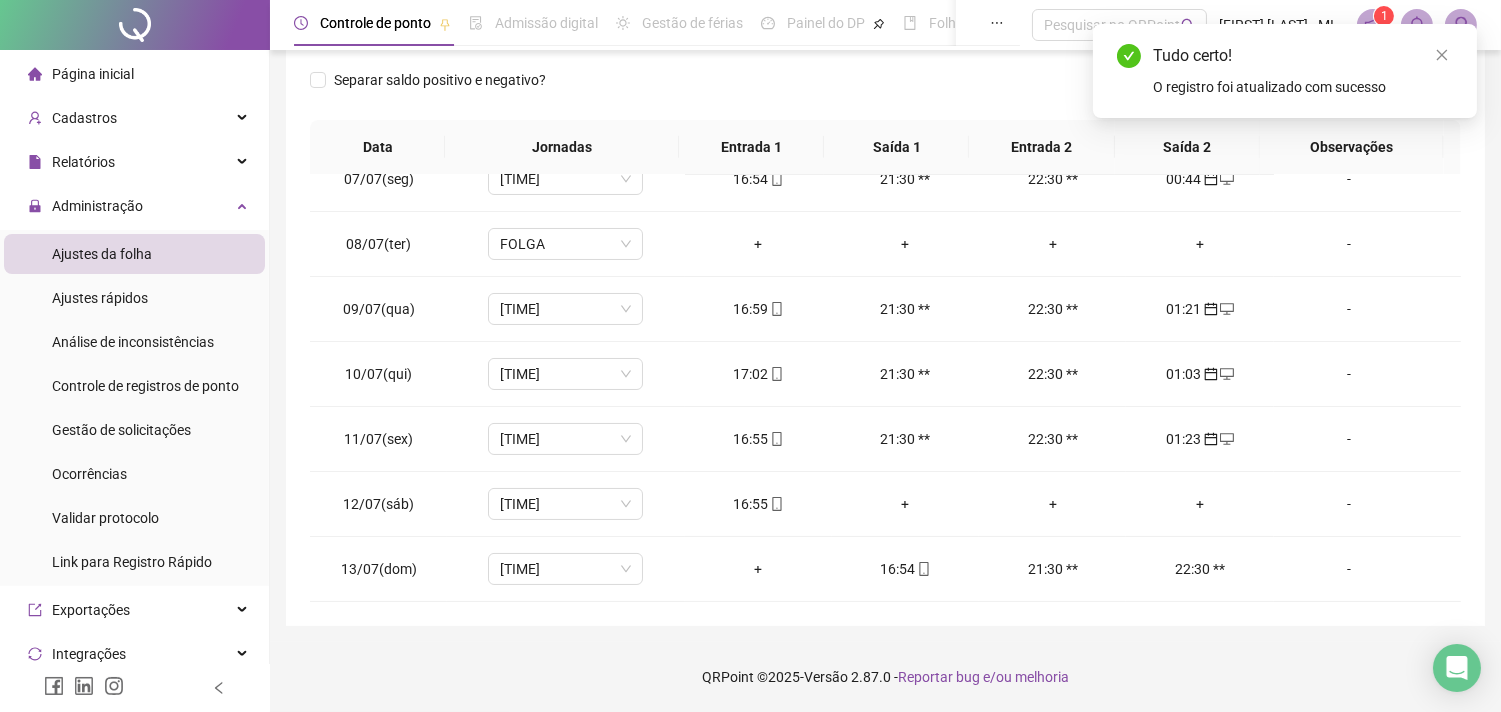 click on "**********" at bounding box center (885, 191) 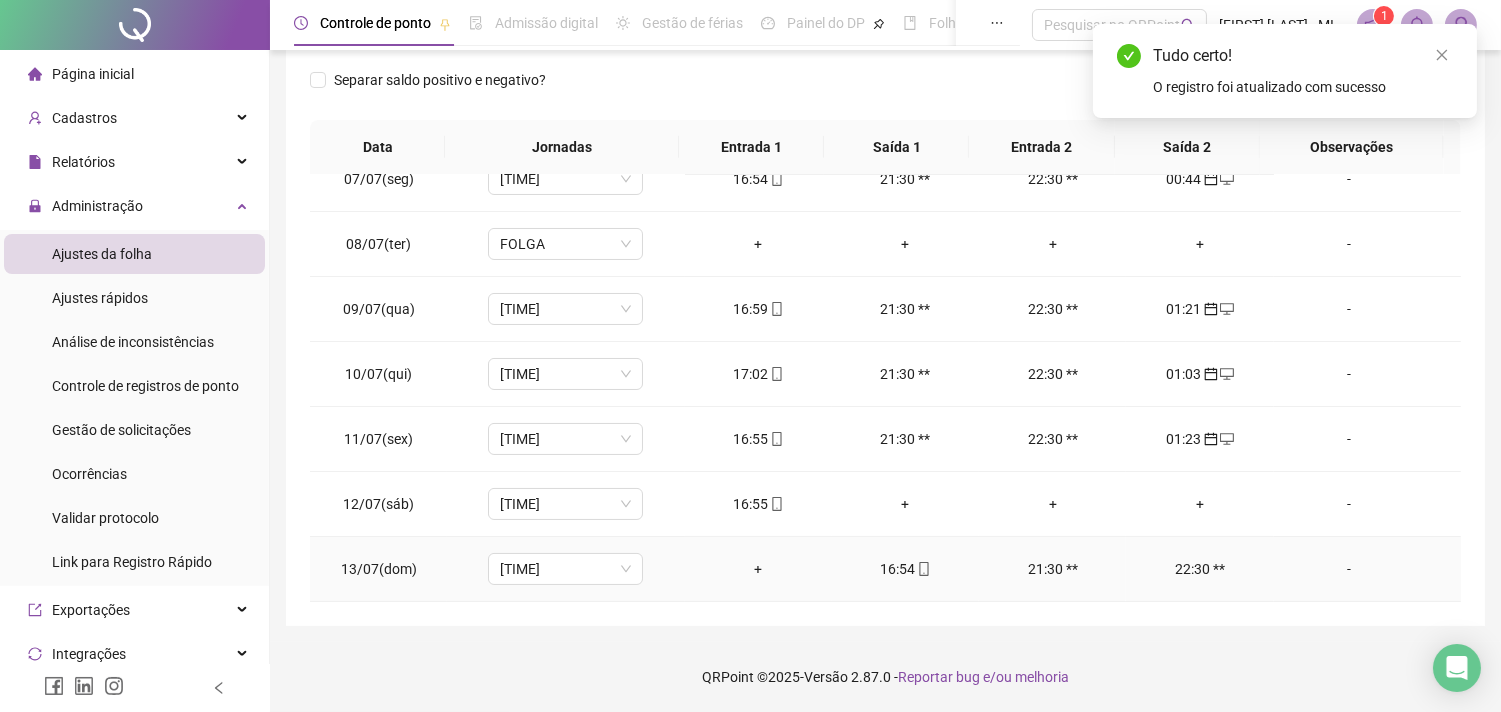 click on "22:30   **" at bounding box center (1199, 569) 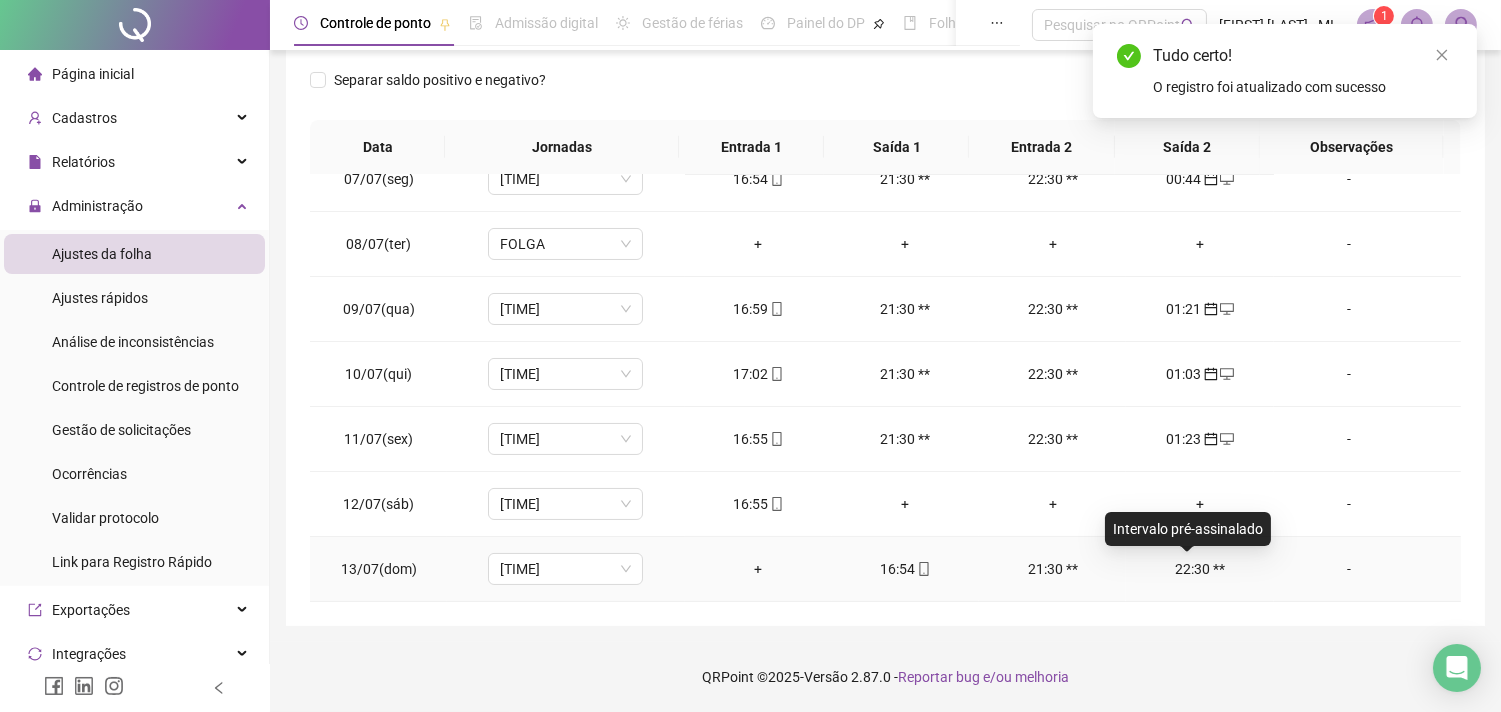click on "22:30   **" at bounding box center (1199, 569) 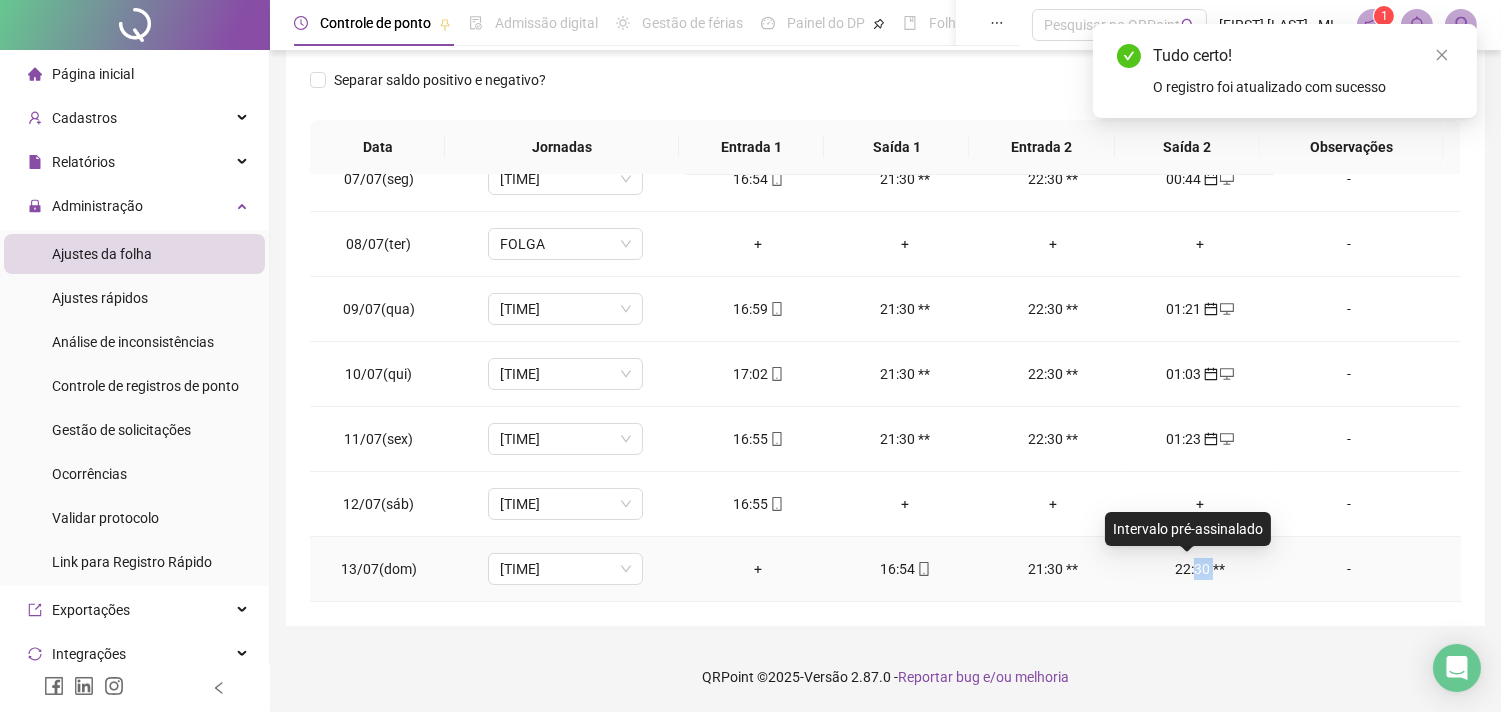 click on "22:30   **" at bounding box center [1199, 569] 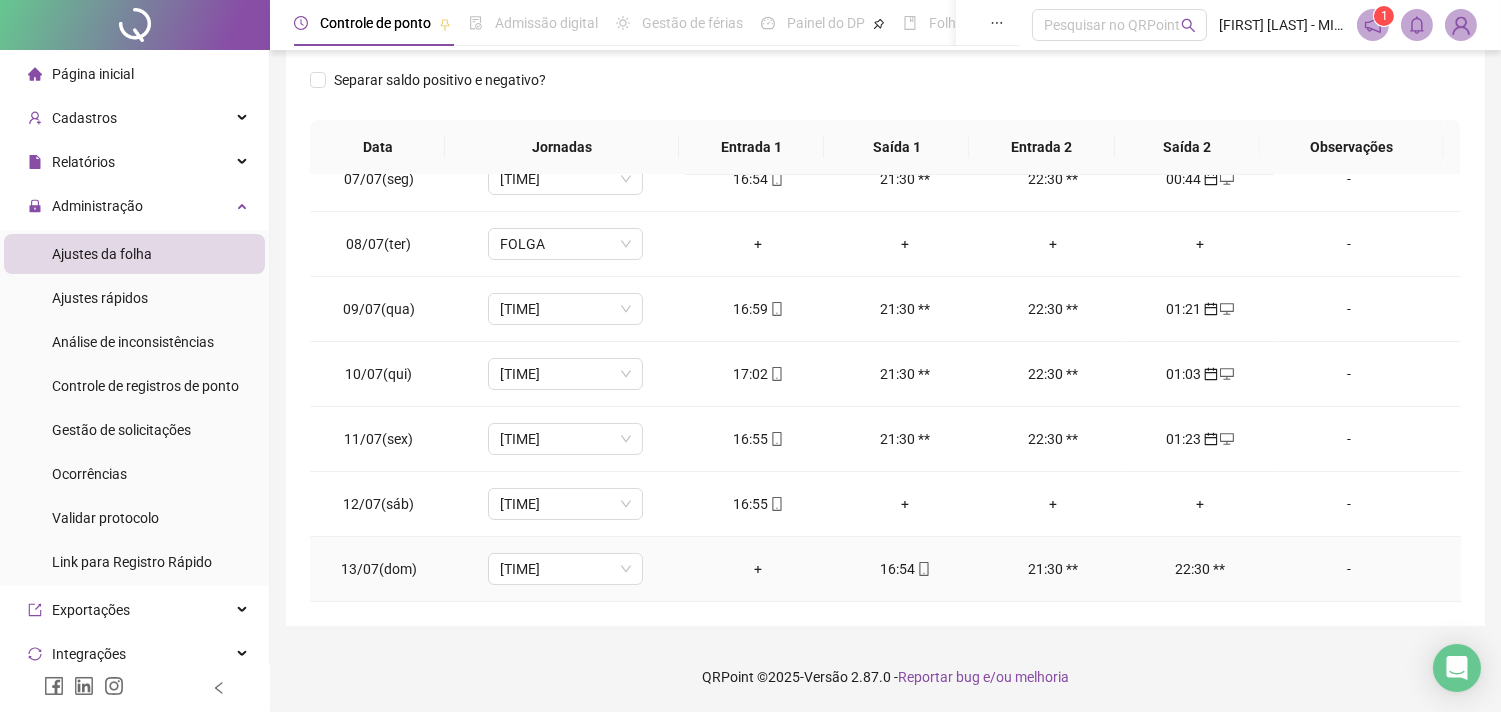 click on "22:30   **" at bounding box center (1199, 569) 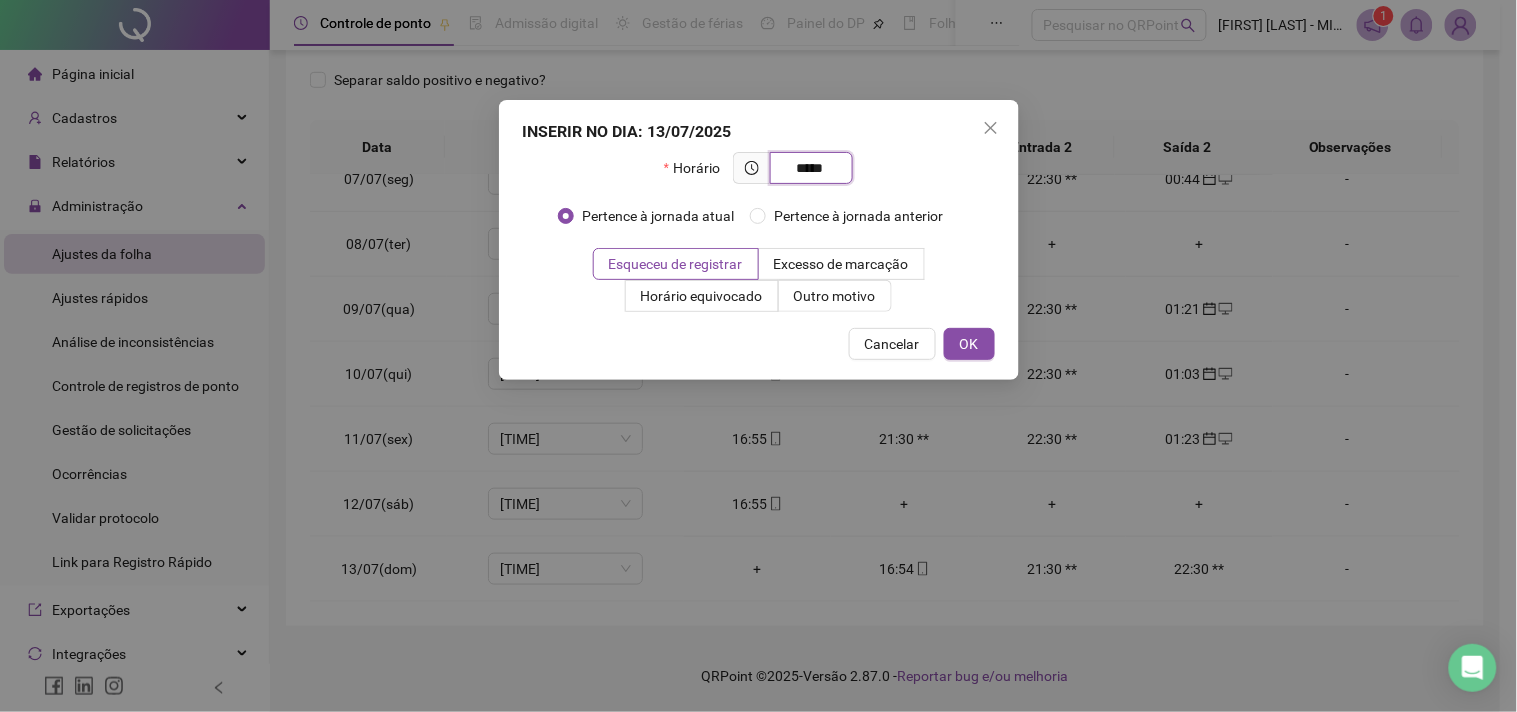 type on "*****" 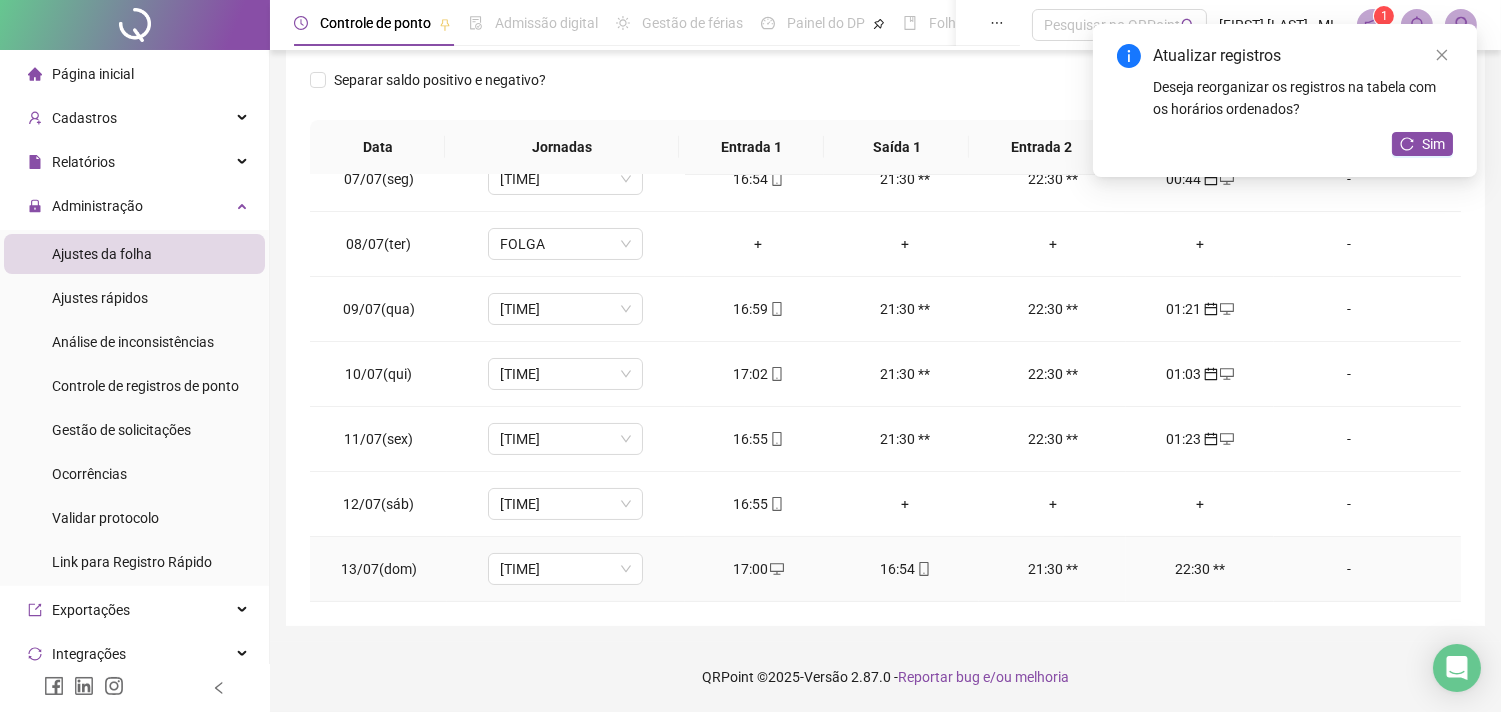 click on "22:30   **" at bounding box center (1199, 569) 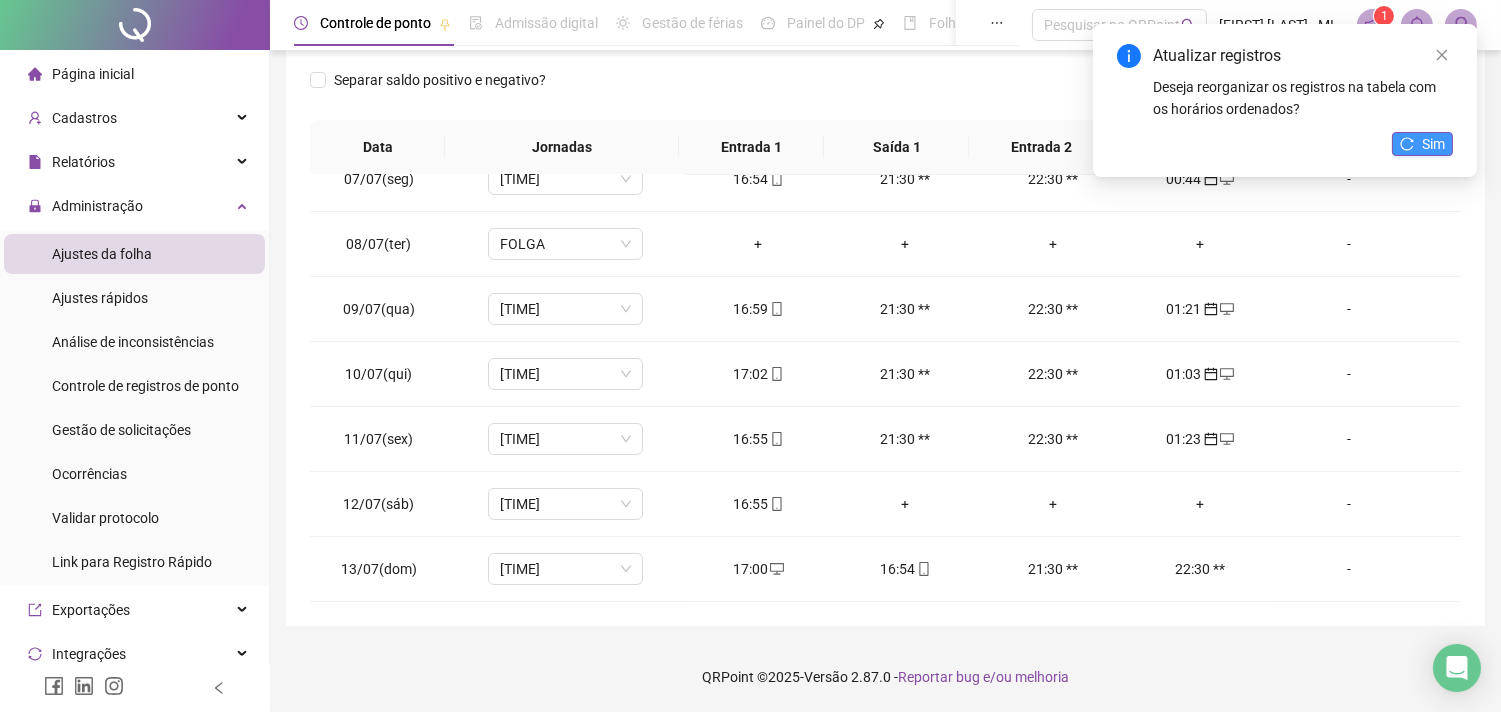 click on "Sim" at bounding box center [1433, 144] 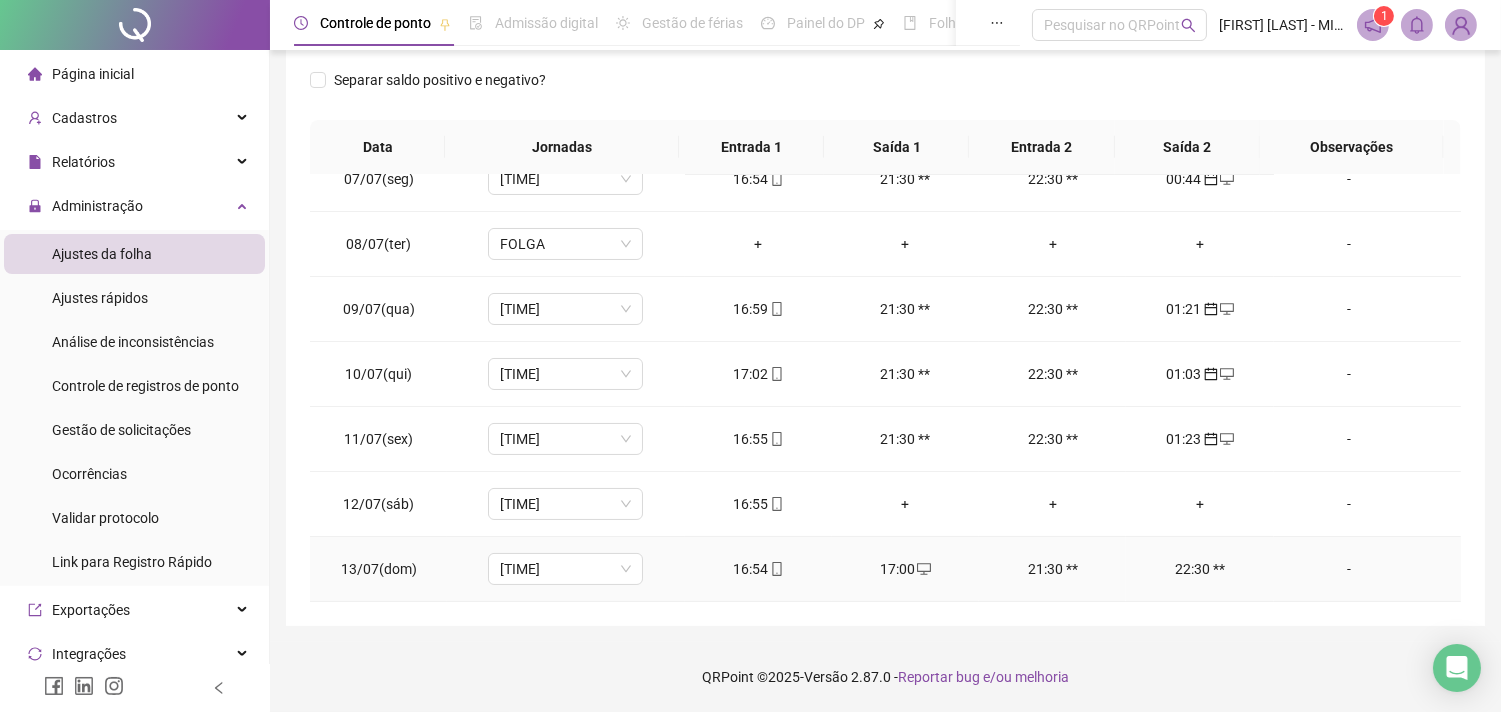 click on "22:30   **" at bounding box center (1199, 569) 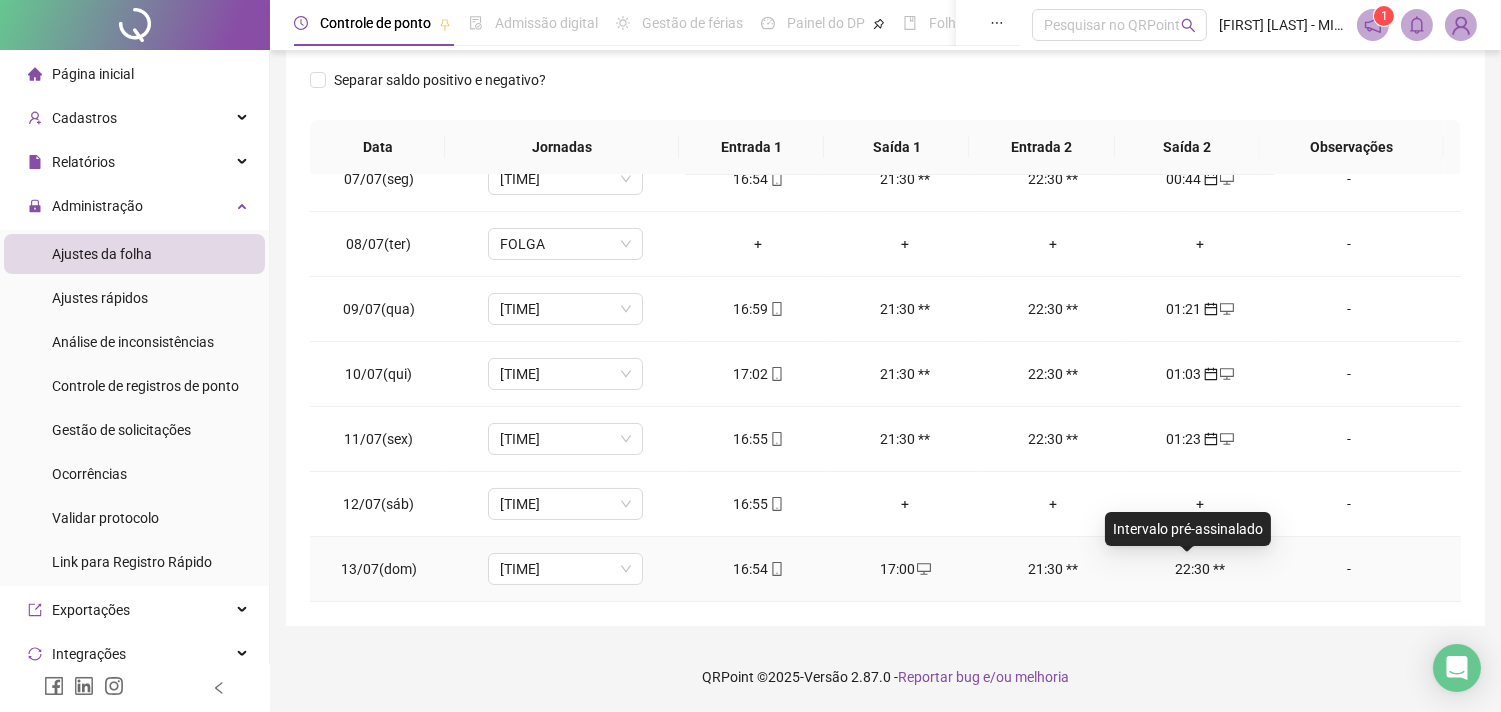 click on "22:30   **" at bounding box center (1199, 569) 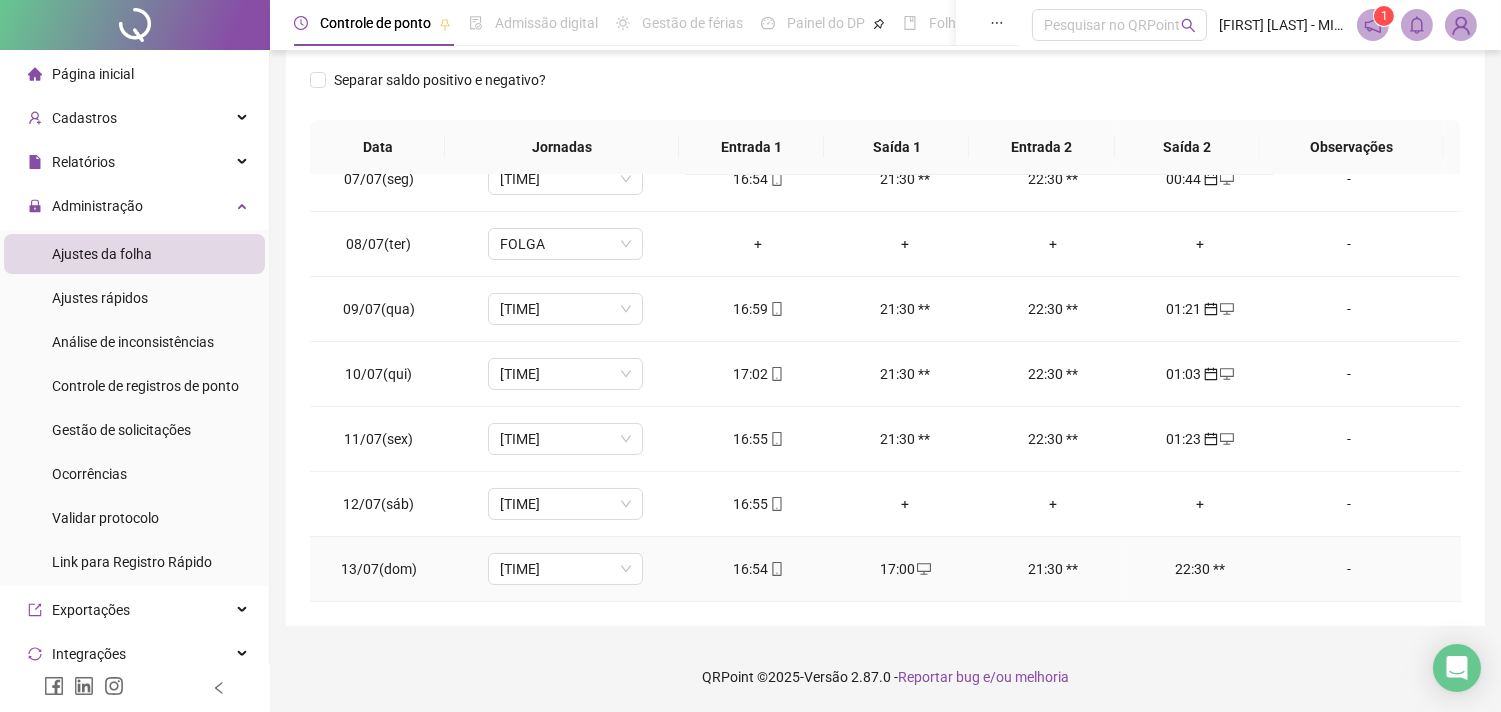 click on "22:30   **" at bounding box center [1199, 569] 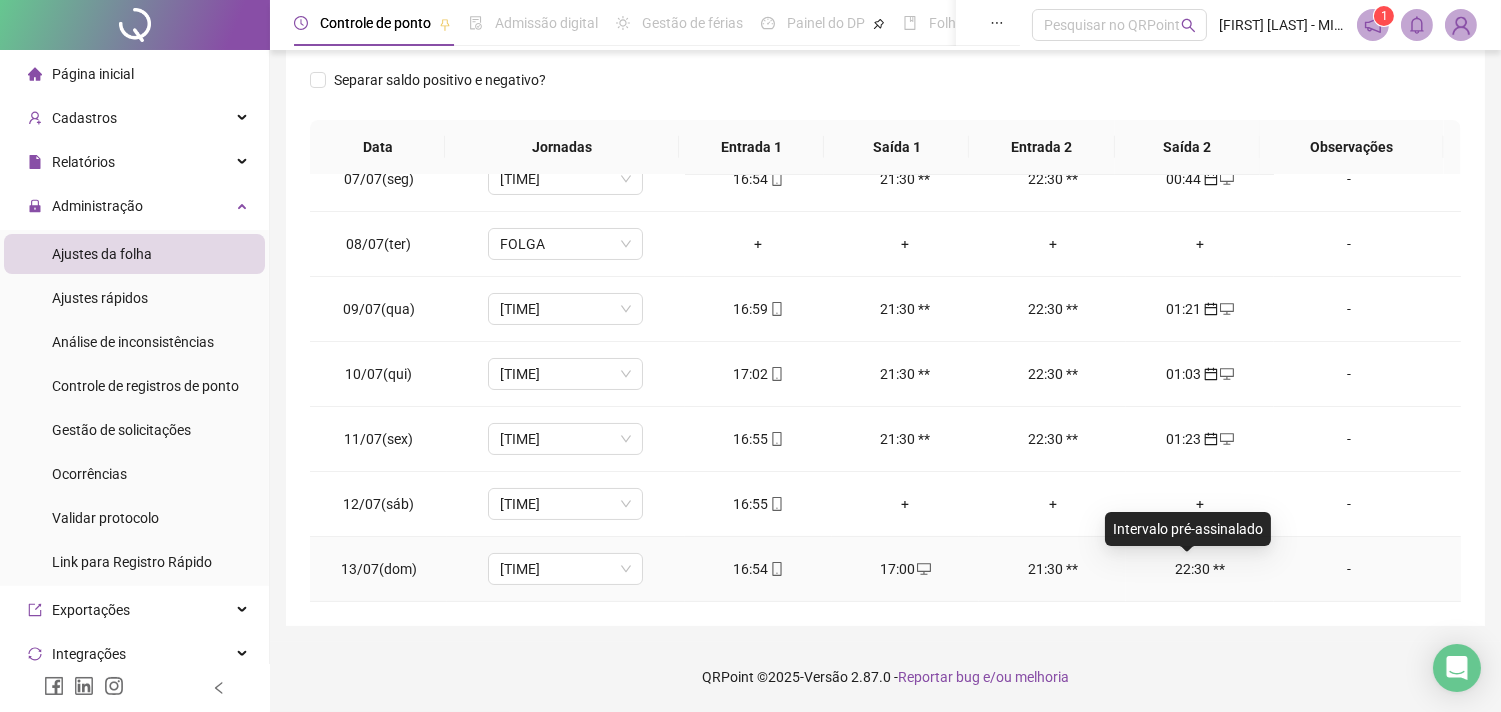click on "[TIME] **" at bounding box center [1052, 569] 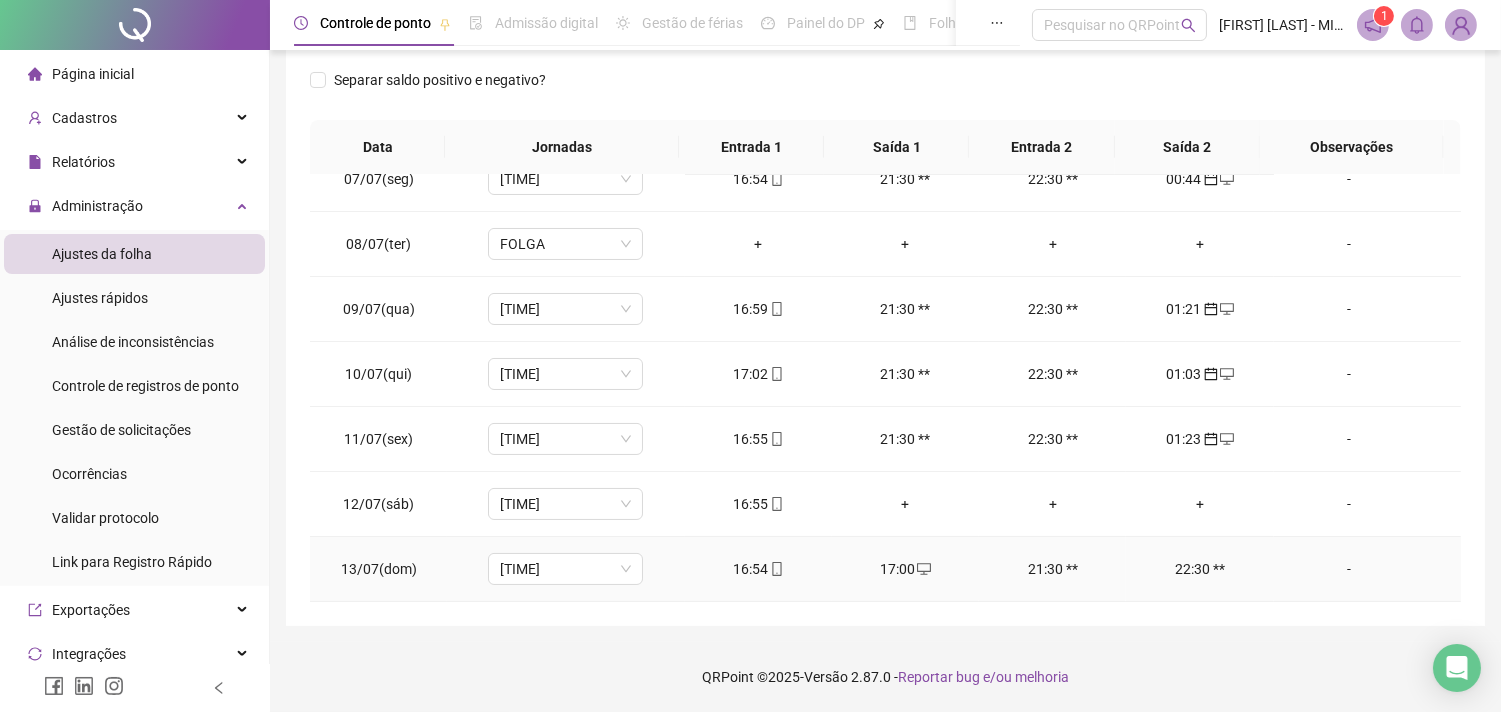 click on "[TIME] **" at bounding box center [1052, 569] 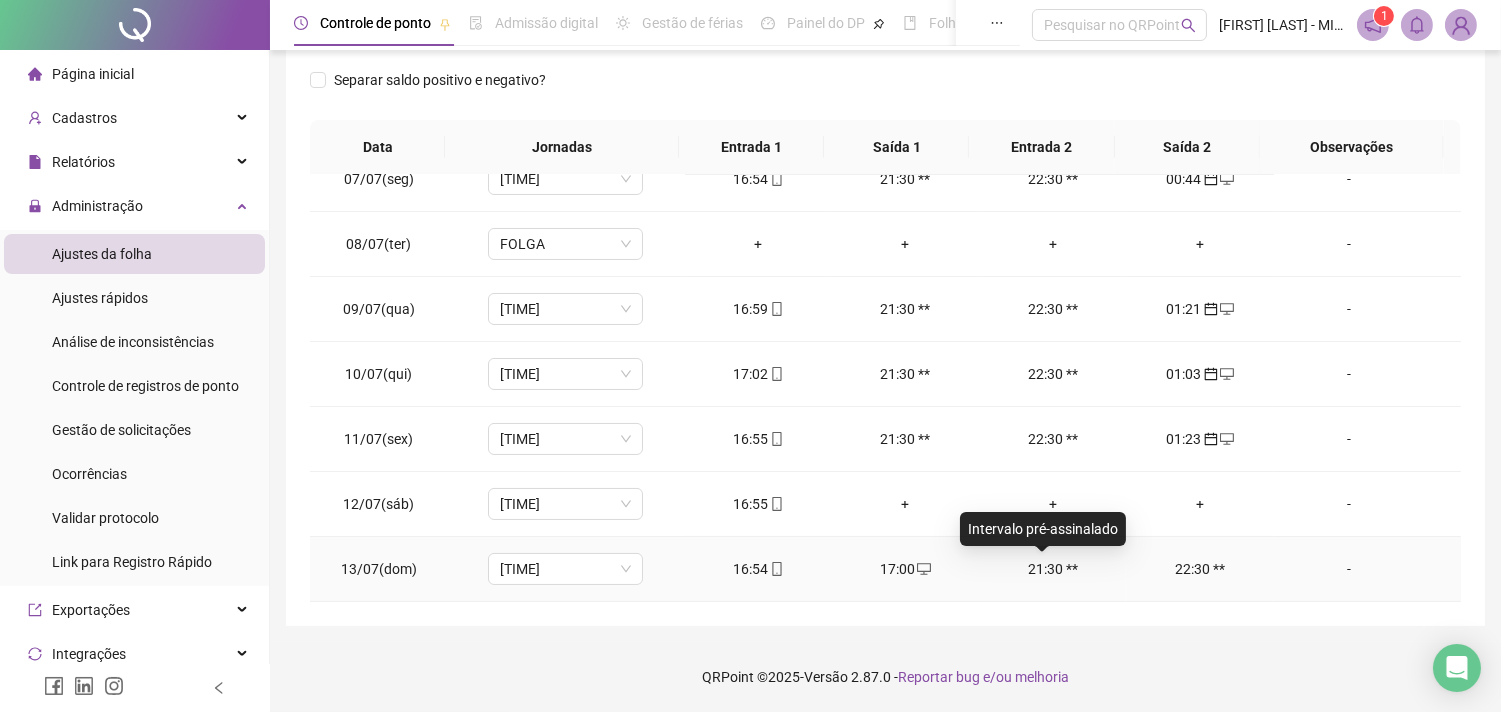 click on "[TIME] **" at bounding box center [1052, 569] 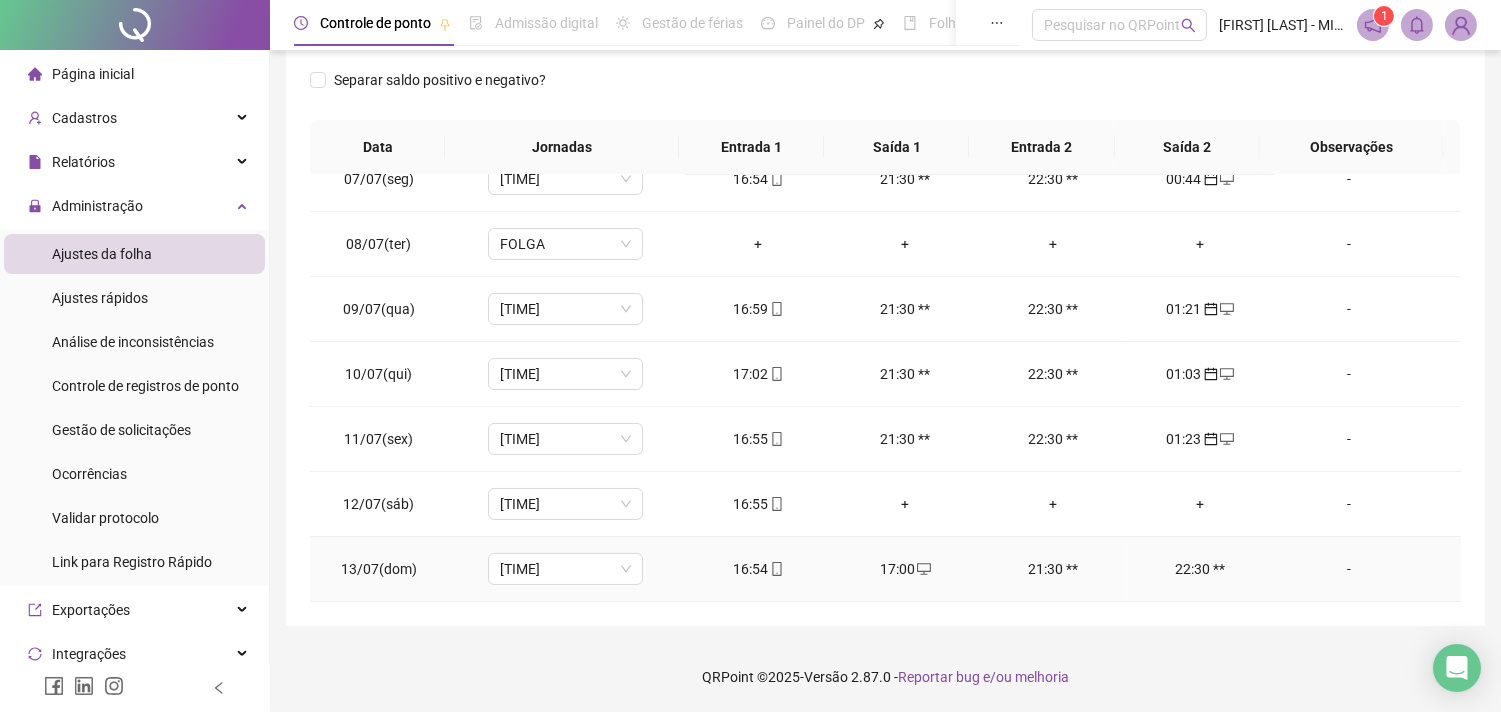 click on "17:00" at bounding box center [905, 569] 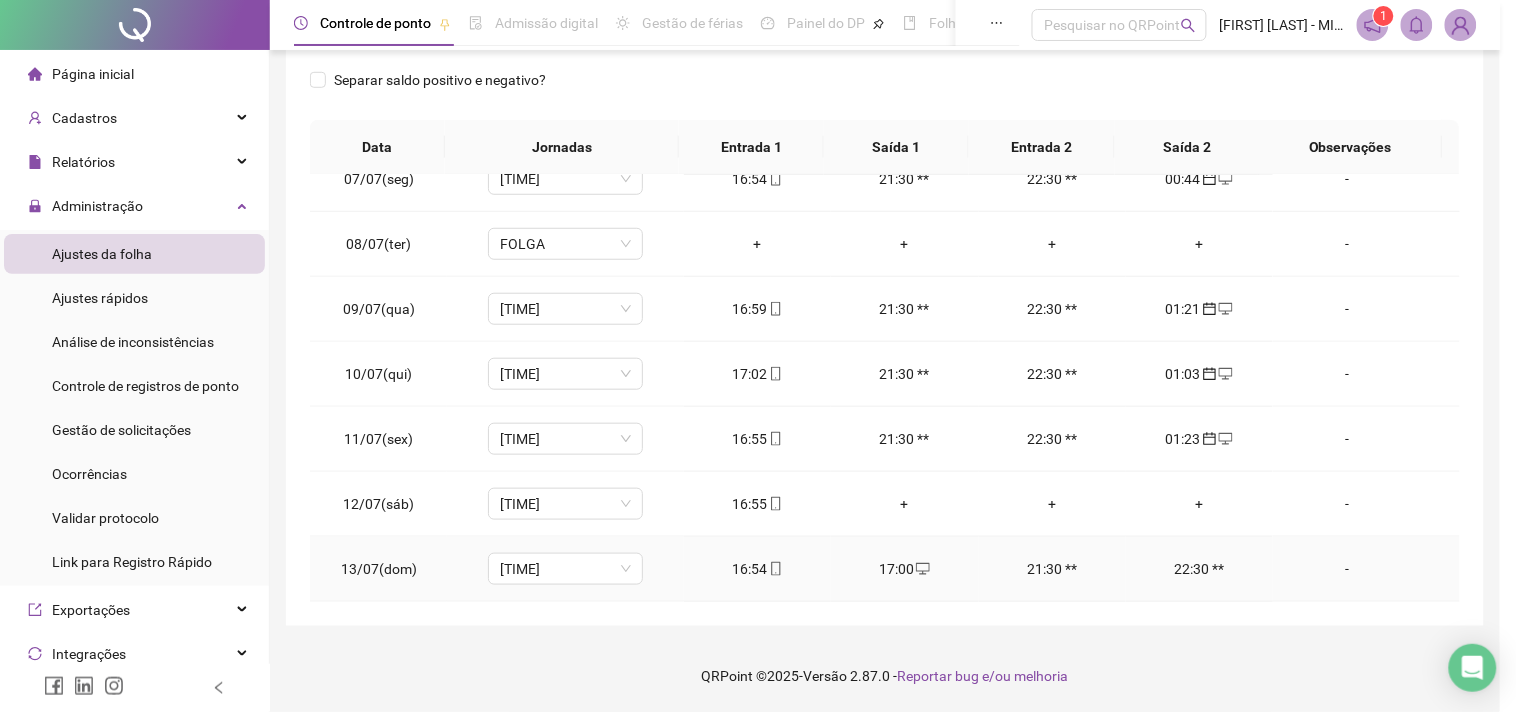 type on "**********" 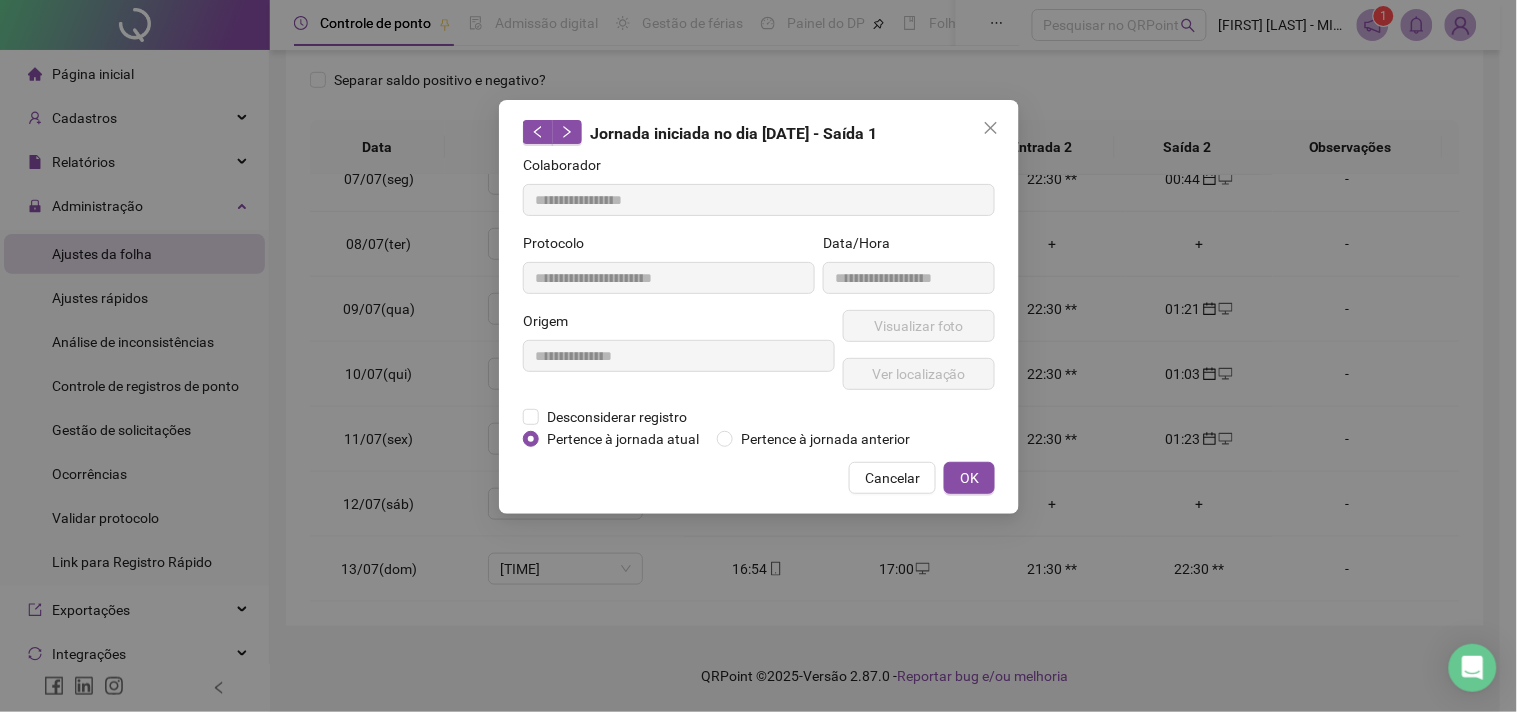 click on "**********" at bounding box center (758, 356) 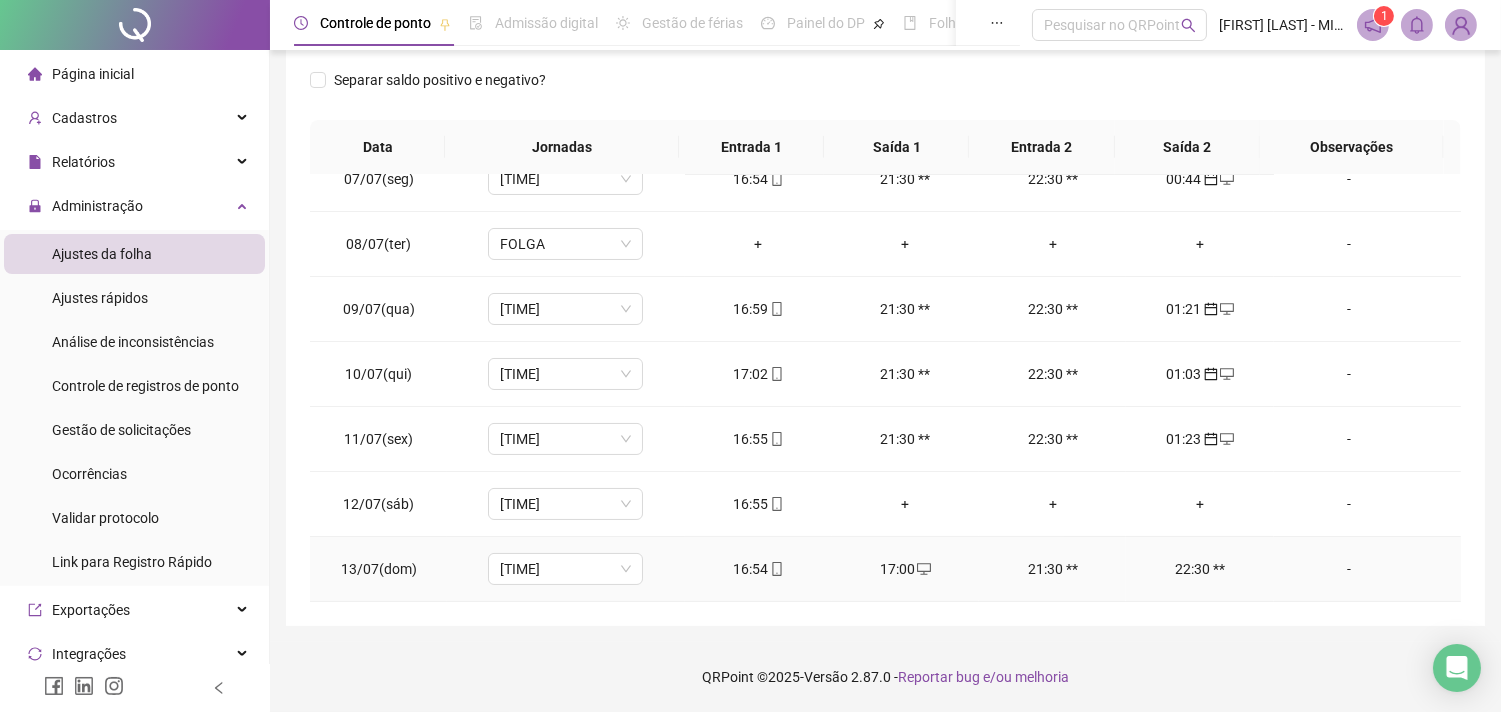 click on "17:00" at bounding box center [905, 569] 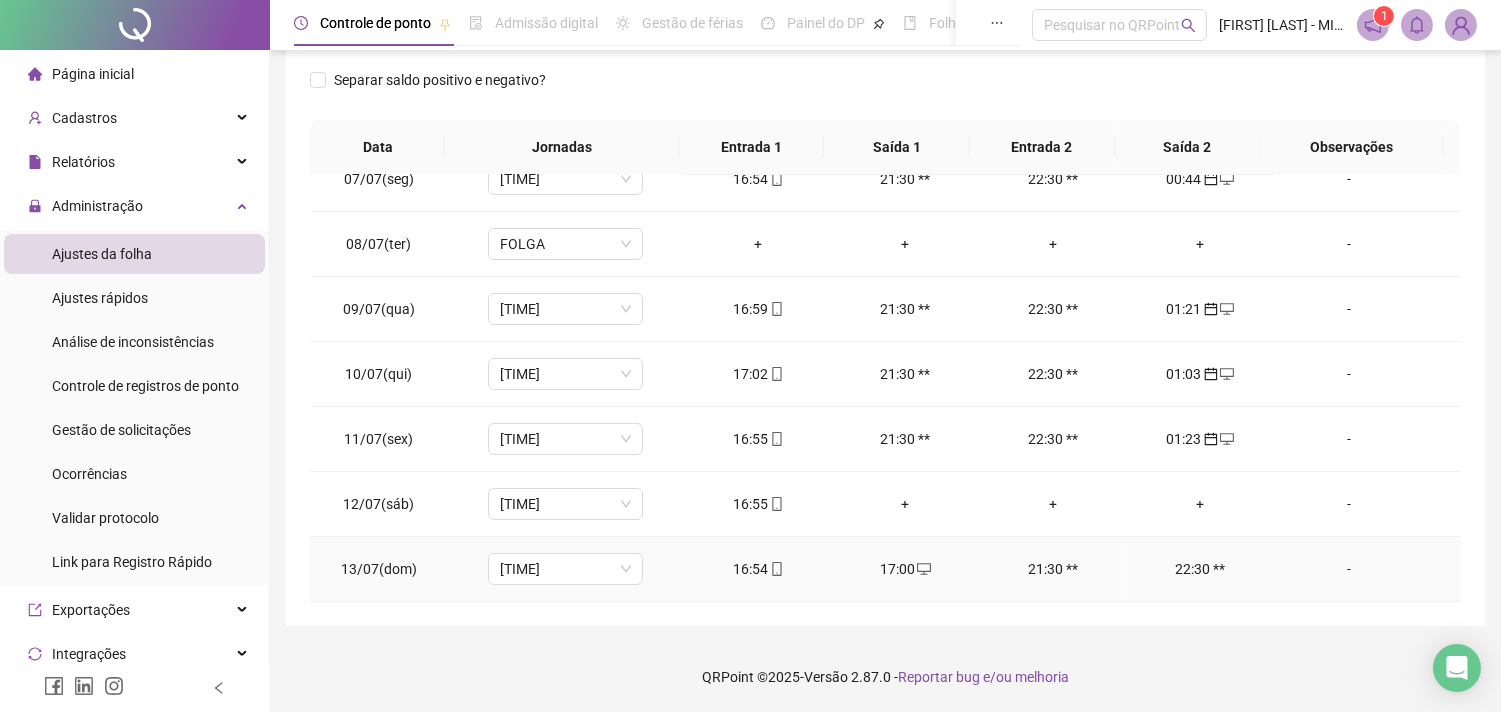 click on "16:54" at bounding box center [758, 569] 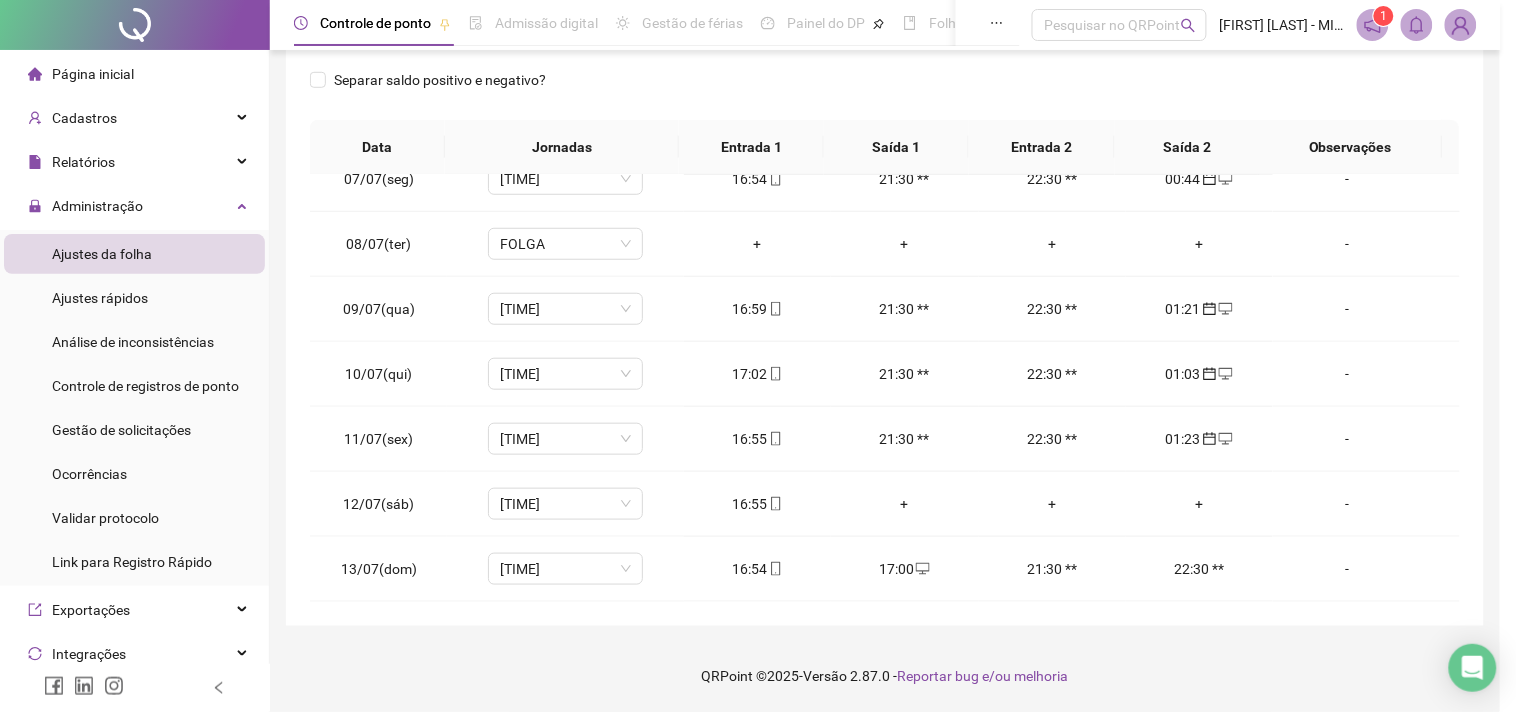 type on "**********" 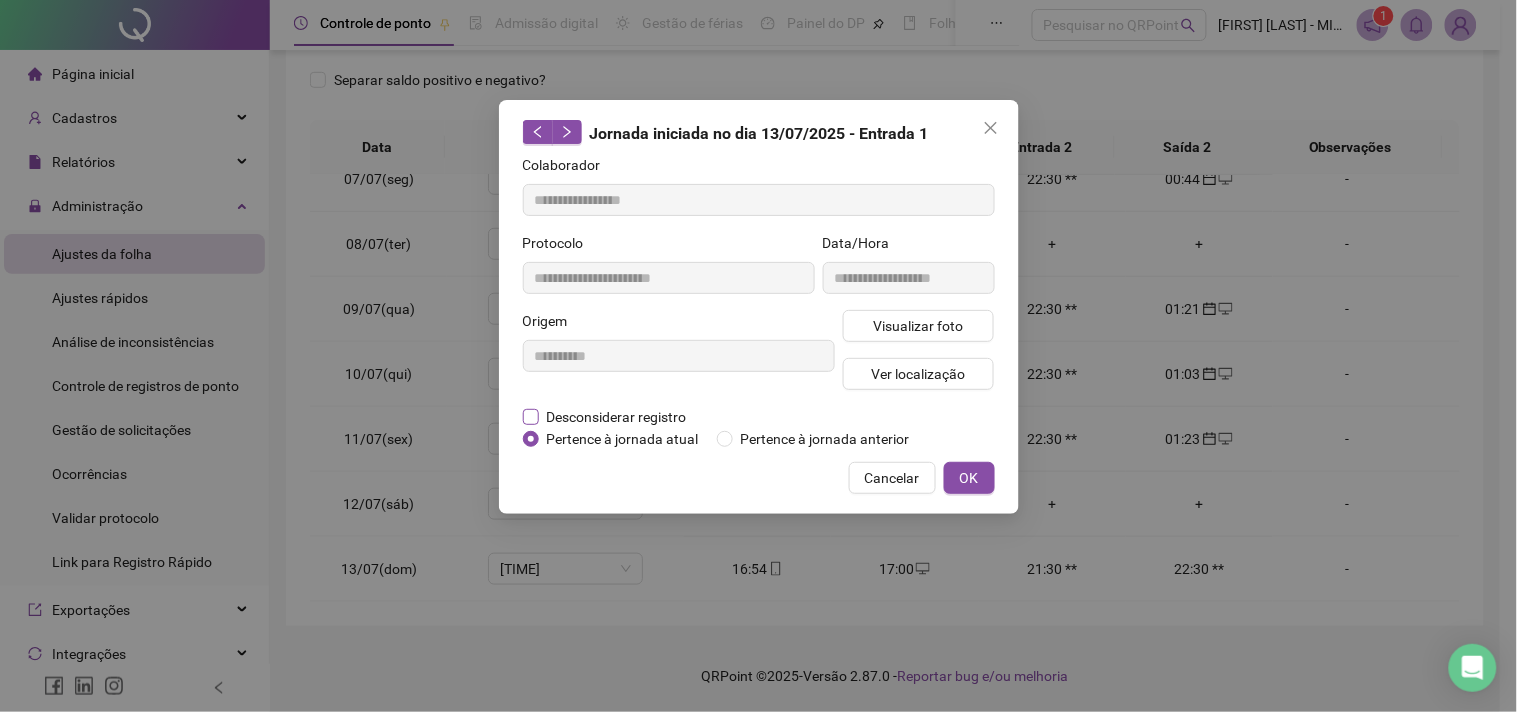 click on "Desconsiderar registro" at bounding box center [617, 417] 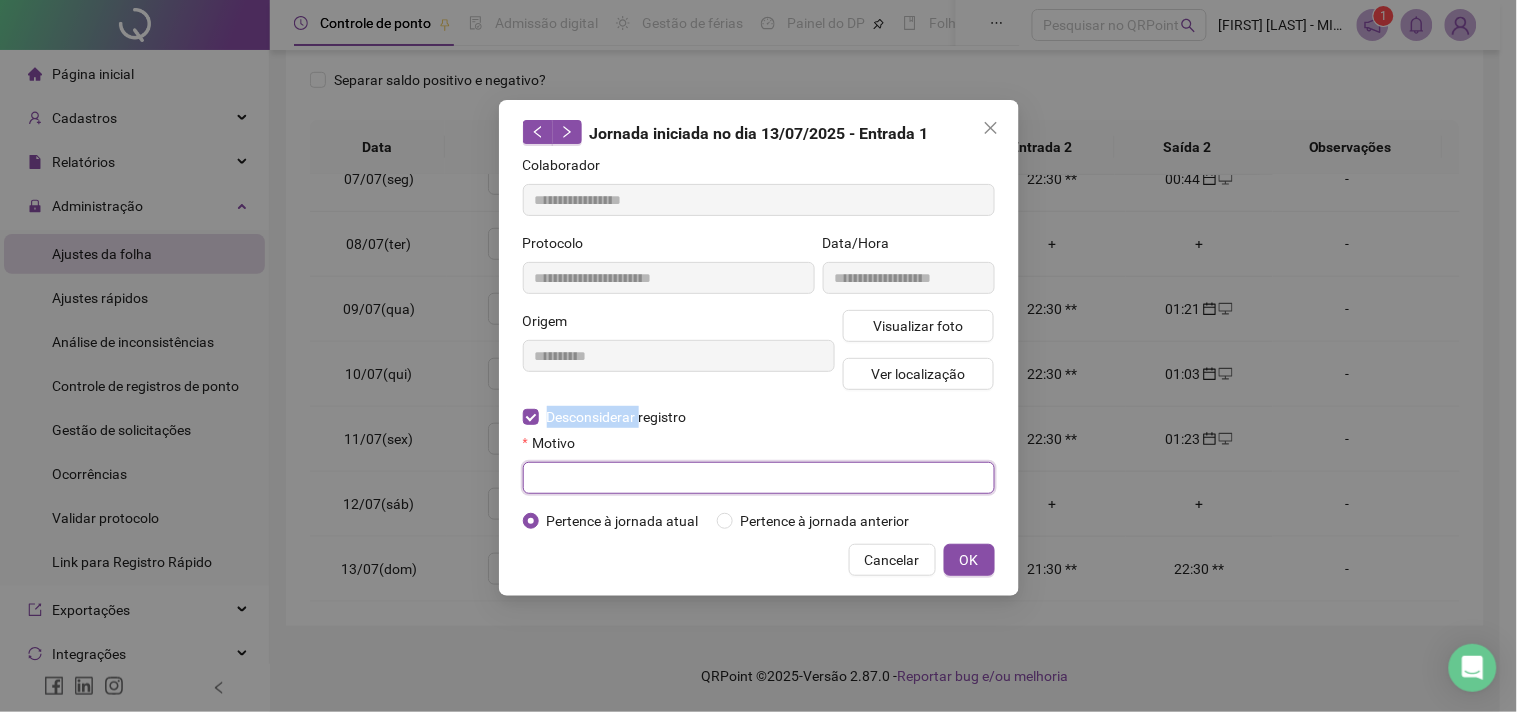 click at bounding box center (759, 478) 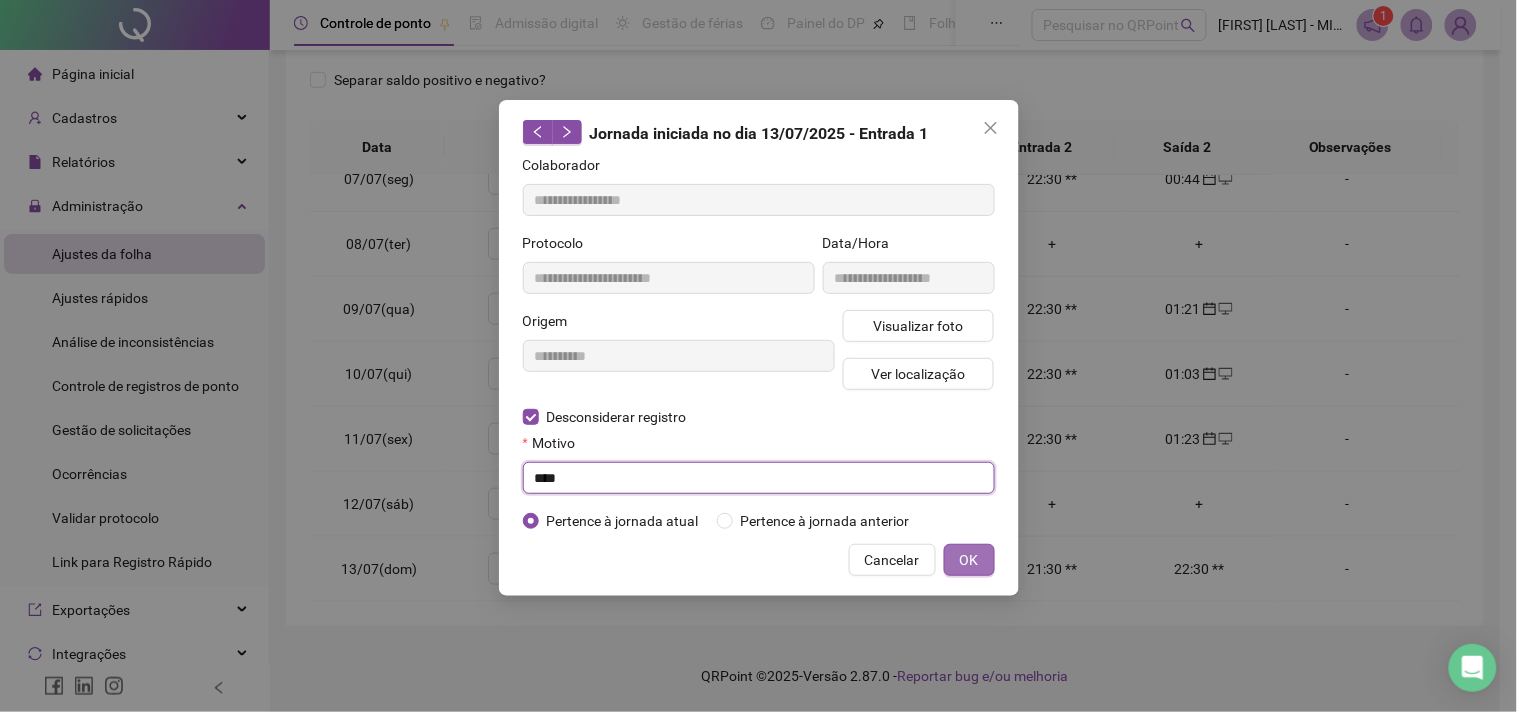 type on "****" 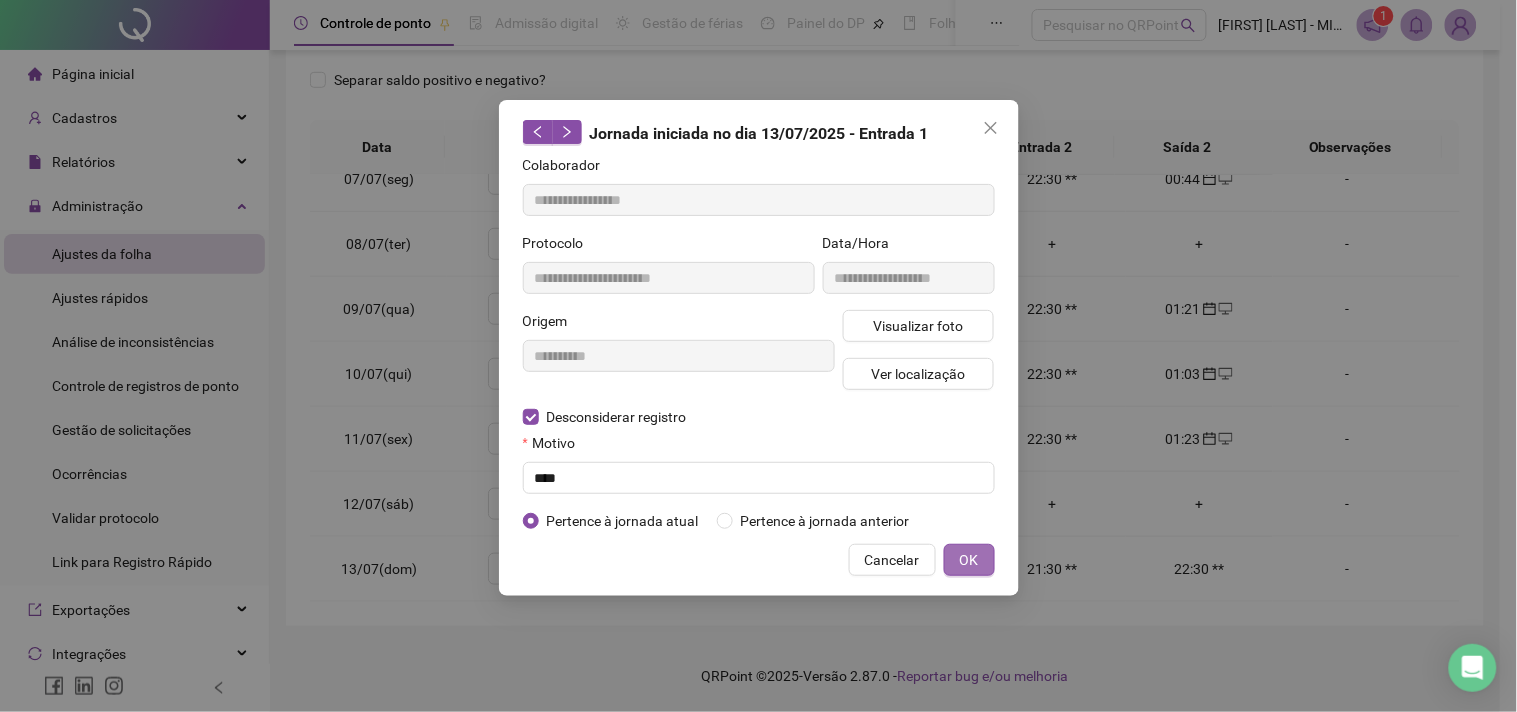 click on "OK" at bounding box center [969, 560] 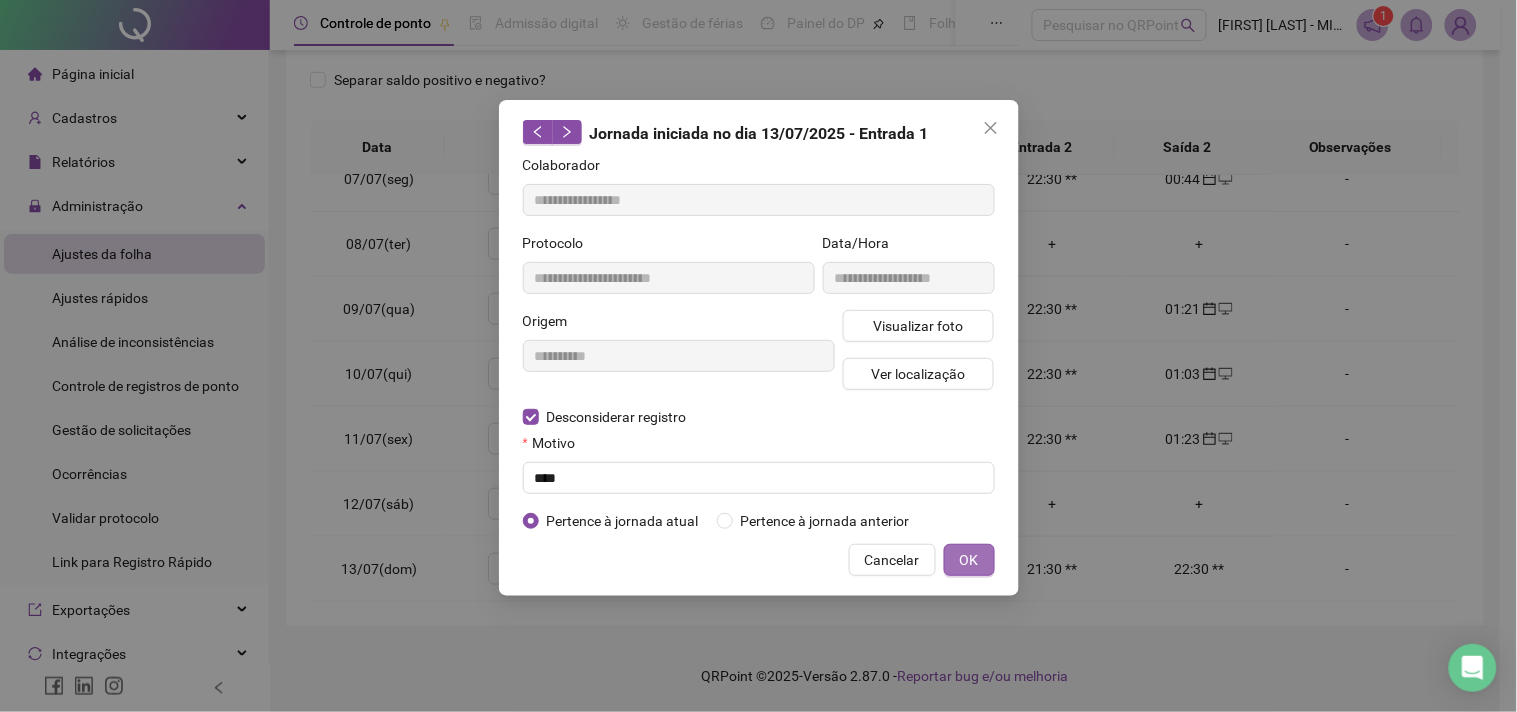 click on "OK" at bounding box center [969, 560] 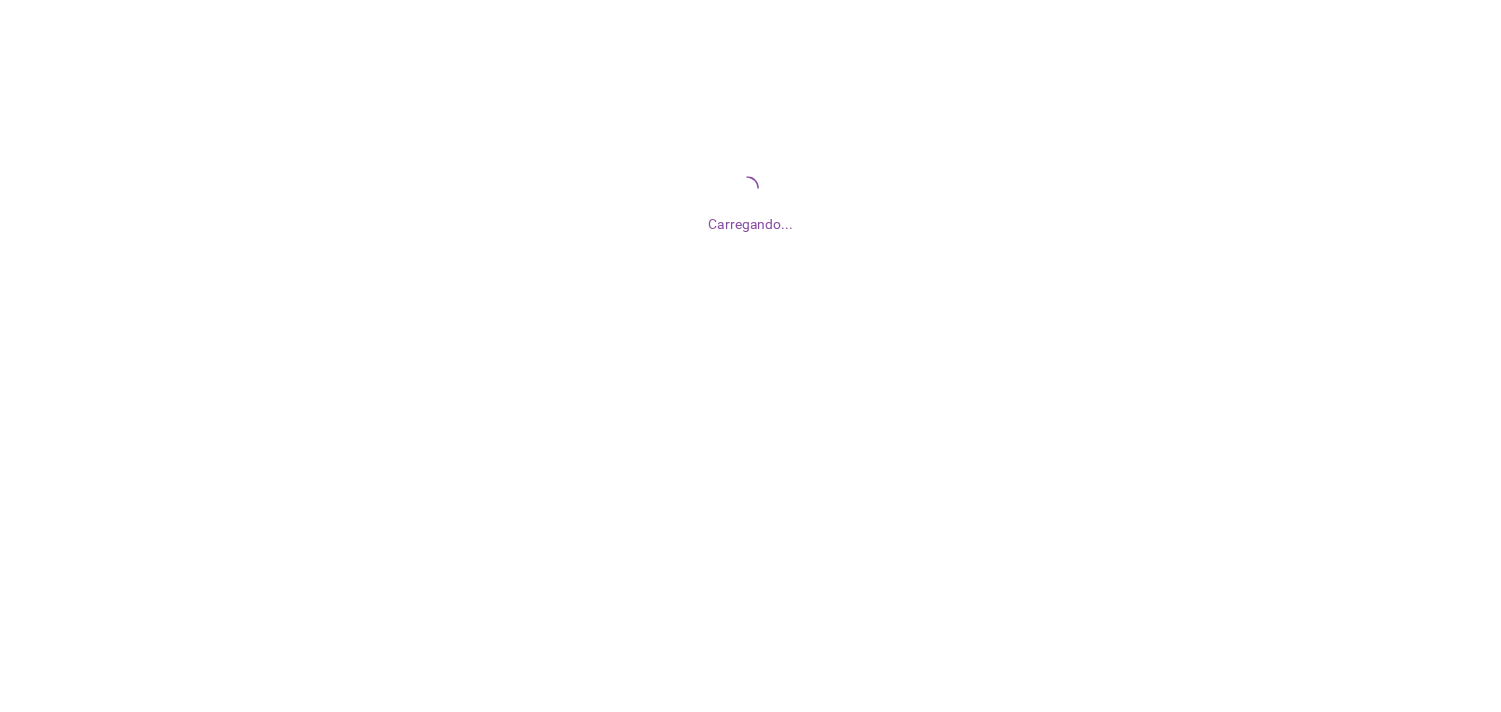 scroll, scrollTop: 0, scrollLeft: 0, axis: both 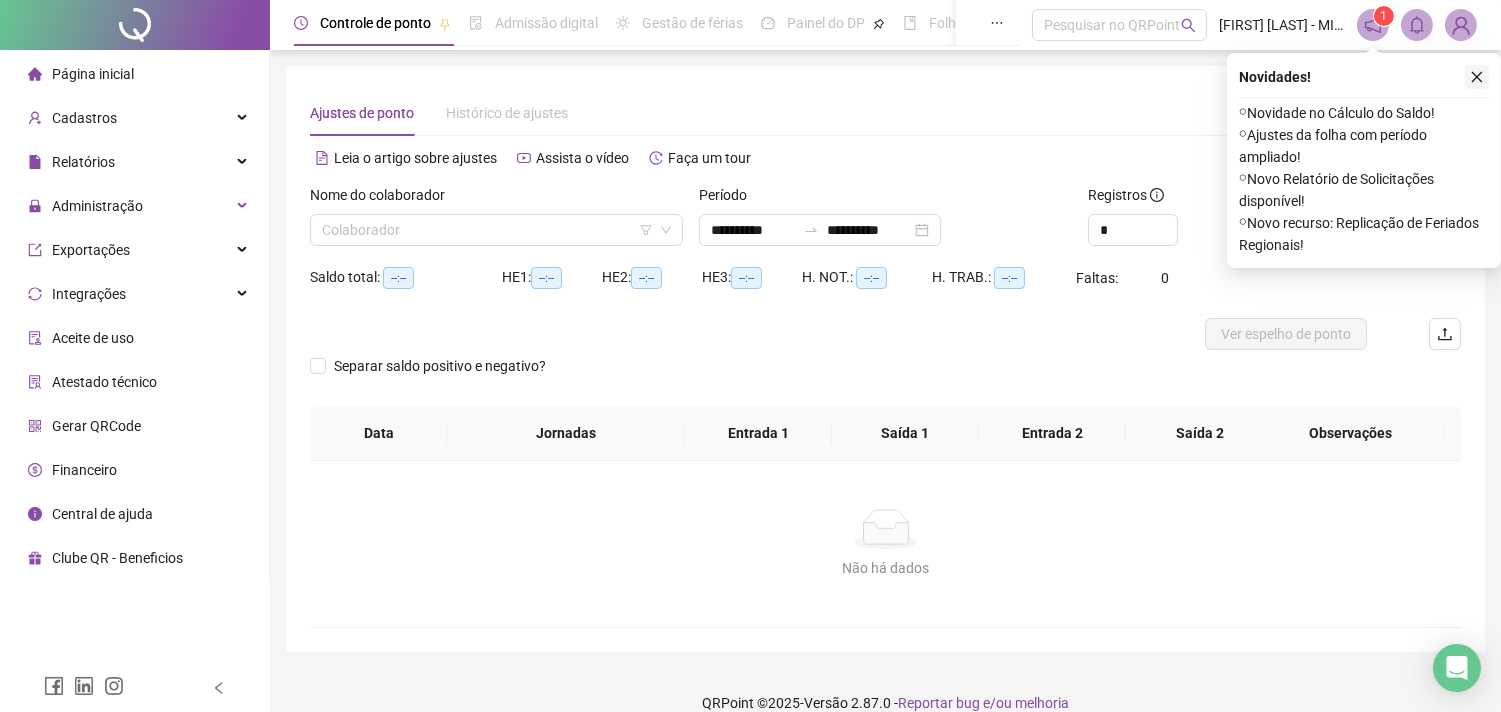 click 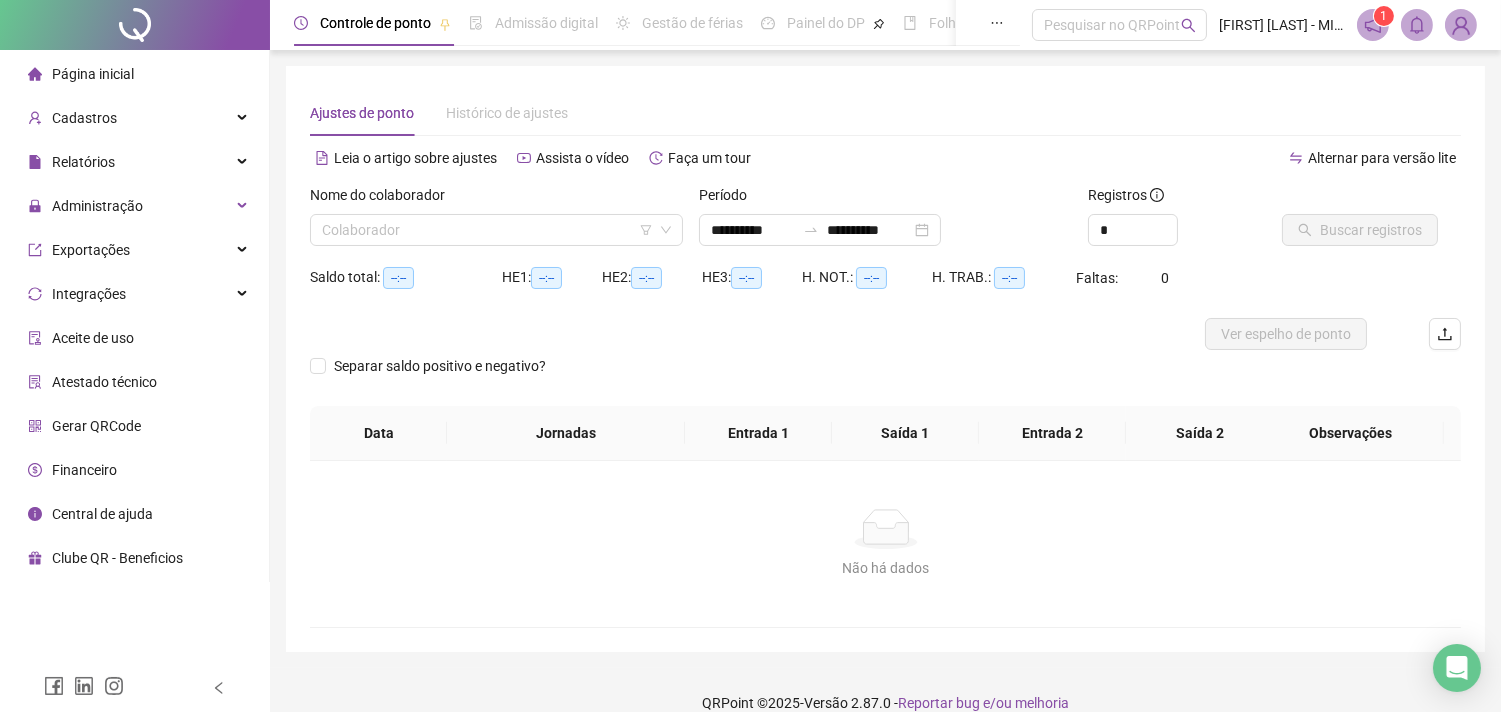 click on "**********" at bounding box center [885, 359] 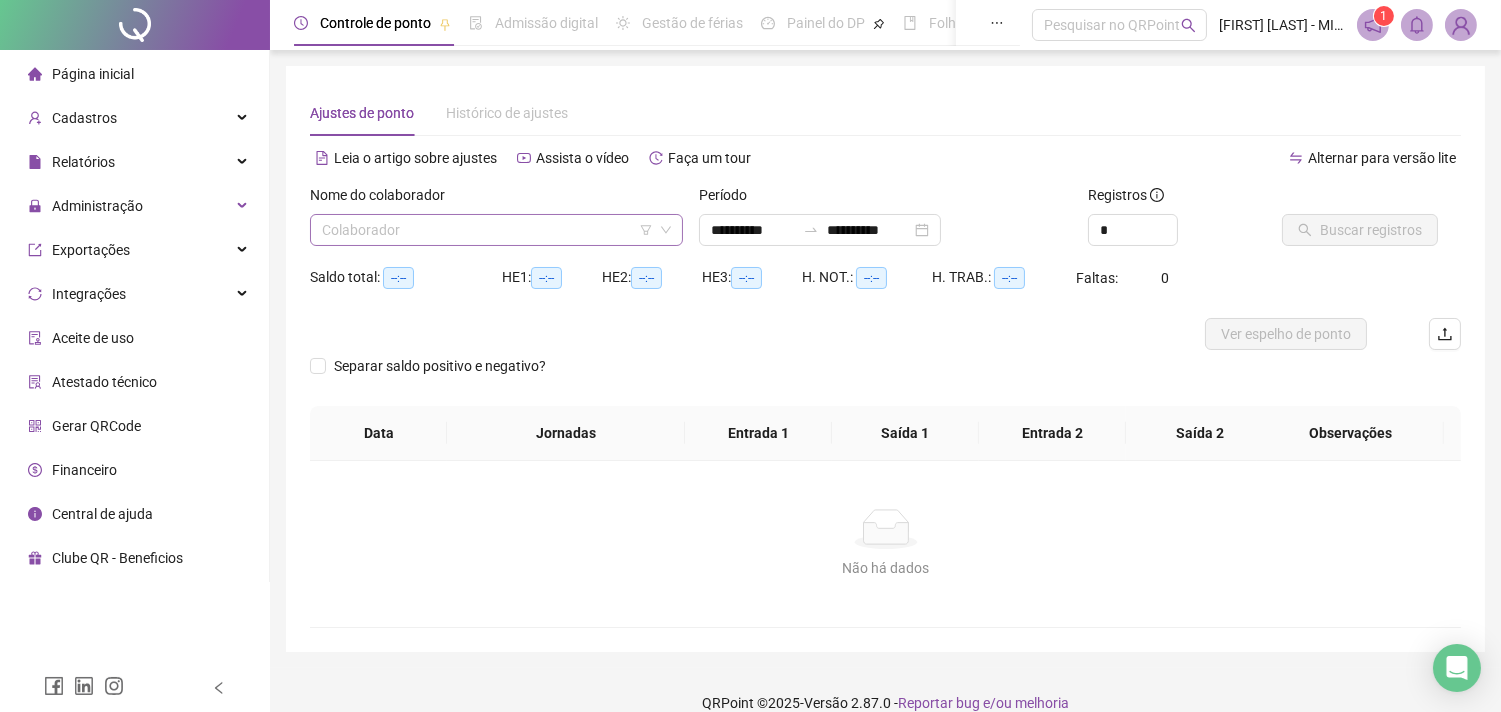 click at bounding box center (490, 230) 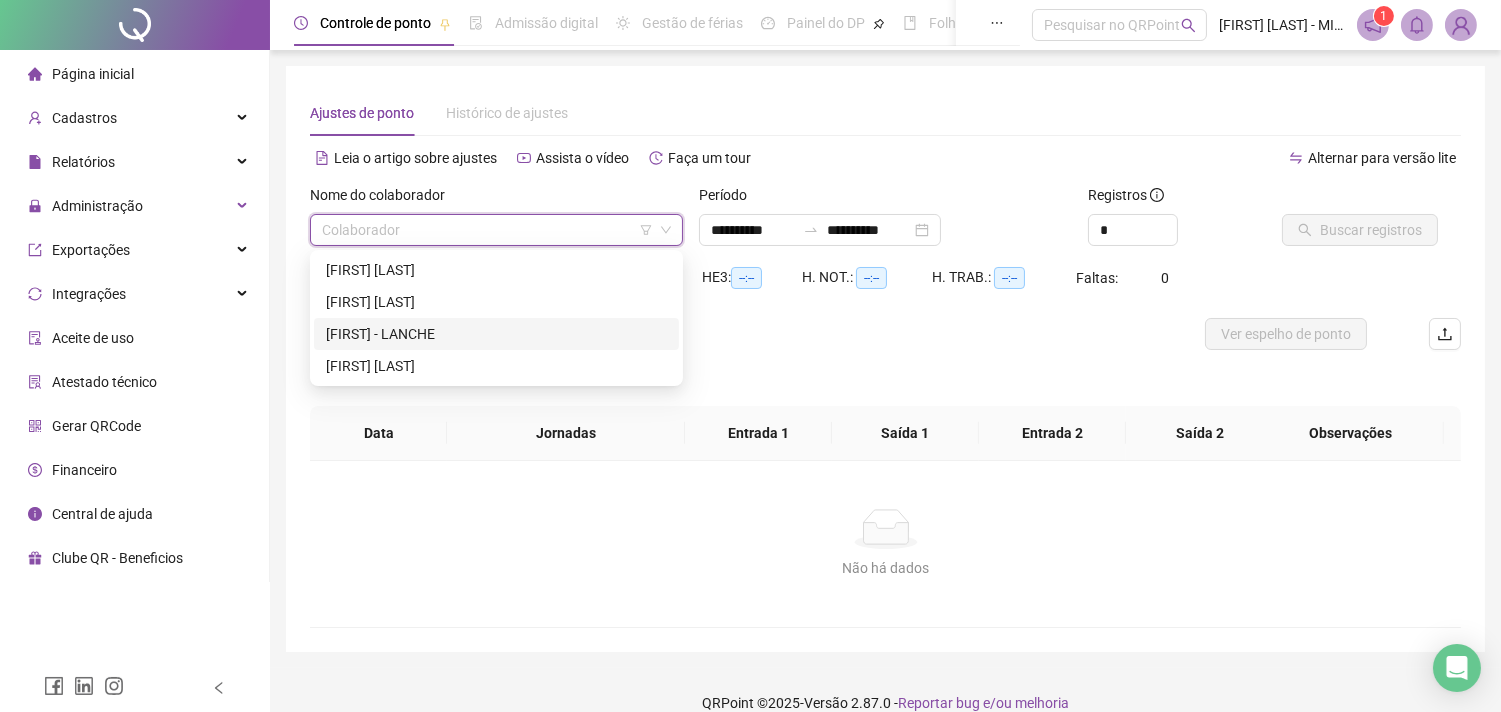click on "[NAME] - LANCHE" at bounding box center [496, 334] 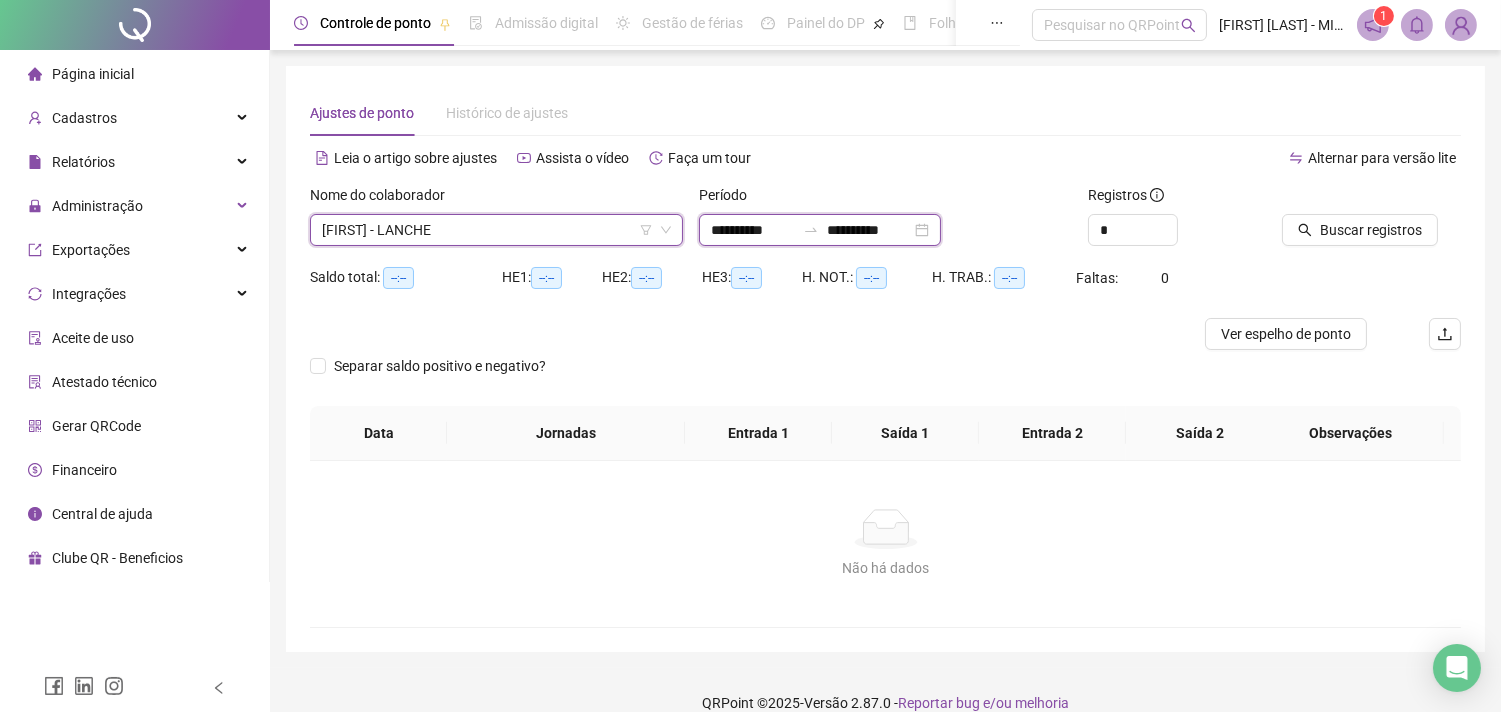 click on "**********" at bounding box center (753, 230) 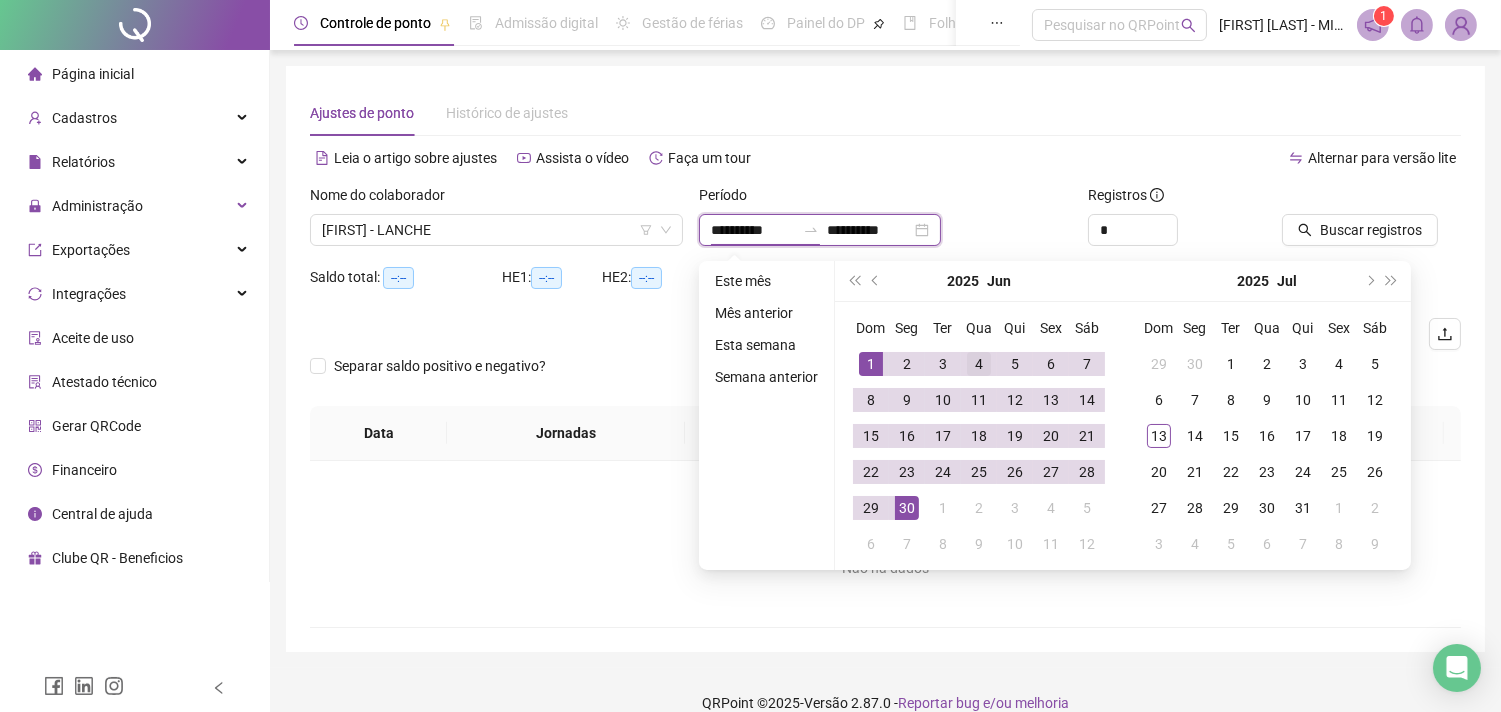 type on "**********" 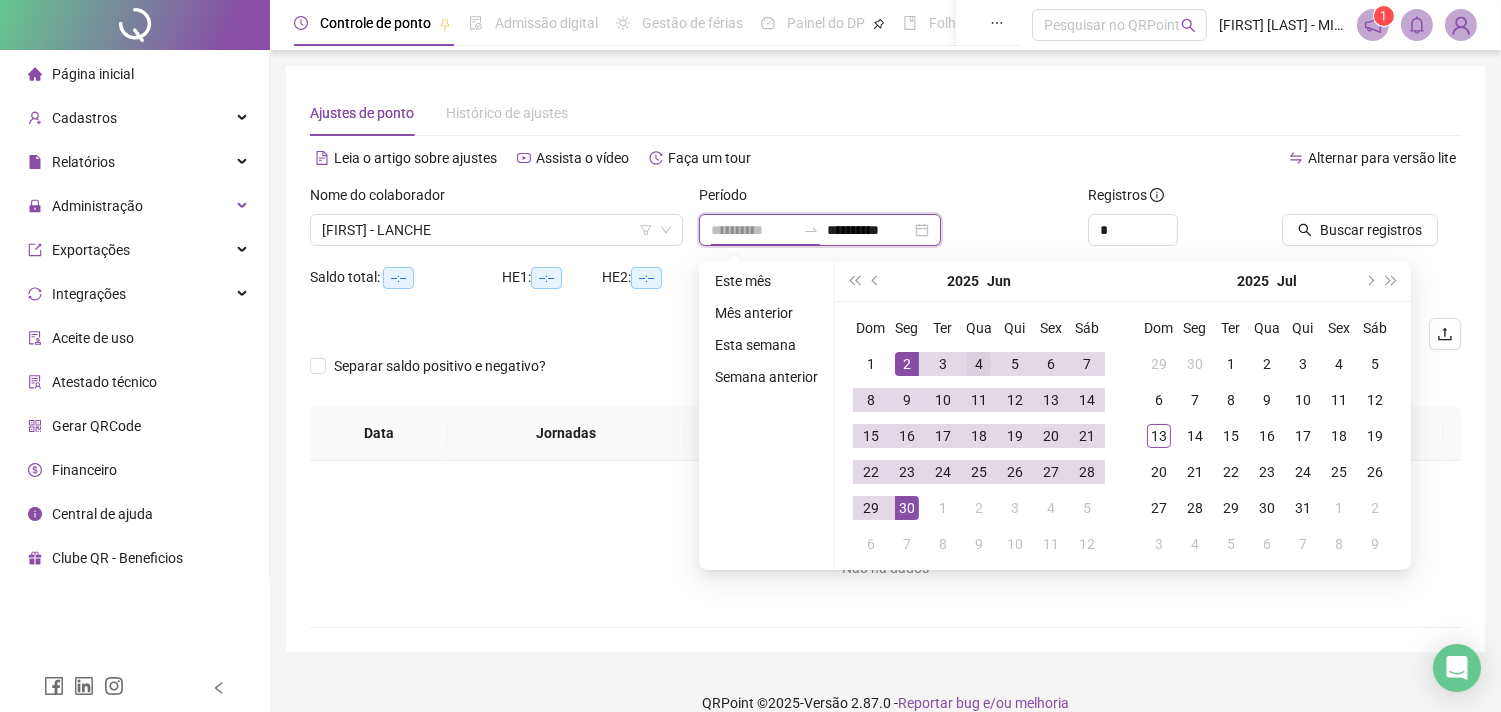 type on "**********" 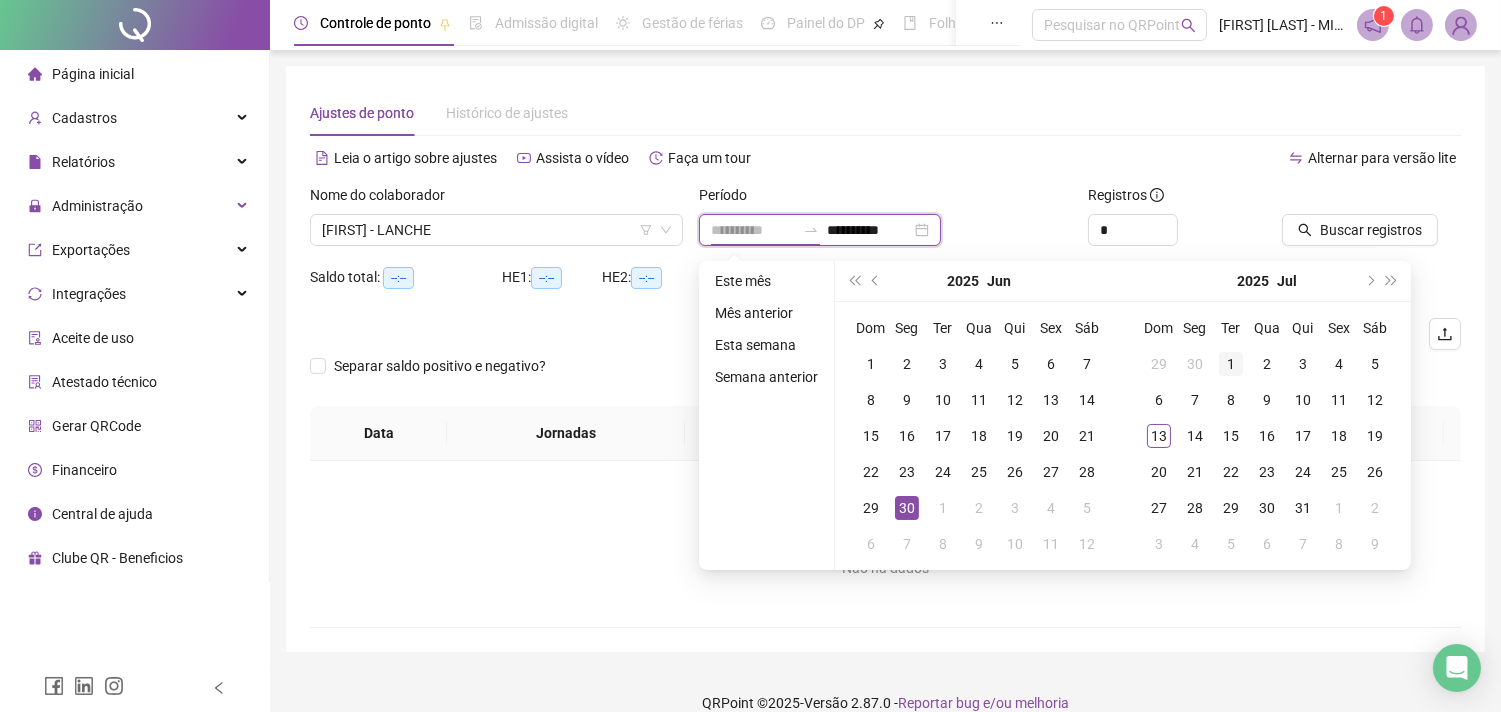 type on "**********" 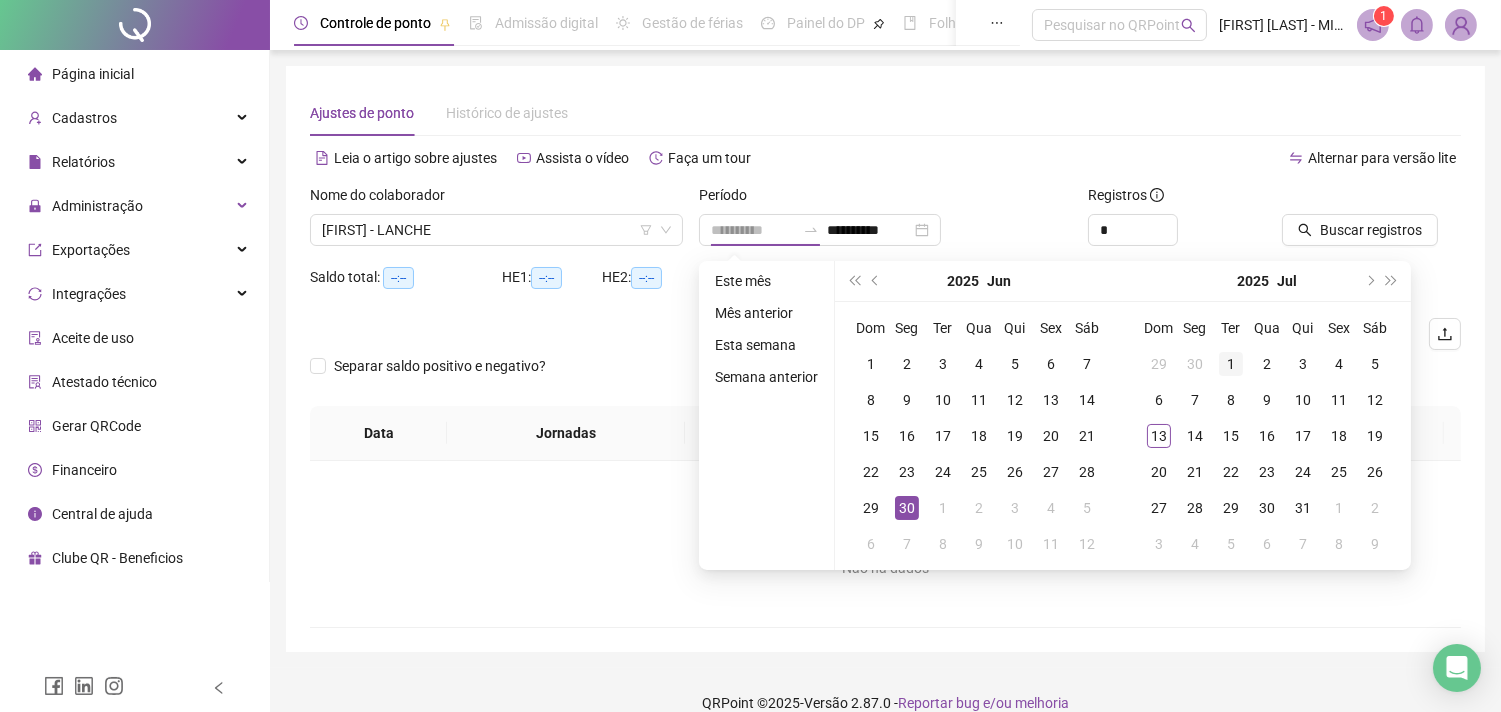 click on "1" at bounding box center [1231, 364] 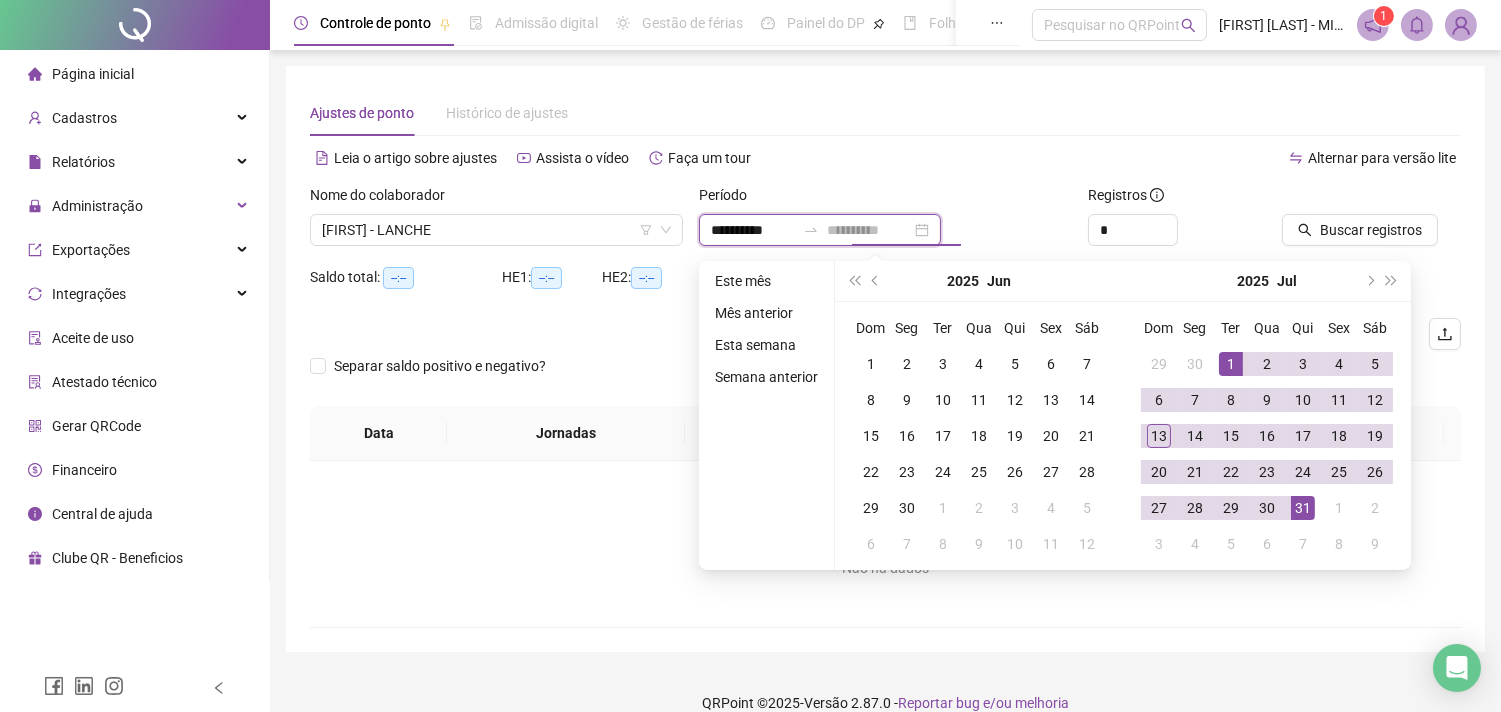 type on "**********" 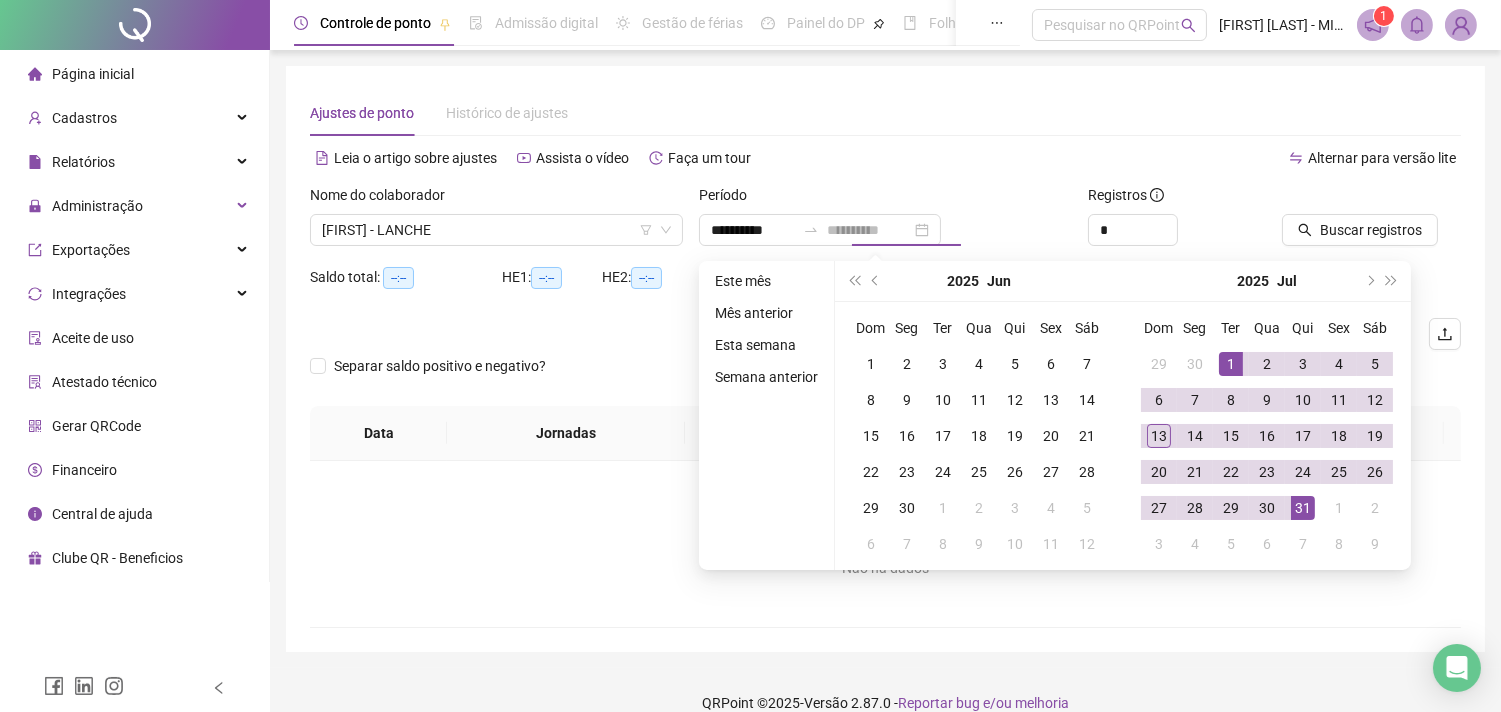 click on "31" at bounding box center (1303, 508) 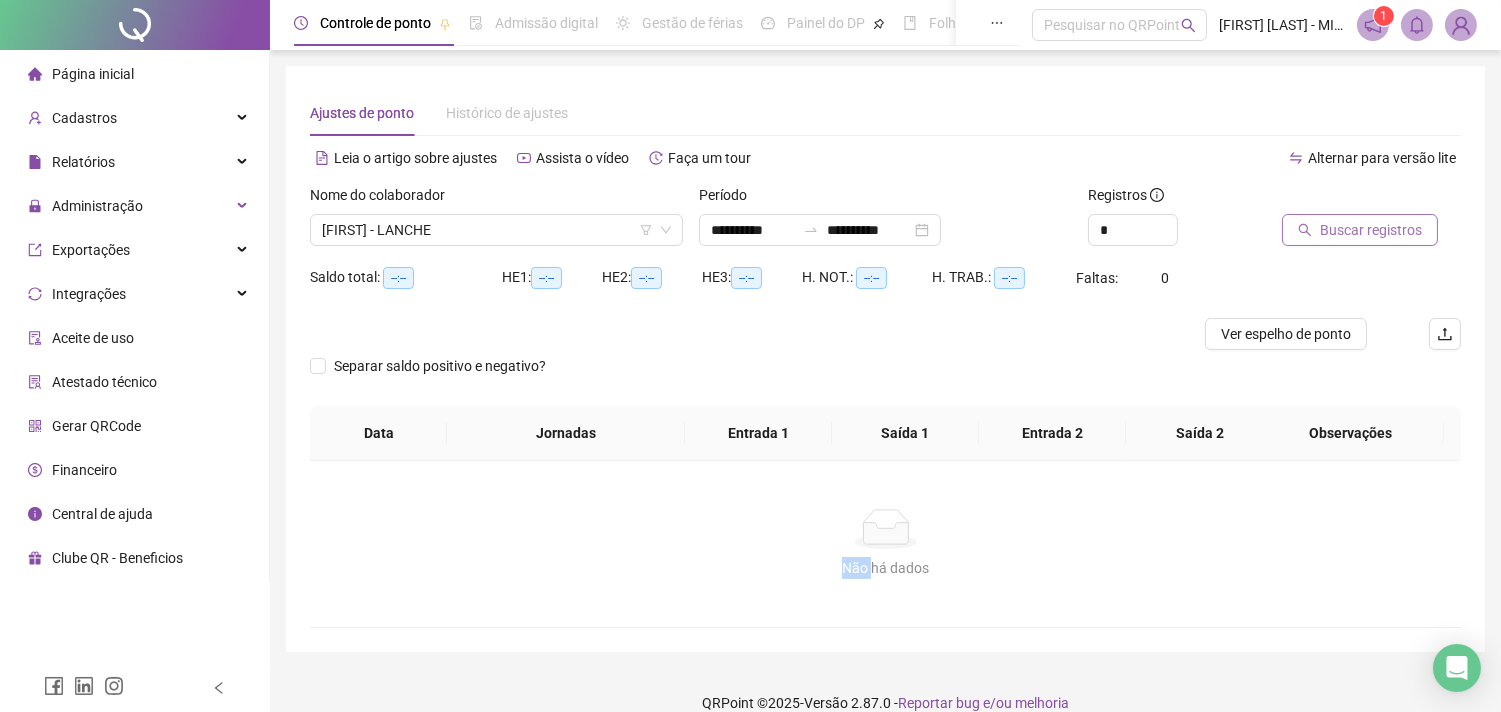 click on "Buscar registros" at bounding box center (1371, 230) 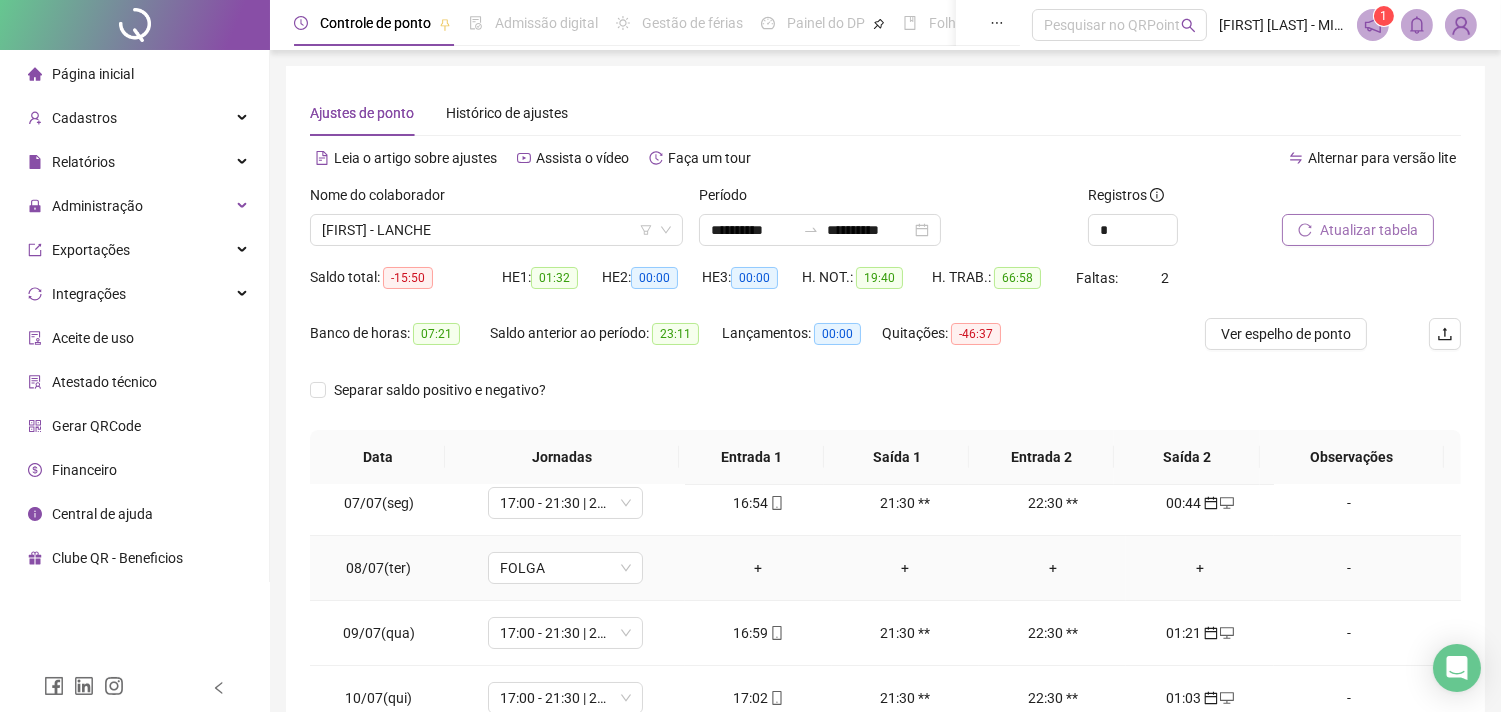 scroll, scrollTop: 418, scrollLeft: 0, axis: vertical 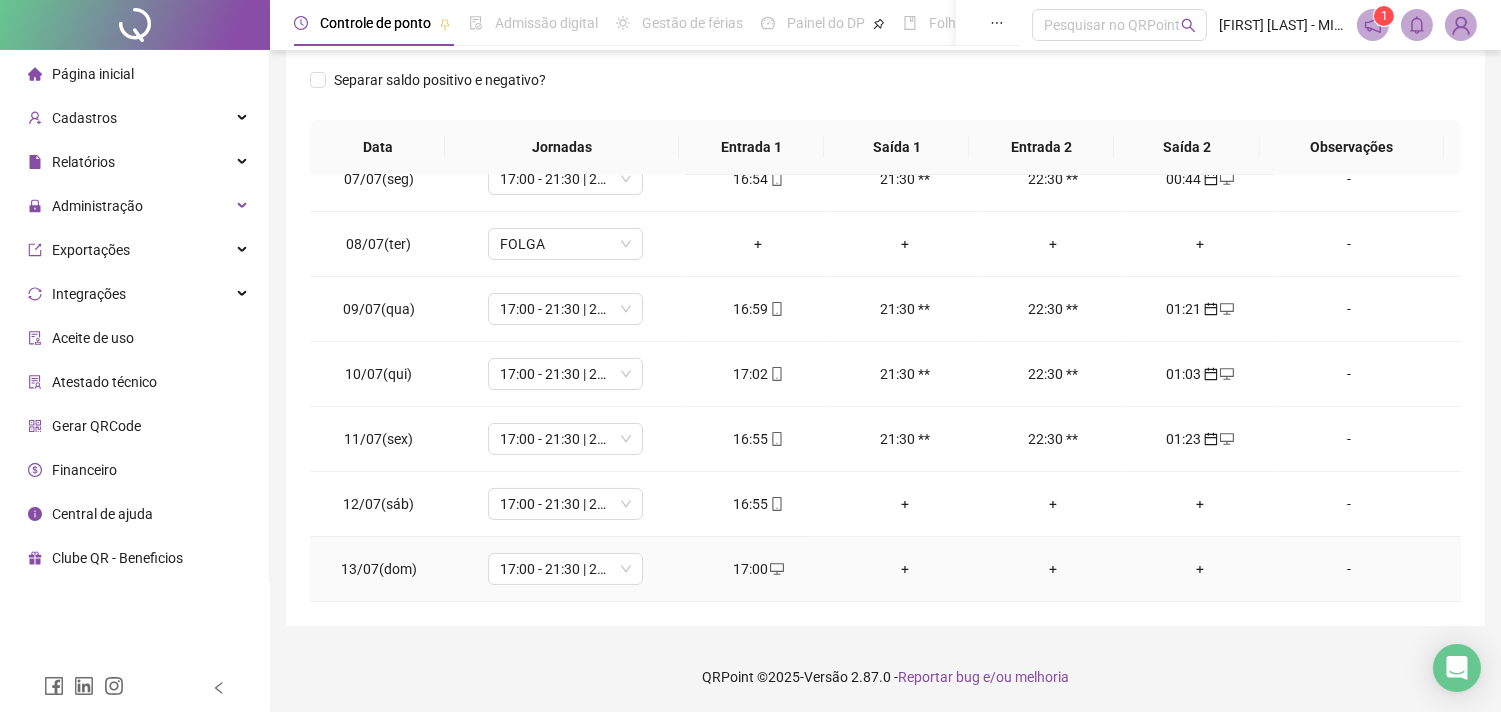 click on "+" at bounding box center [1199, 569] 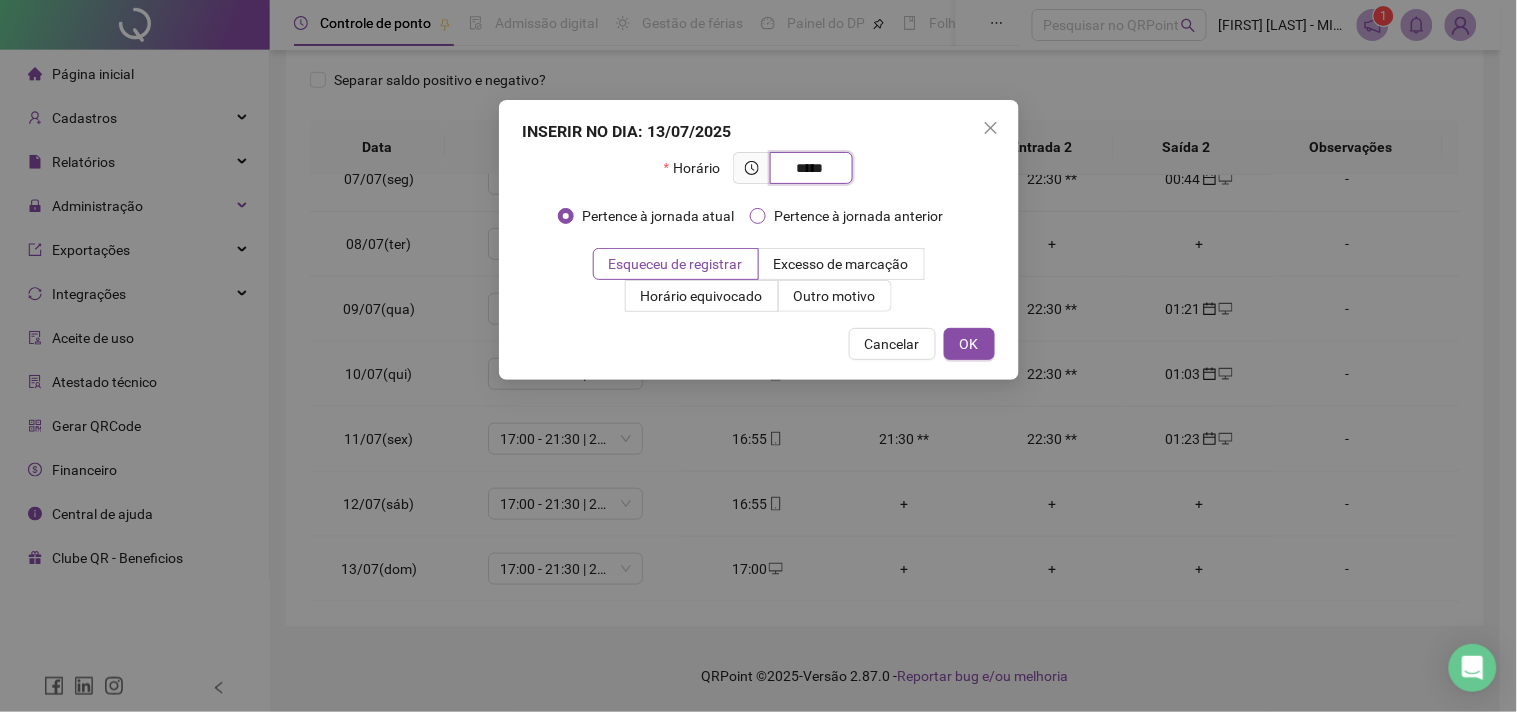 type on "*****" 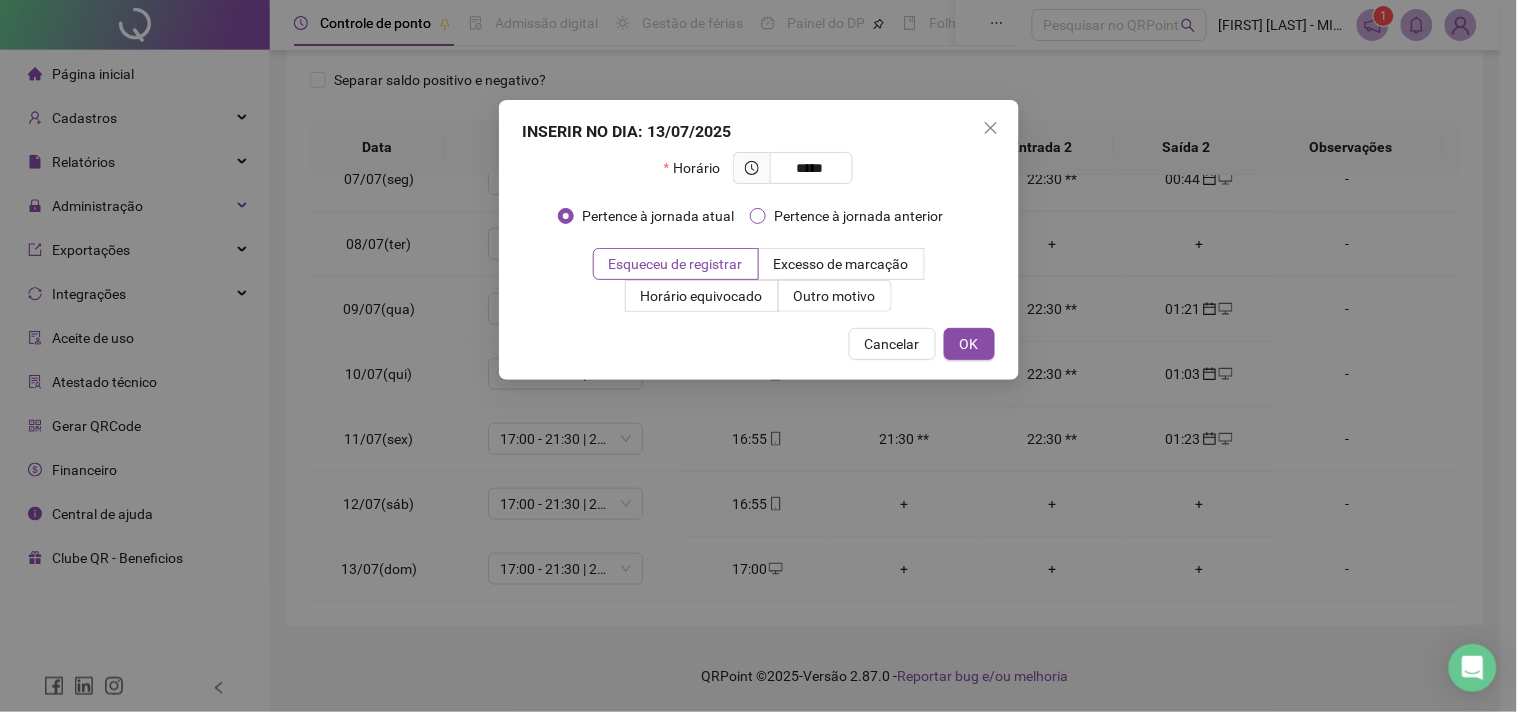 click on "Pertence à jornada anterior" at bounding box center (858, 216) 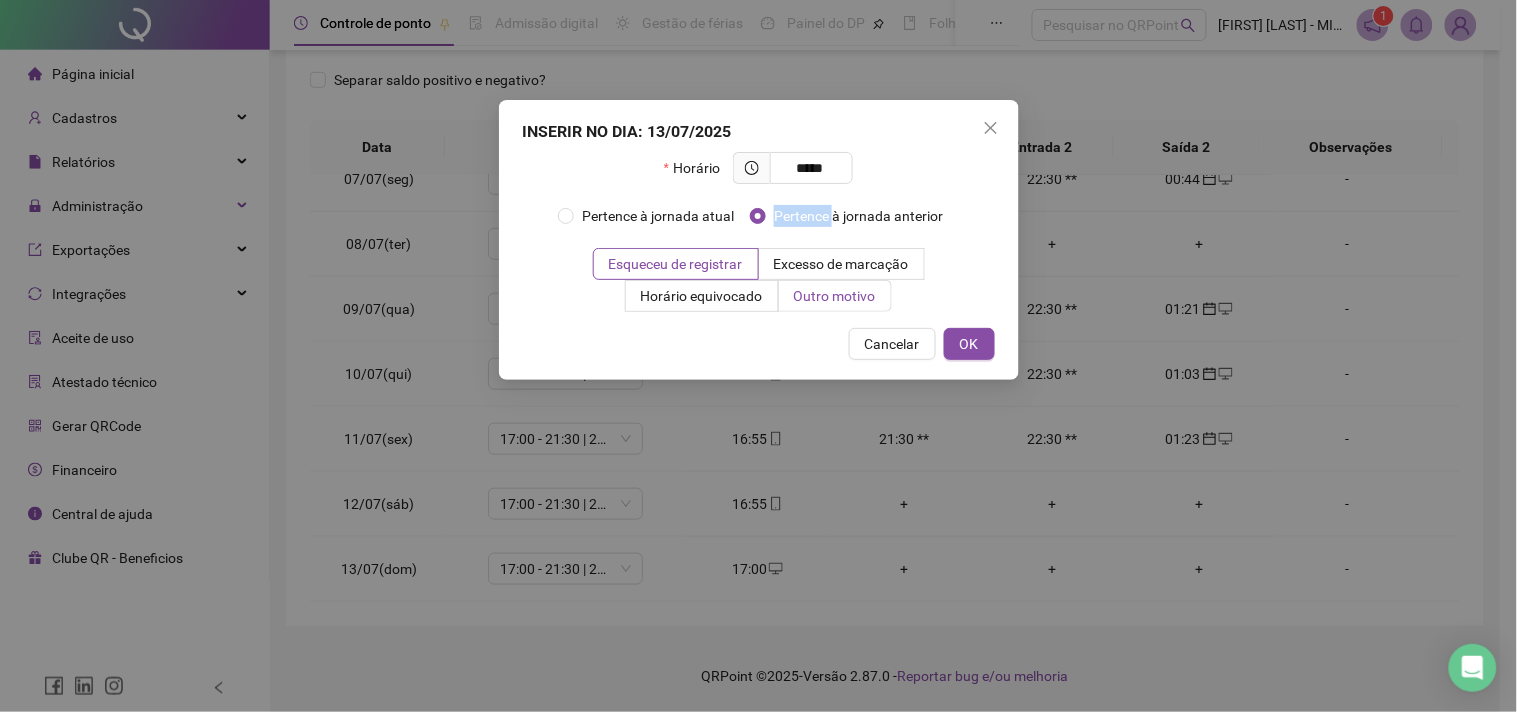 click on "Outro motivo" at bounding box center (835, 296) 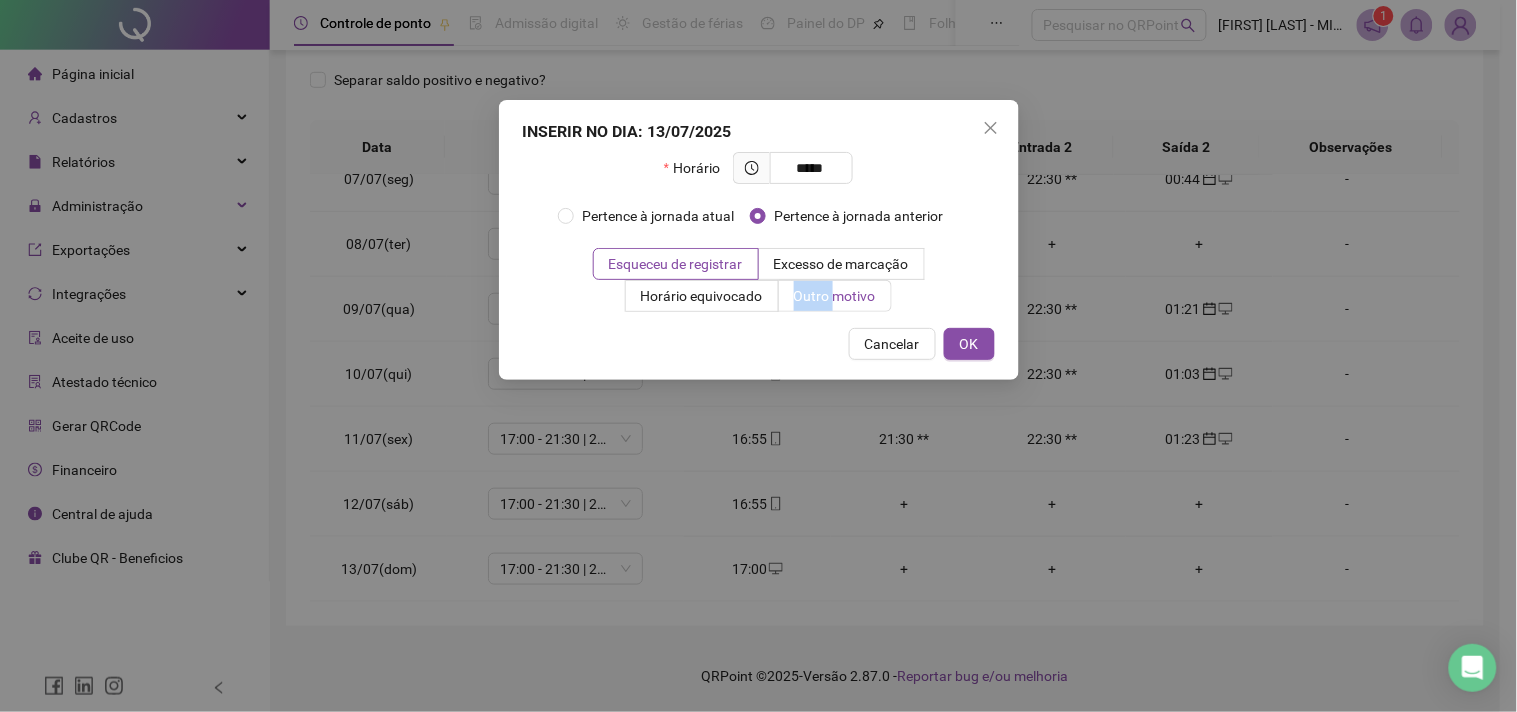 click on "Outro motivo" at bounding box center [835, 296] 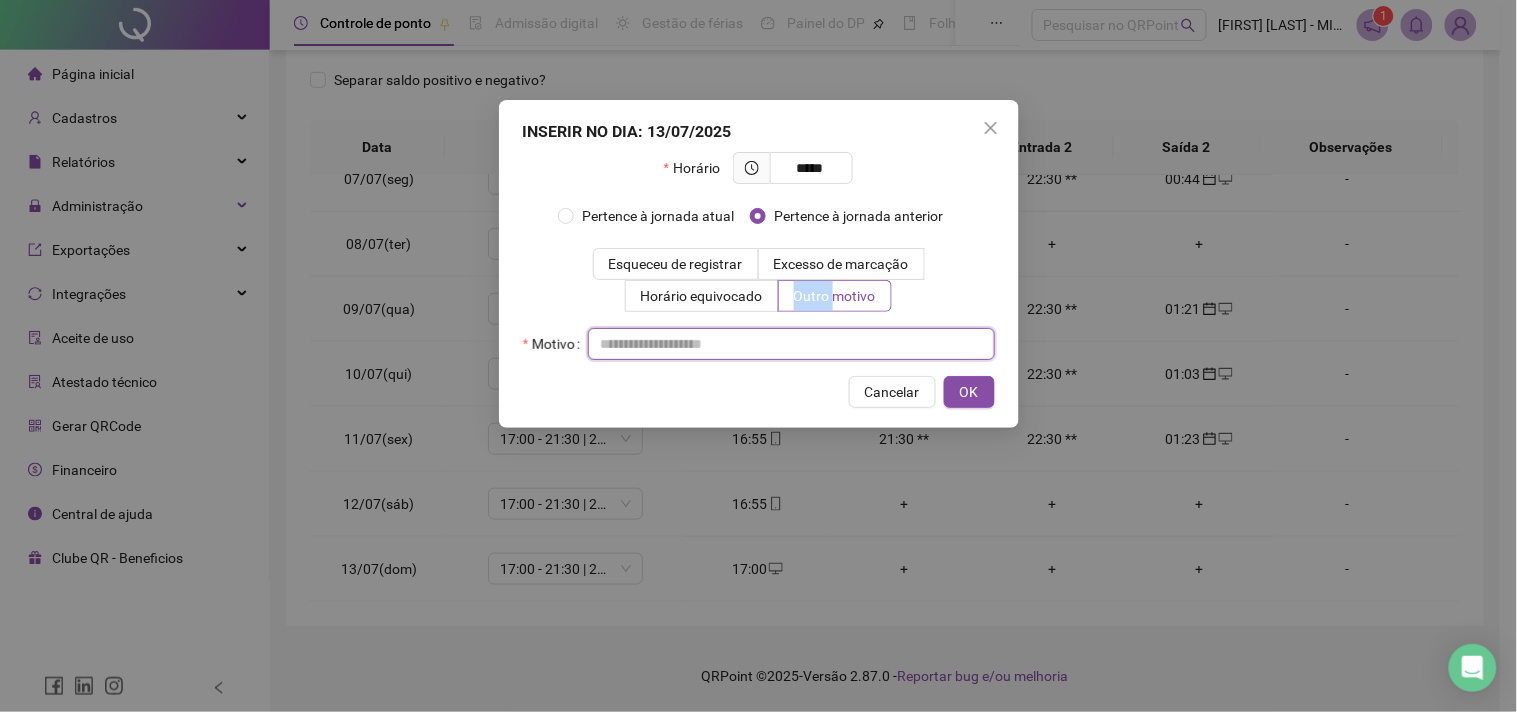 click at bounding box center [791, 344] 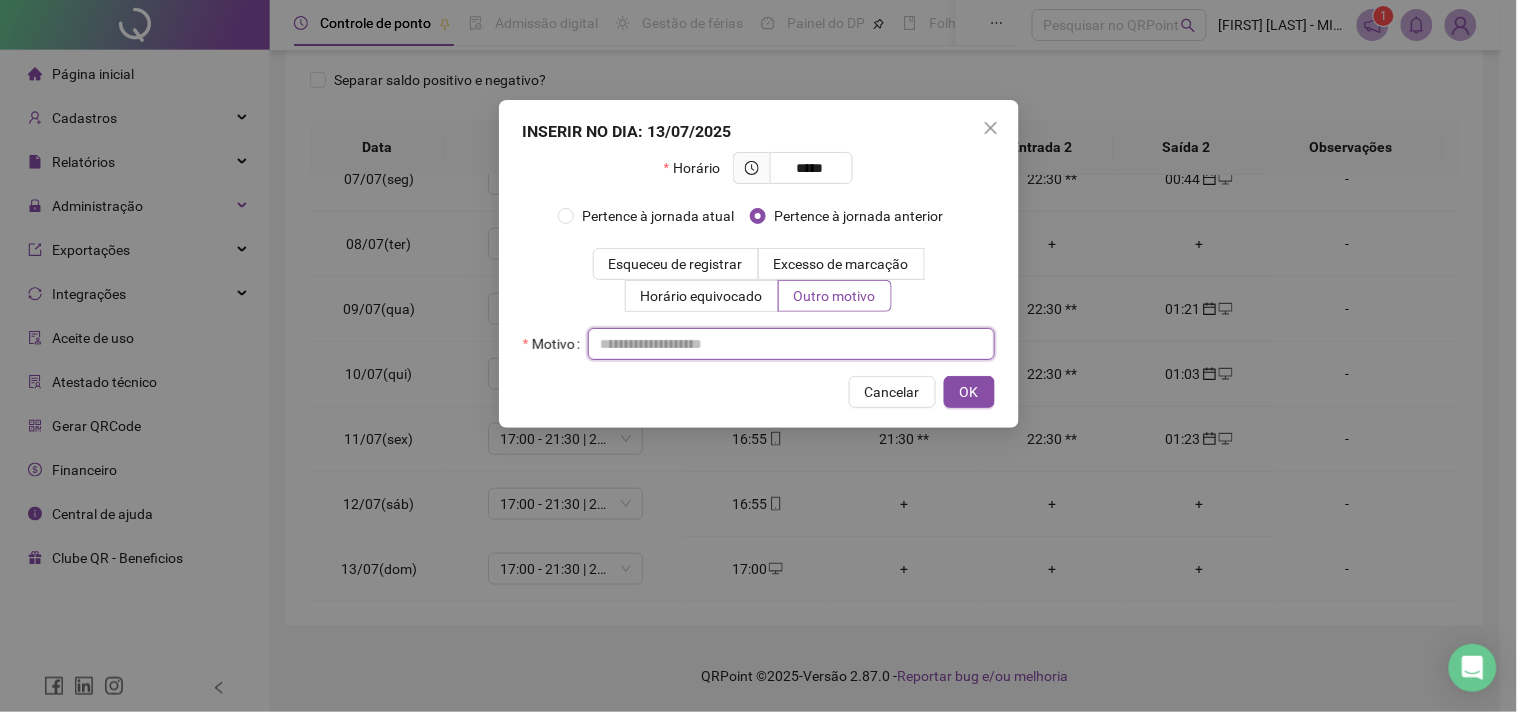 paste on "*****" 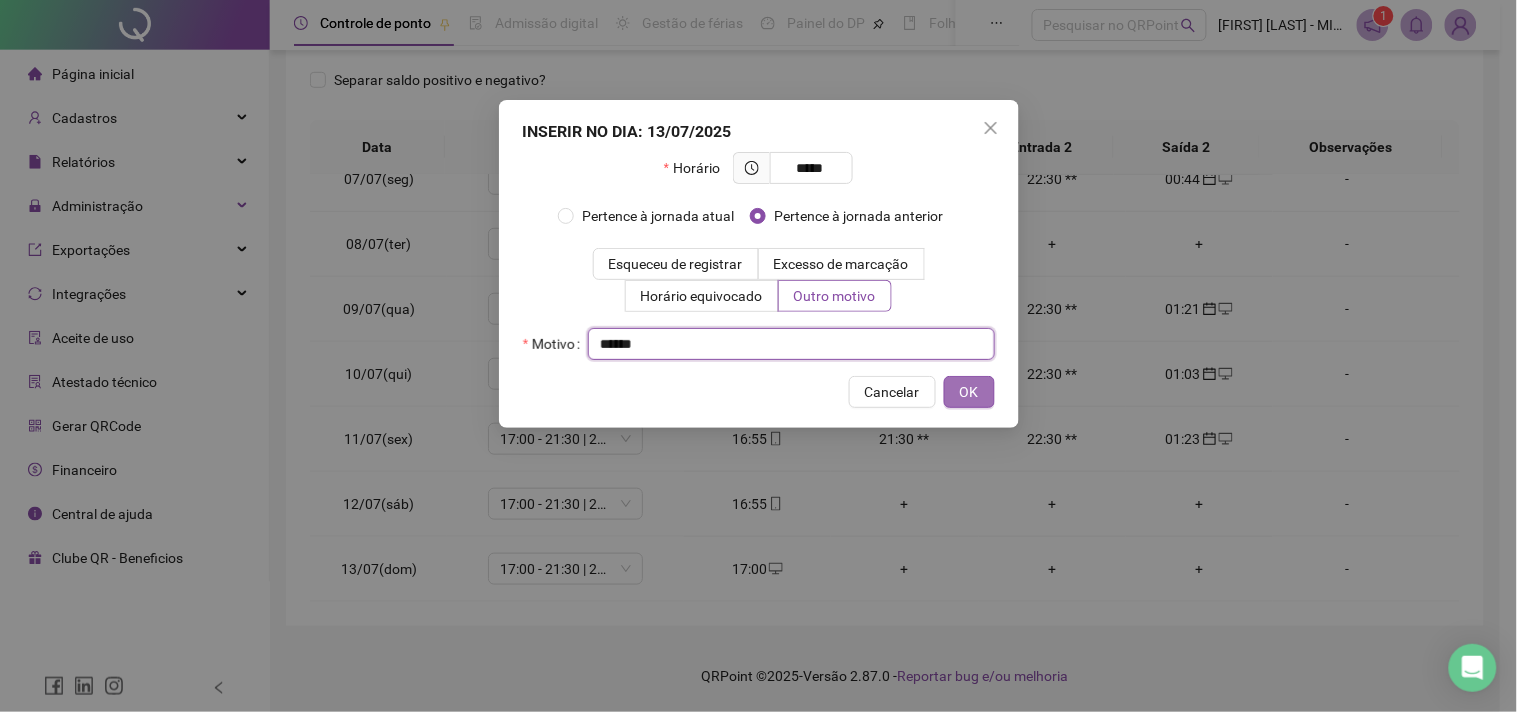 drag, startPoint x: 917, startPoint y: 361, endPoint x: 956, endPoint y: 392, distance: 49.819675 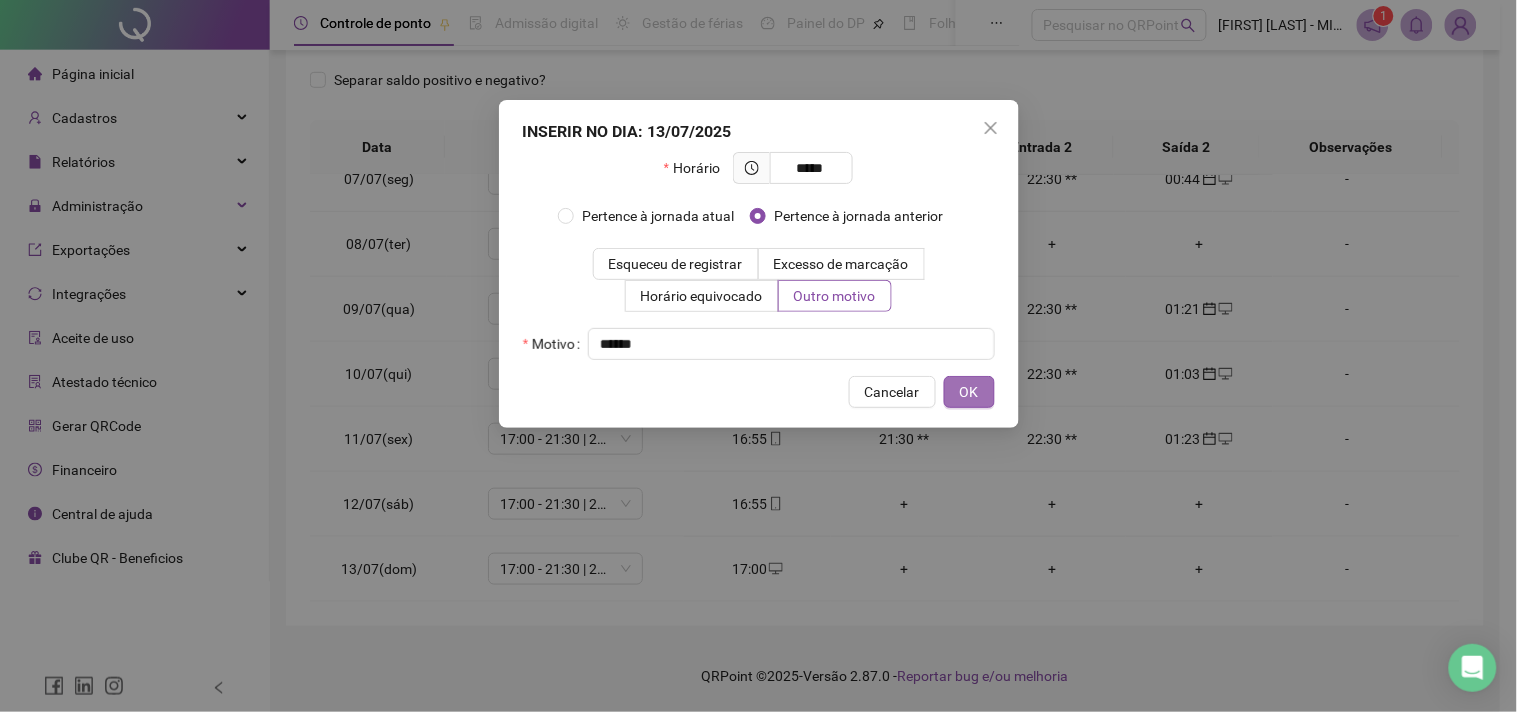 click on "OK" at bounding box center (969, 392) 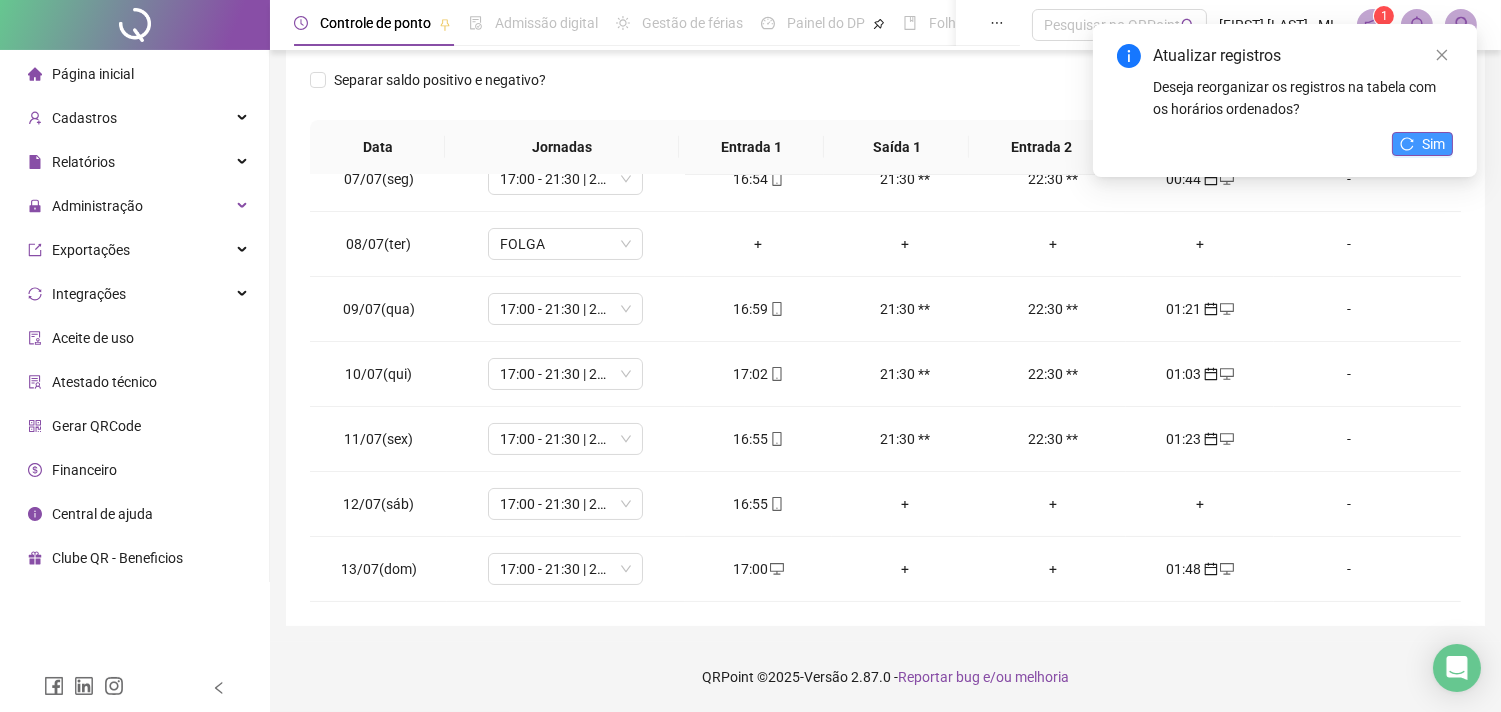 click on "Sim" at bounding box center [1433, 144] 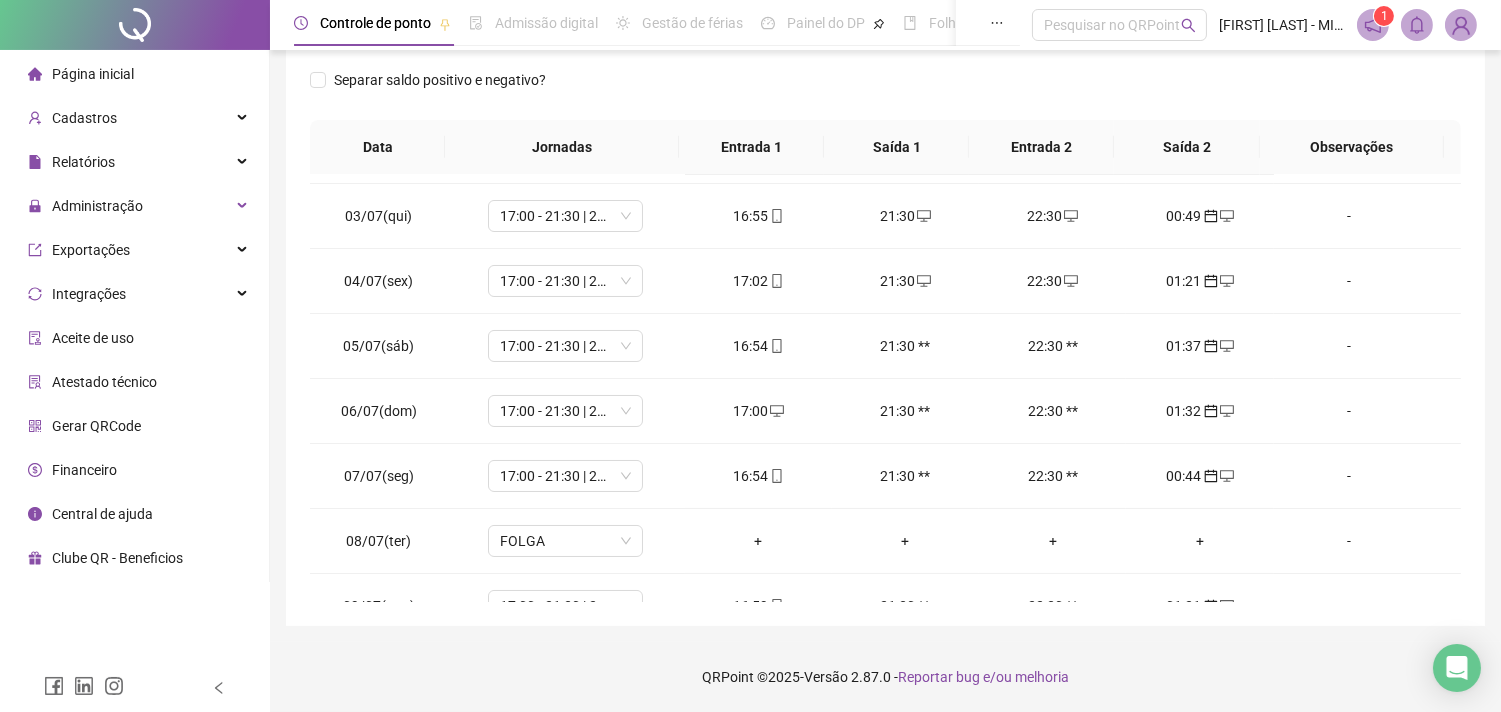 scroll, scrollTop: 418, scrollLeft: 0, axis: vertical 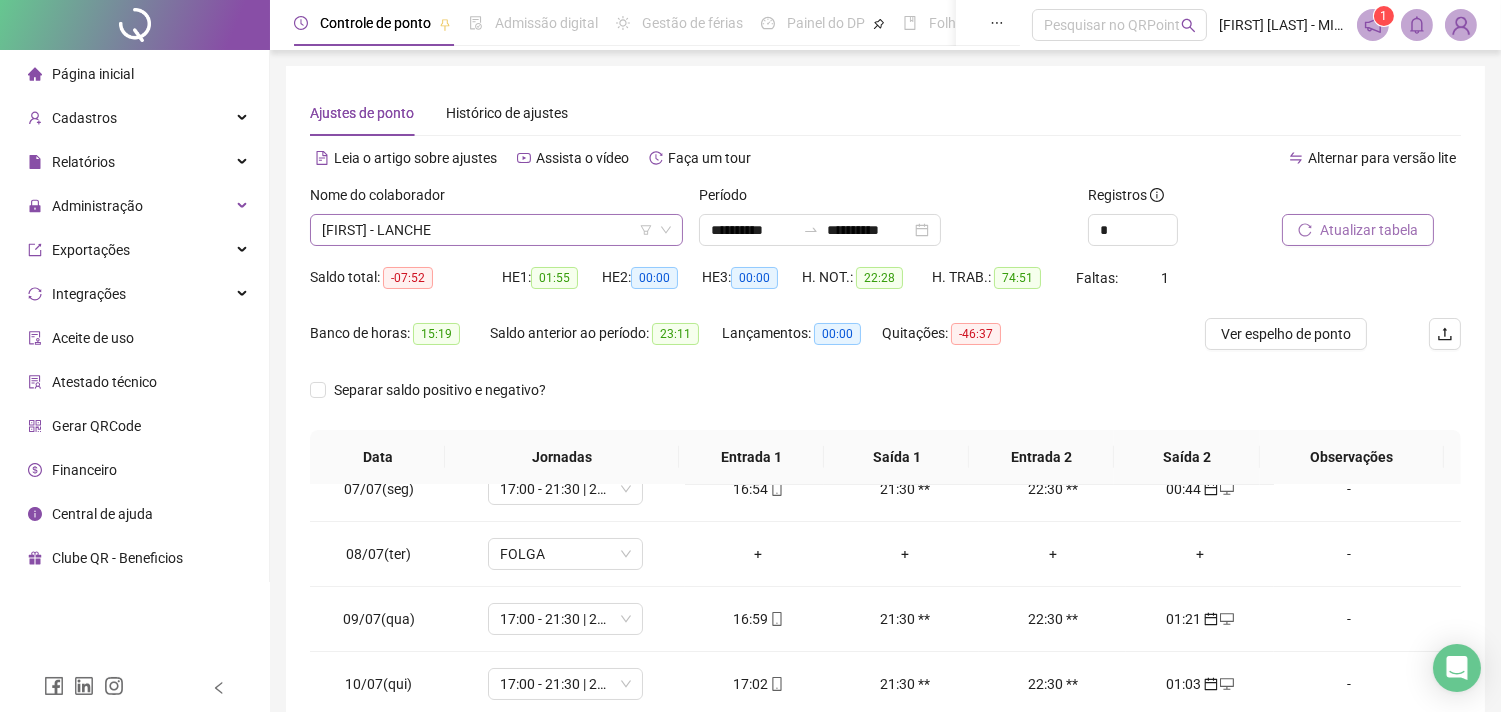 click on "[NAME] - LANCHE" at bounding box center [496, 230] 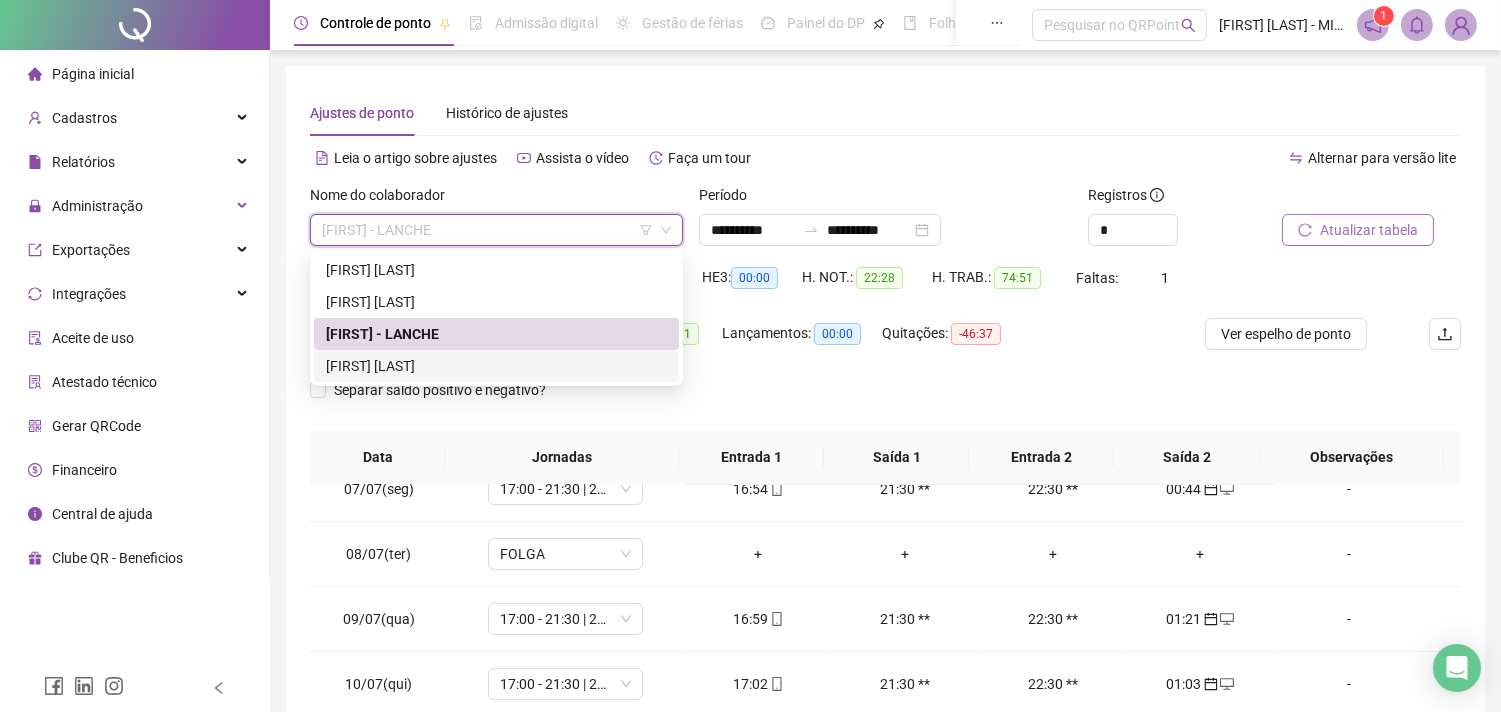 click on "[FIRST] [LAST]" at bounding box center (496, 366) 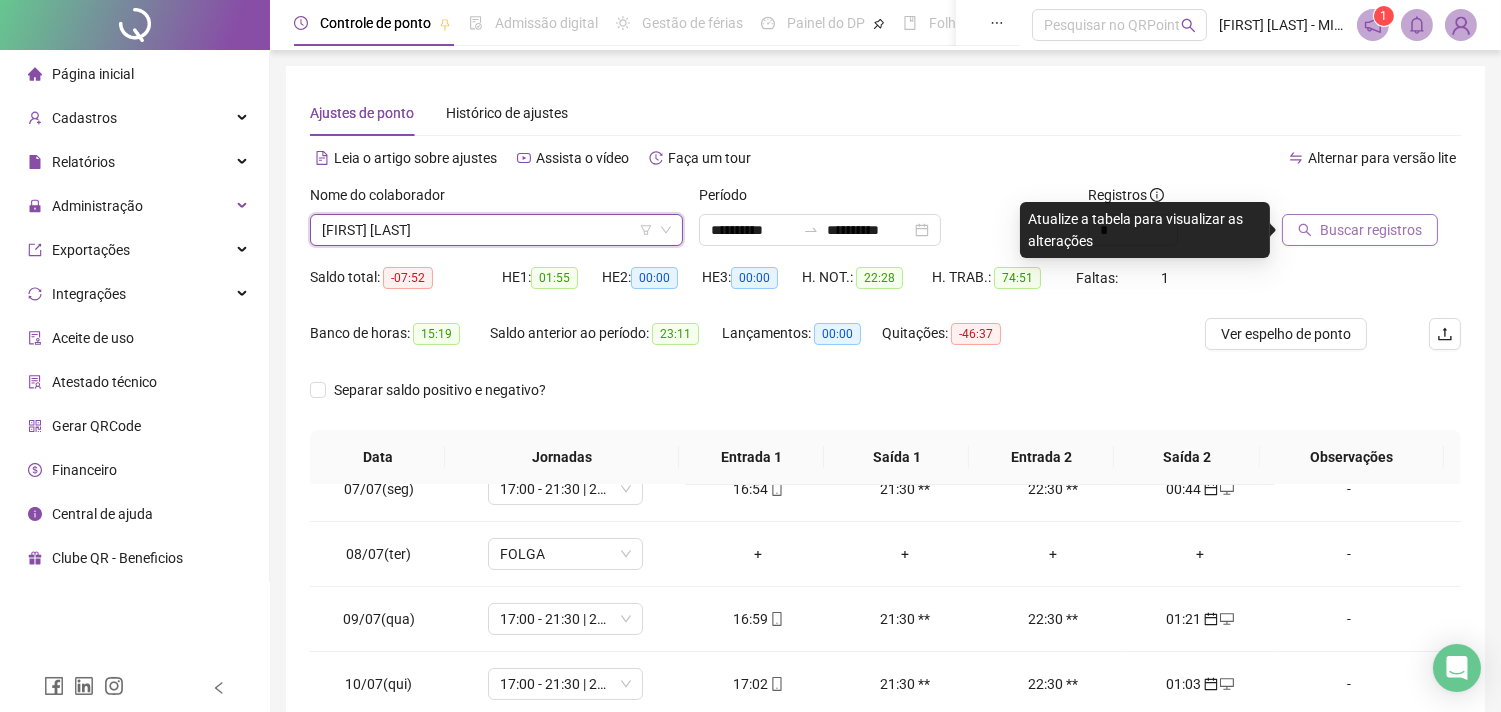 click on "Buscar registros" at bounding box center (1371, 230) 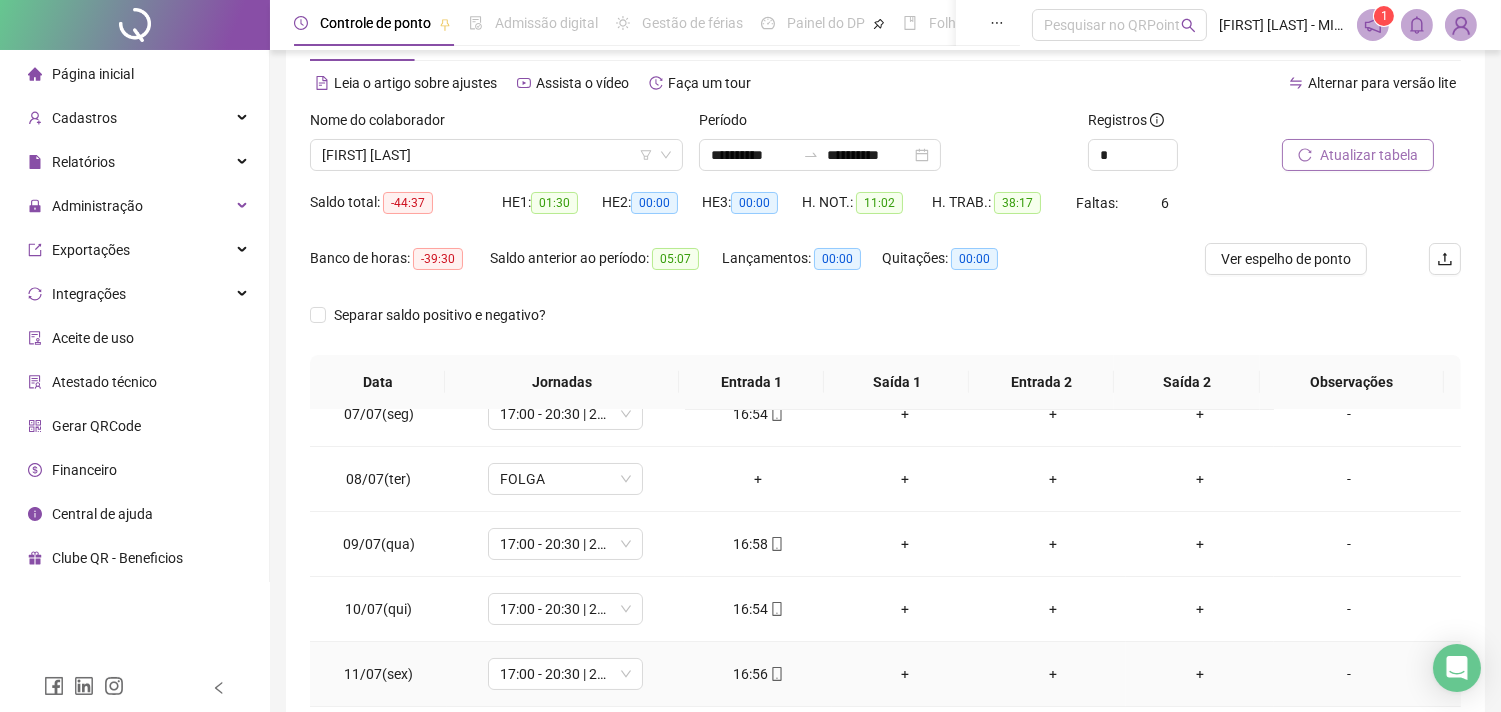 scroll, scrollTop: 111, scrollLeft: 0, axis: vertical 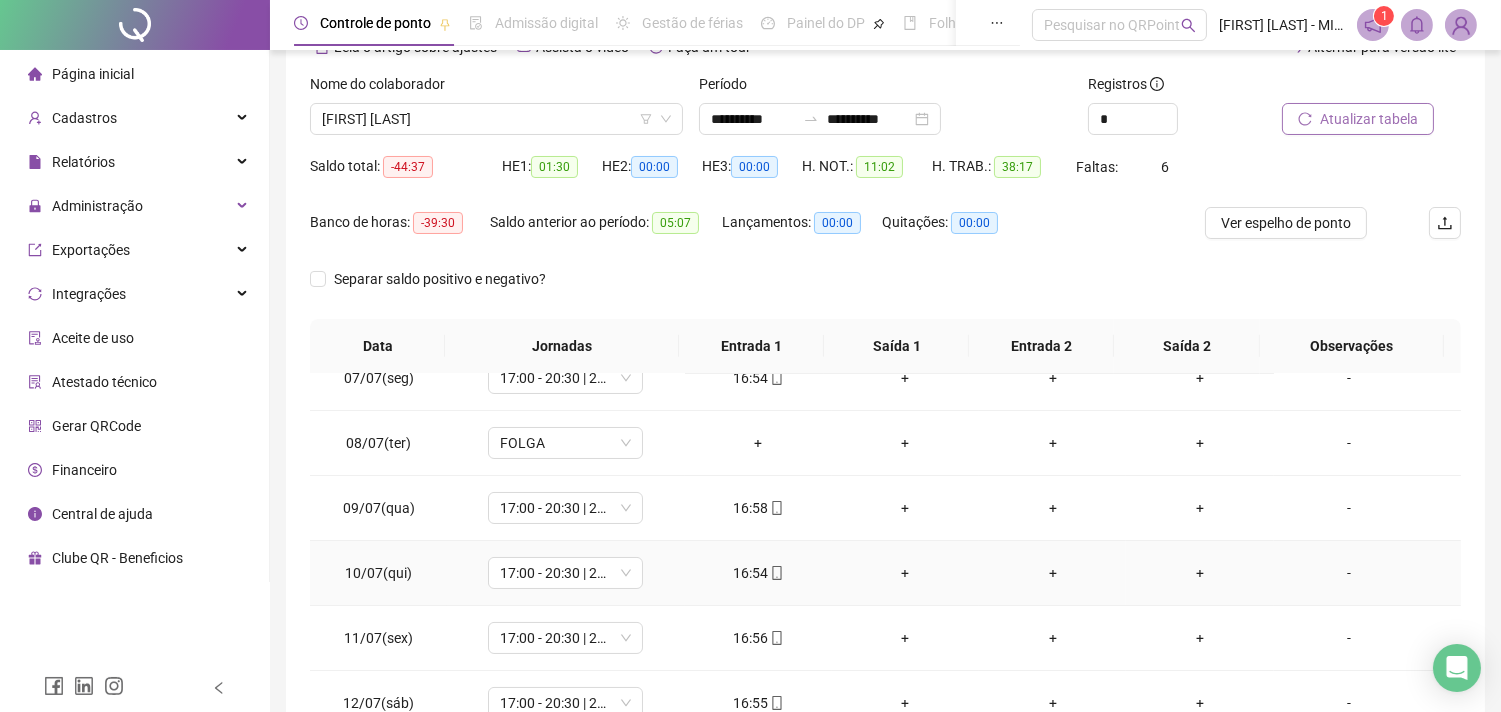 click on "+" at bounding box center (1199, 573) 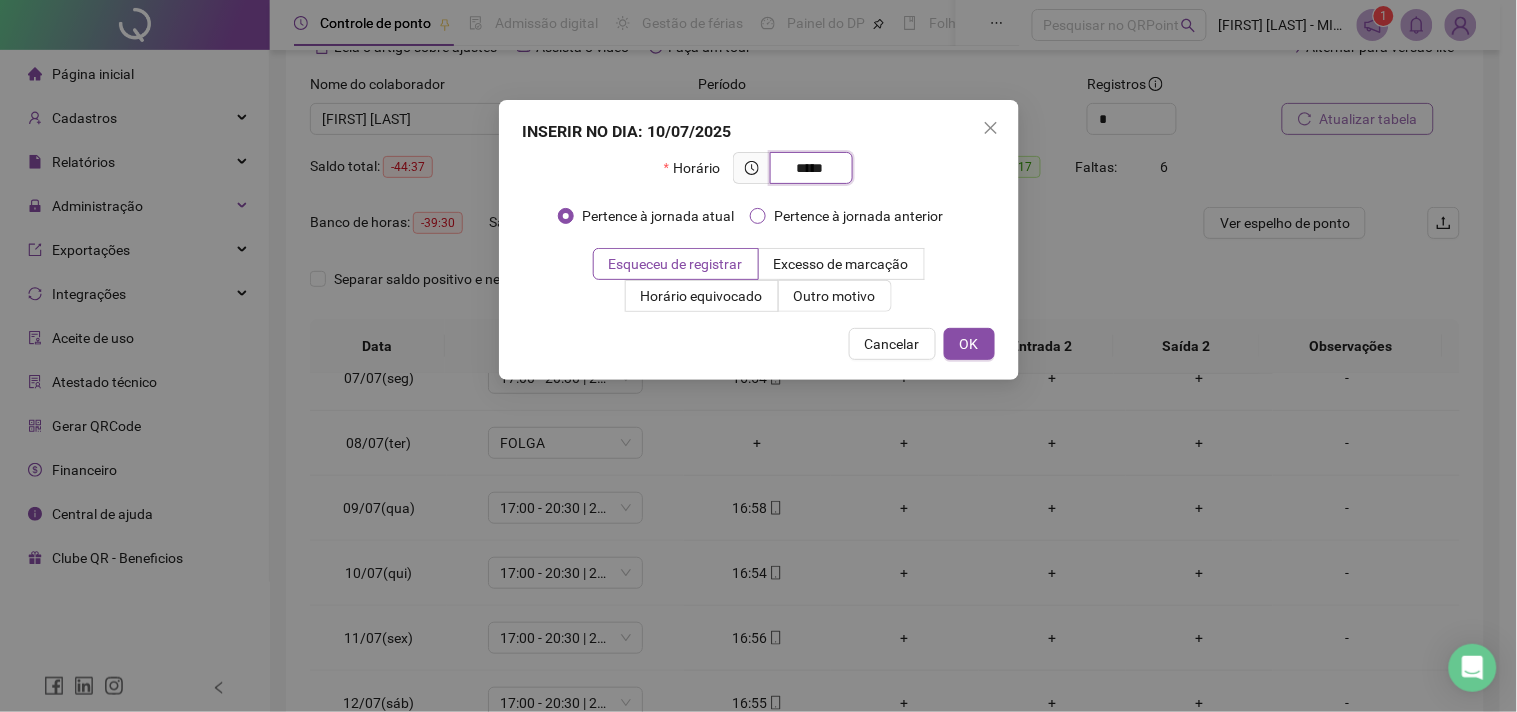 type on "*****" 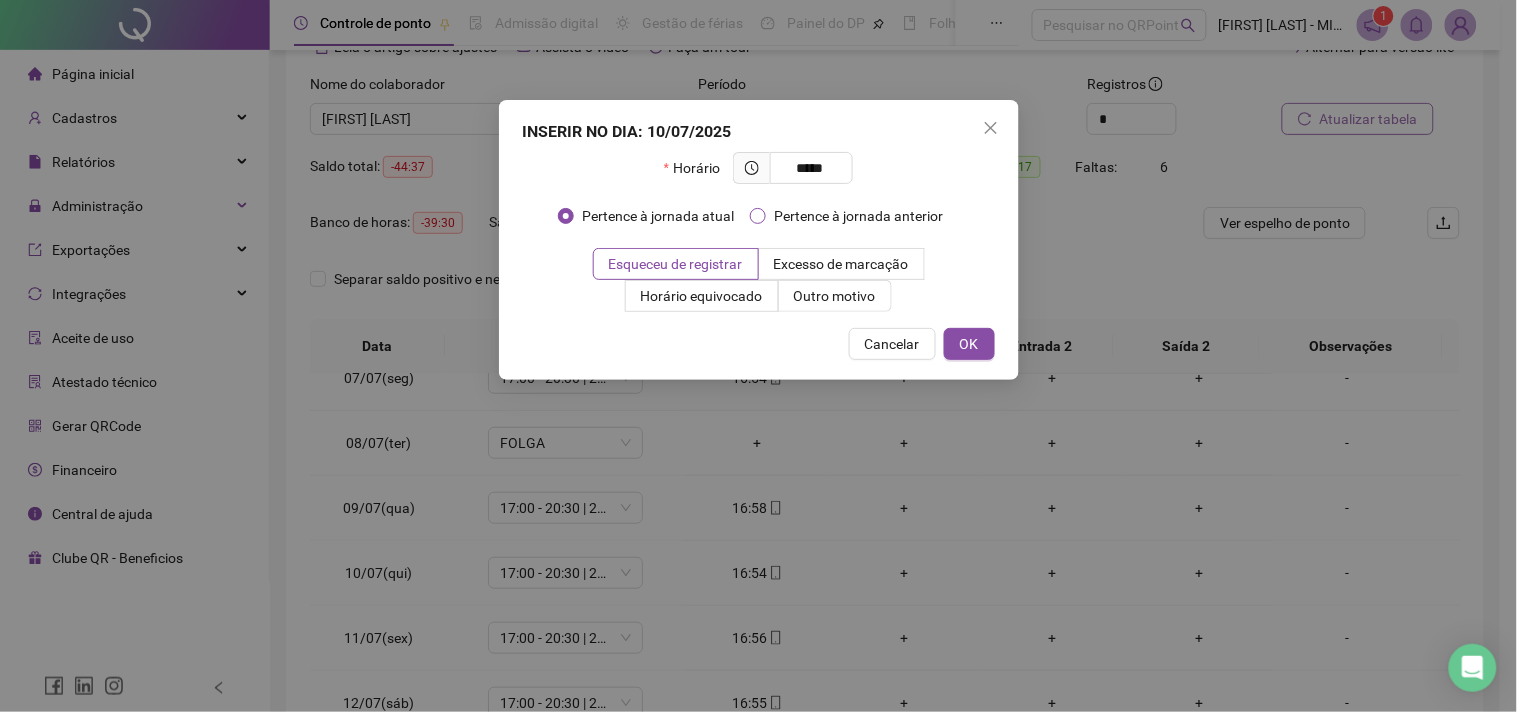 click on "Pertence à jornada anterior" at bounding box center (858, 216) 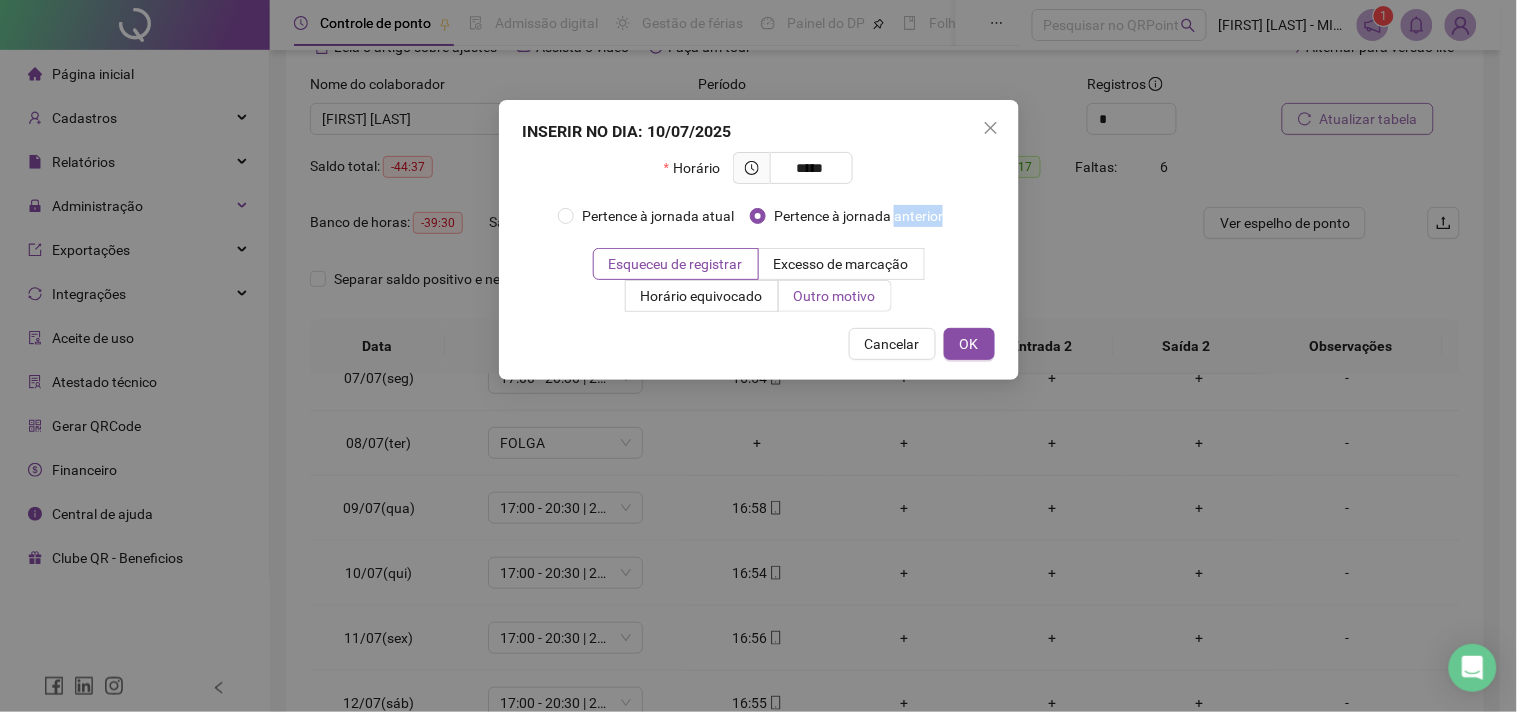 click on "Outro motivo" at bounding box center (835, 296) 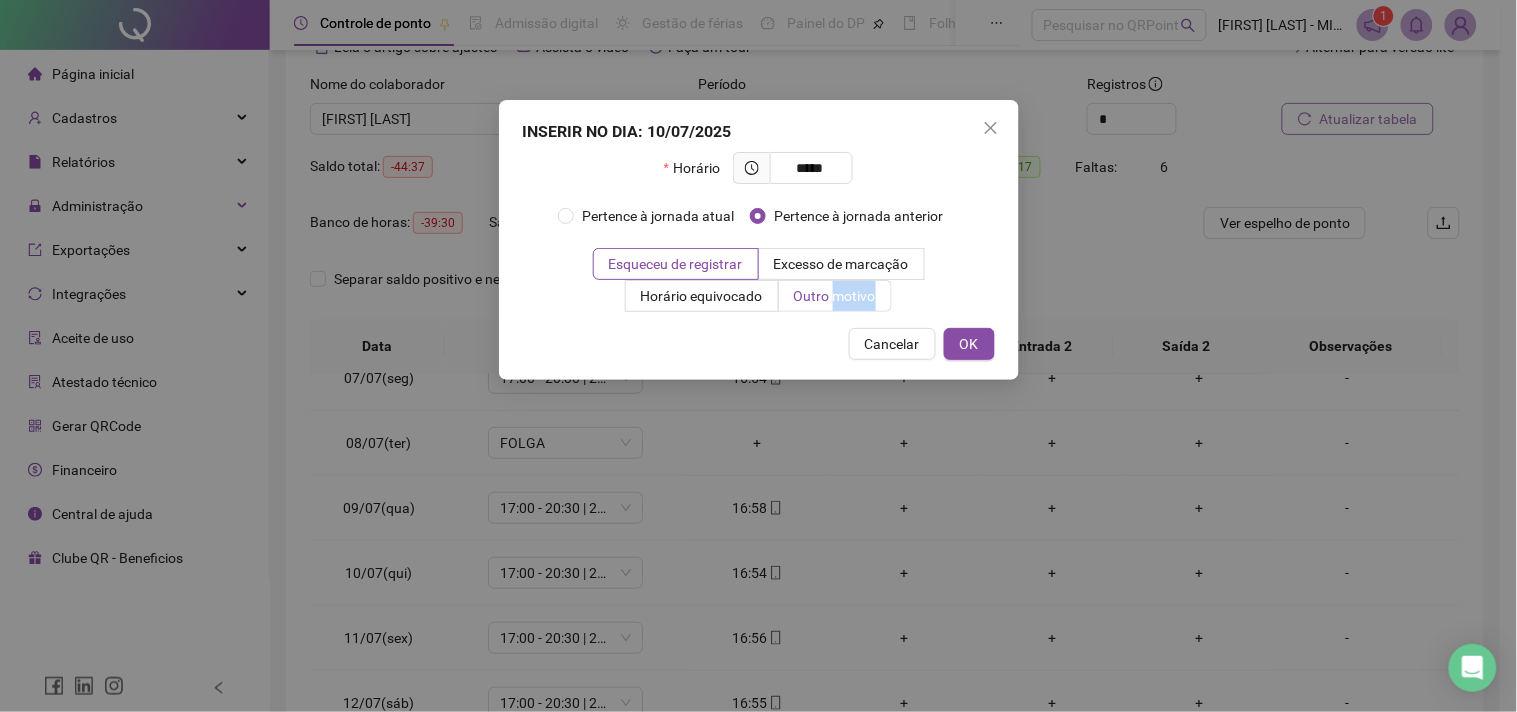 click on "Outro motivo" at bounding box center (835, 296) 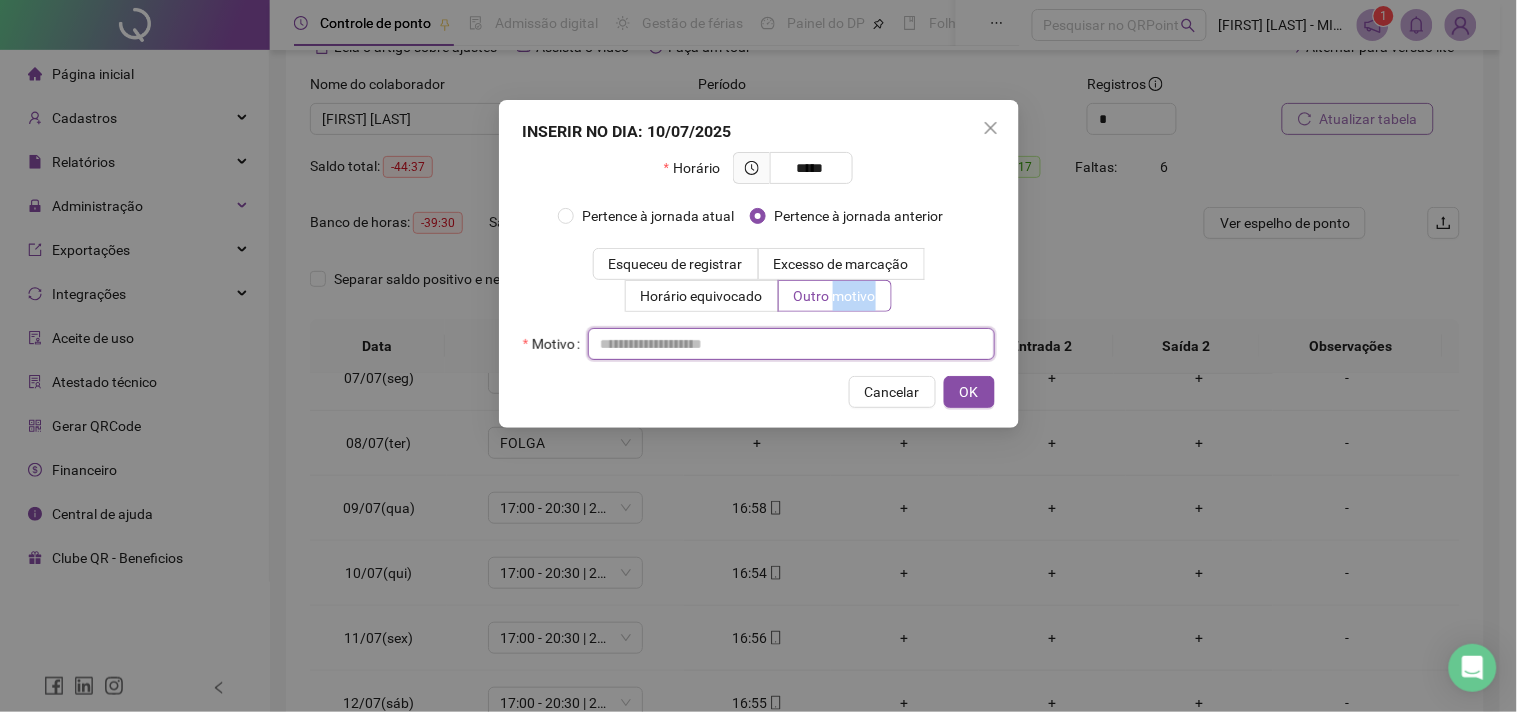 click at bounding box center [791, 344] 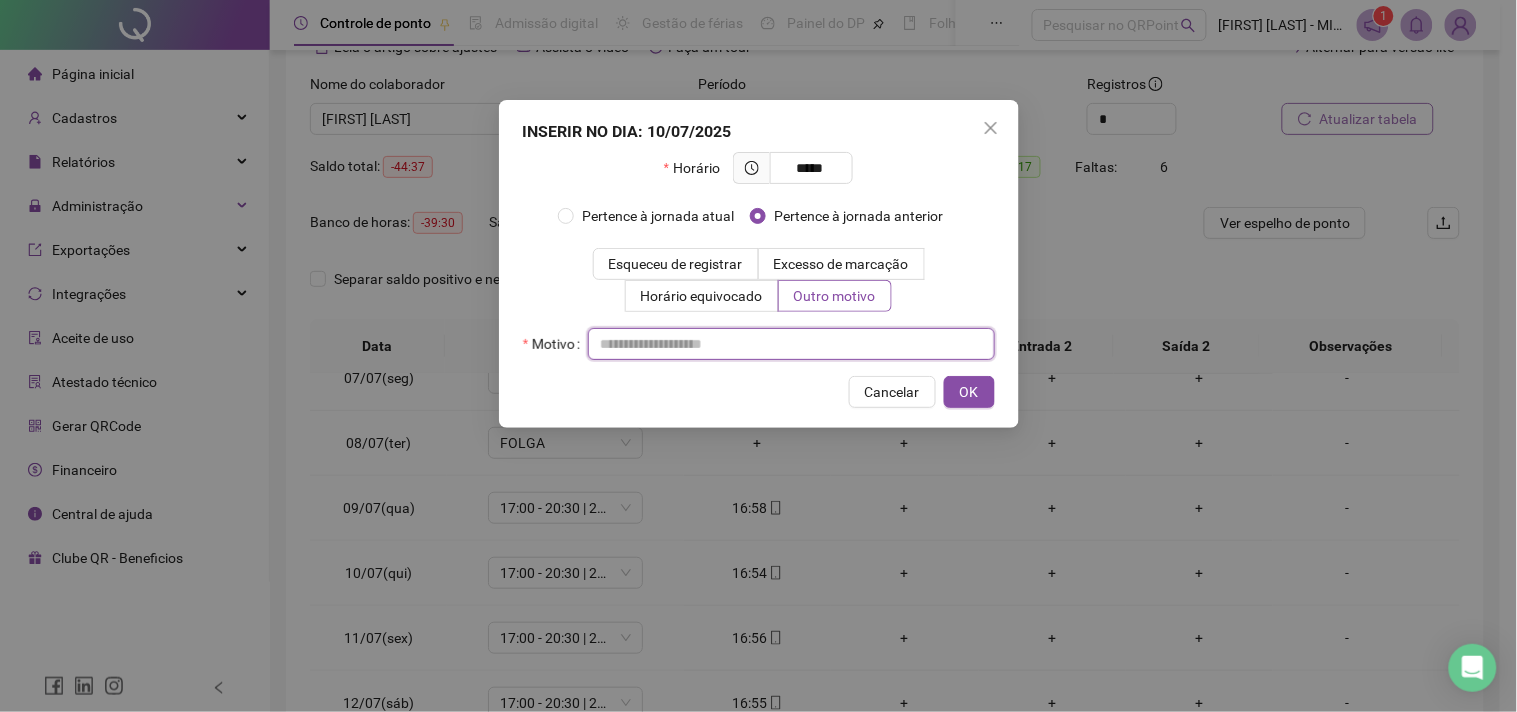 click at bounding box center (791, 344) 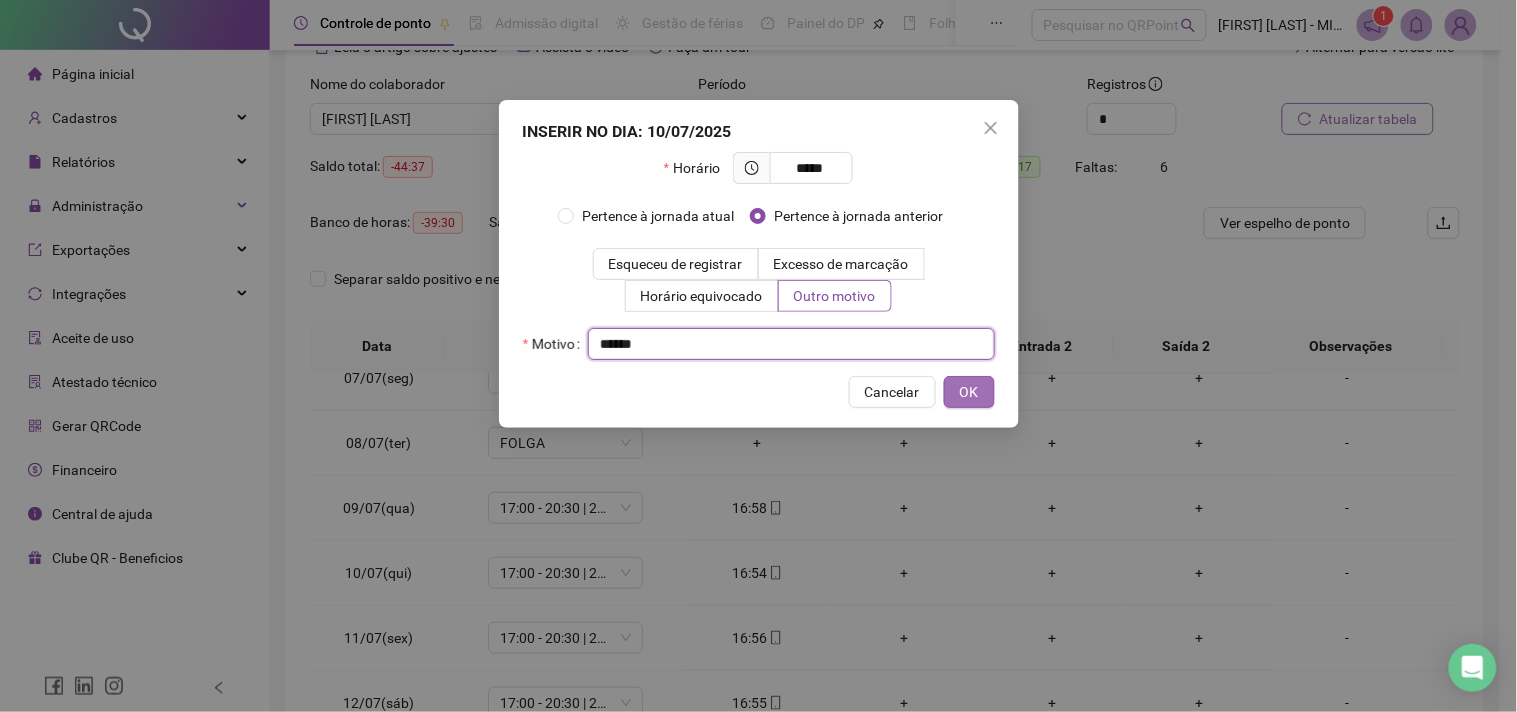 type on "*****" 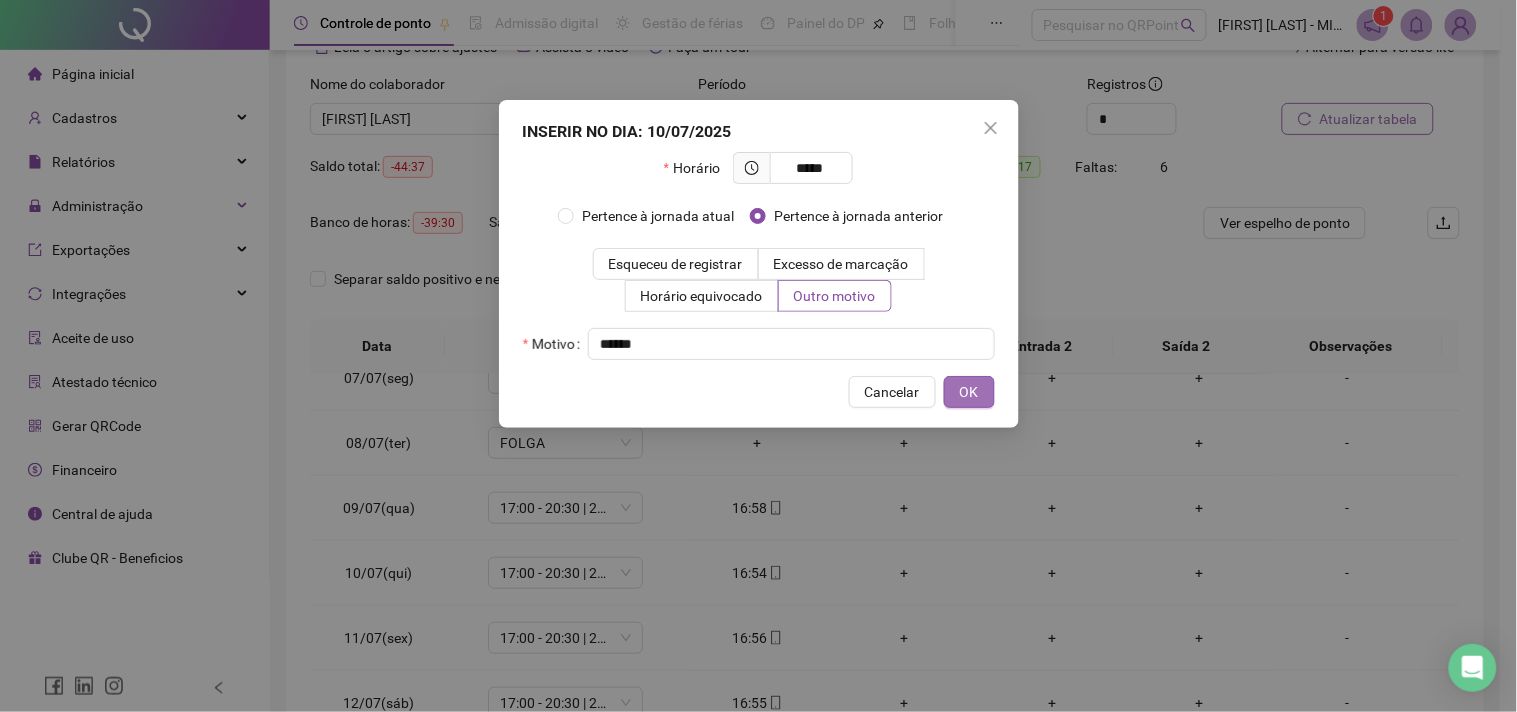 click on "OK" at bounding box center [969, 392] 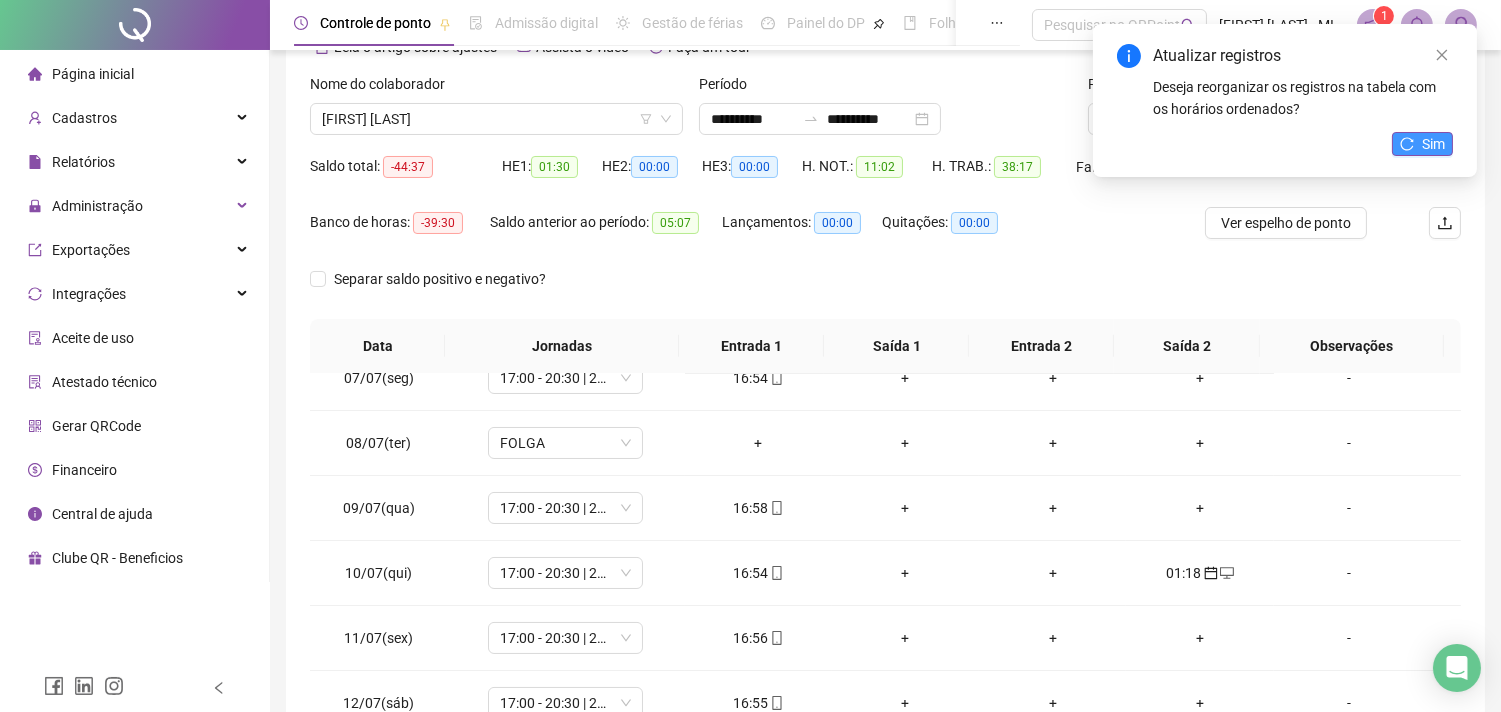 click on "Sim" at bounding box center (1422, 144) 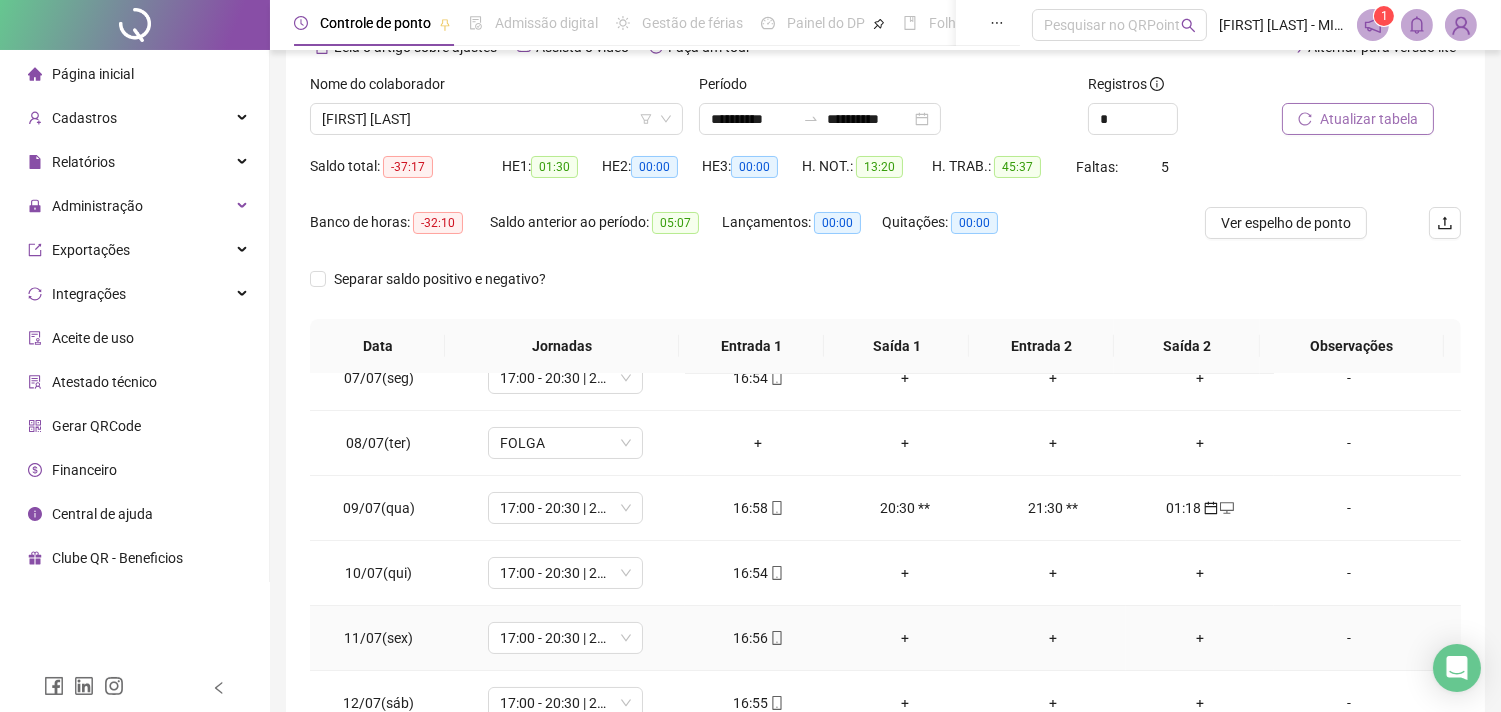 click on "+" at bounding box center (1199, 638) 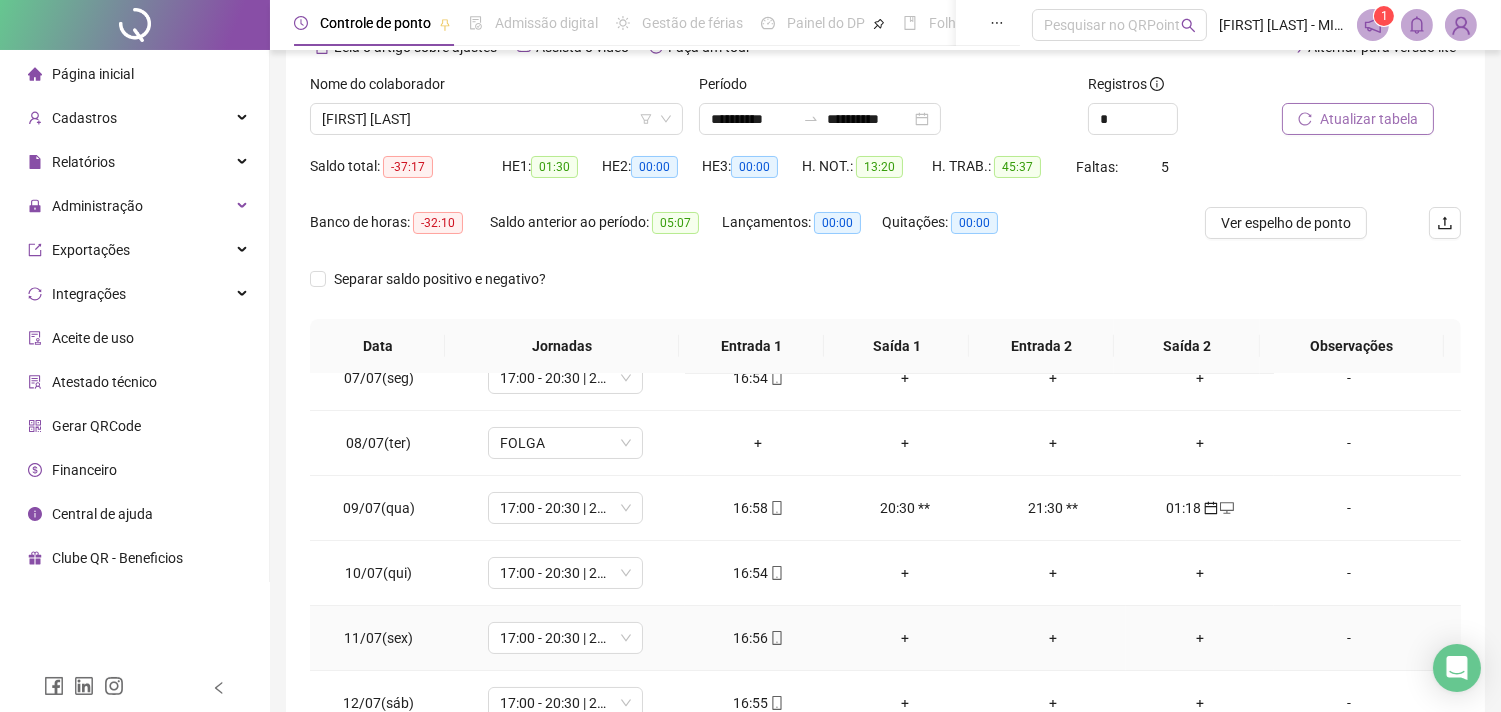 click on "+" at bounding box center (1199, 638) 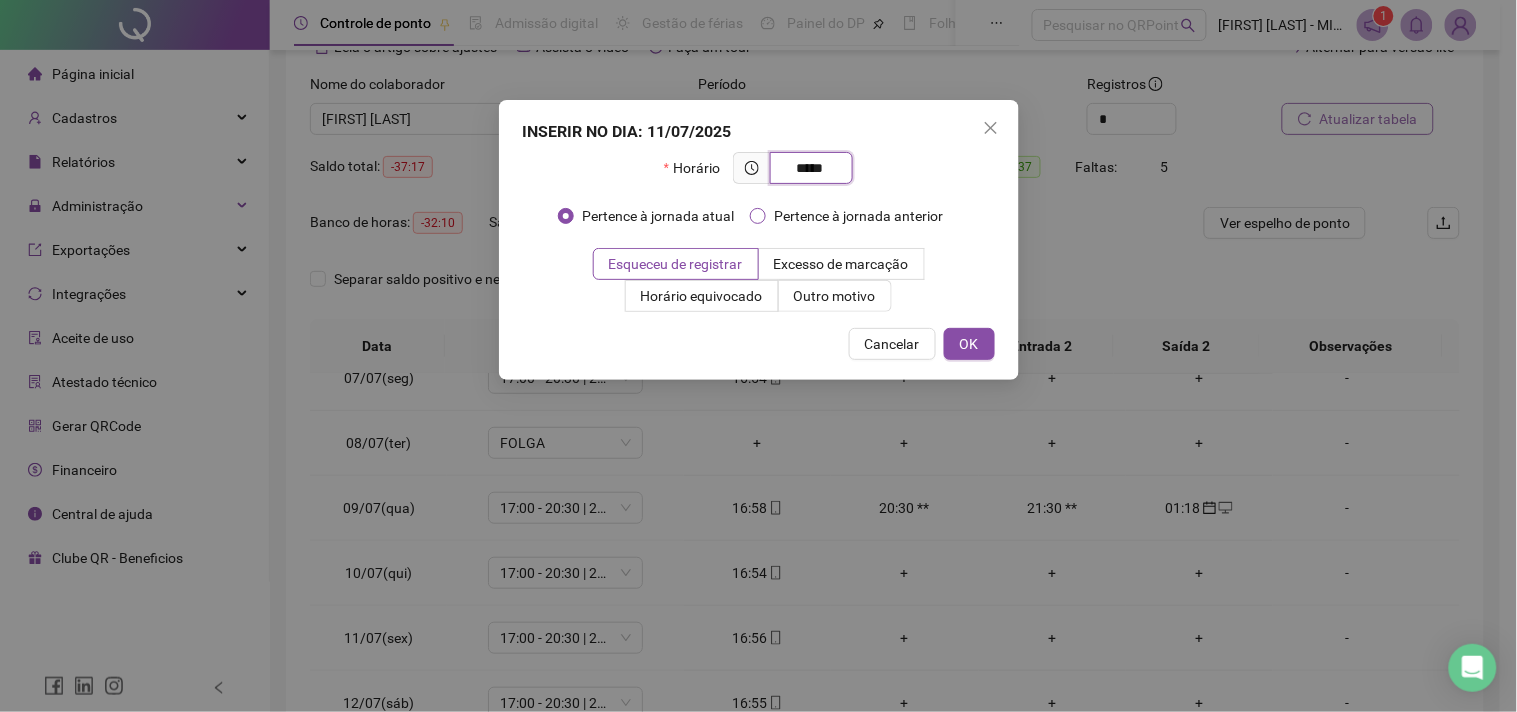 type on "*****" 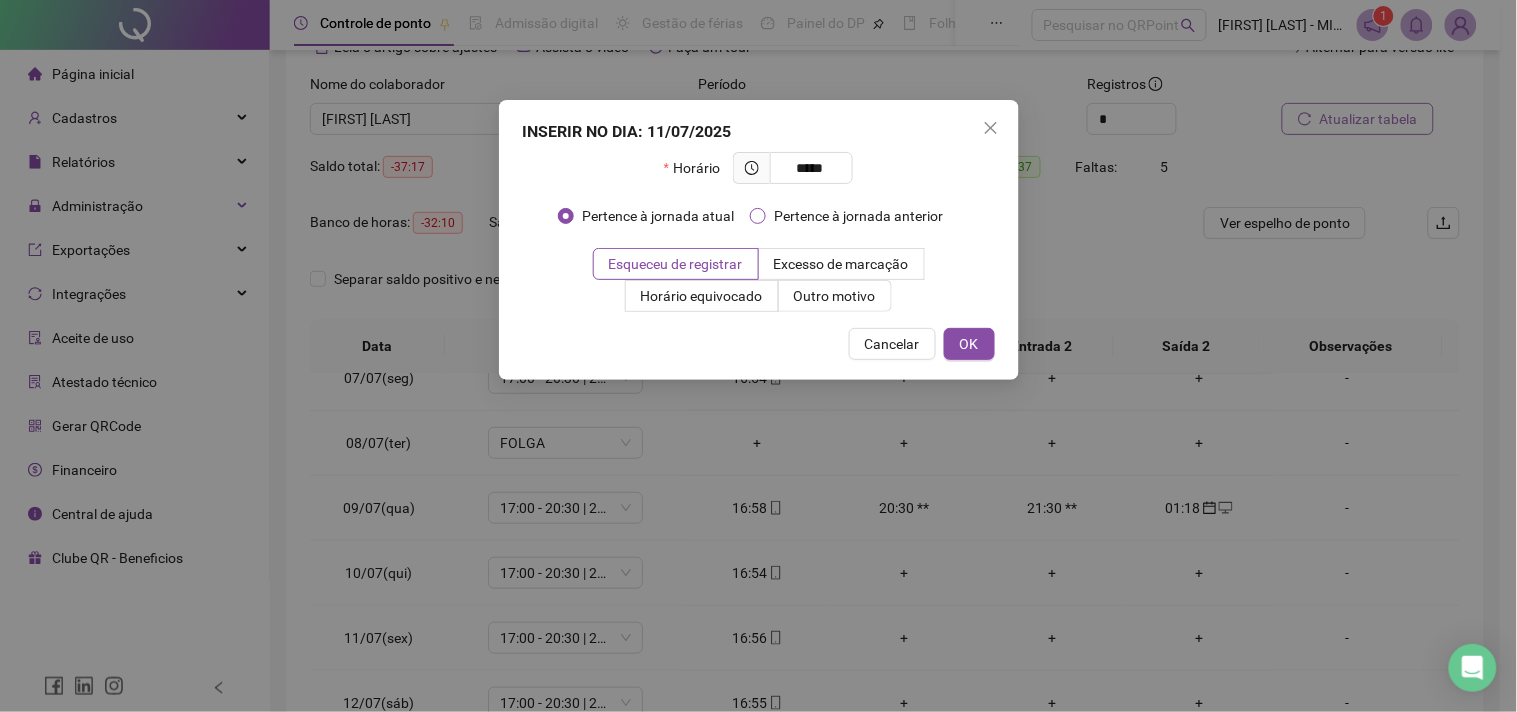 click on "Pertence à jornada anterior" at bounding box center (858, 216) 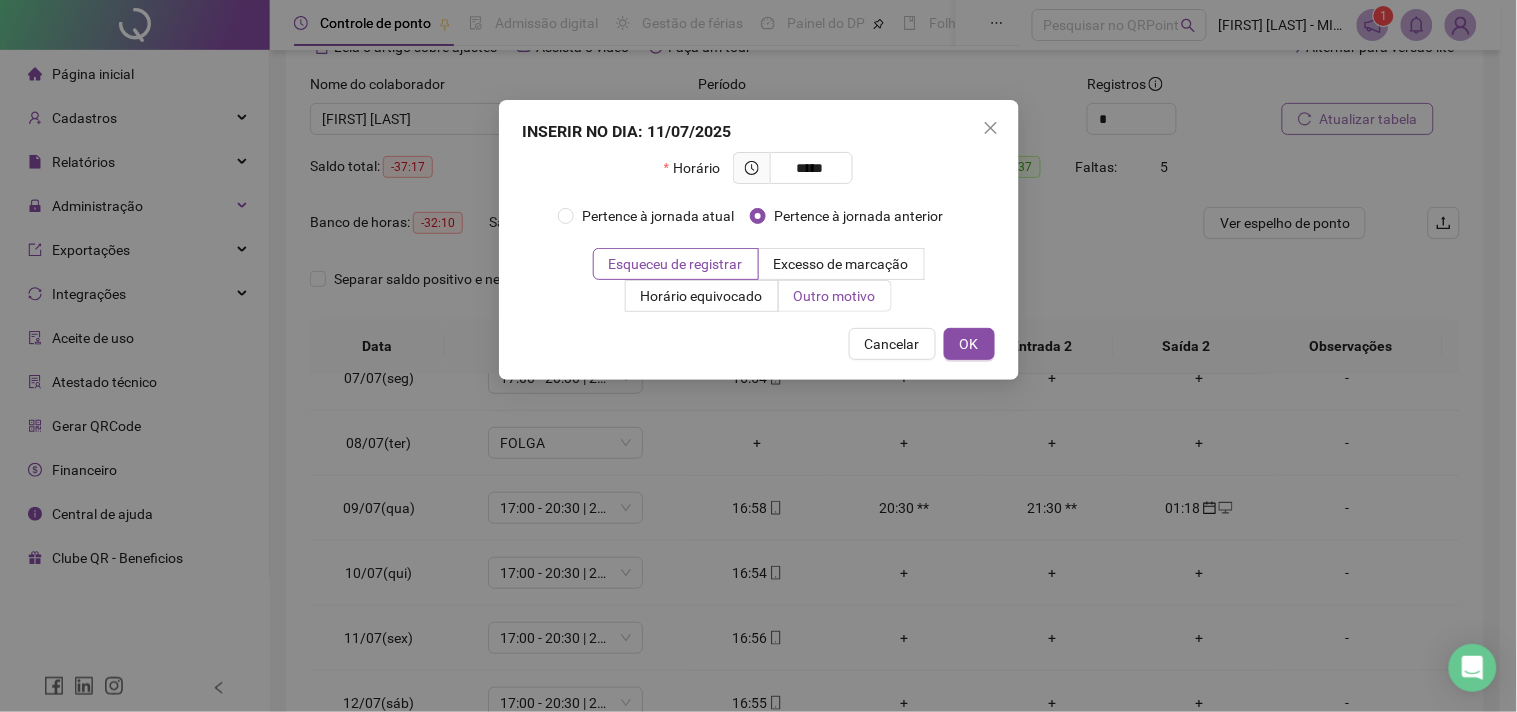 click on "Outro motivo" at bounding box center (835, 296) 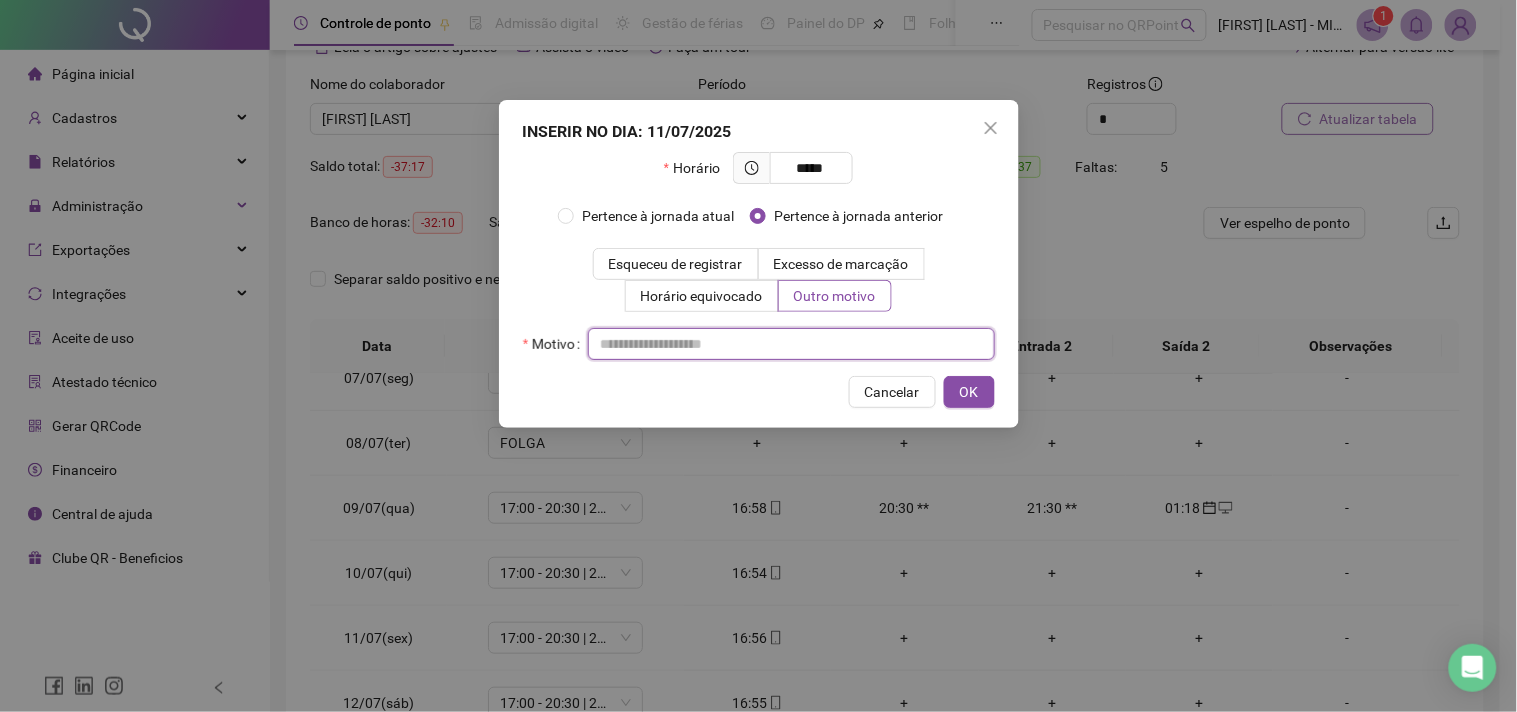 click at bounding box center (791, 344) 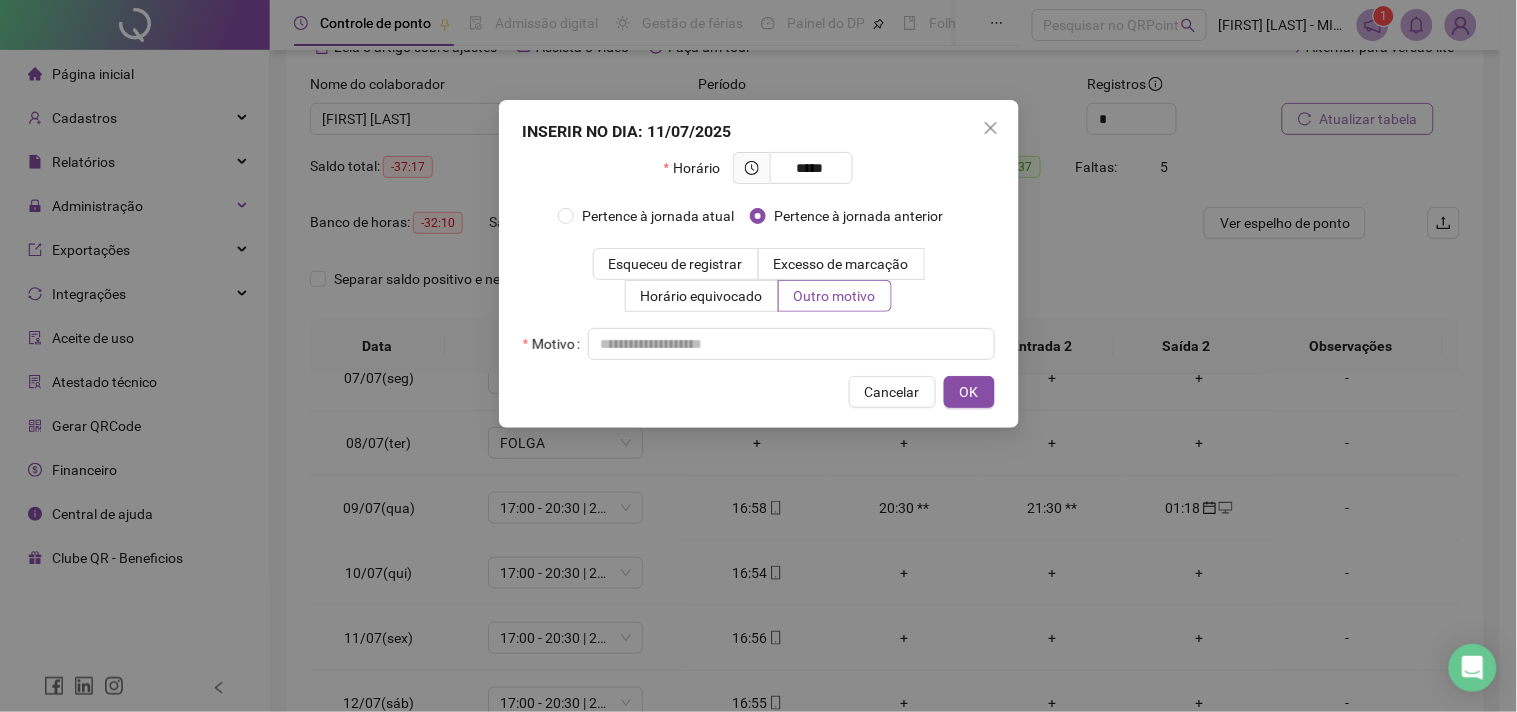 click on "Motivo" at bounding box center [759, 344] 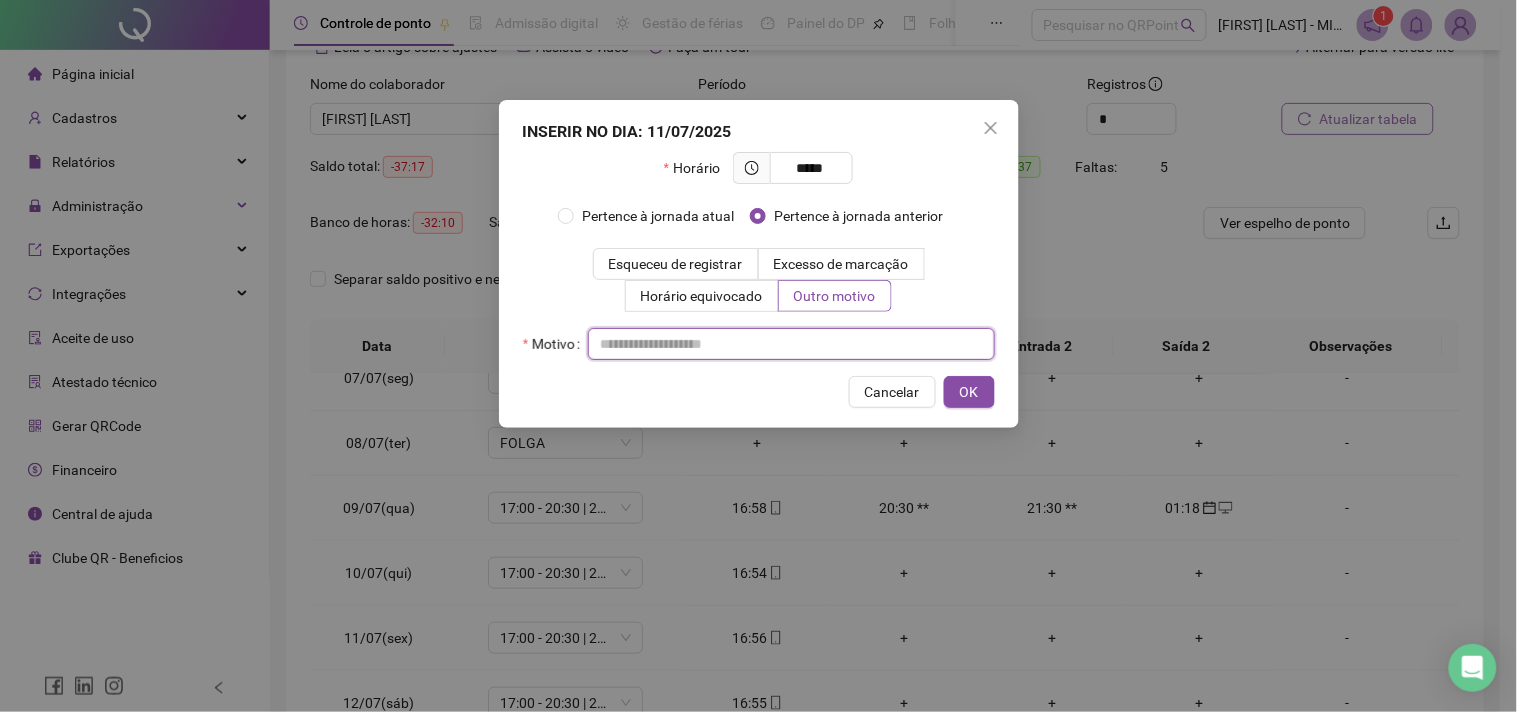 click at bounding box center [791, 344] 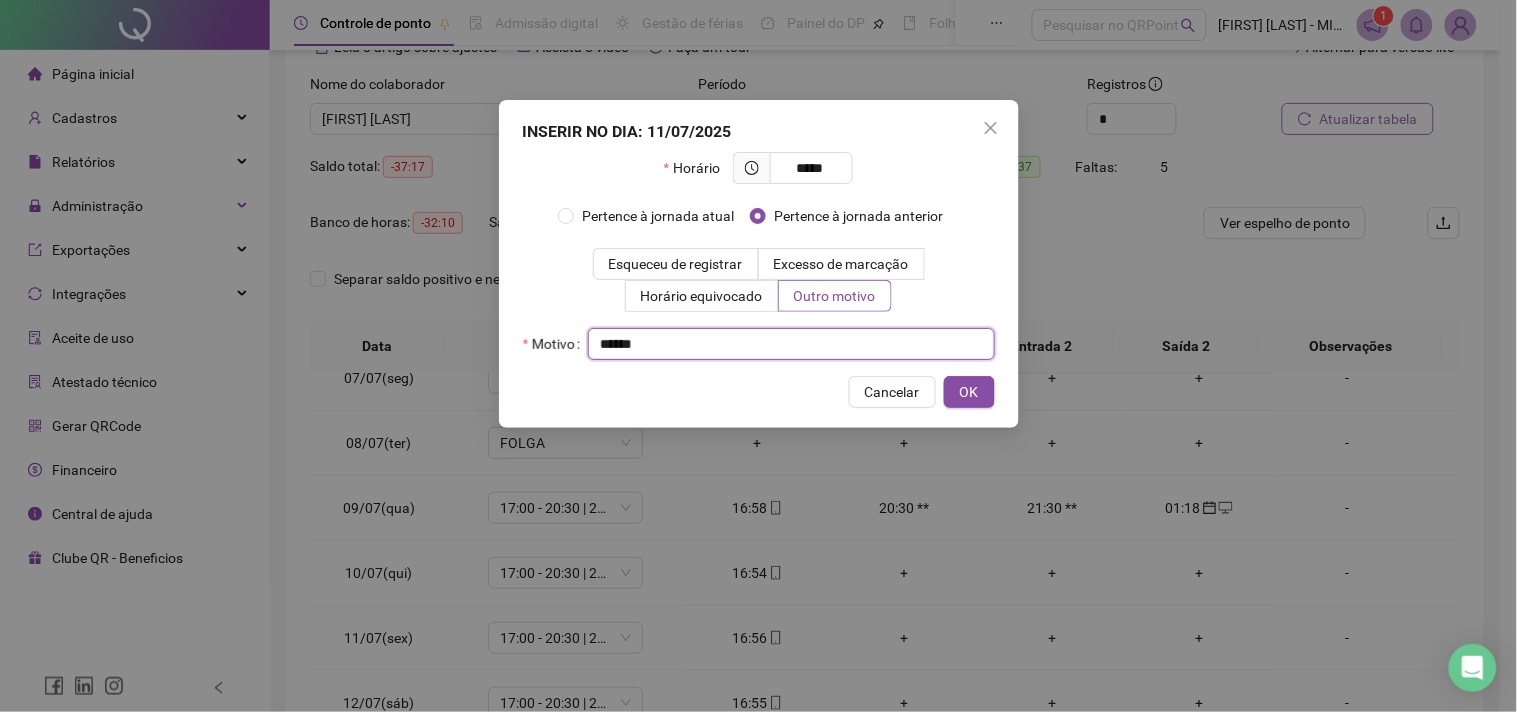 click on "*****" at bounding box center [791, 344] 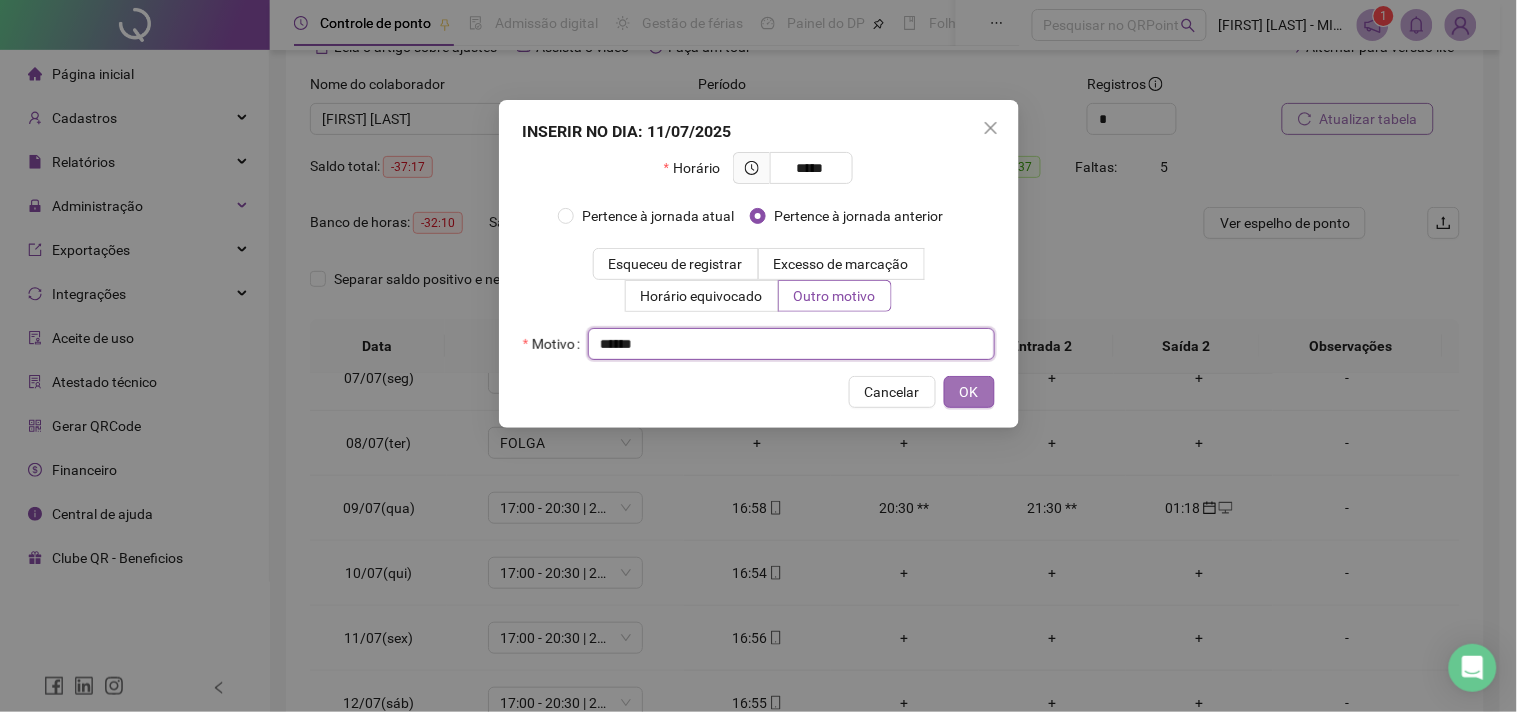 type on "*****" 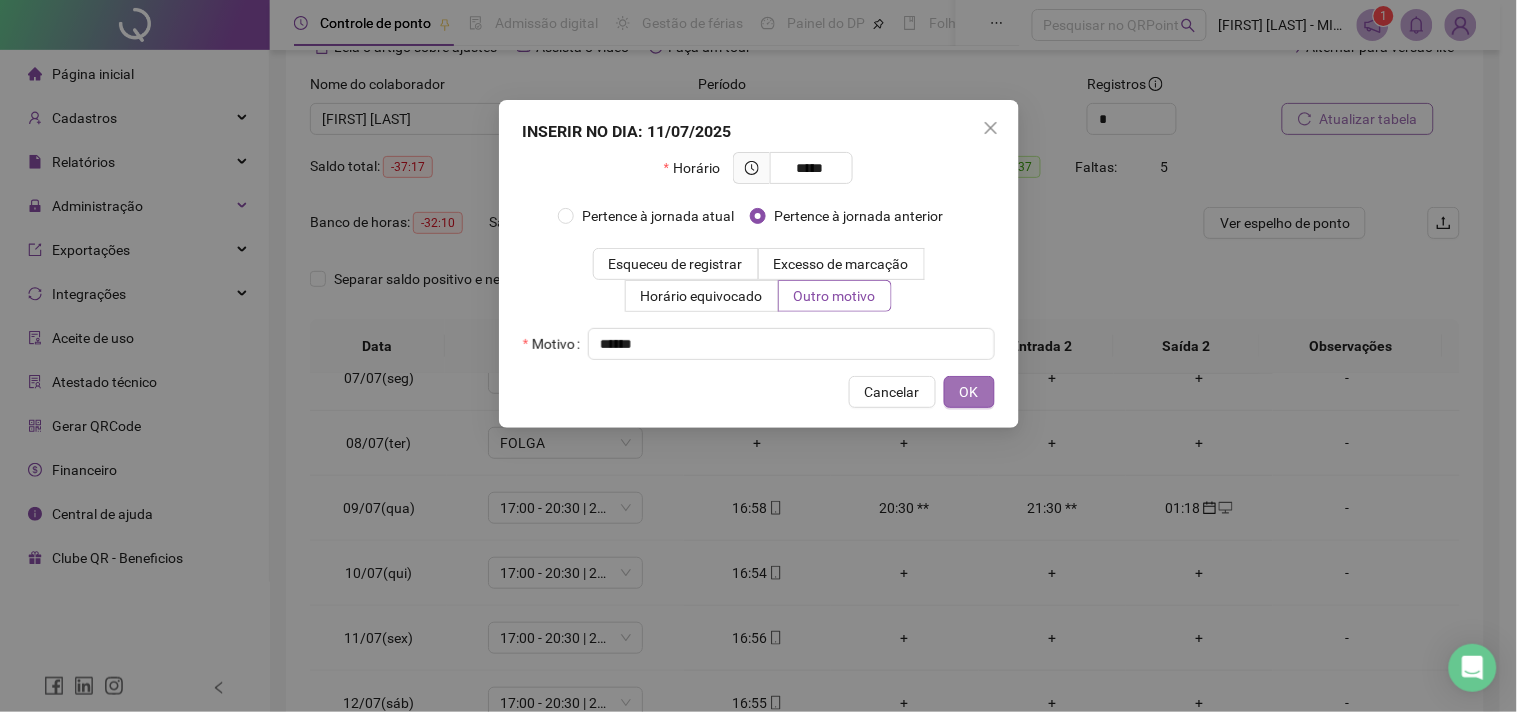 click on "OK" at bounding box center (969, 392) 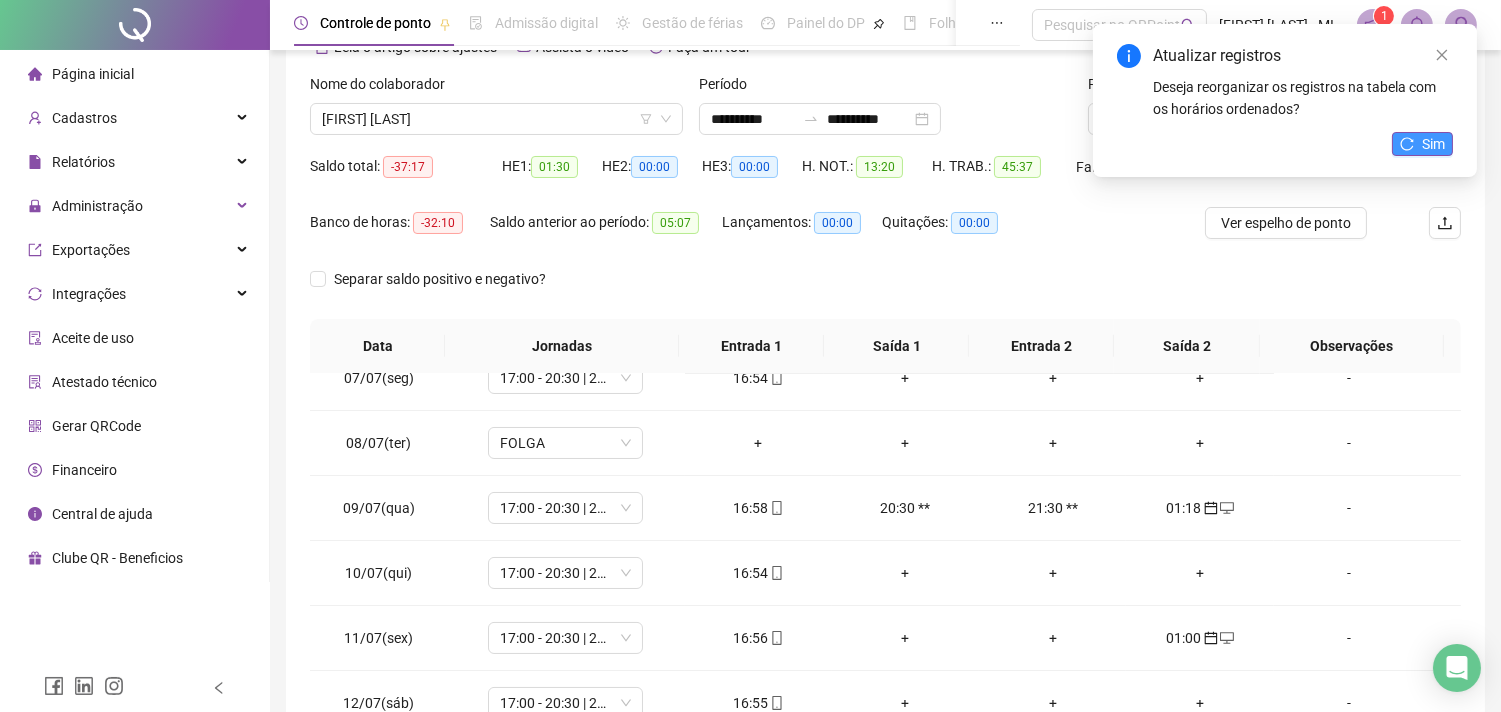 click on "Sim" at bounding box center (1433, 144) 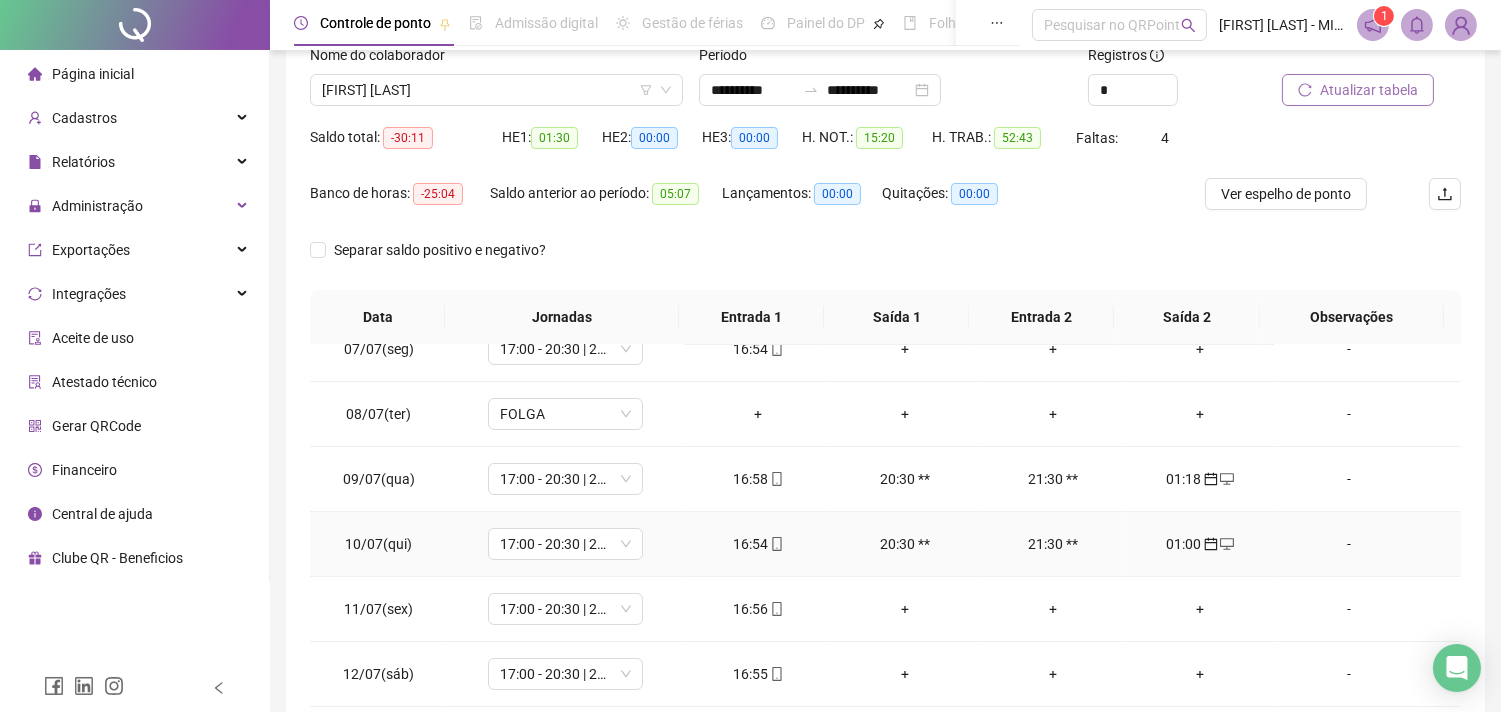scroll, scrollTop: 222, scrollLeft: 0, axis: vertical 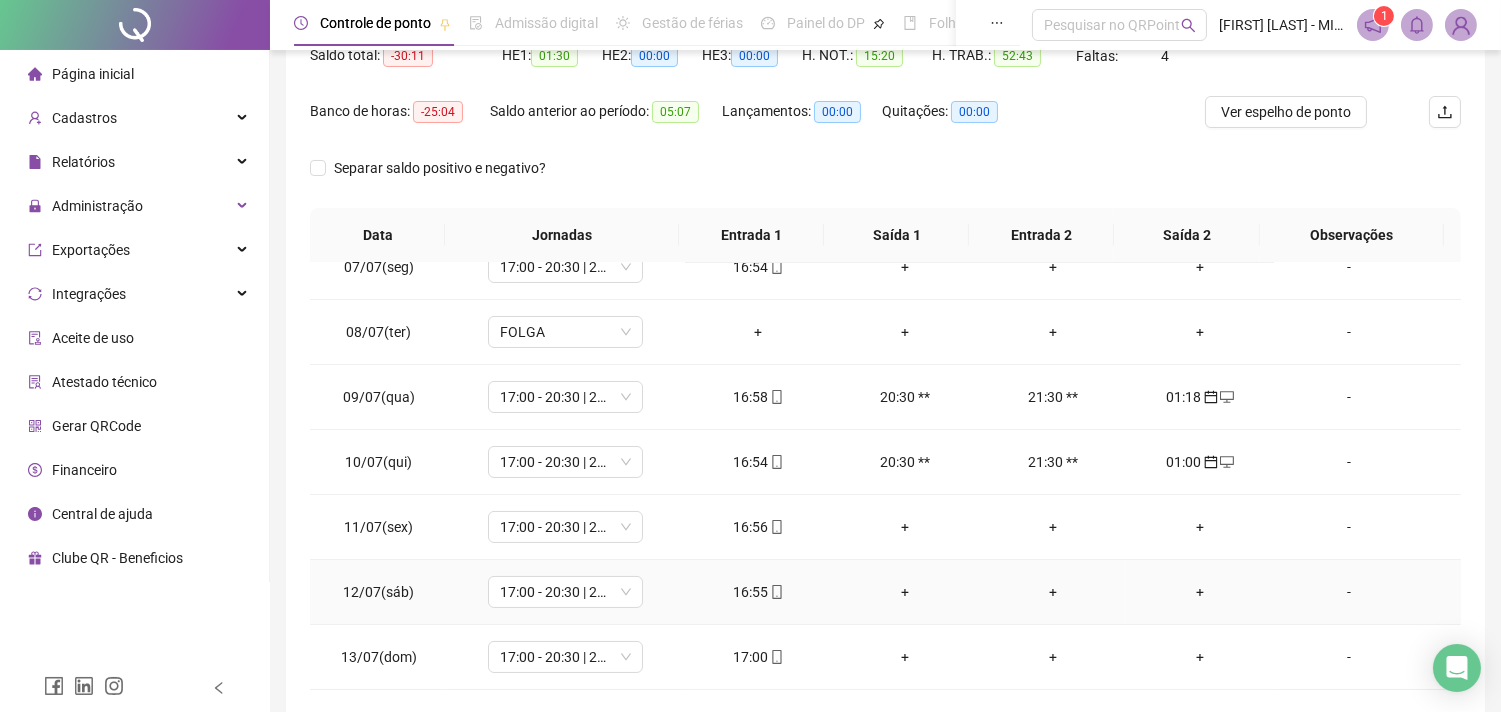 drag, startPoint x: 1188, startPoint y: 588, endPoint x: 1186, endPoint y: 604, distance: 16.124516 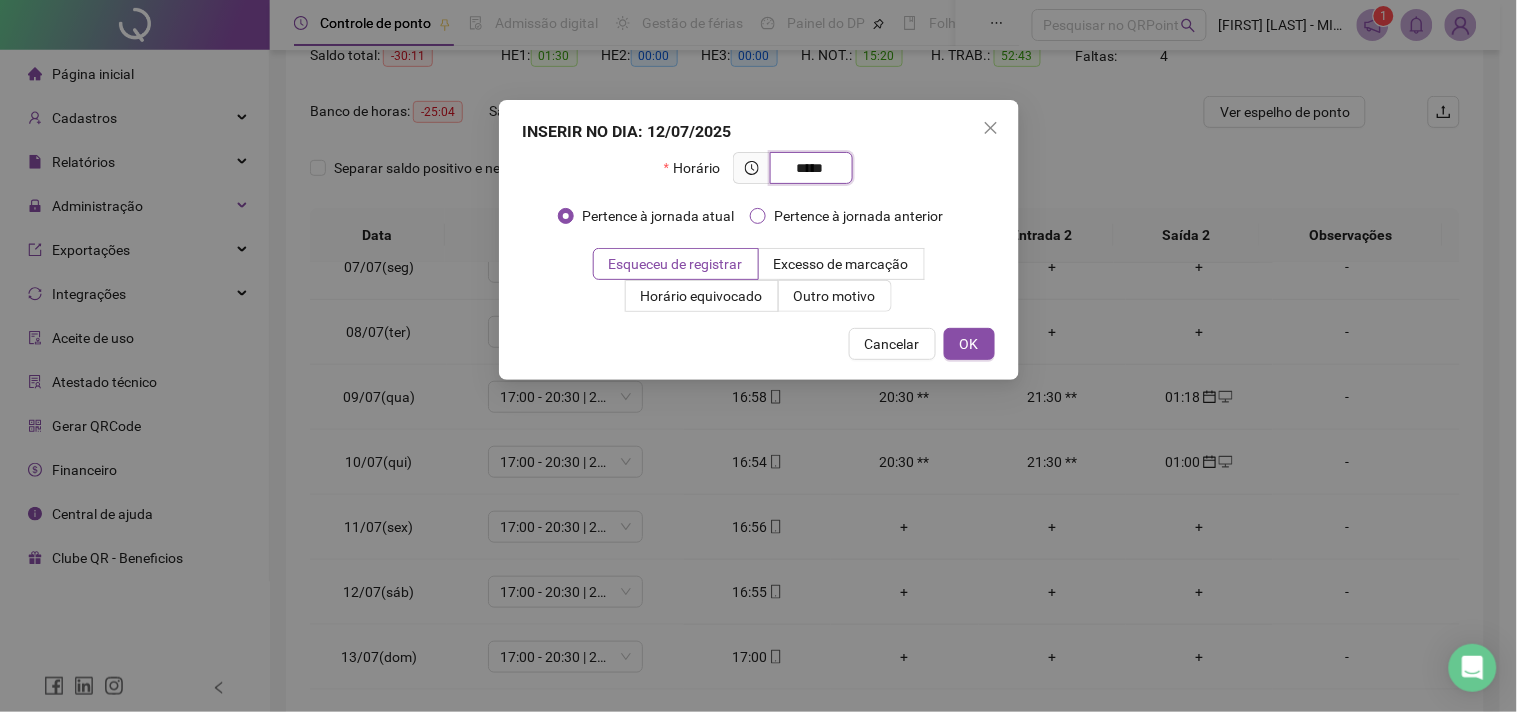 type on "*****" 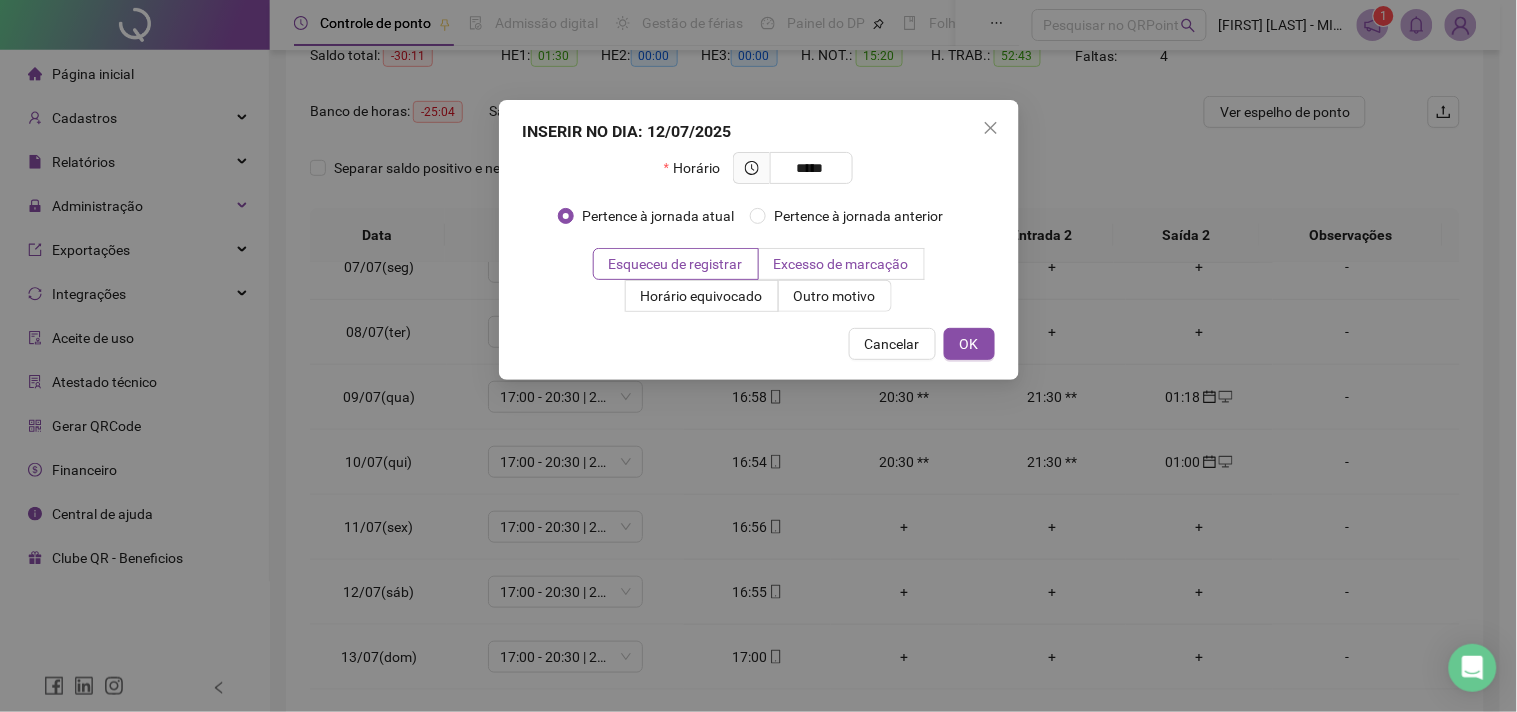 drag, startPoint x: 791, startPoint y: 211, endPoint x: 805, endPoint y: 278, distance: 68.44706 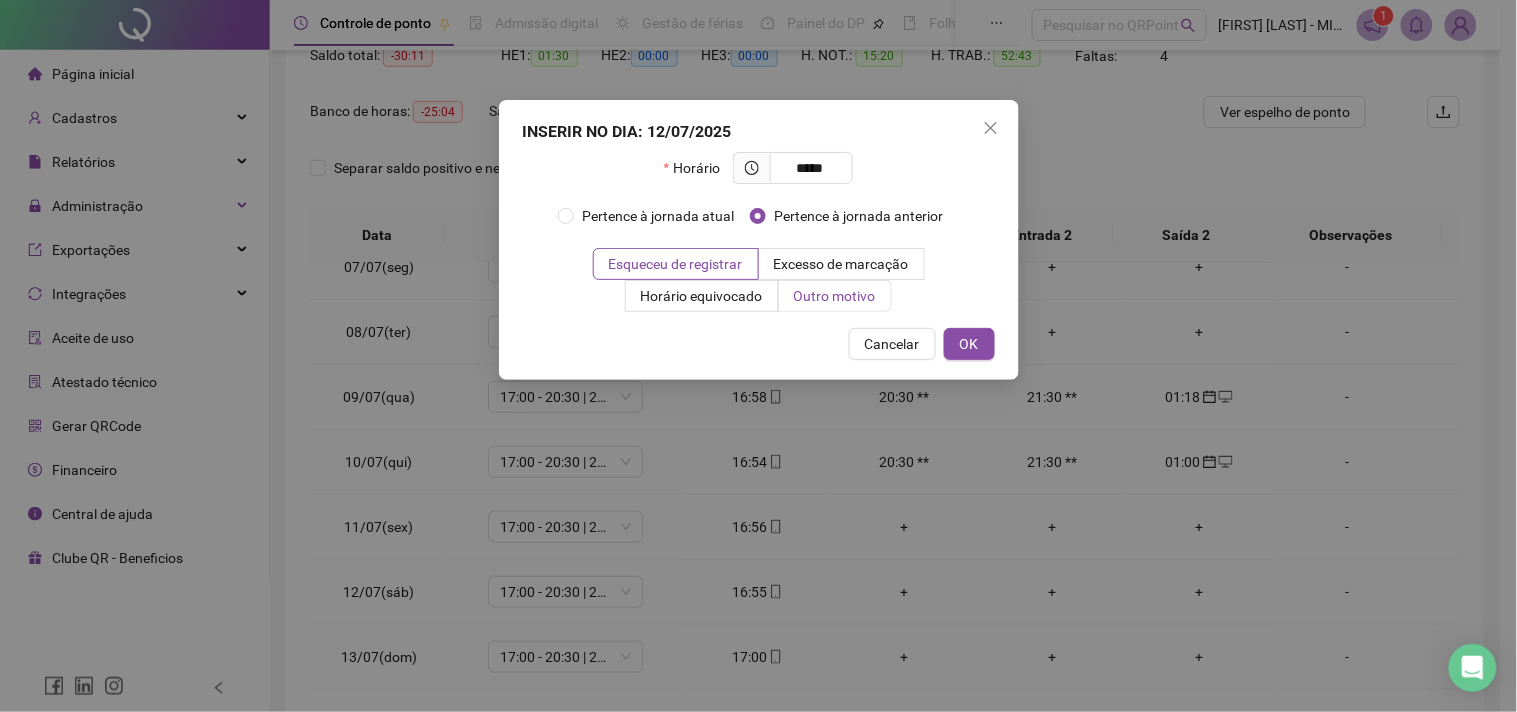 click on "Outro motivo" at bounding box center [835, 296] 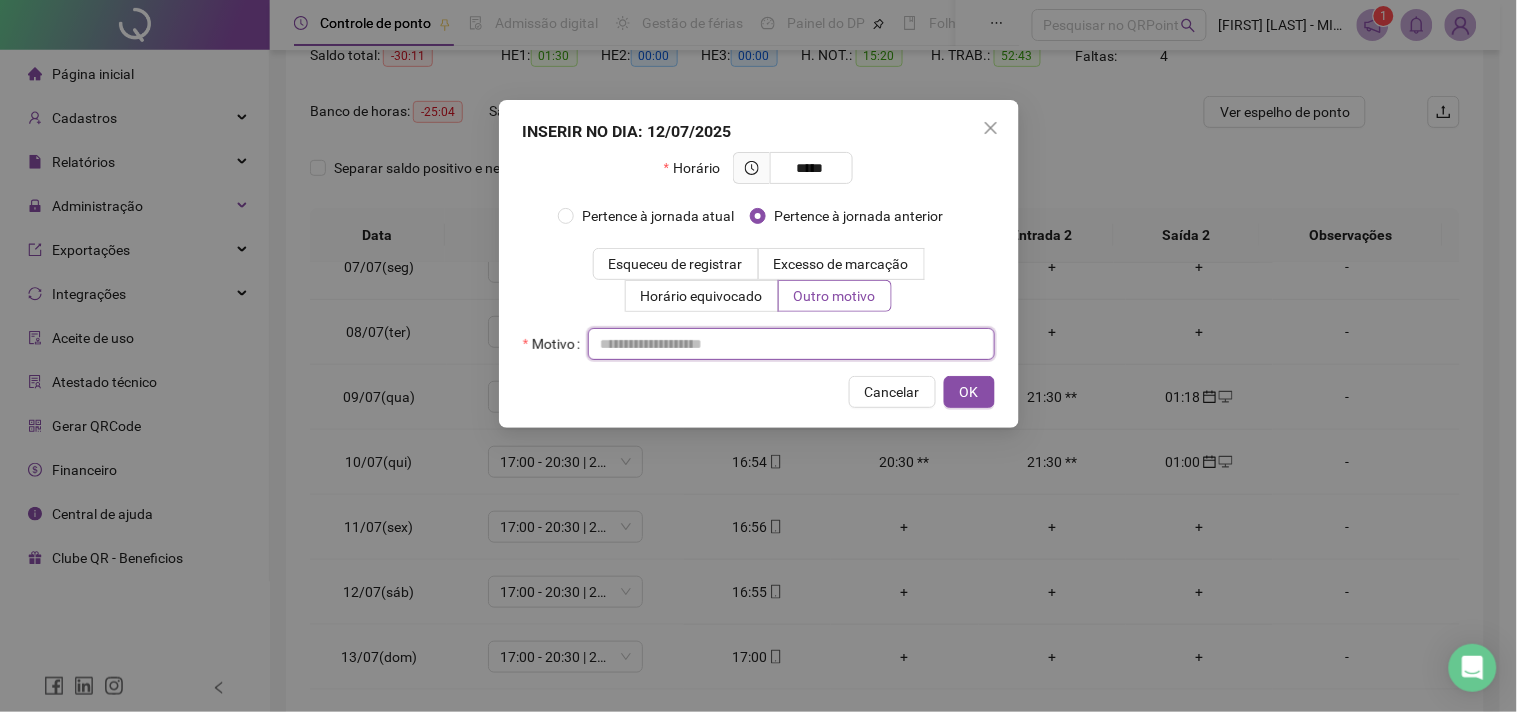 click at bounding box center (791, 344) 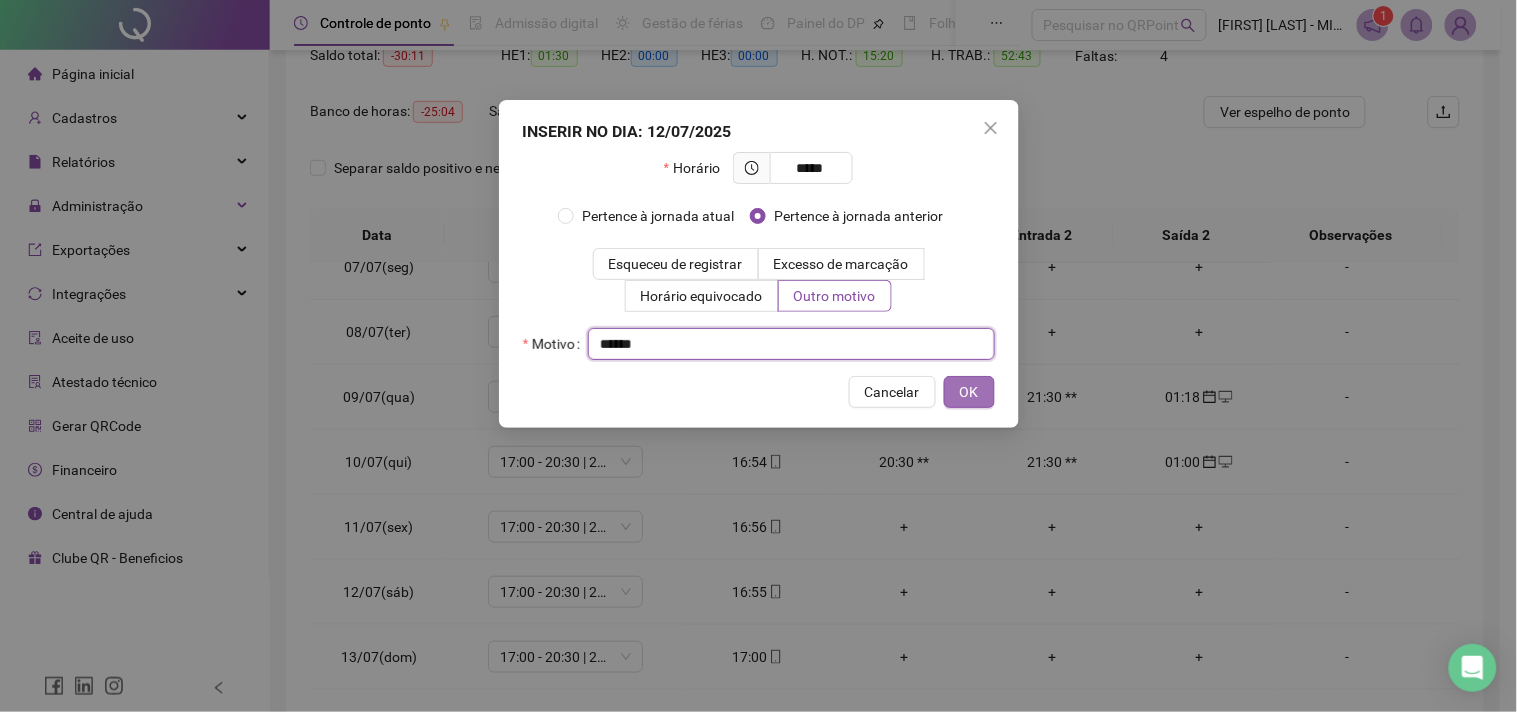 type on "*****" 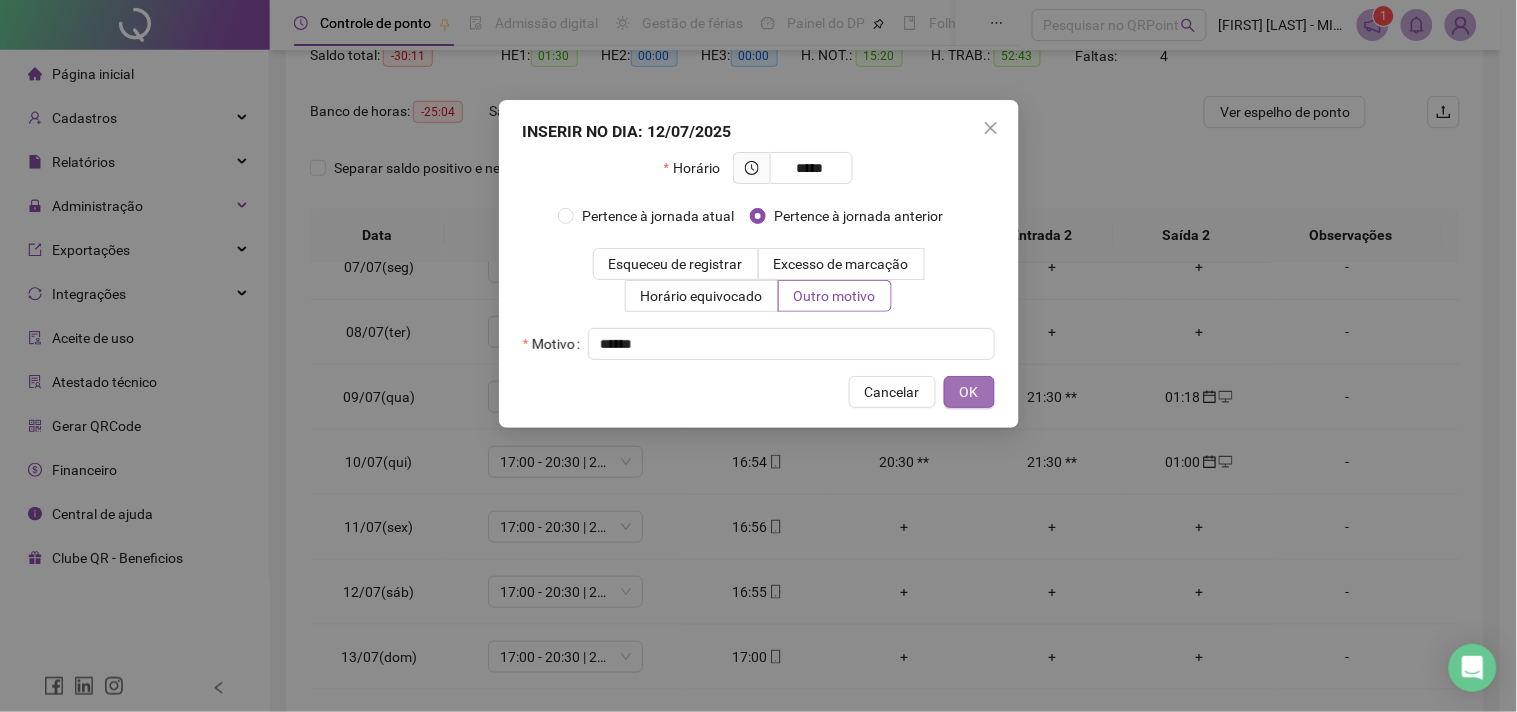 click on "Cancelar OK" at bounding box center (759, 392) 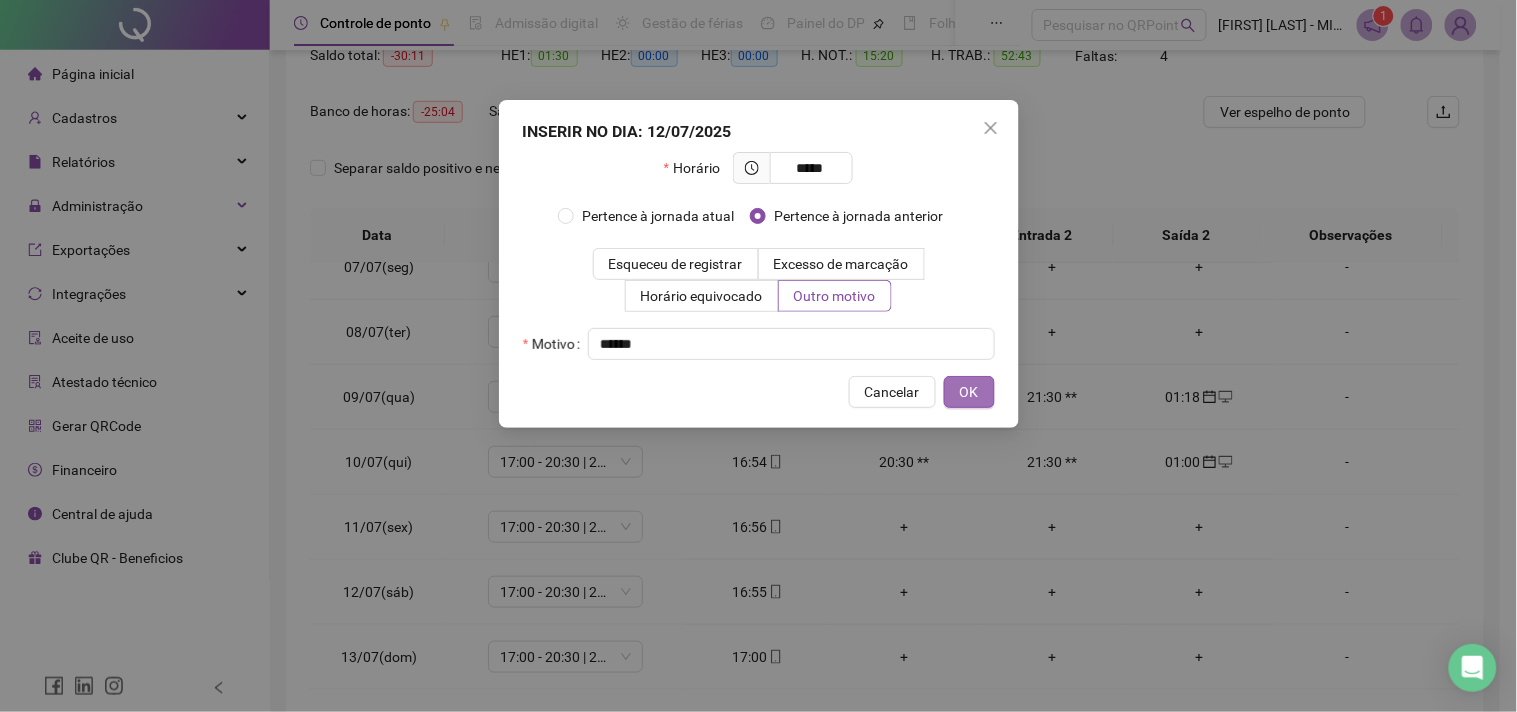 click on "OK" at bounding box center [969, 392] 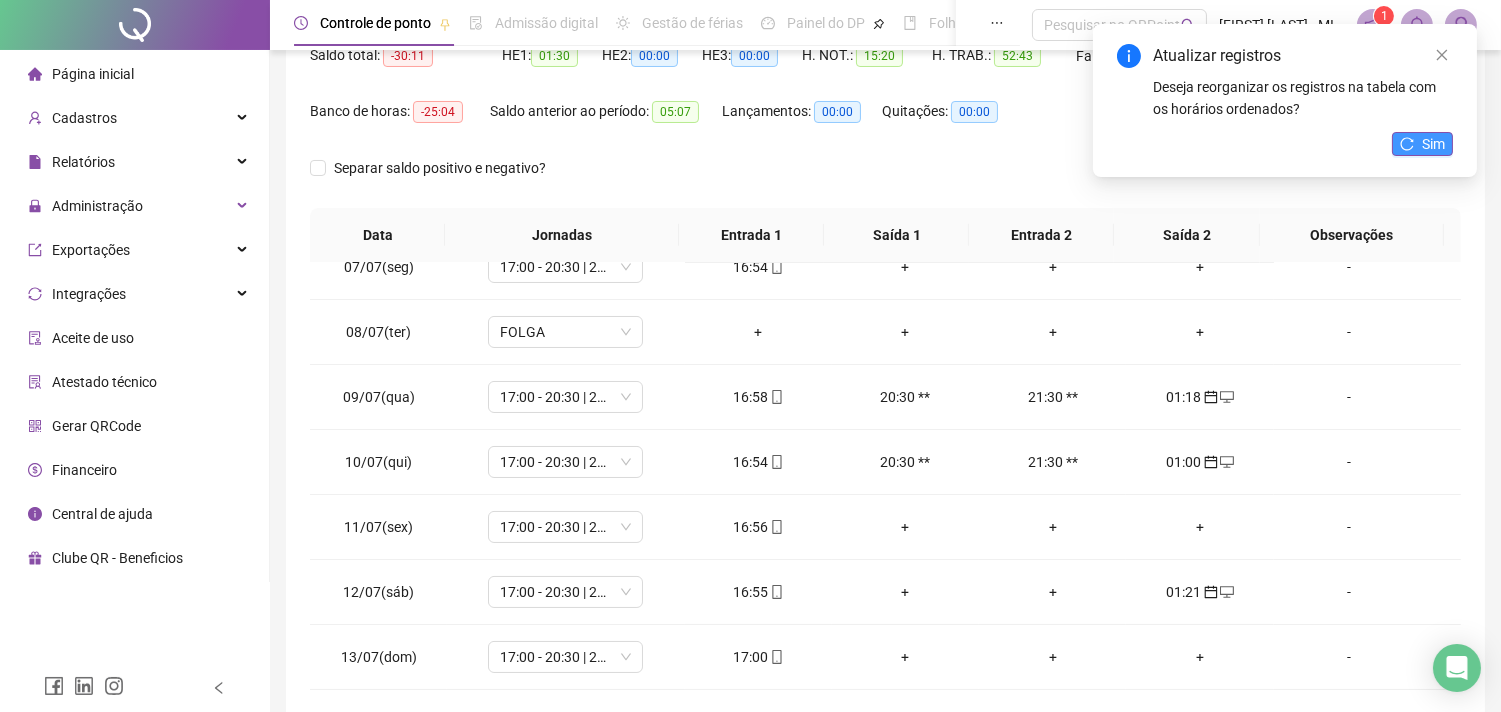 click 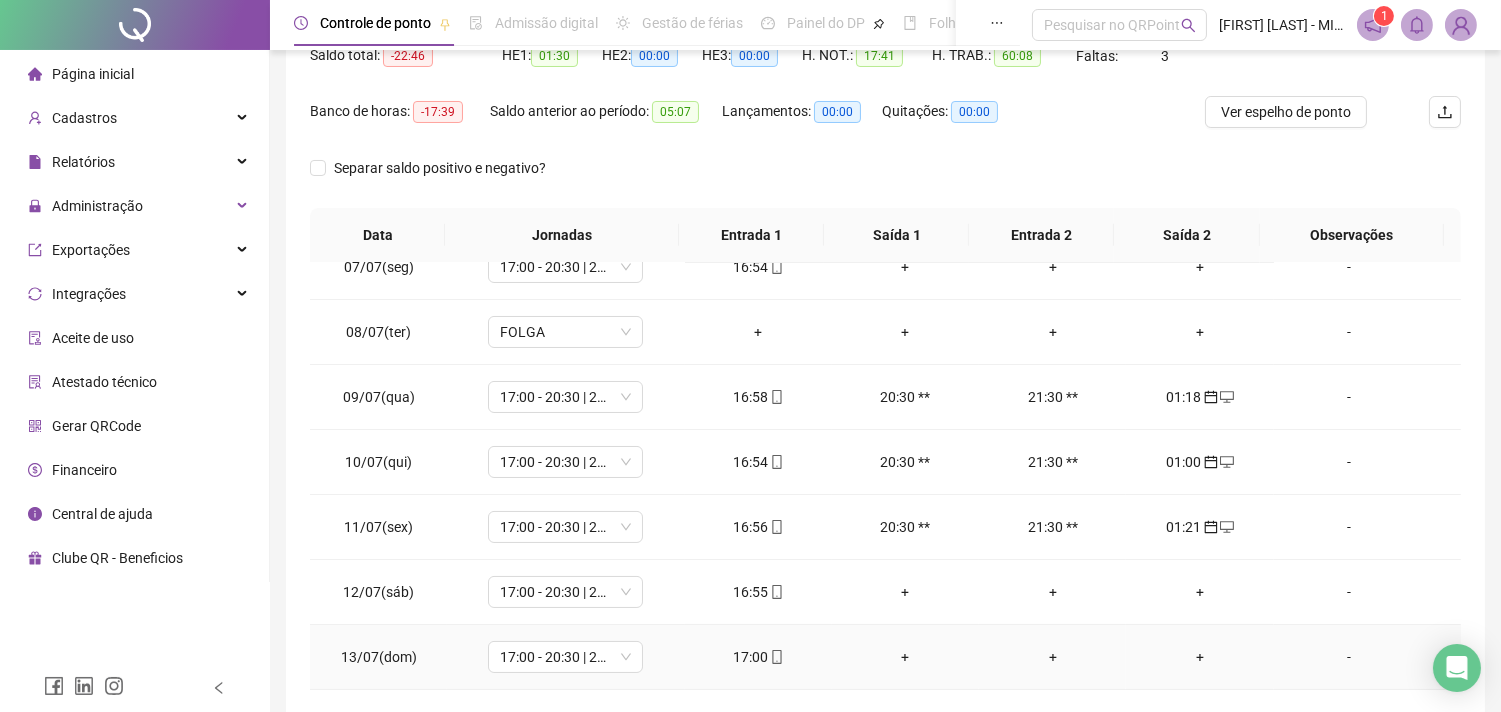 click on "+" at bounding box center [1199, 657] 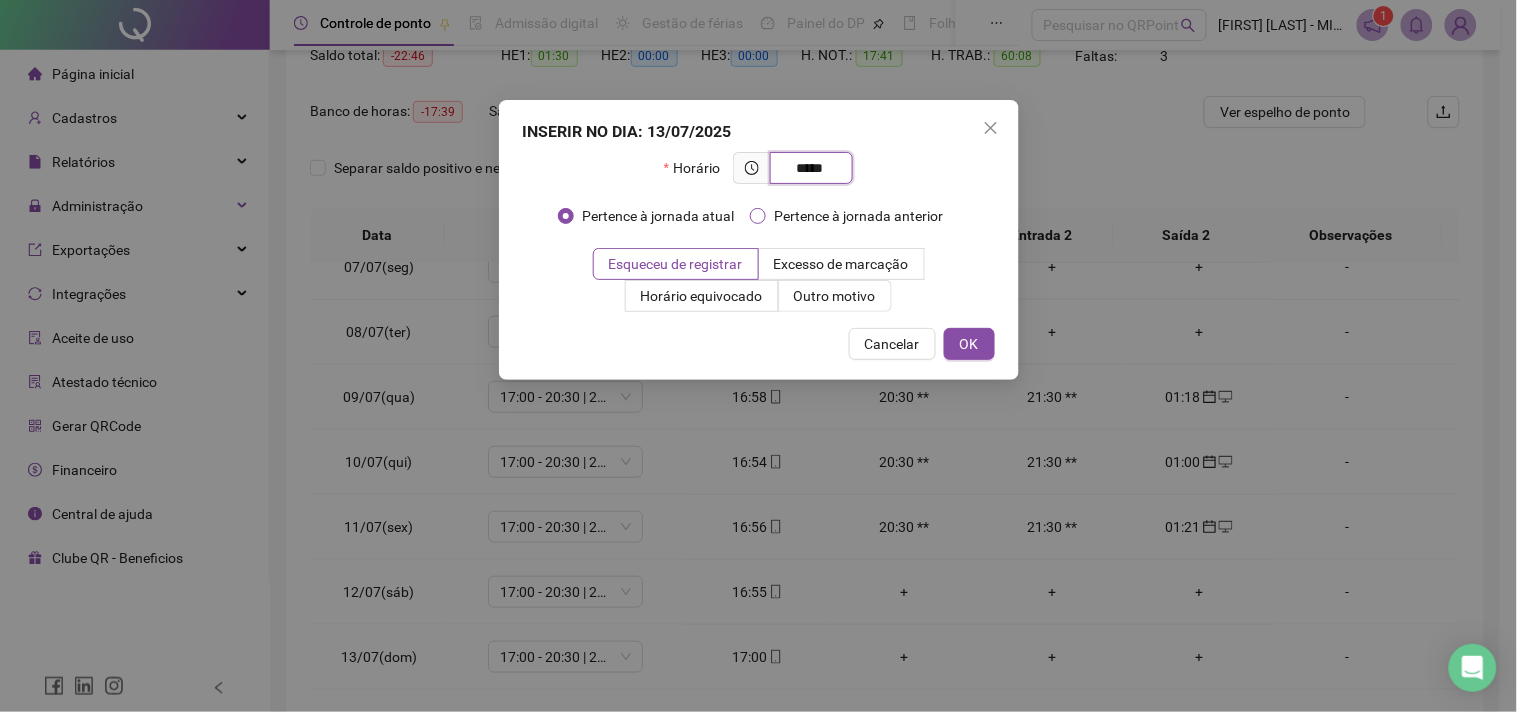 type on "*****" 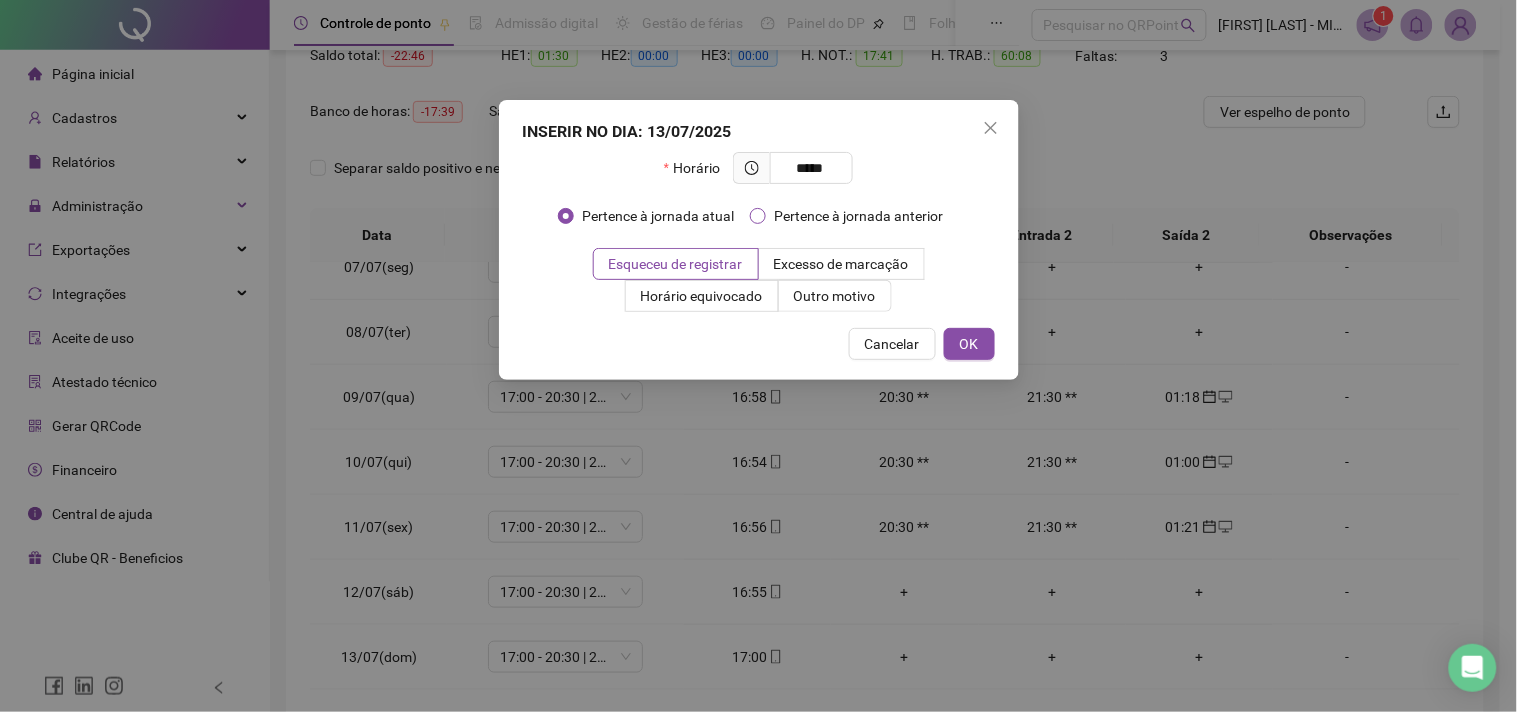 click on "Pertence à jornada anterior" at bounding box center (858, 216) 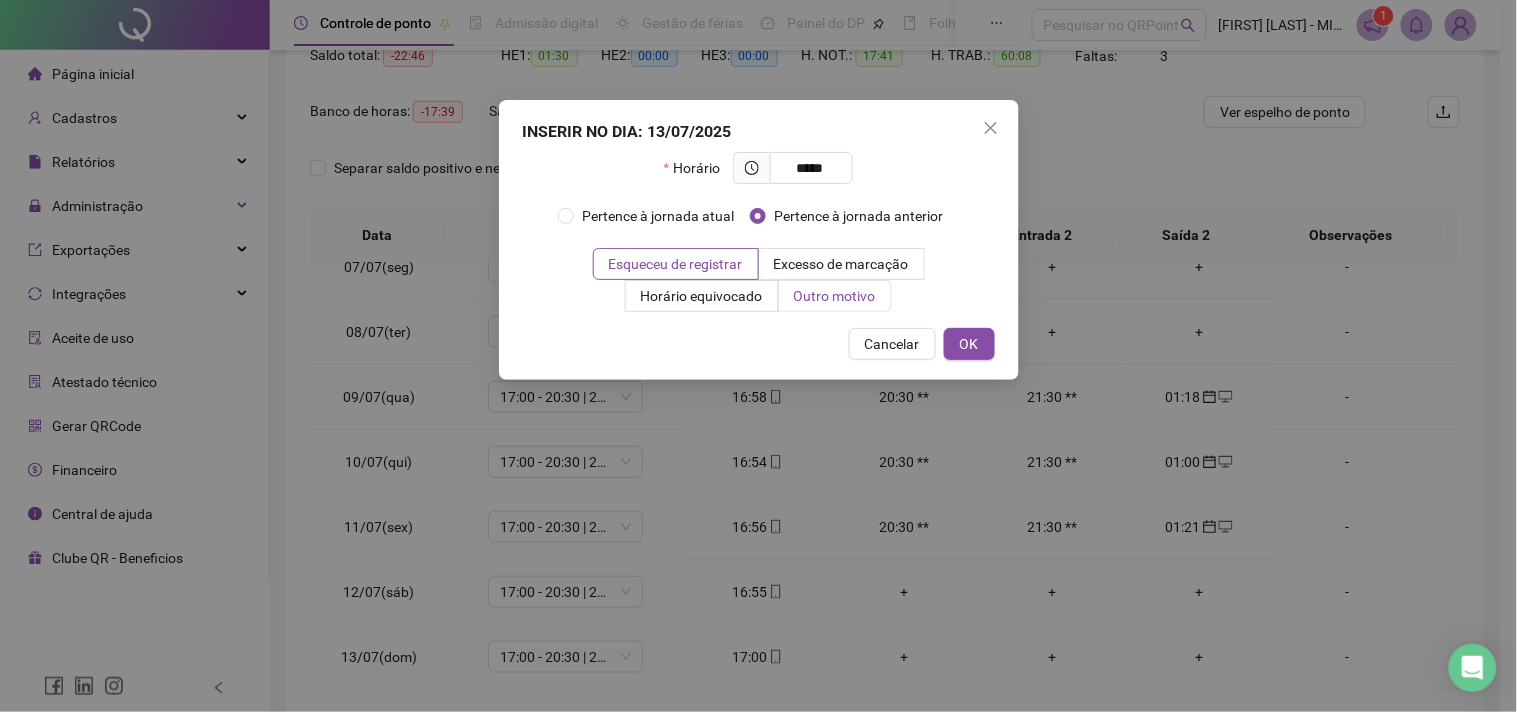 click on "Outro motivo" at bounding box center [835, 296] 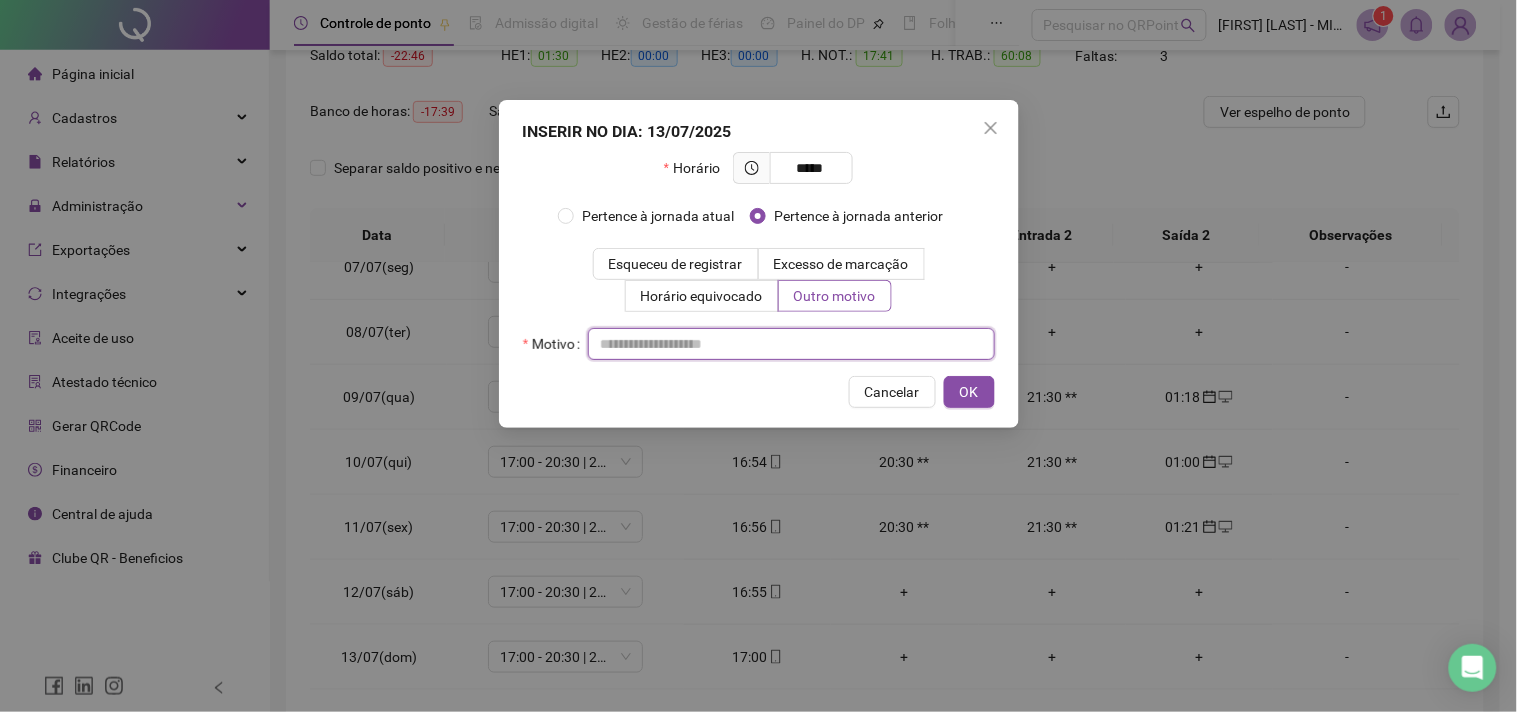 click at bounding box center (791, 344) 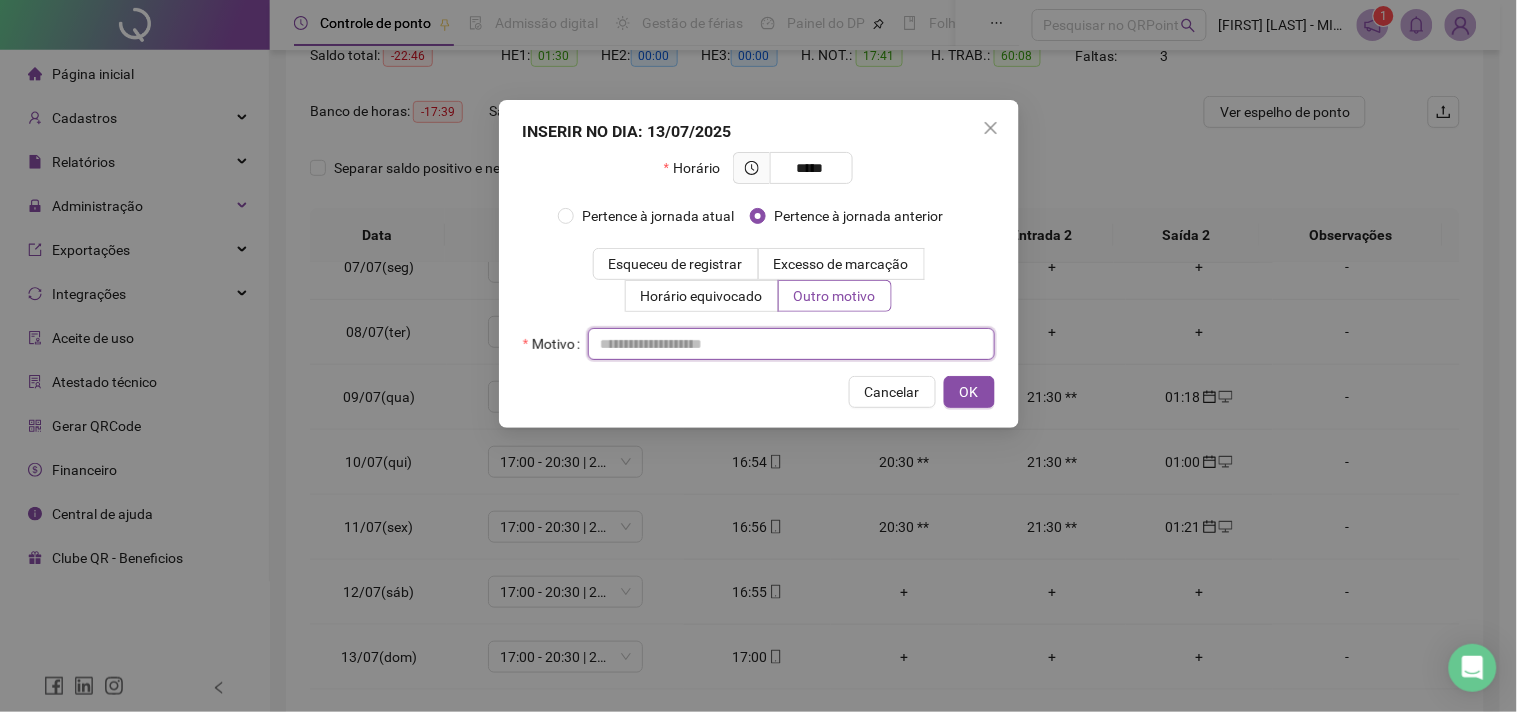 click at bounding box center (791, 344) 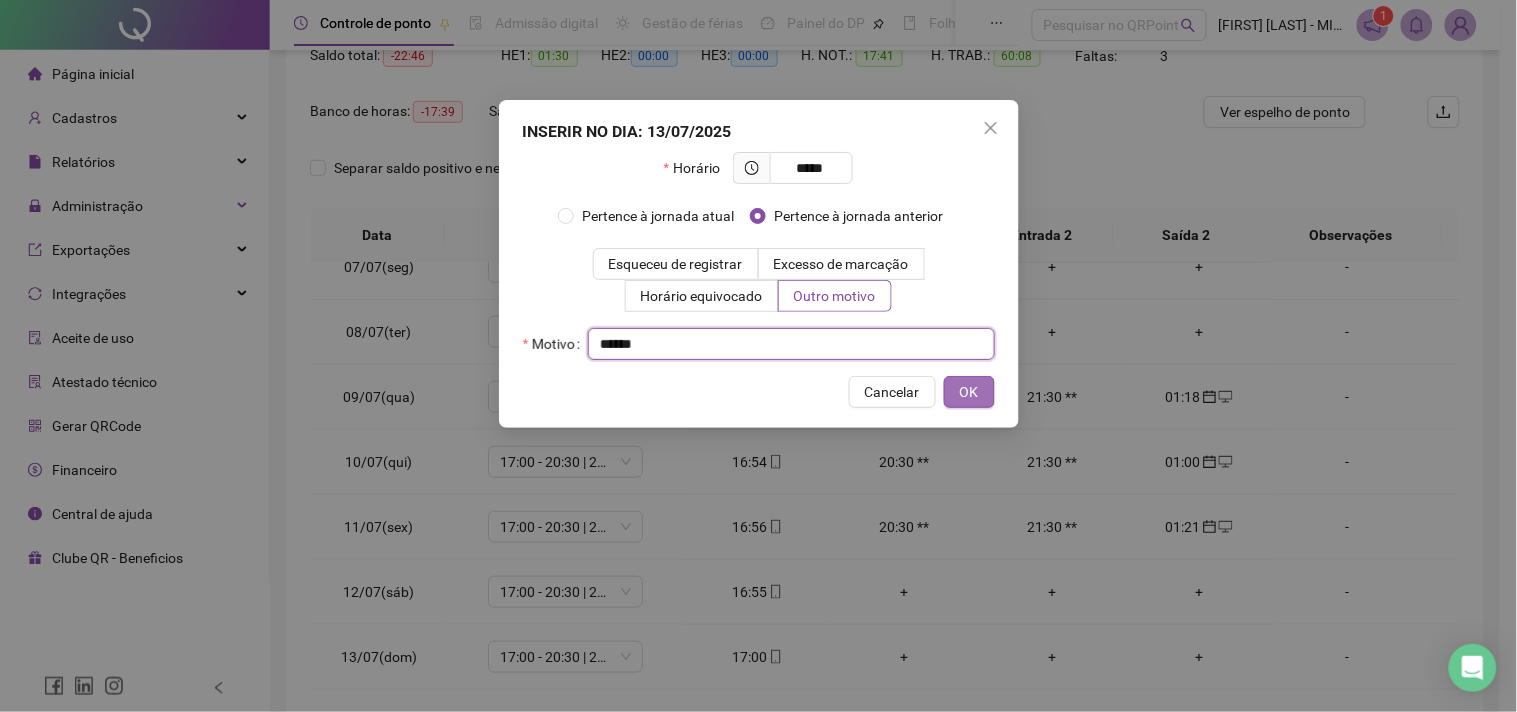 type on "*****" 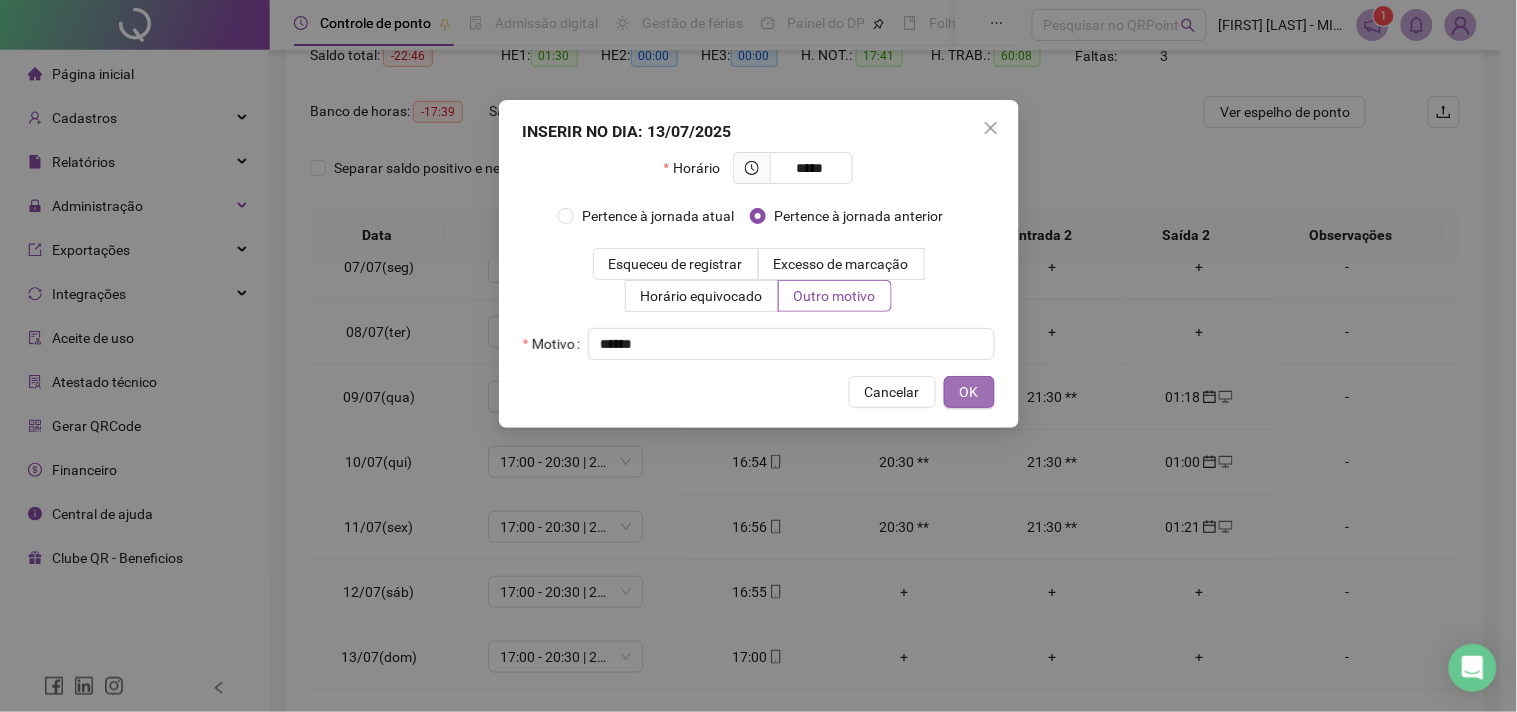 click on "OK" at bounding box center (969, 392) 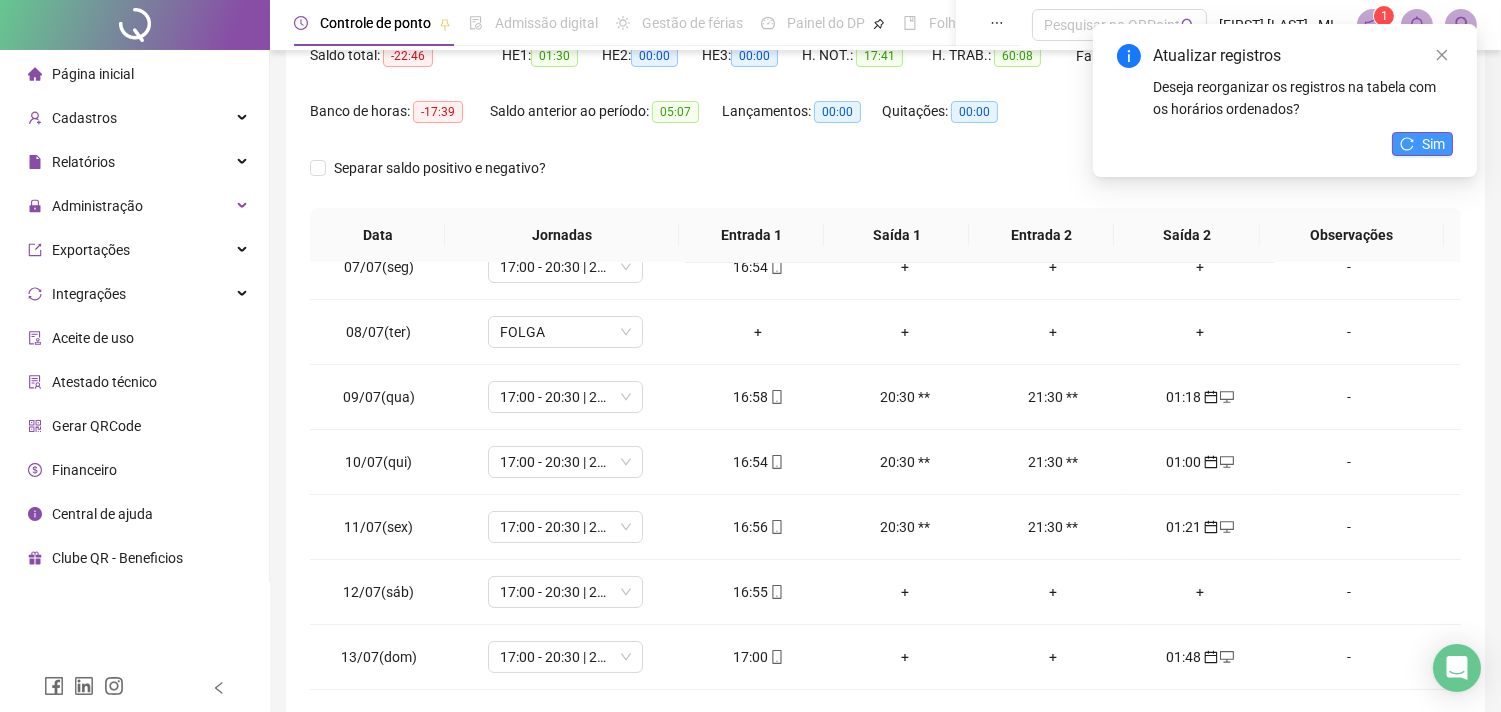 click on "Sim" at bounding box center (1422, 144) 